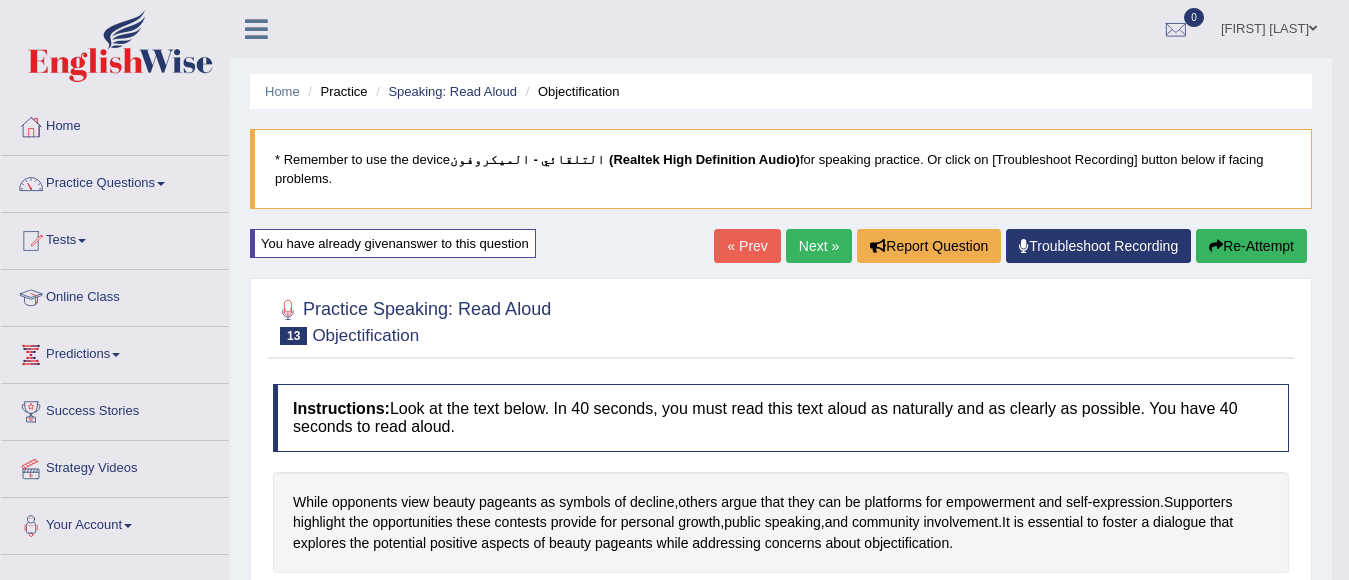 scroll, scrollTop: 475, scrollLeft: 0, axis: vertical 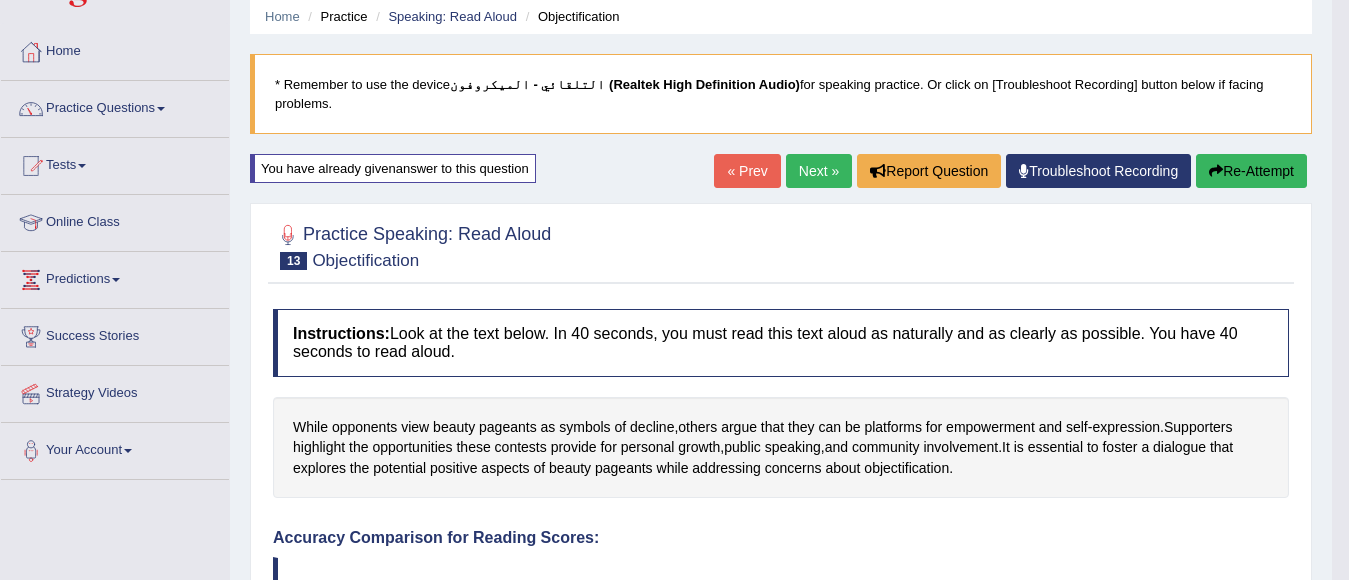 click on "Re-Attempt" at bounding box center [1251, 171] 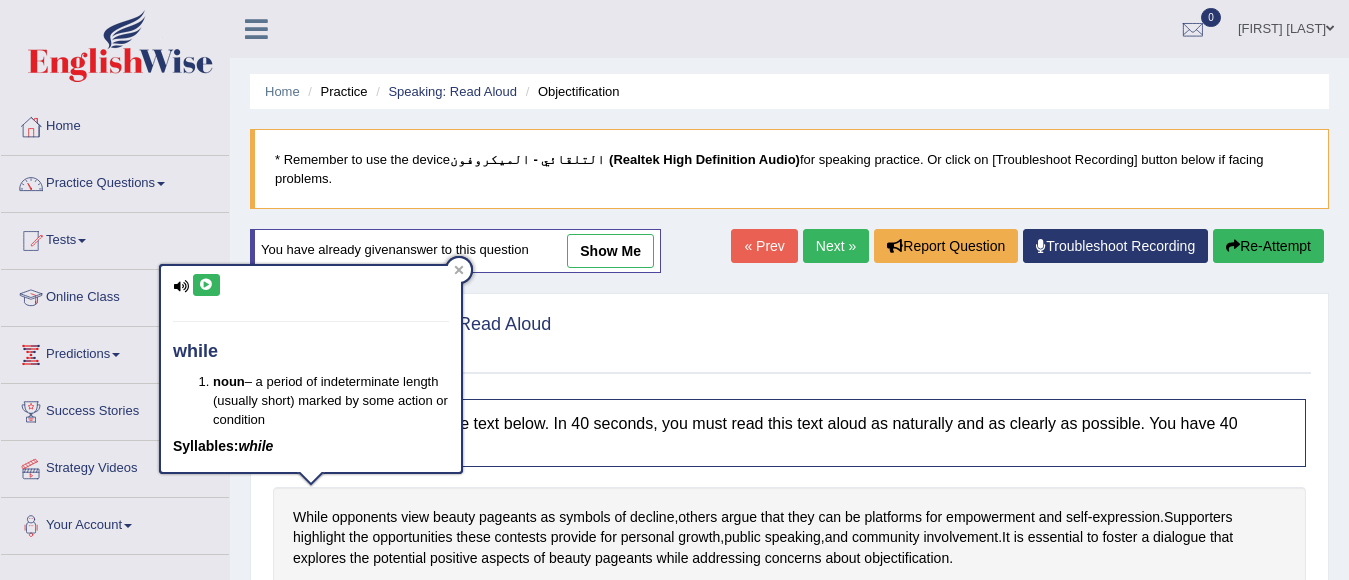 click at bounding box center [206, 285] 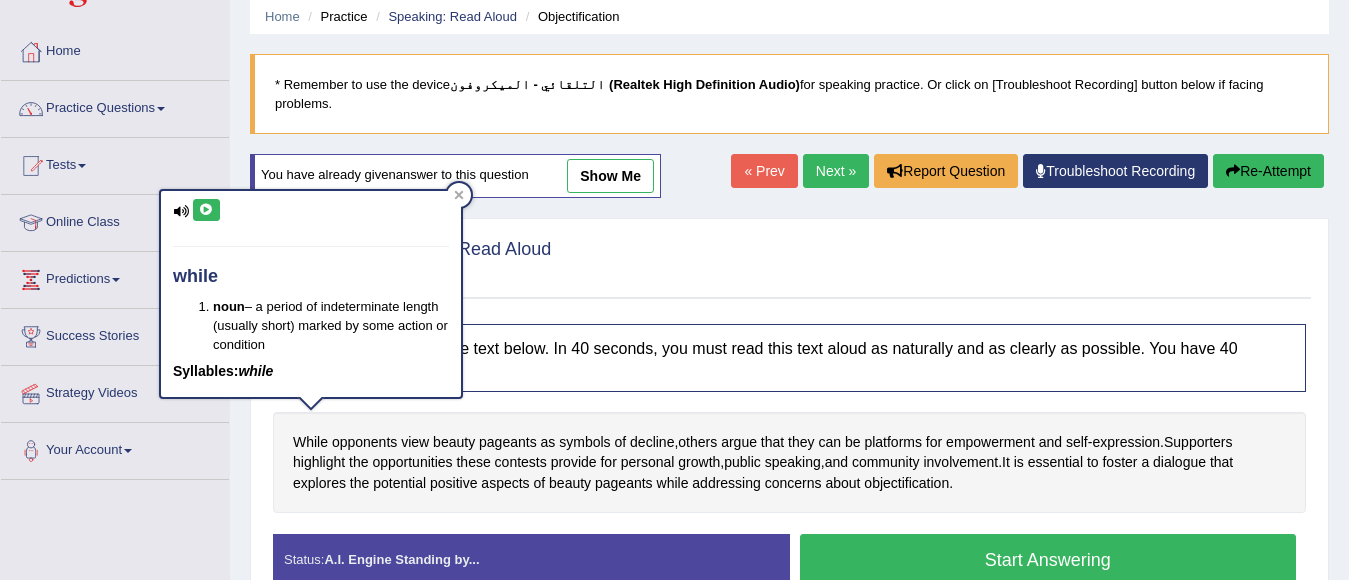 scroll, scrollTop: 75, scrollLeft: 0, axis: vertical 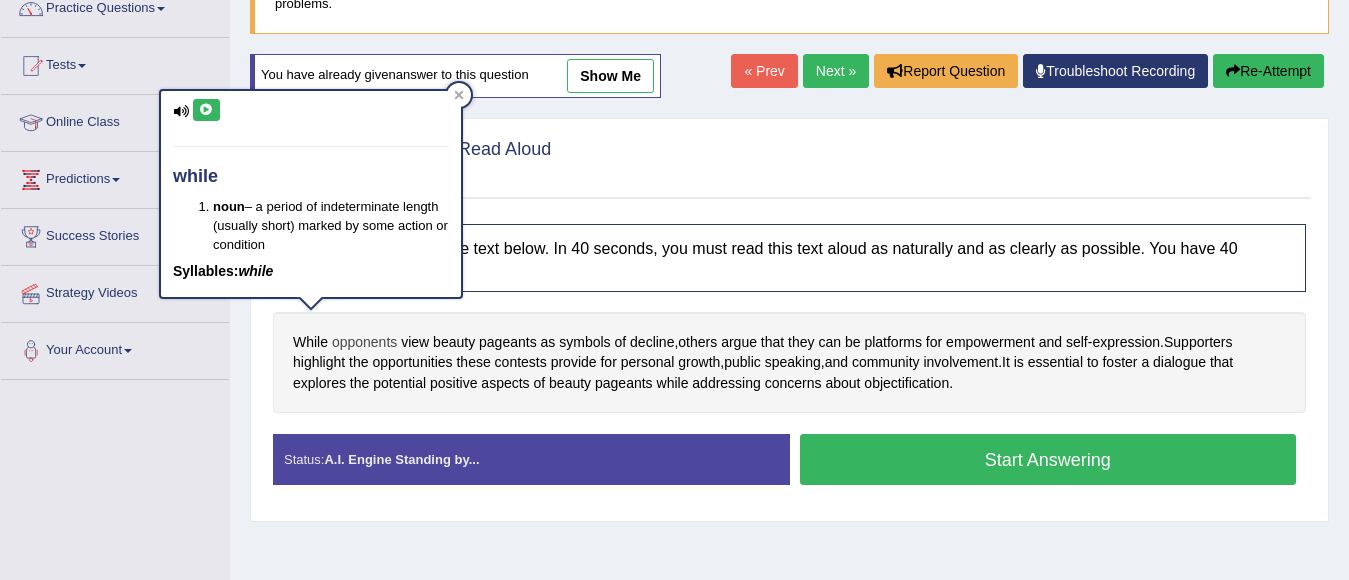 click on "opponents" at bounding box center [364, 342] 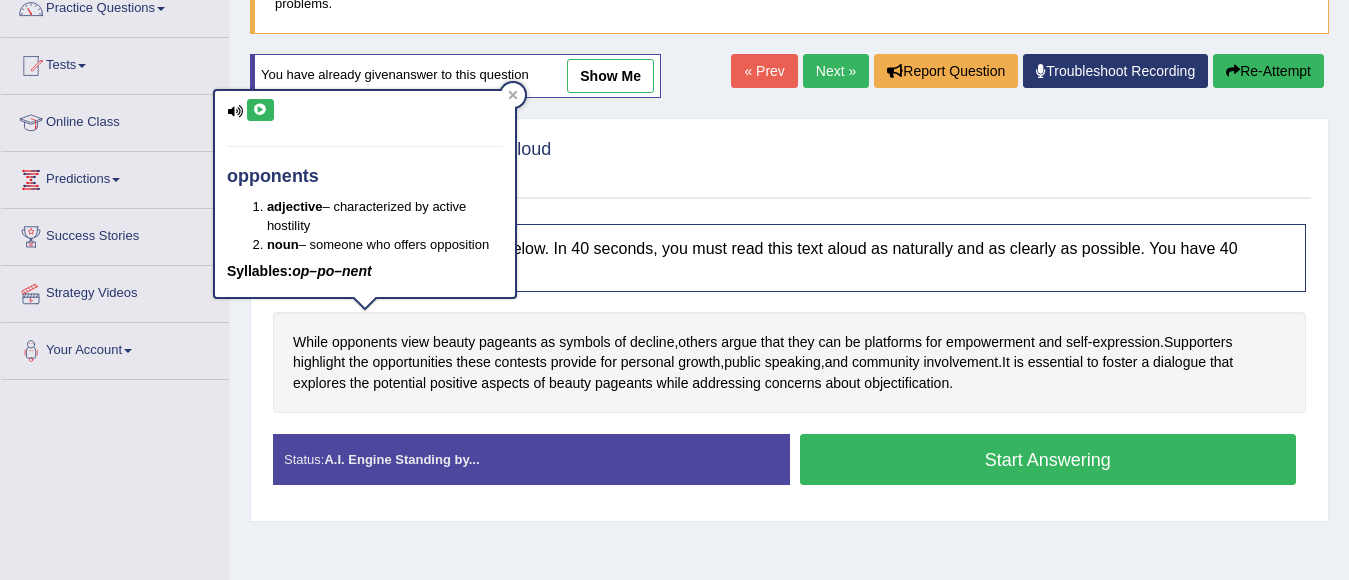 click at bounding box center (260, 110) 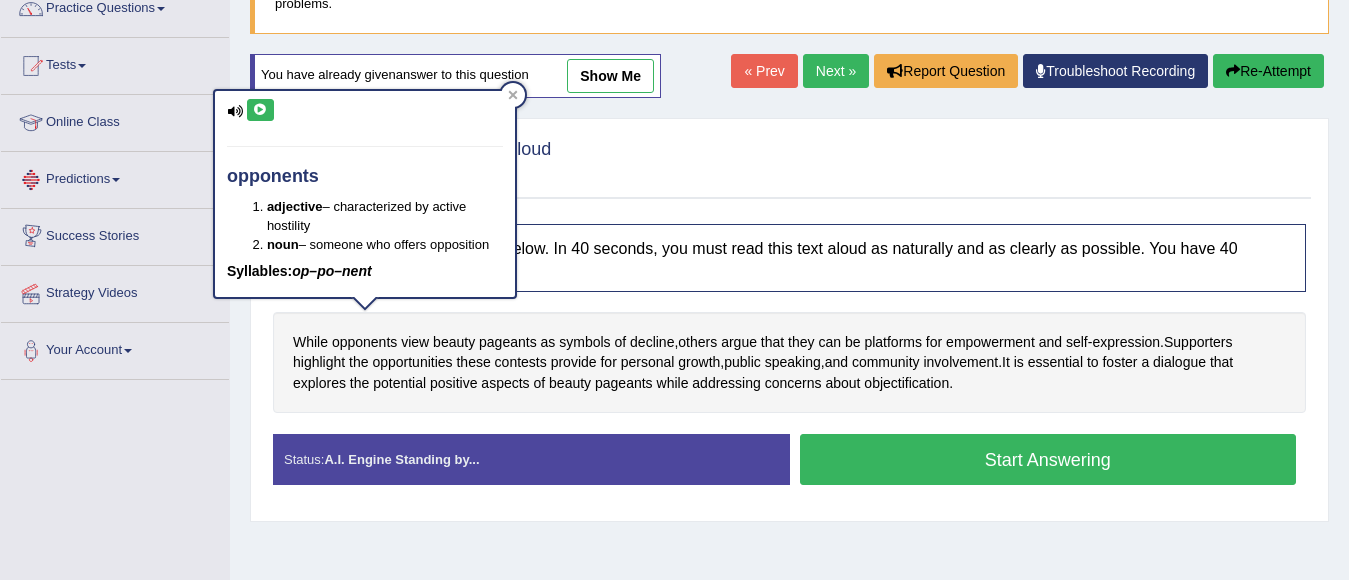 click on "Start Answering" at bounding box center [1048, 459] 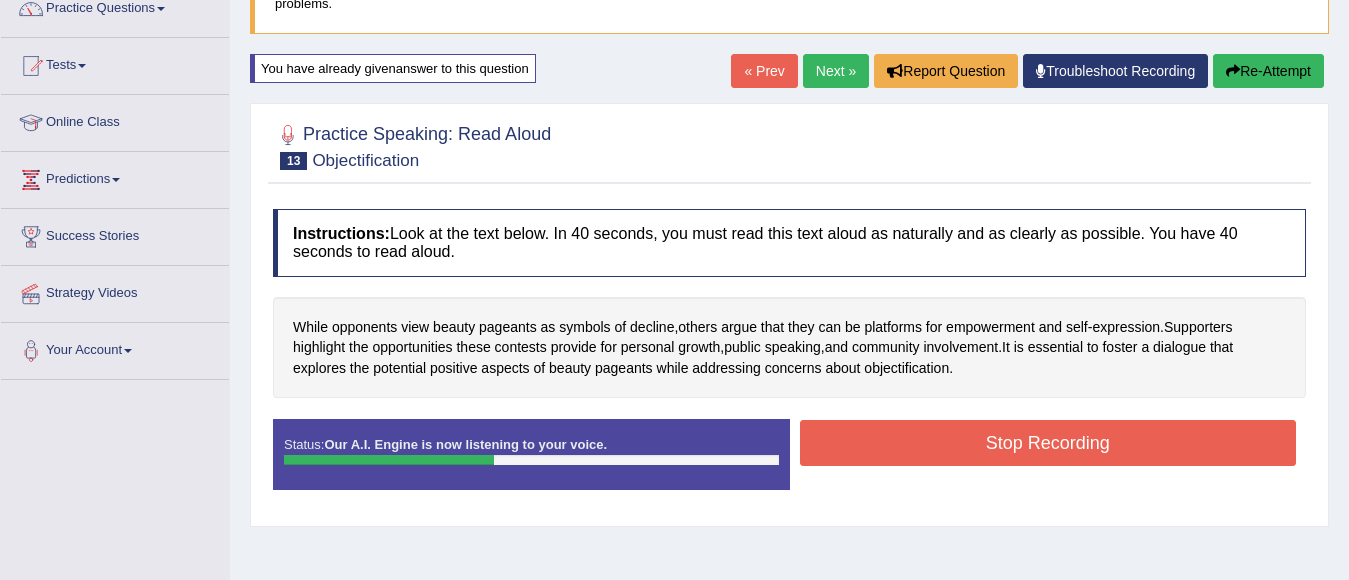 click on "Stop Recording" at bounding box center [1048, 443] 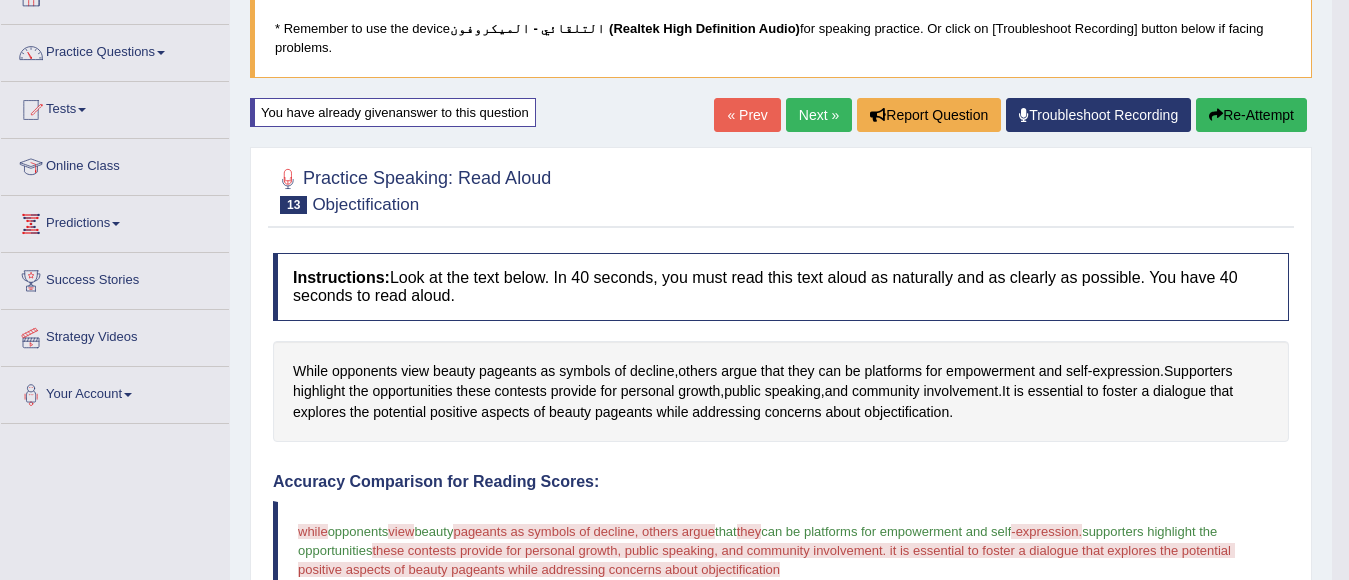 scroll, scrollTop: 175, scrollLeft: 0, axis: vertical 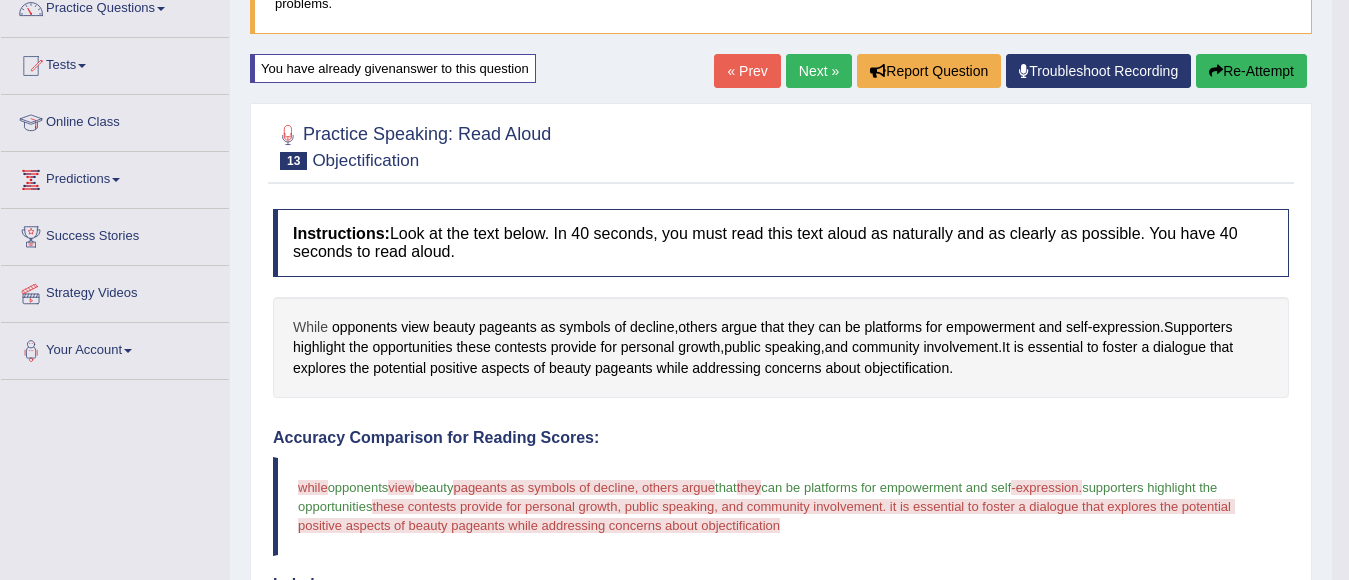 click on "While" at bounding box center (310, 327) 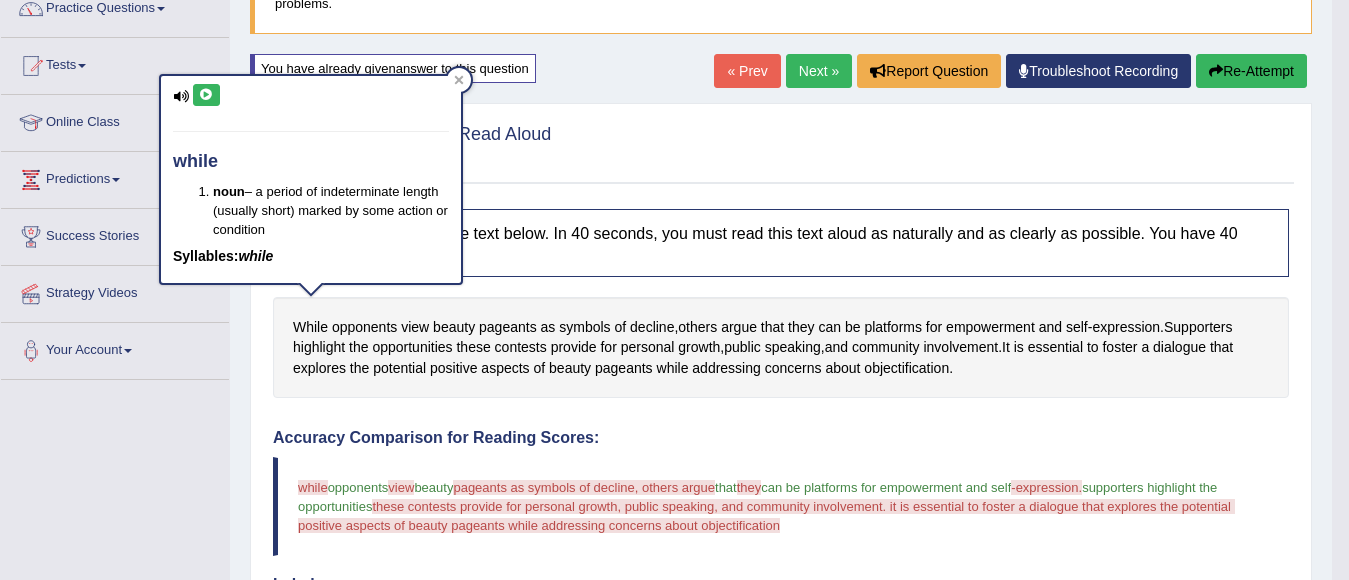 click at bounding box center [206, 95] 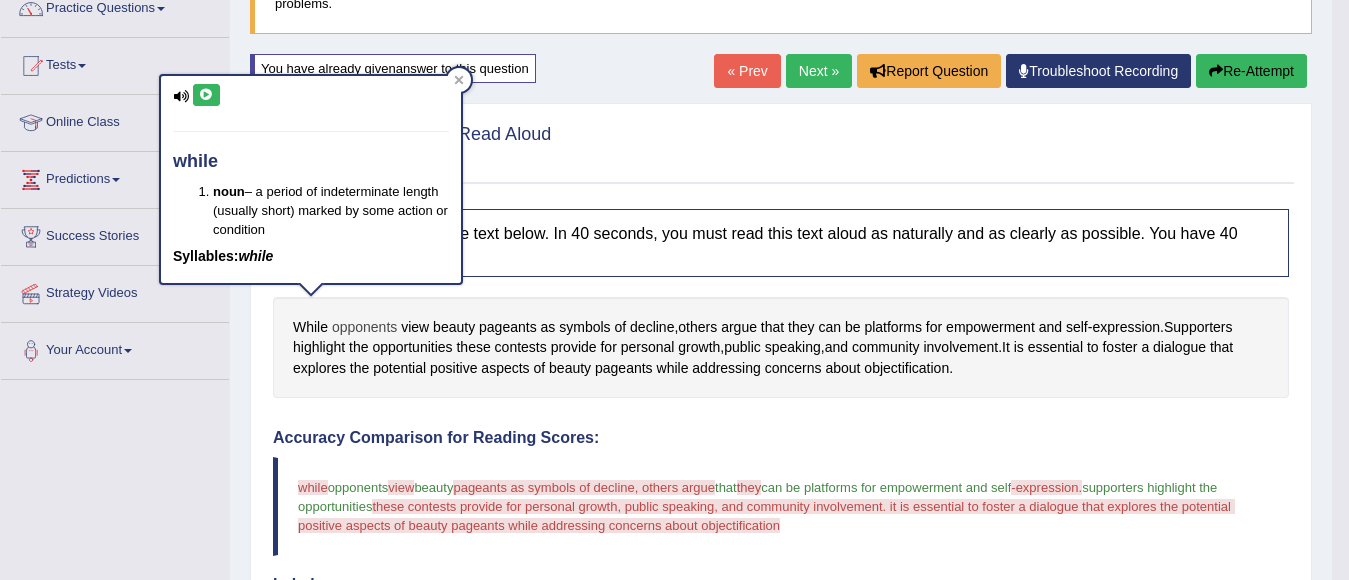 click on "opponents" at bounding box center [364, 327] 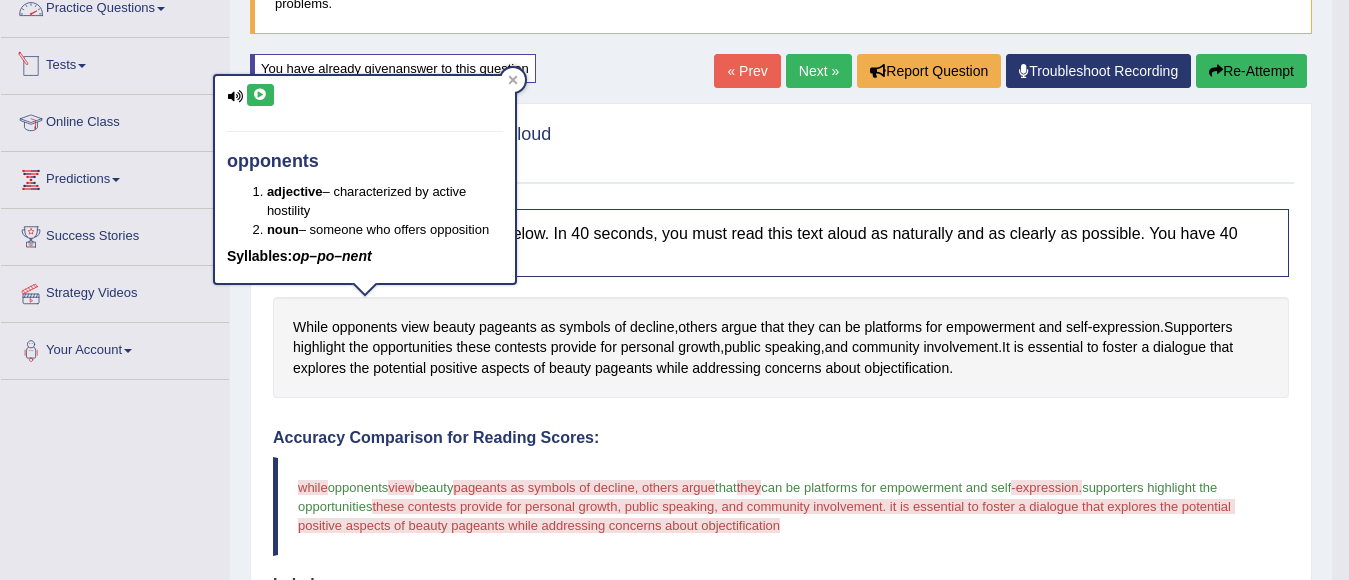 click at bounding box center [260, 95] 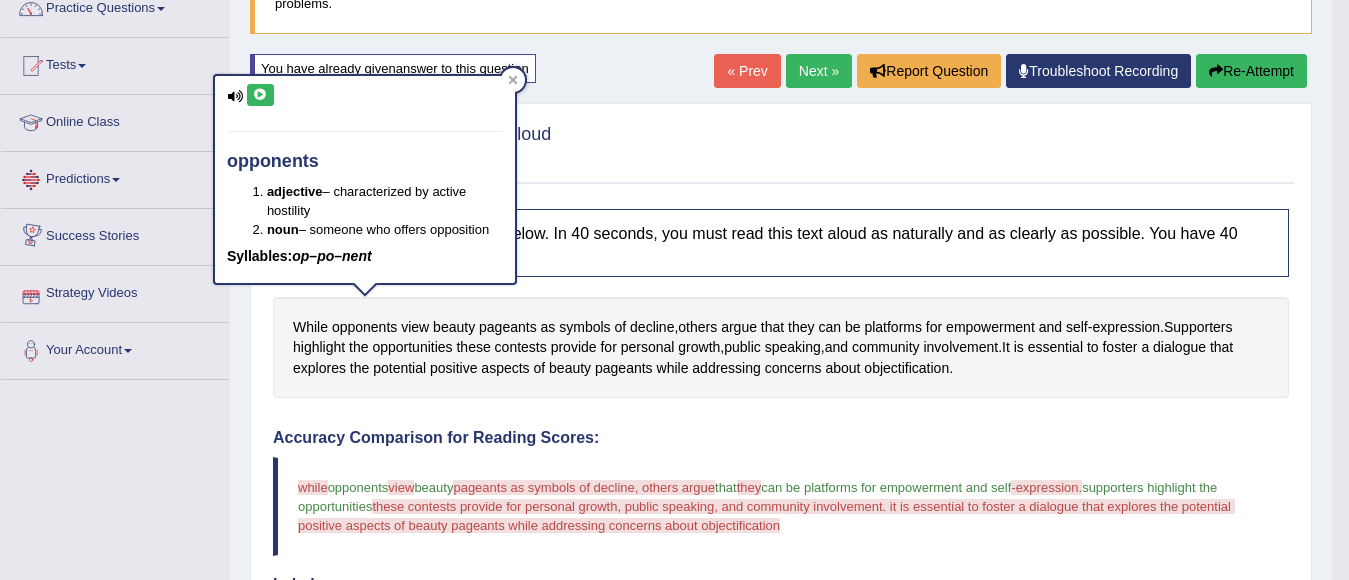 click on "While   opponents   view   beauty   pageants   as   symbols   of   decline ,  others   argue   that   they   can   be   platforms   for   empowerment   and   self - expression .  Supporters   highlight   the   opportunities   these   contests   provide   for   personal   growth ,  public   speaking ,  and   community   involvement .  It   is   essential   to   foster   a   dialogue   that   explores   the   potential   positive   aspects   of   beauty   pageants   while   addressing   concerns   about   objectification ." at bounding box center (781, 348) 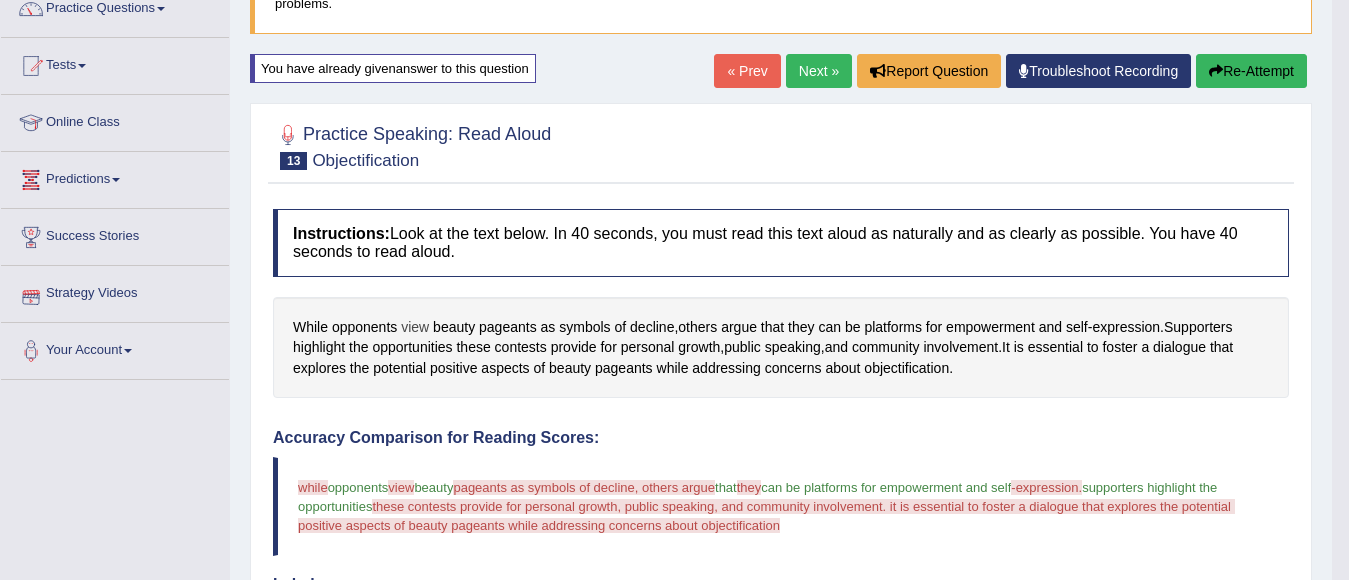 click on "view" at bounding box center (415, 327) 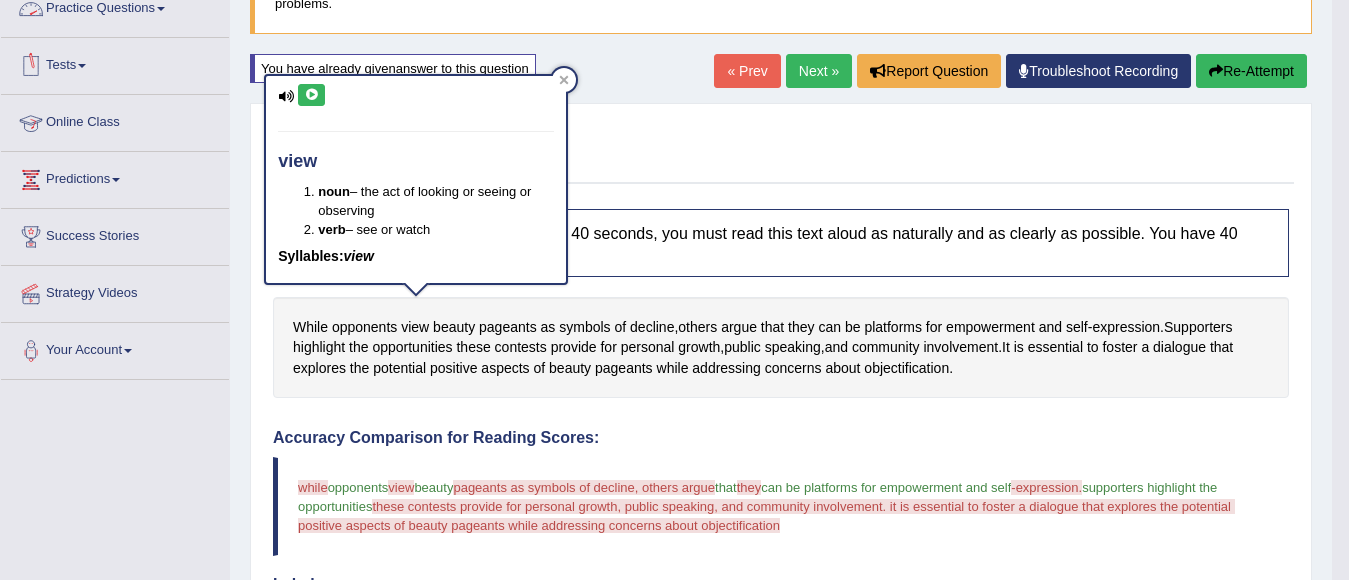 click at bounding box center (311, 95) 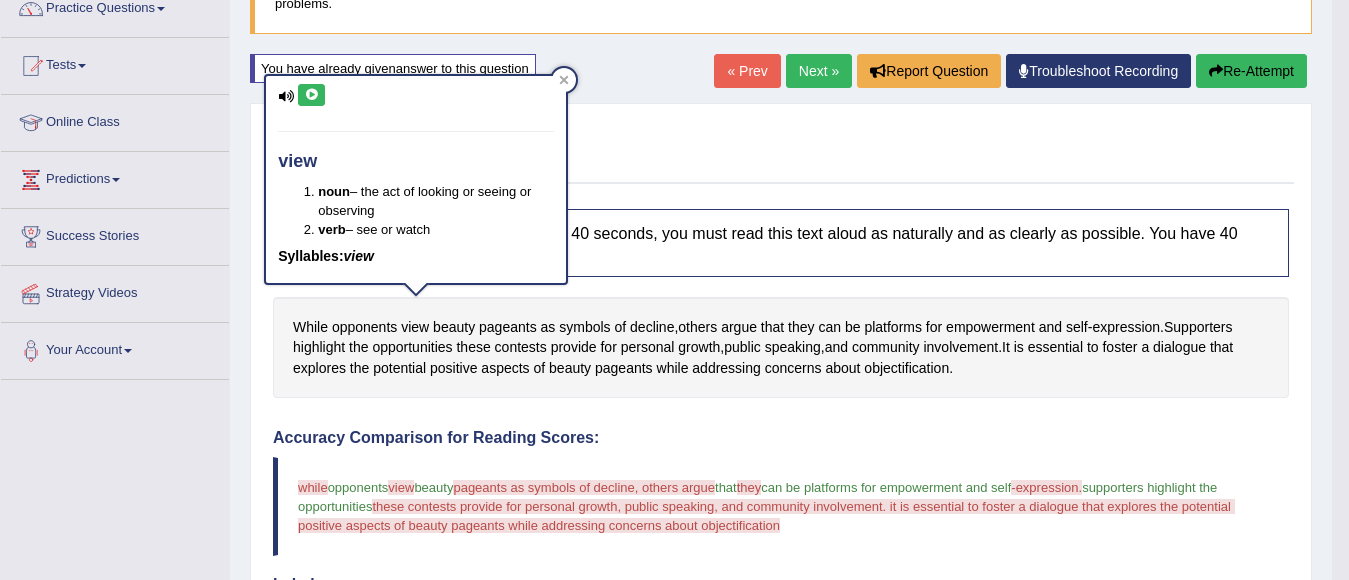 click at bounding box center (311, 95) 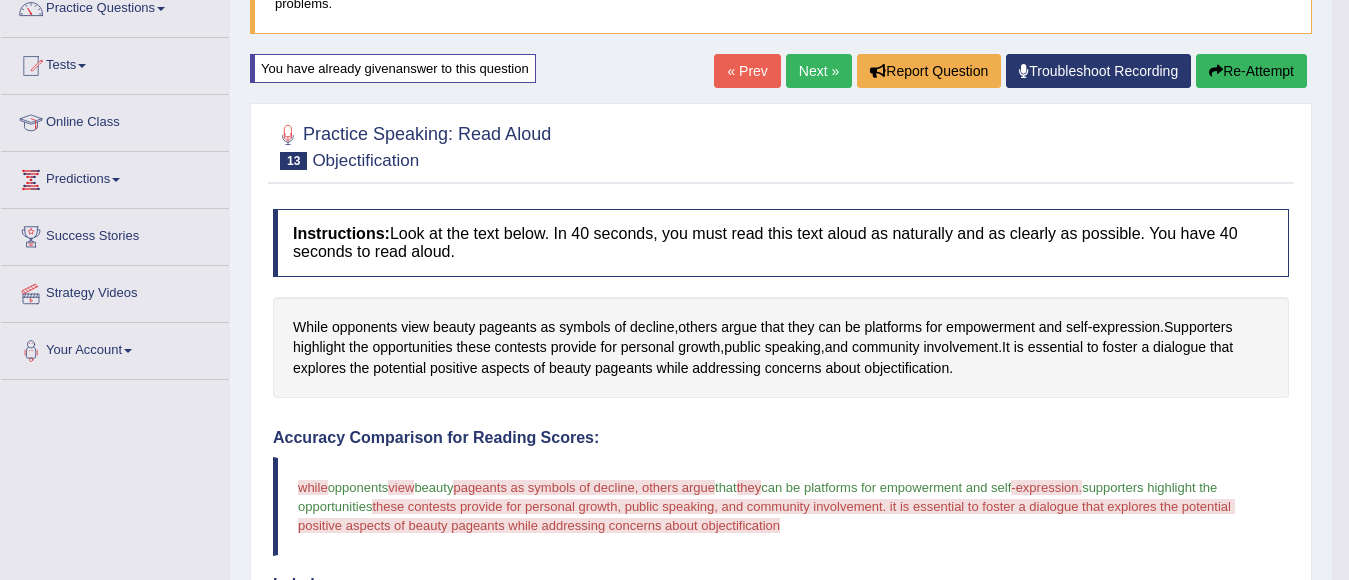 click on "Re-Attempt" at bounding box center [1251, 71] 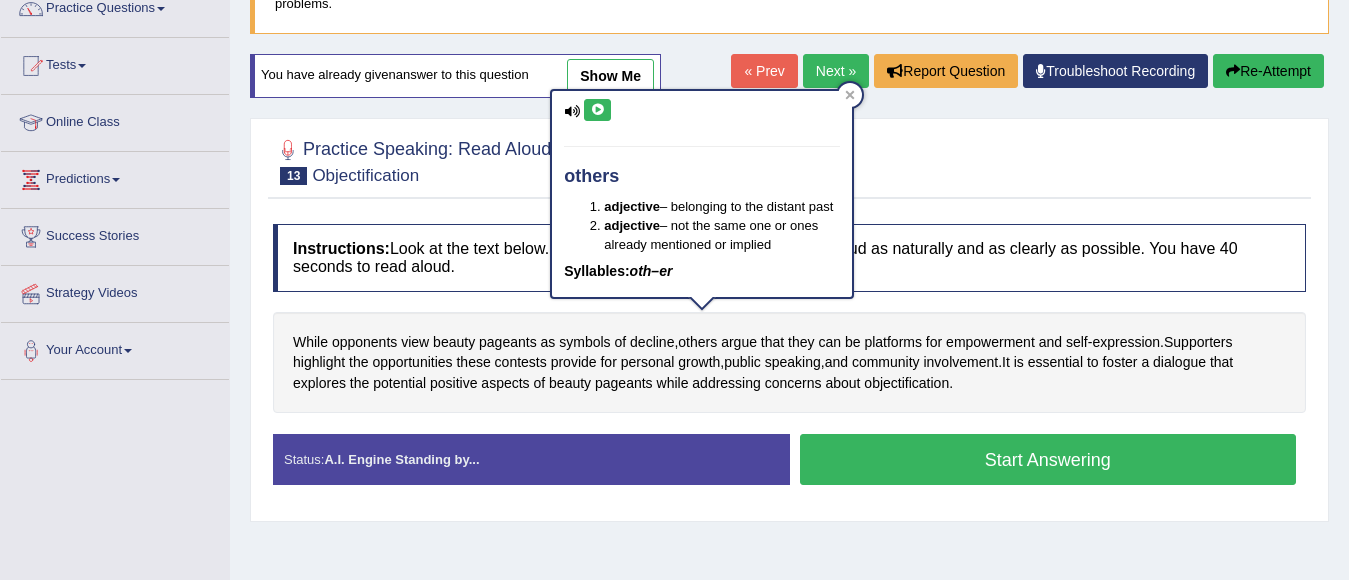 scroll, scrollTop: 175, scrollLeft: 0, axis: vertical 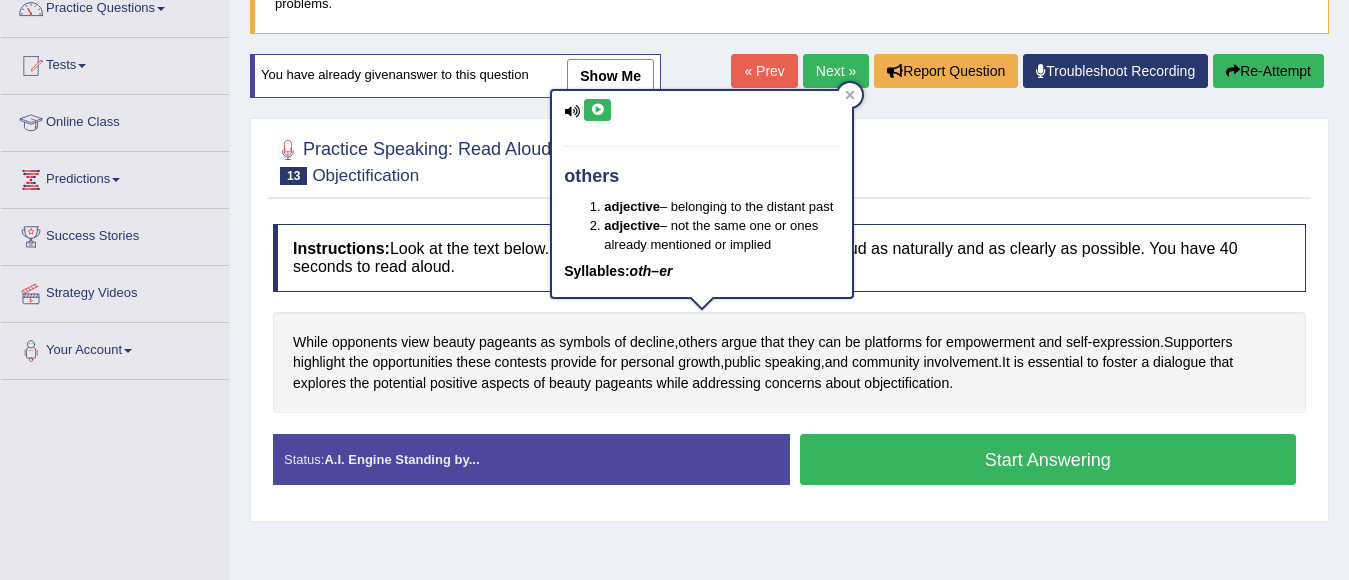 drag, startPoint x: 613, startPoint y: 119, endPoint x: 629, endPoint y: 119, distance: 16 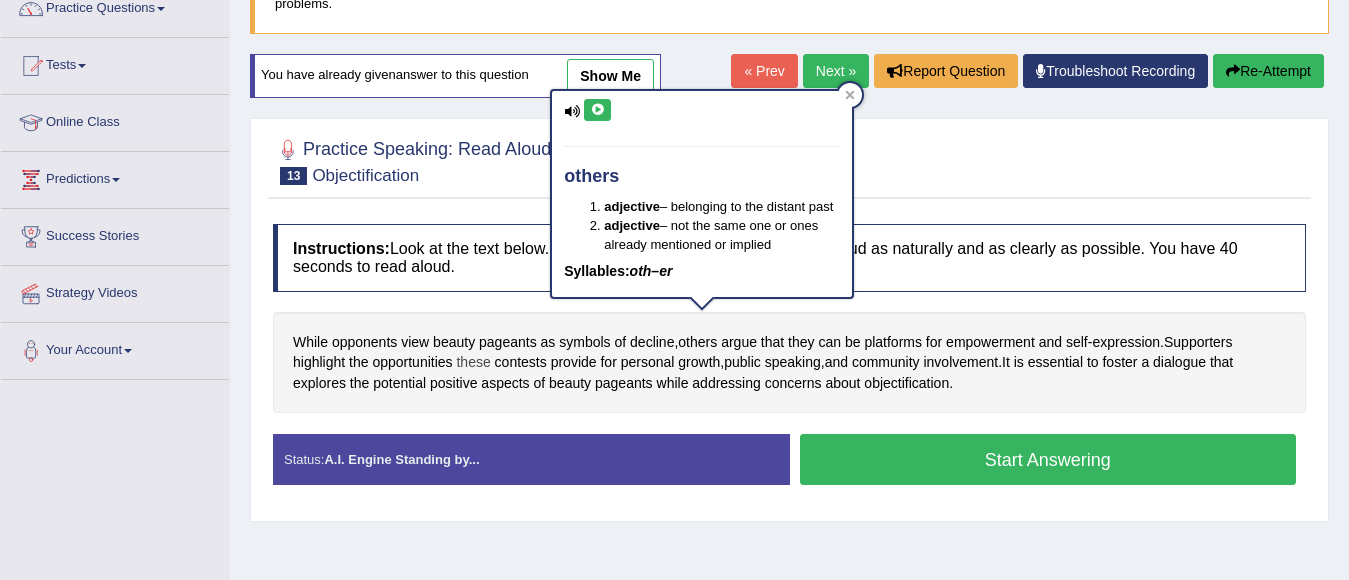 click on "these" at bounding box center [473, 362] 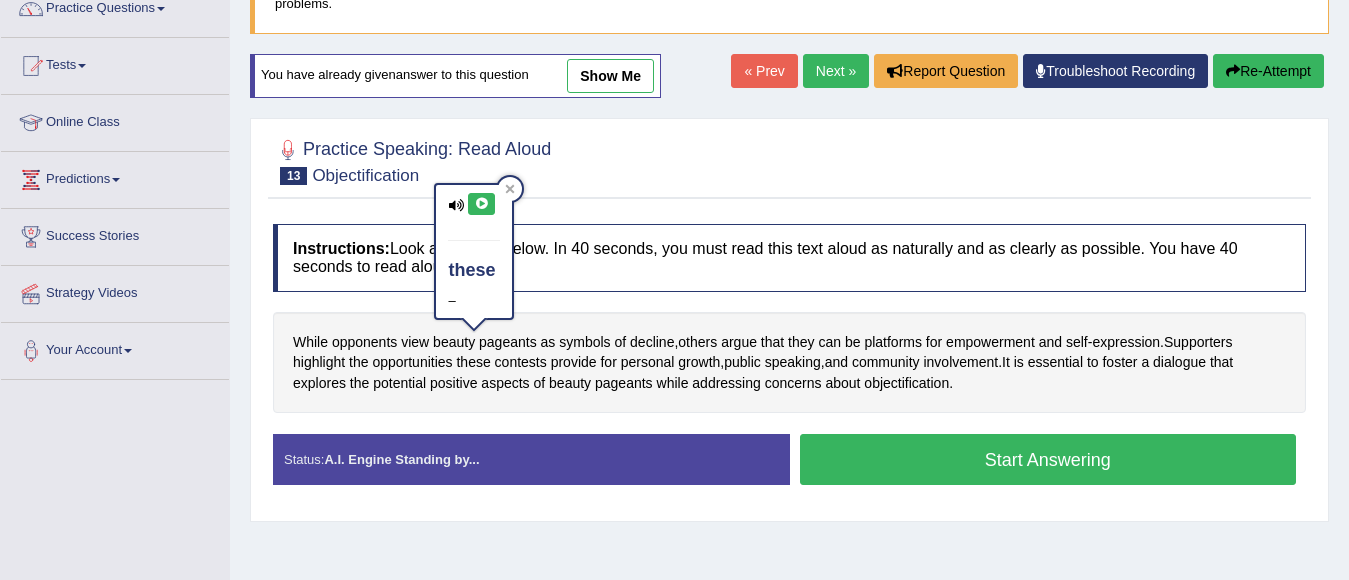 click at bounding box center (481, 204) 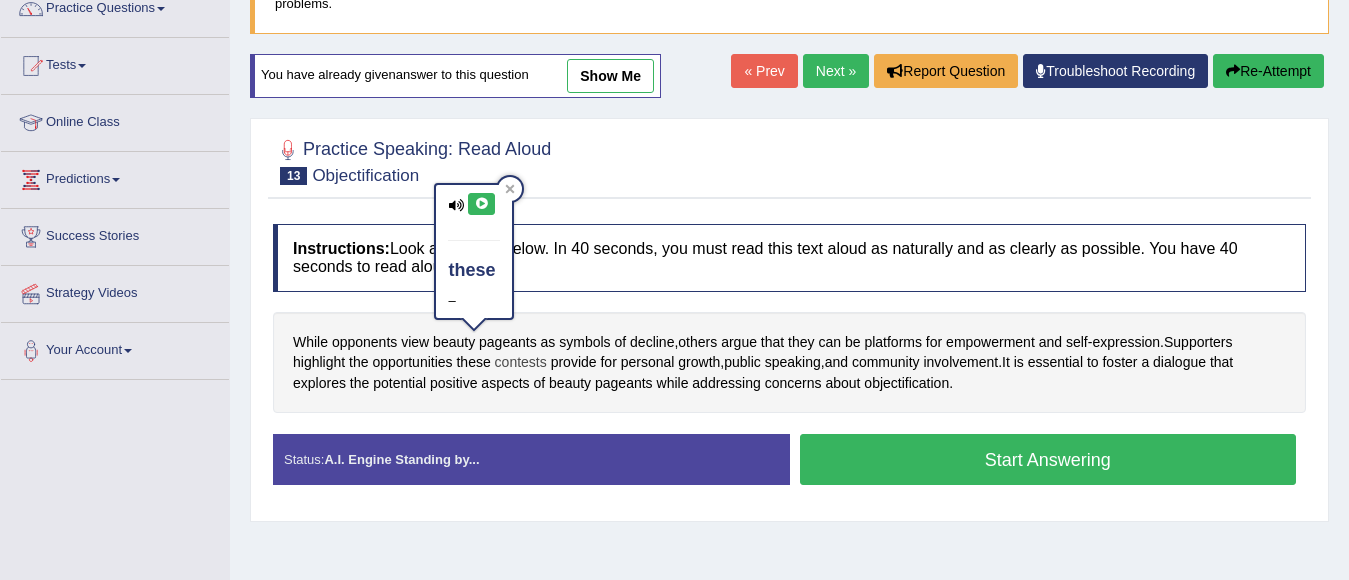 click on "contests" at bounding box center [521, 362] 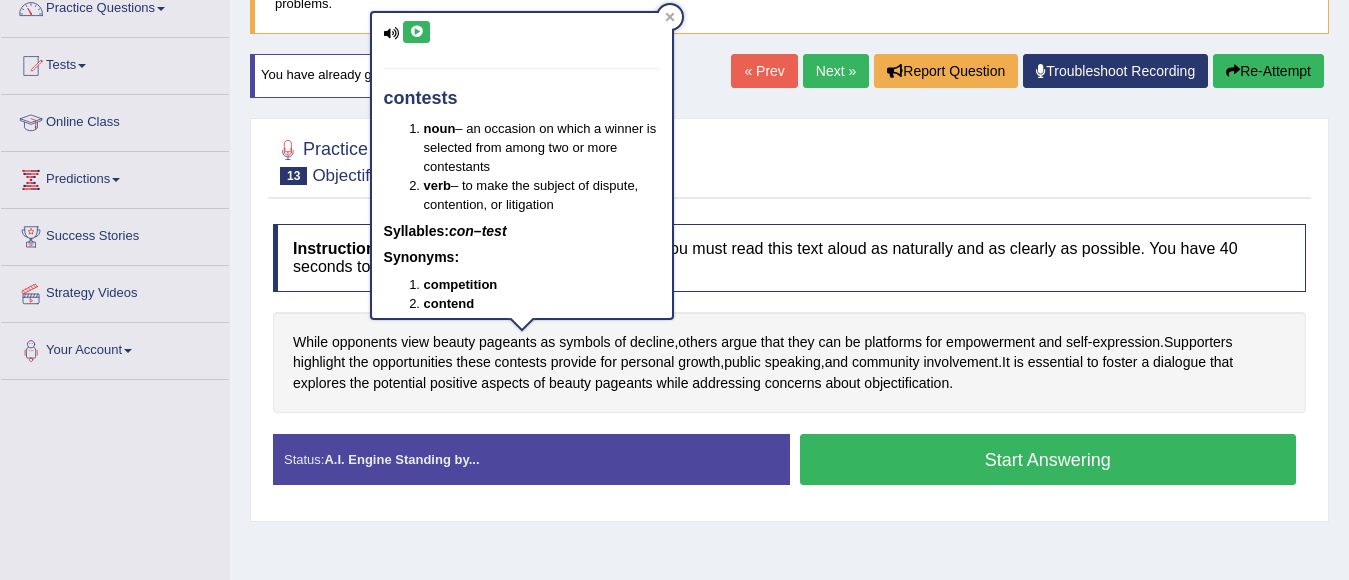 click at bounding box center [416, 32] 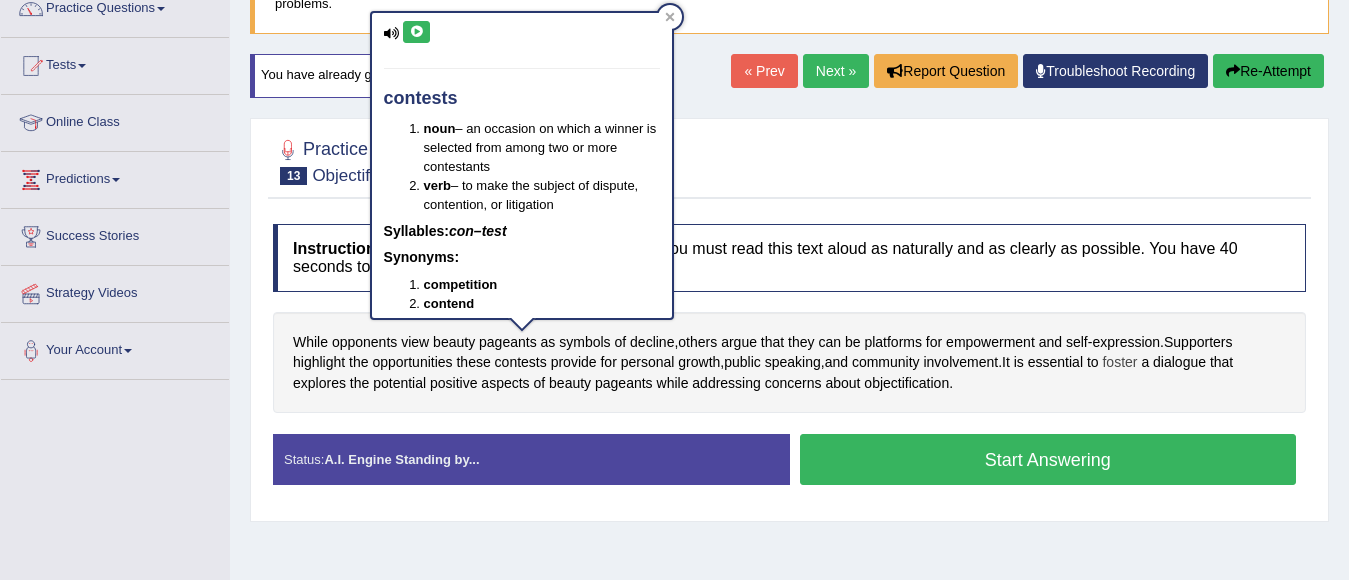 click on "foster" at bounding box center (1119, 362) 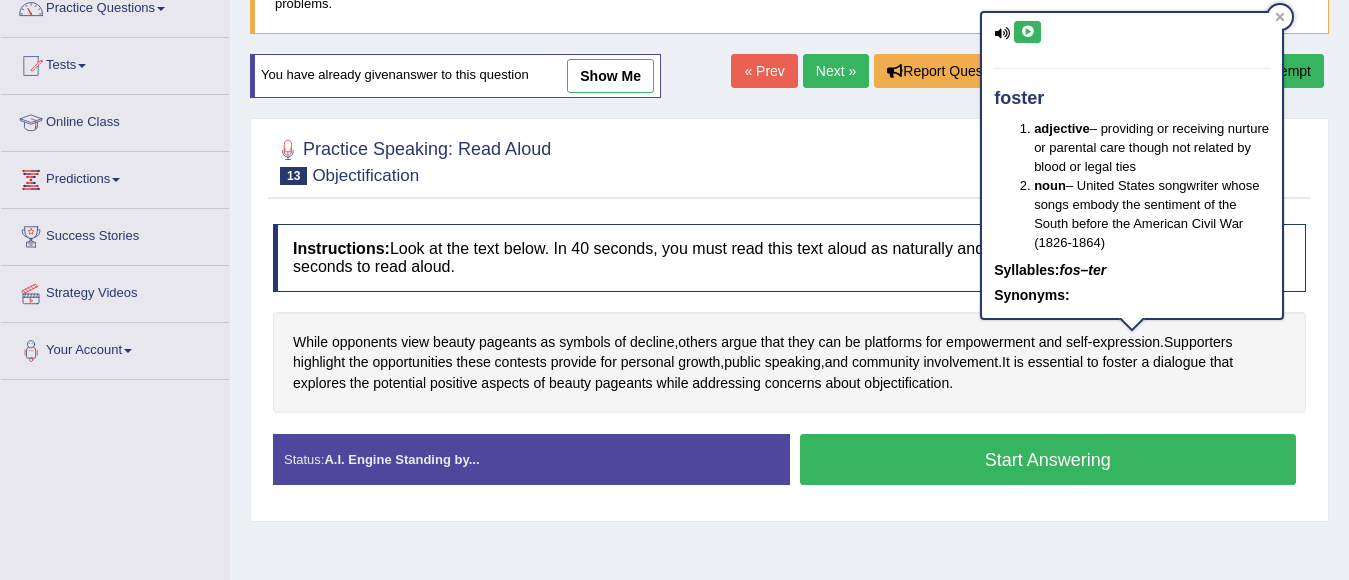 click at bounding box center [1027, 32] 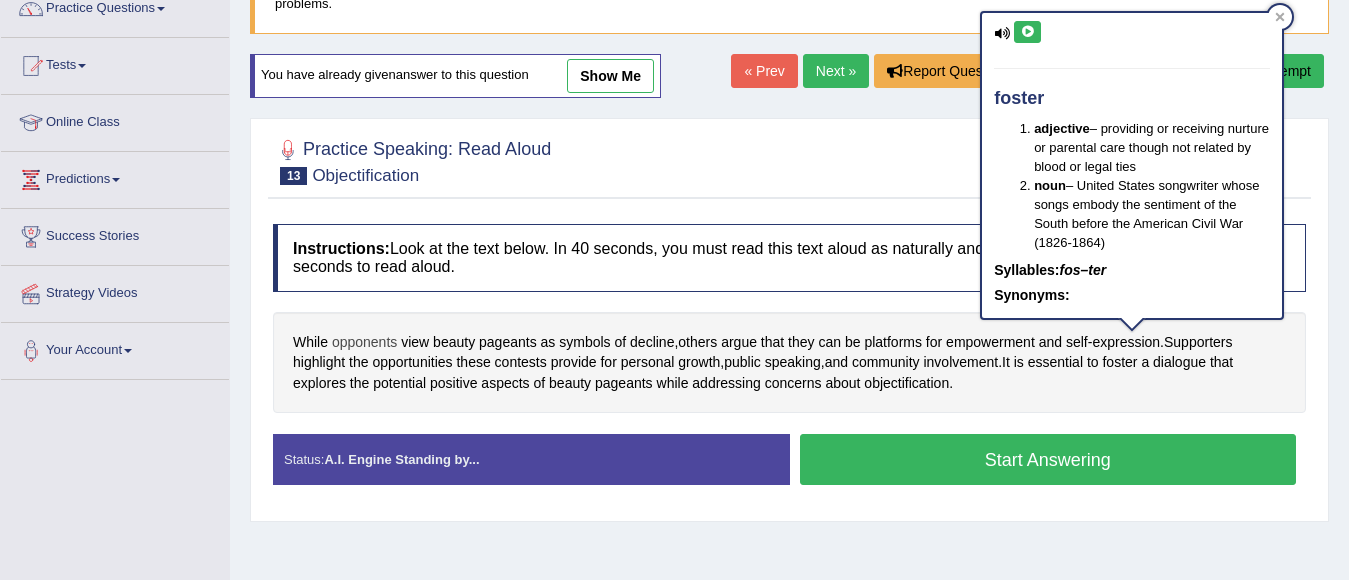 click on "opponents" at bounding box center [364, 342] 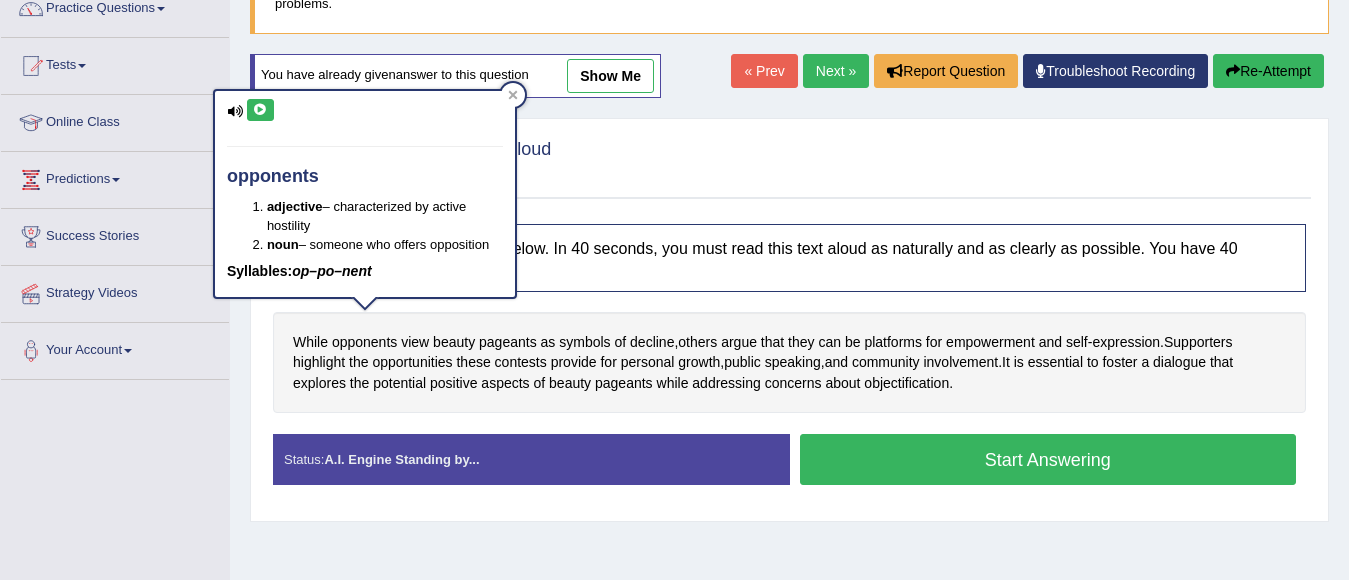 click at bounding box center [260, 110] 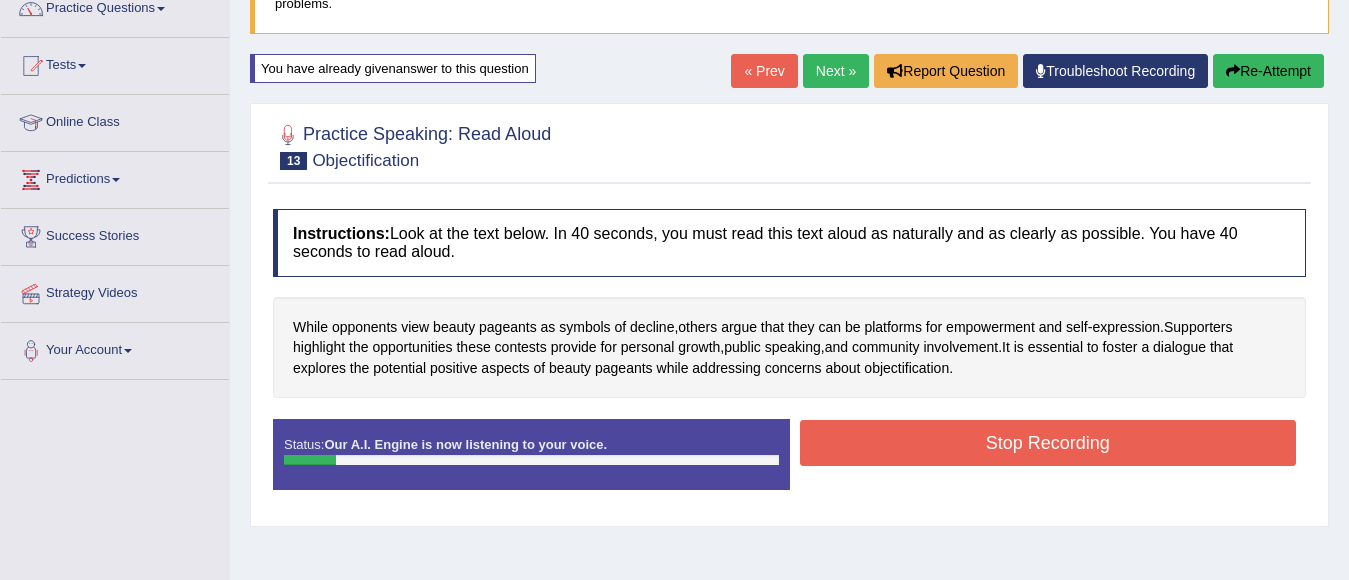 click on "Stop Recording" at bounding box center [1048, 443] 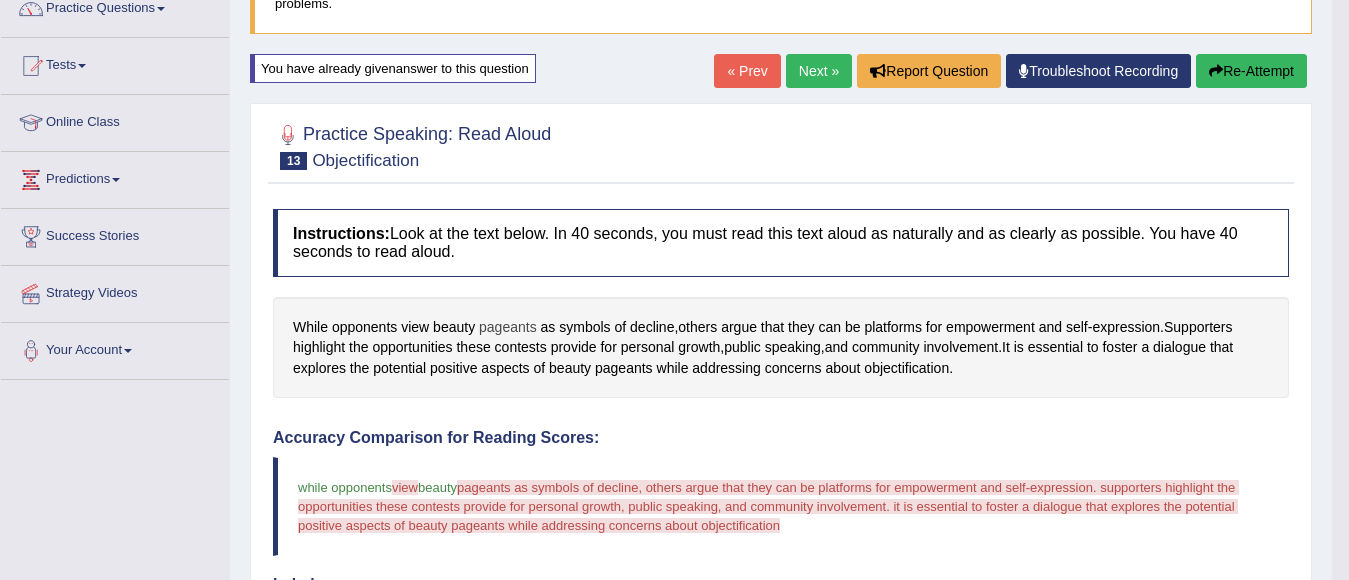 click on "pageants" at bounding box center [508, 327] 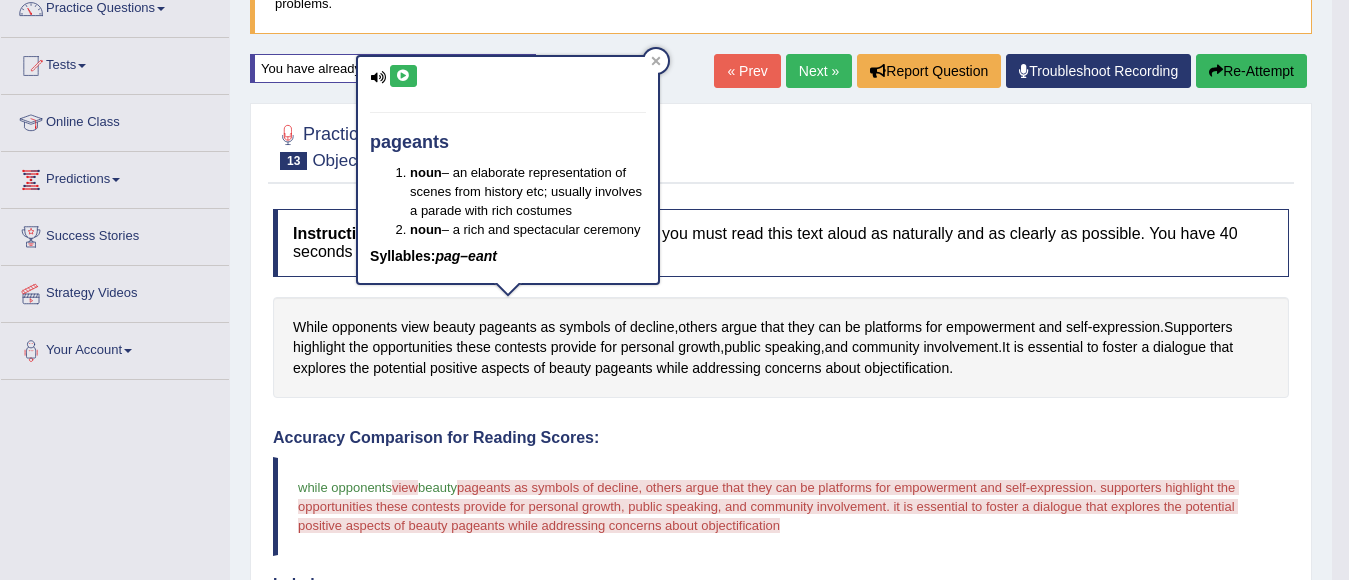 click at bounding box center (403, 76) 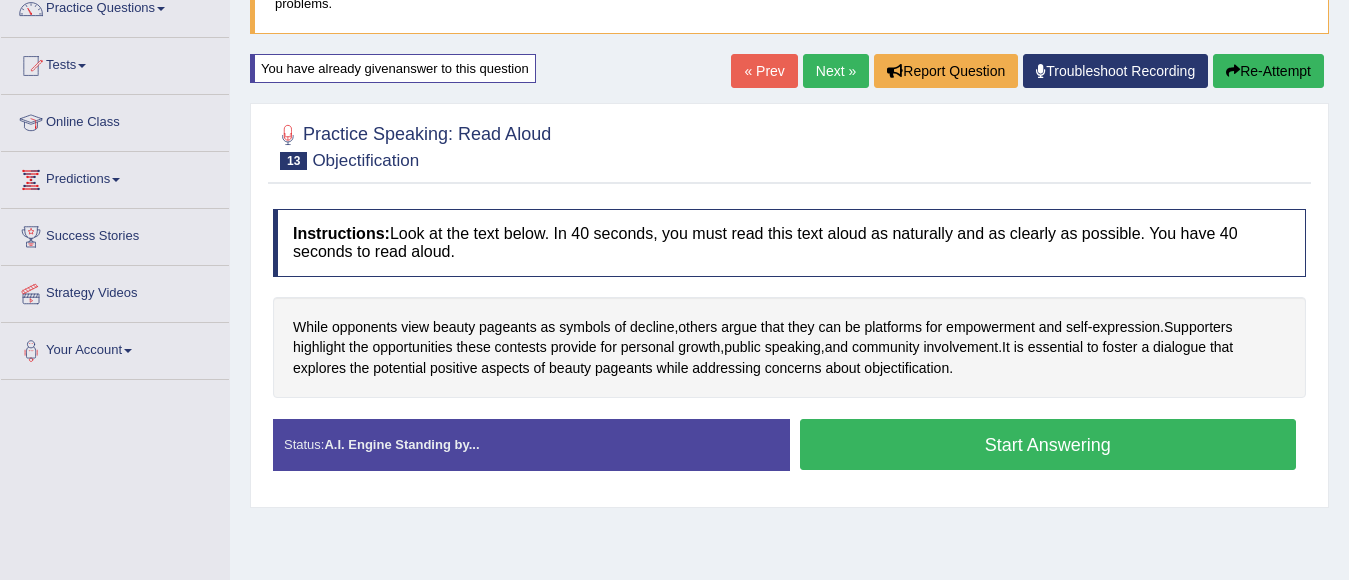 scroll, scrollTop: 175, scrollLeft: 0, axis: vertical 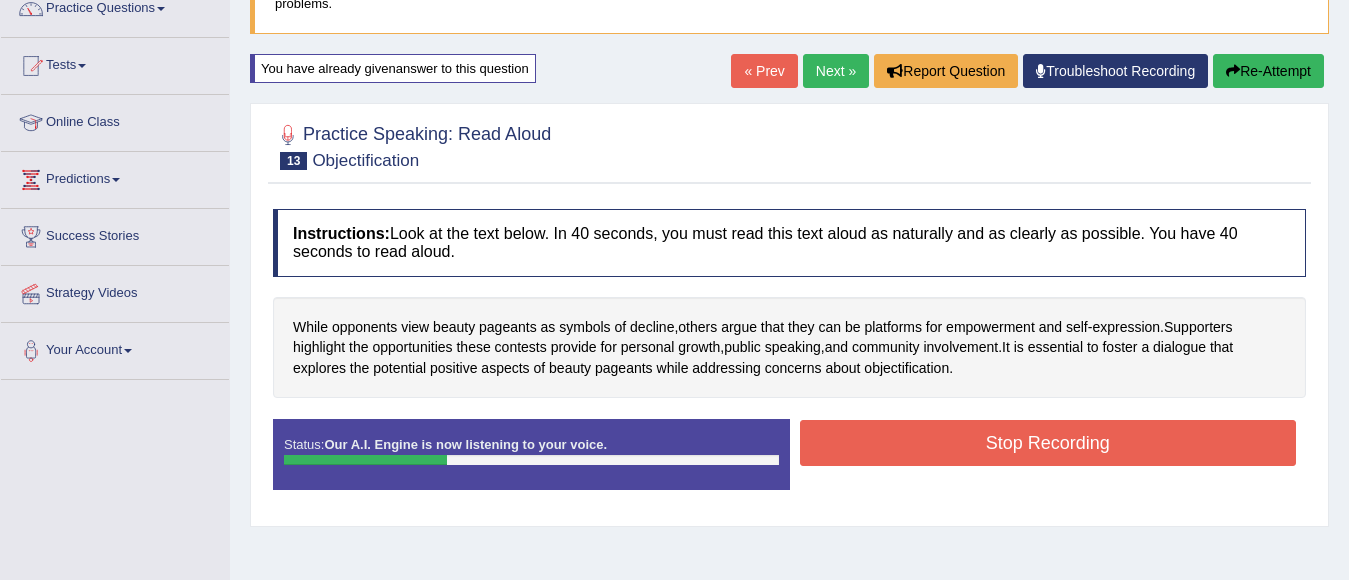click on "Stop Recording" at bounding box center [1048, 443] 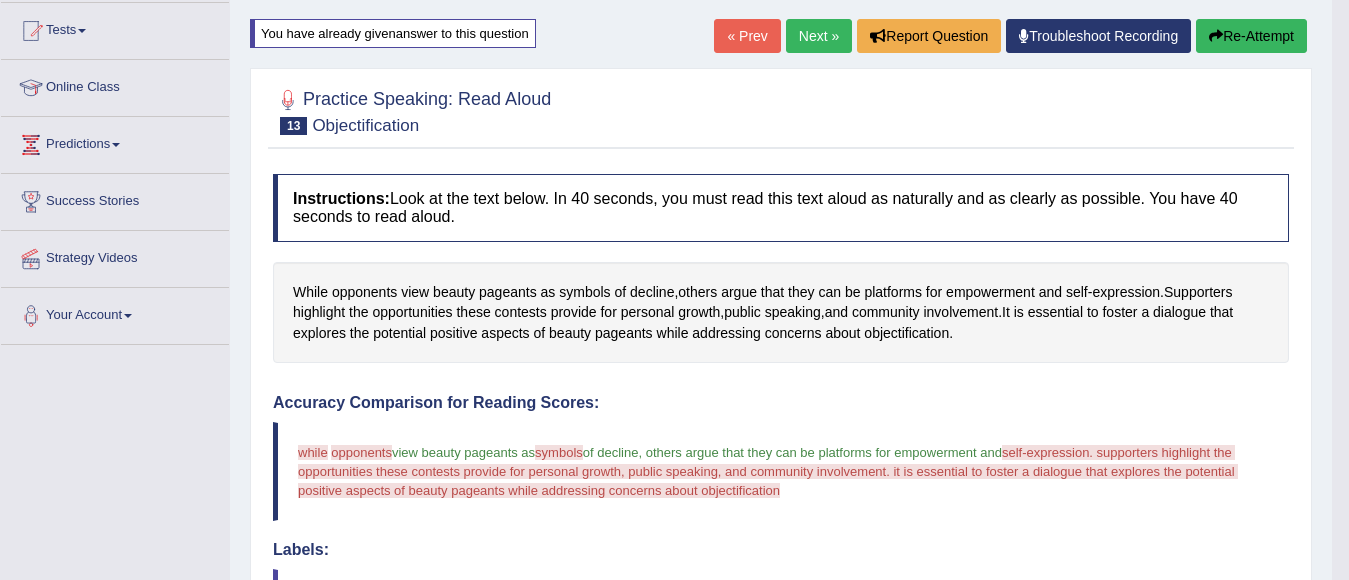 scroll, scrollTop: 175, scrollLeft: 0, axis: vertical 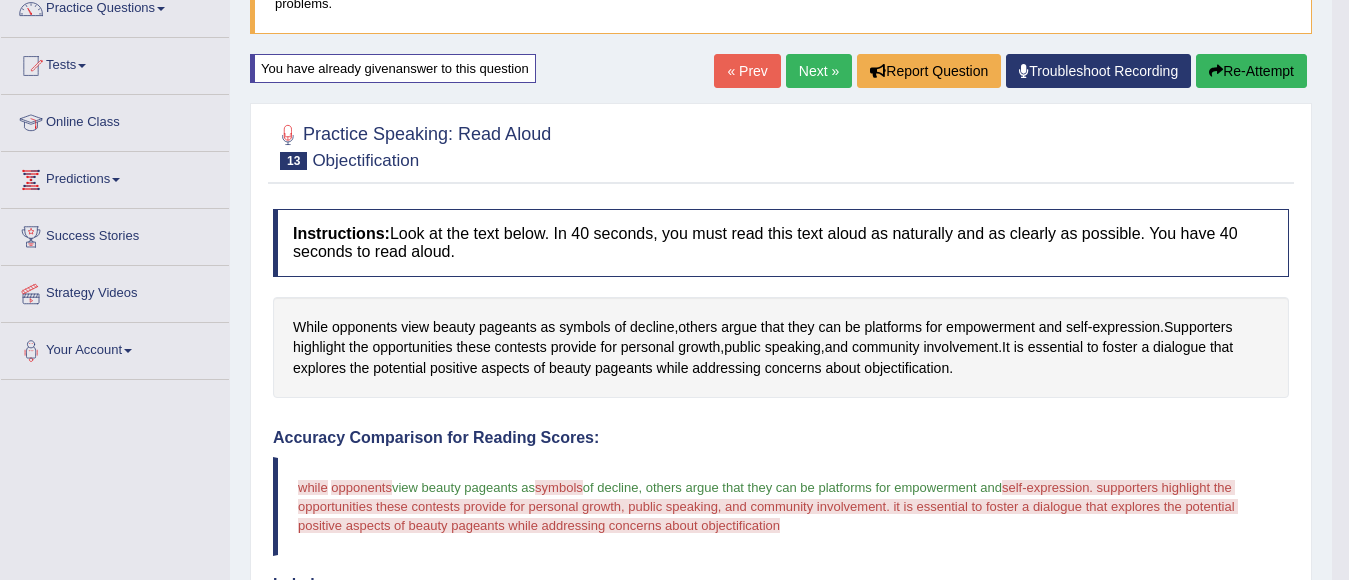 click on "Re-Attempt" at bounding box center (1251, 71) 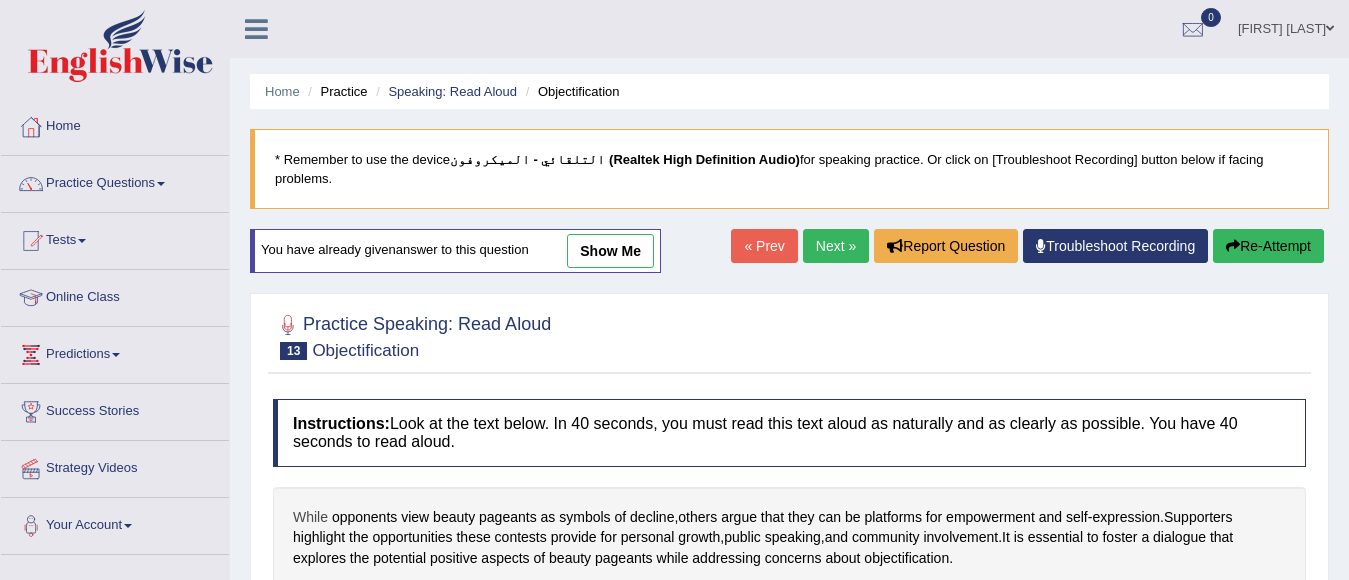 scroll, scrollTop: 190, scrollLeft: 0, axis: vertical 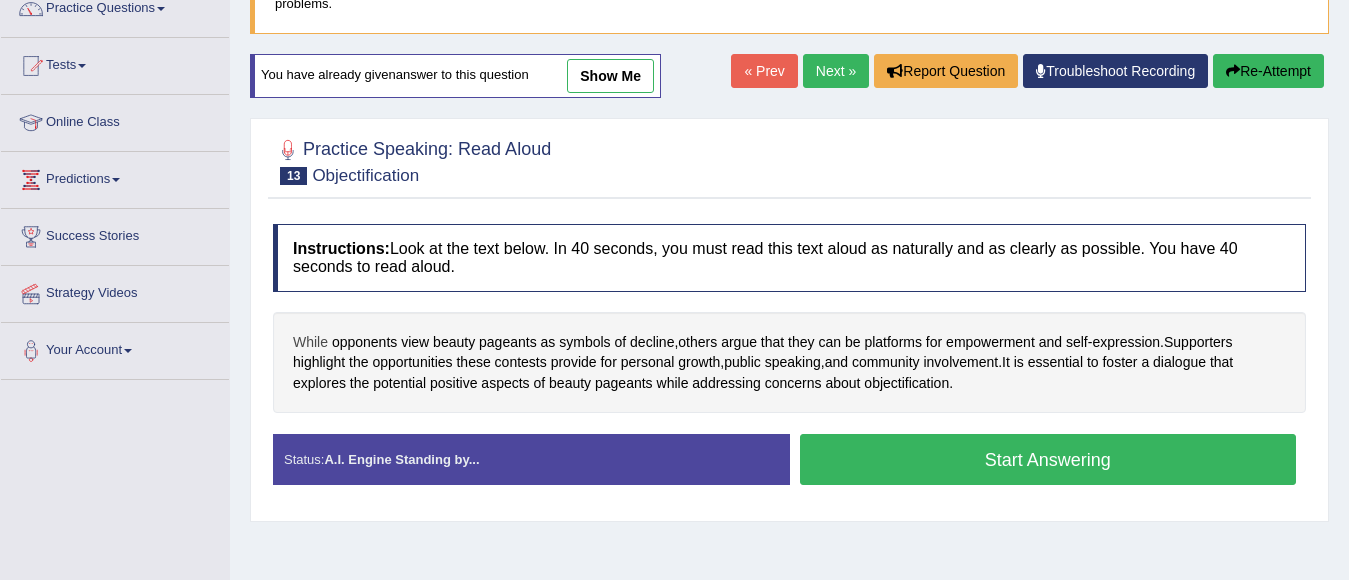 click on "While" at bounding box center [310, 342] 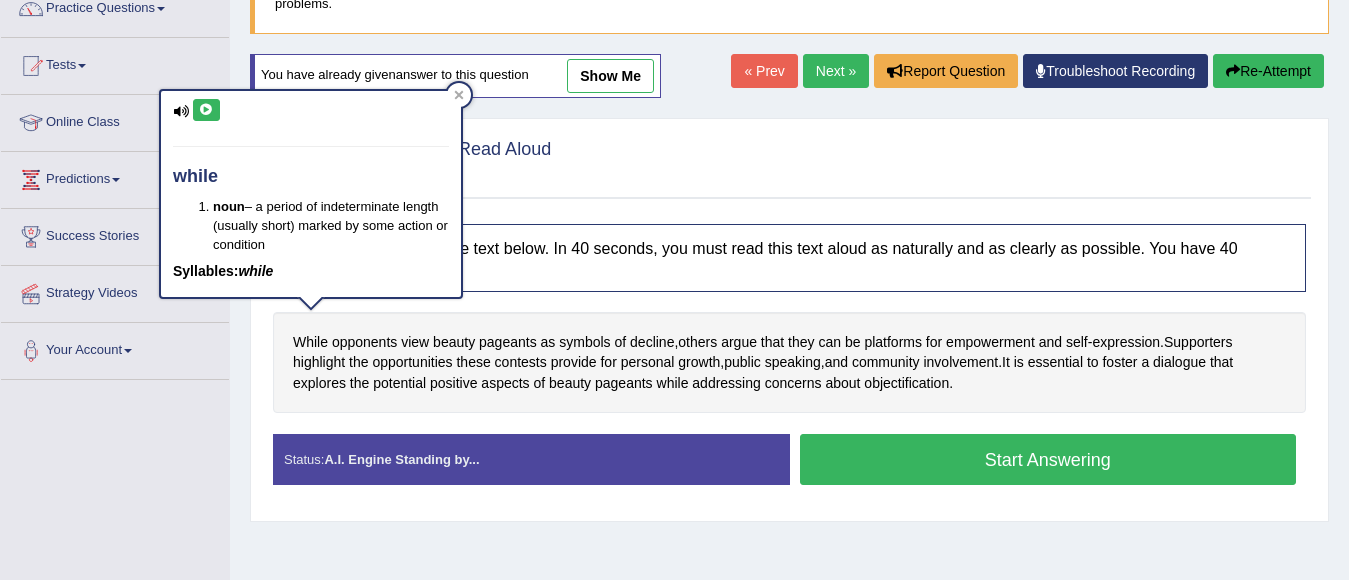 click at bounding box center (206, 110) 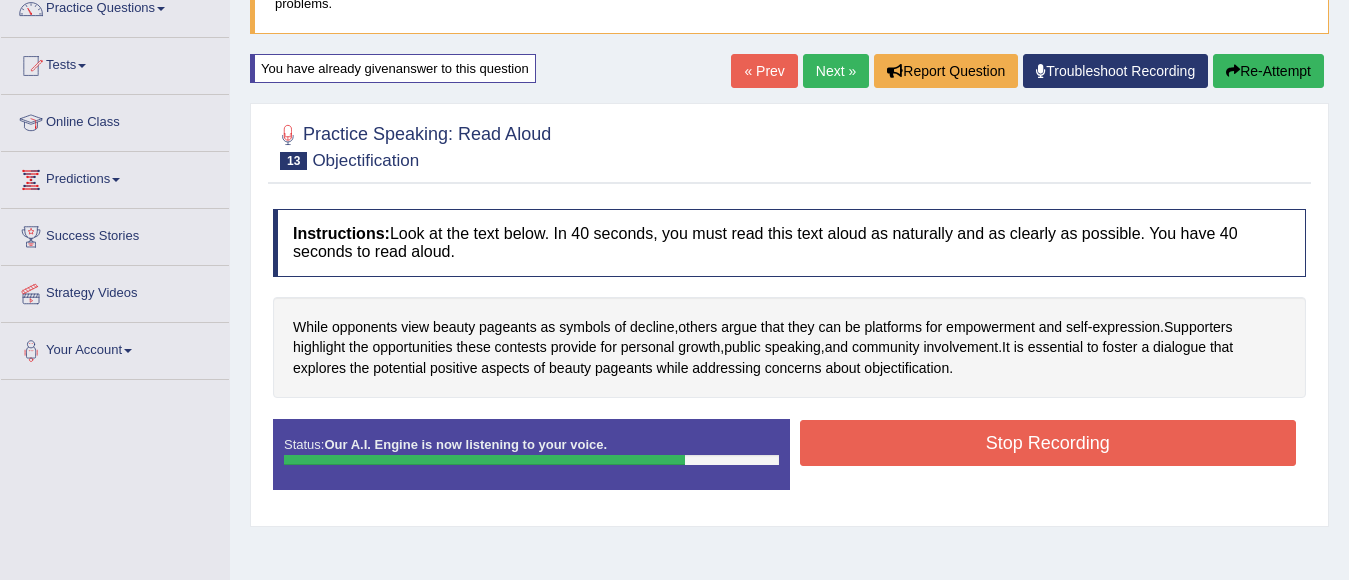 click on "Stop Recording" at bounding box center (1048, 443) 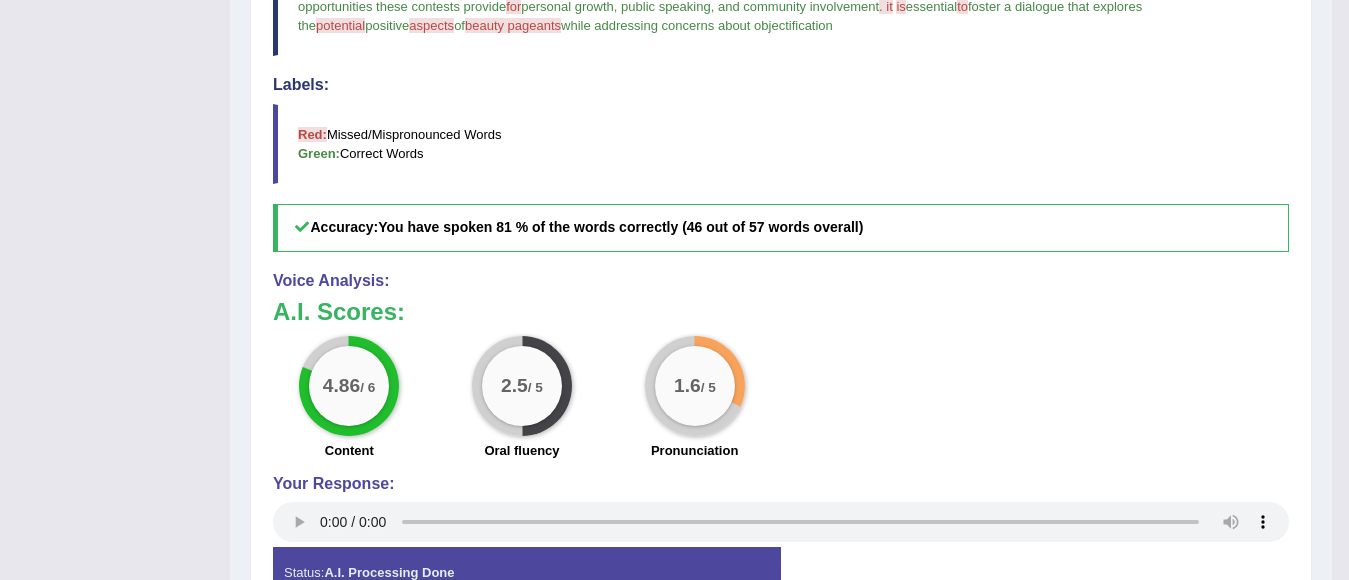 scroll, scrollTop: 575, scrollLeft: 0, axis: vertical 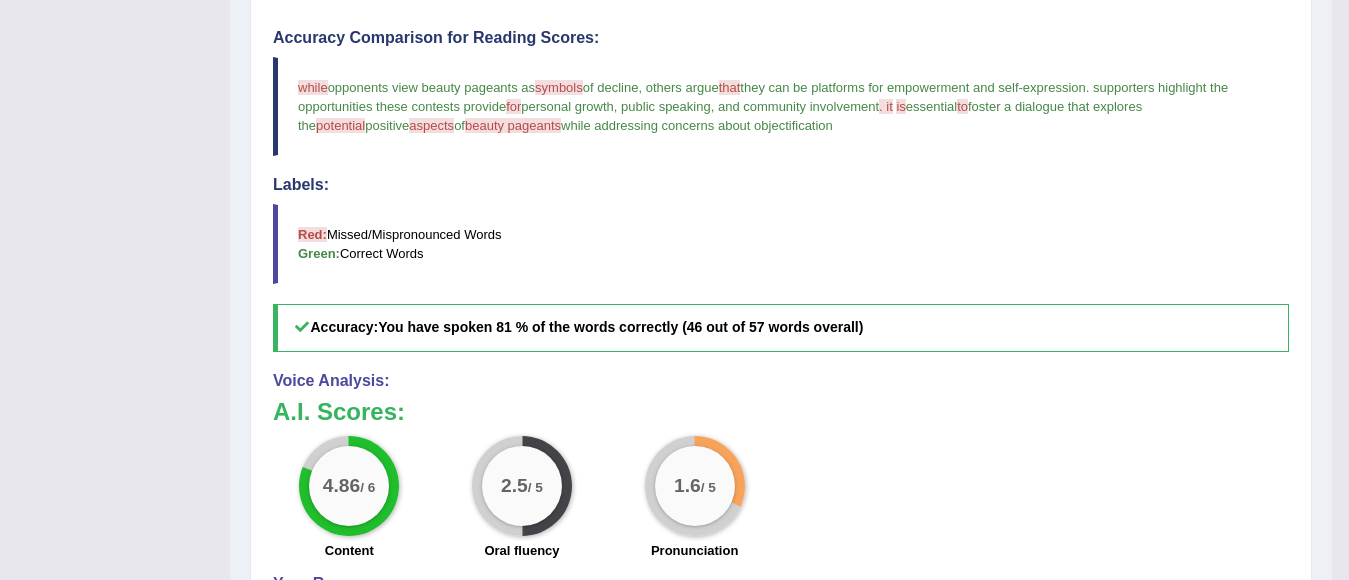 click at bounding box center (895, 106) 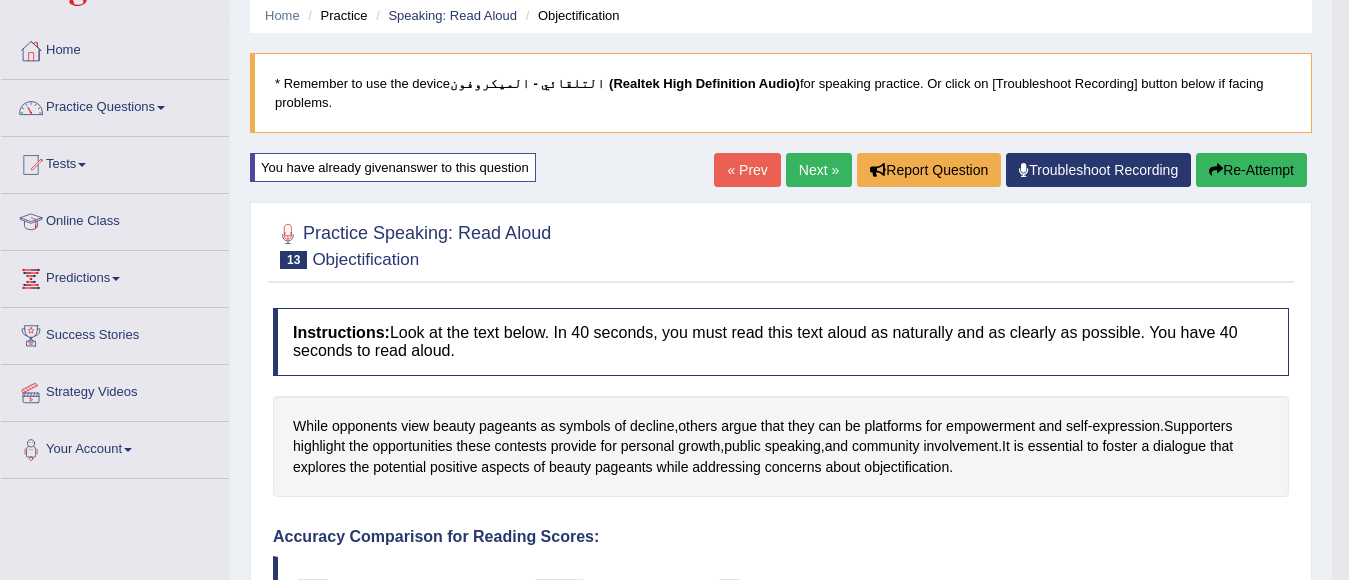 scroll, scrollTop: 75, scrollLeft: 0, axis: vertical 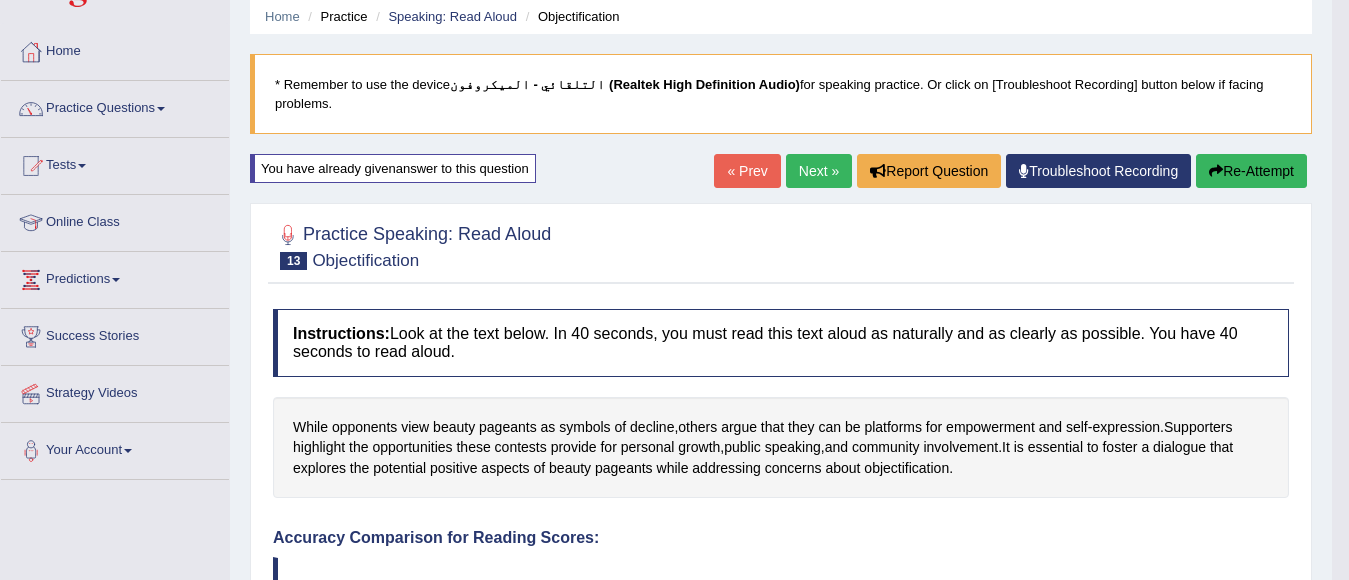 click on "Re-Attempt" at bounding box center (1251, 171) 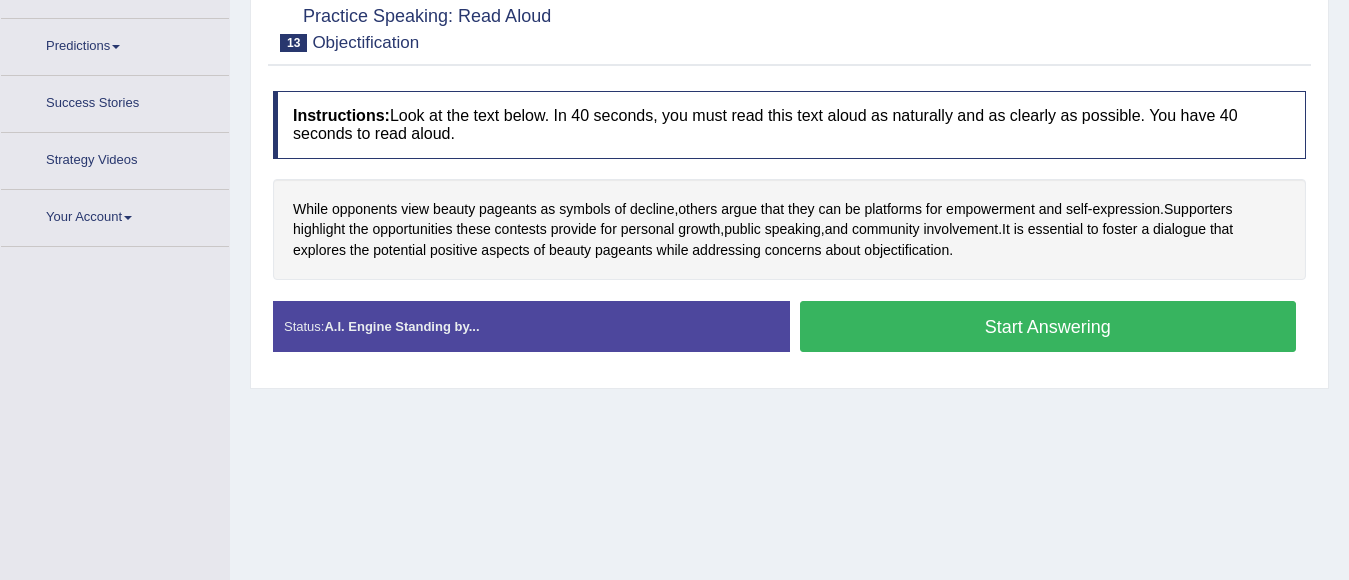 click on "While   opponents   view   beauty   pageants   as   symbols   of   decline ,  others   argue   that   they   can   be   platforms   for   empowerment   and   self - expression .  Supporters   highlight   the   opportunities   these   contests   provide   for   personal   growth ,  public   speaking ,  and   community   involvement .  It   is   essential   to   foster   a   dialogue   that   explores   the   potential   positive   aspects   of   beauty   pageants   while   addressing   concerns   about   objectification ." at bounding box center [789, 230] 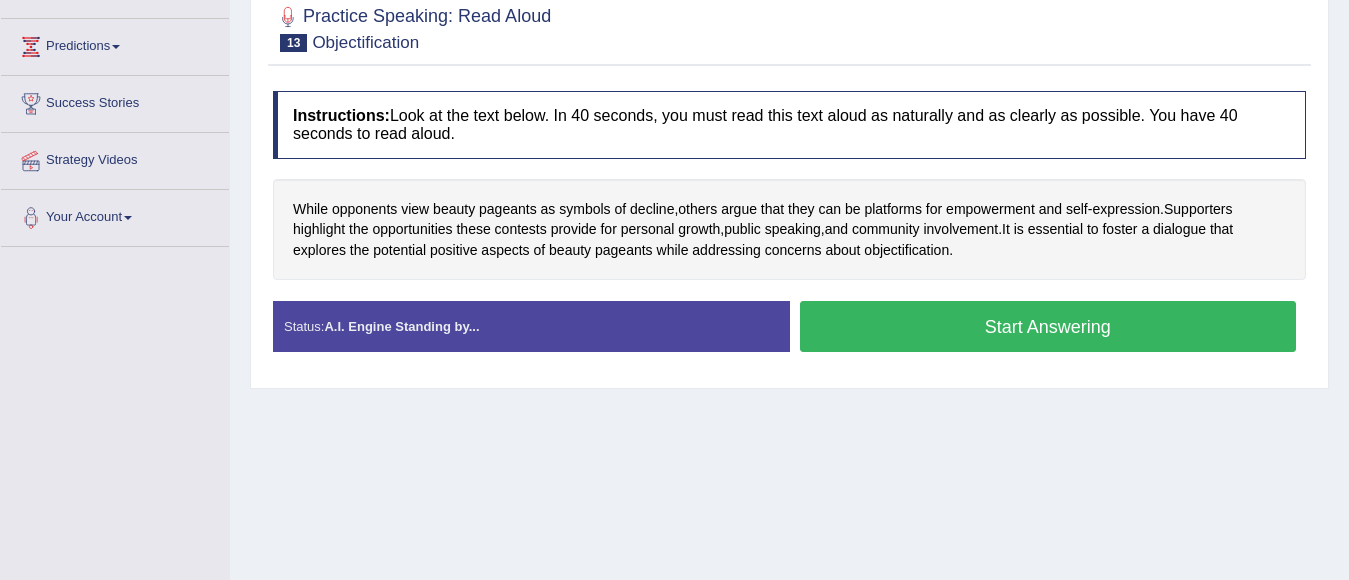 scroll, scrollTop: 308, scrollLeft: 0, axis: vertical 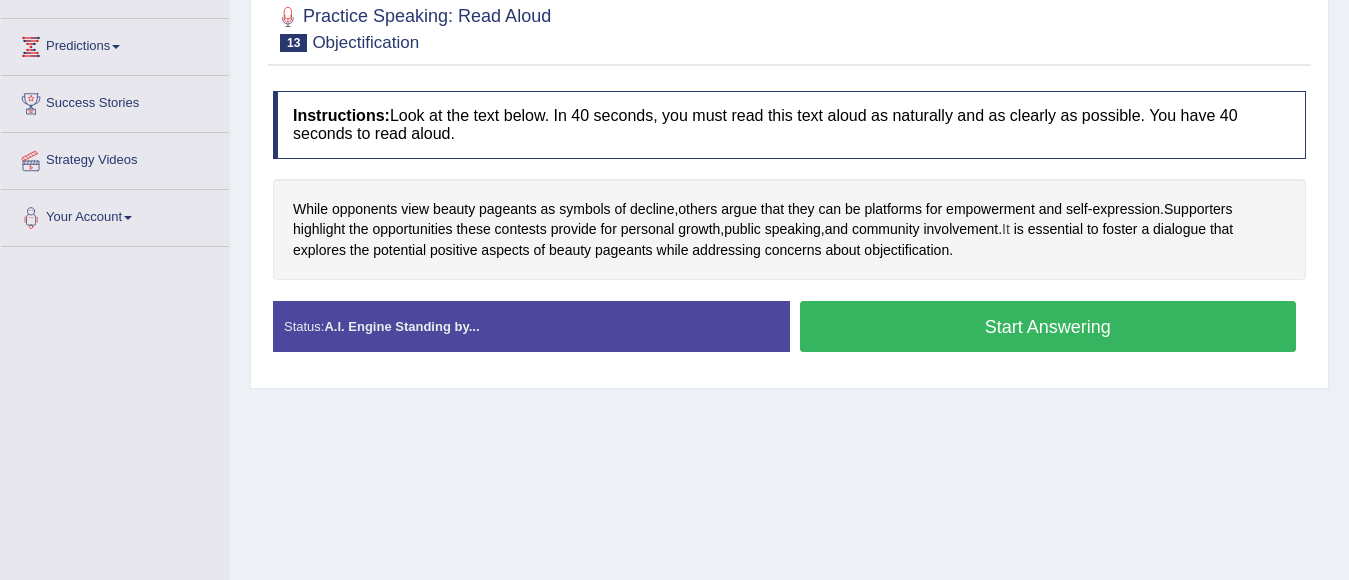click on "It" at bounding box center (1006, 229) 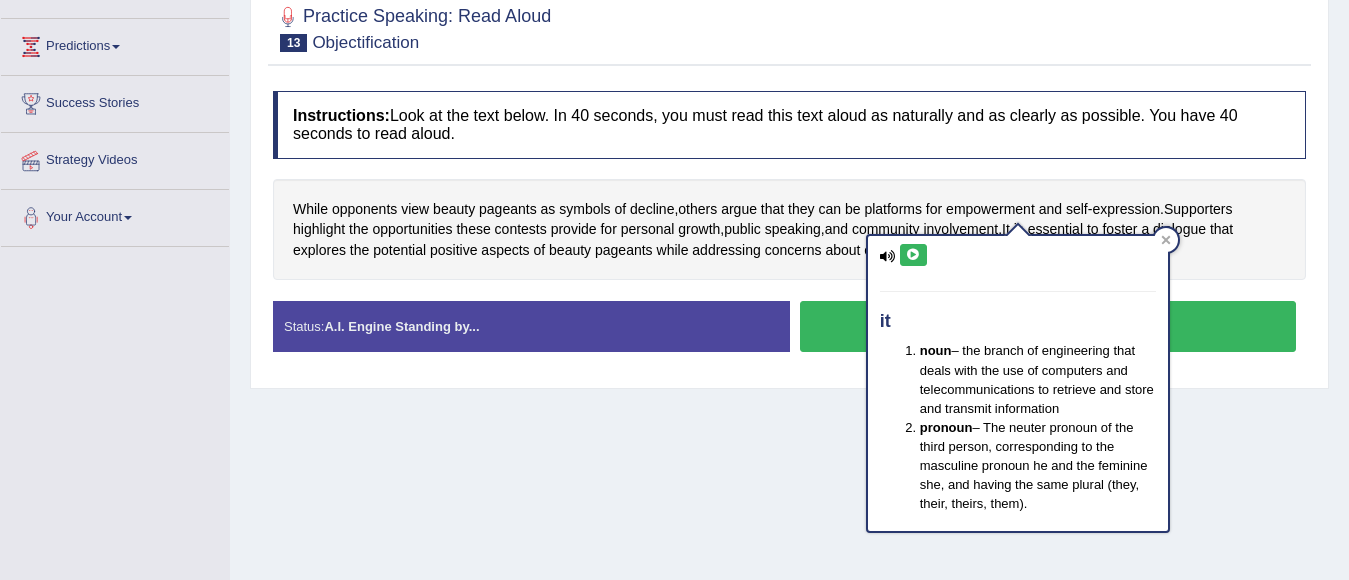 click at bounding box center (913, 255) 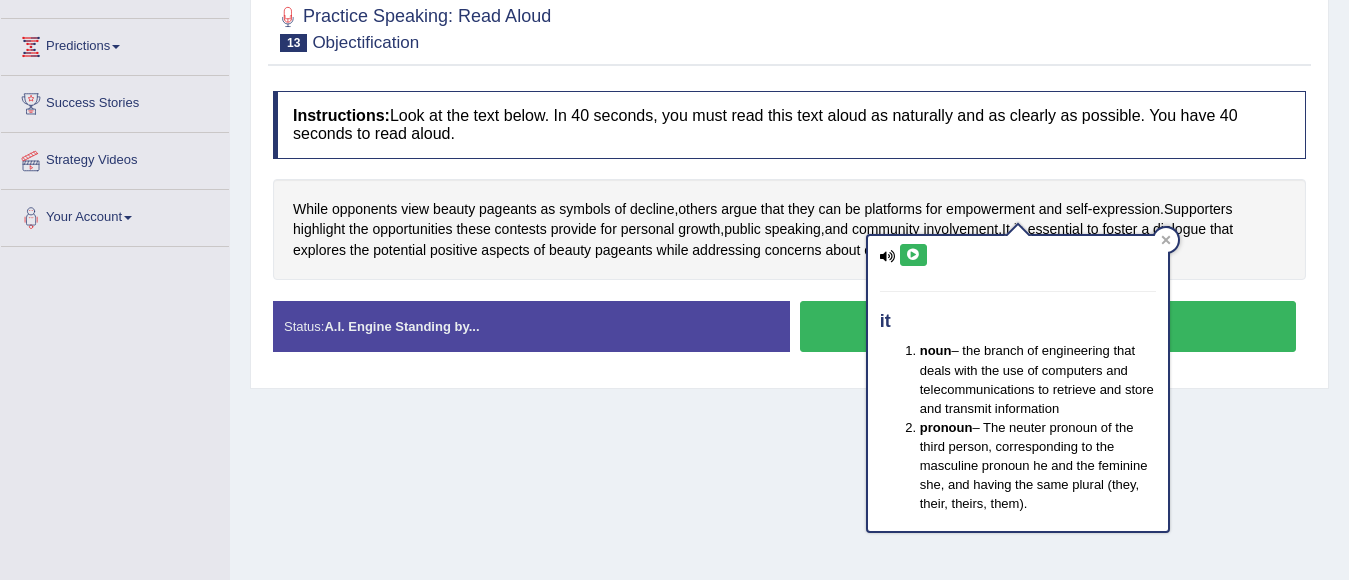 click on "is" at bounding box center (1019, 229) 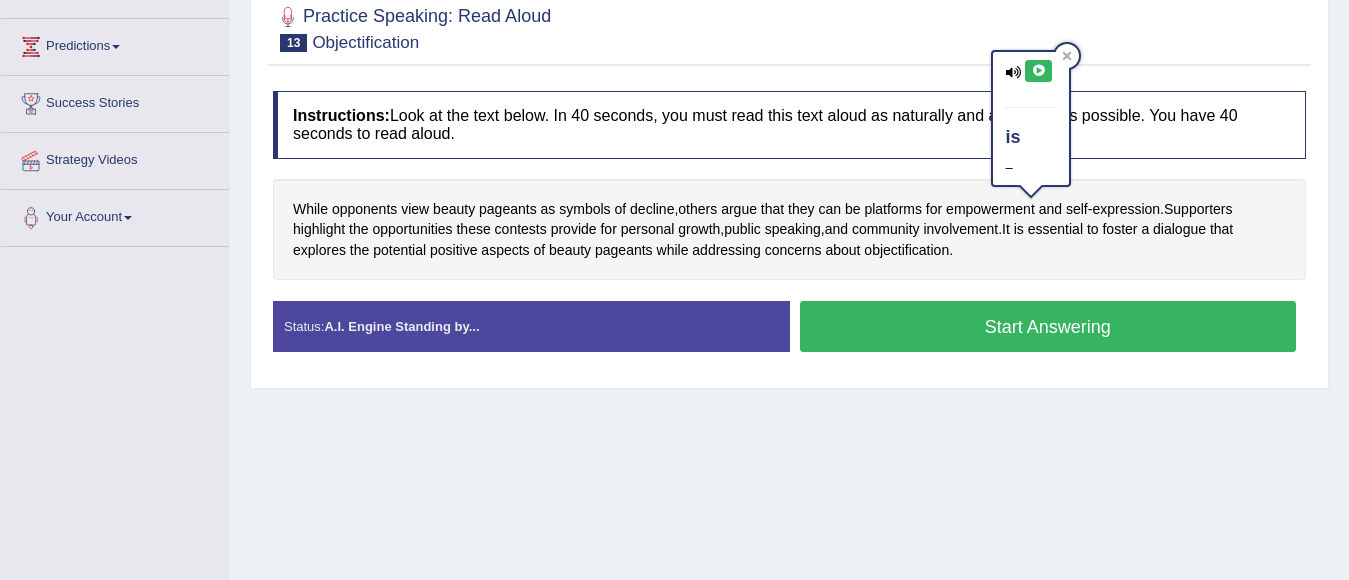 click at bounding box center [1038, 71] 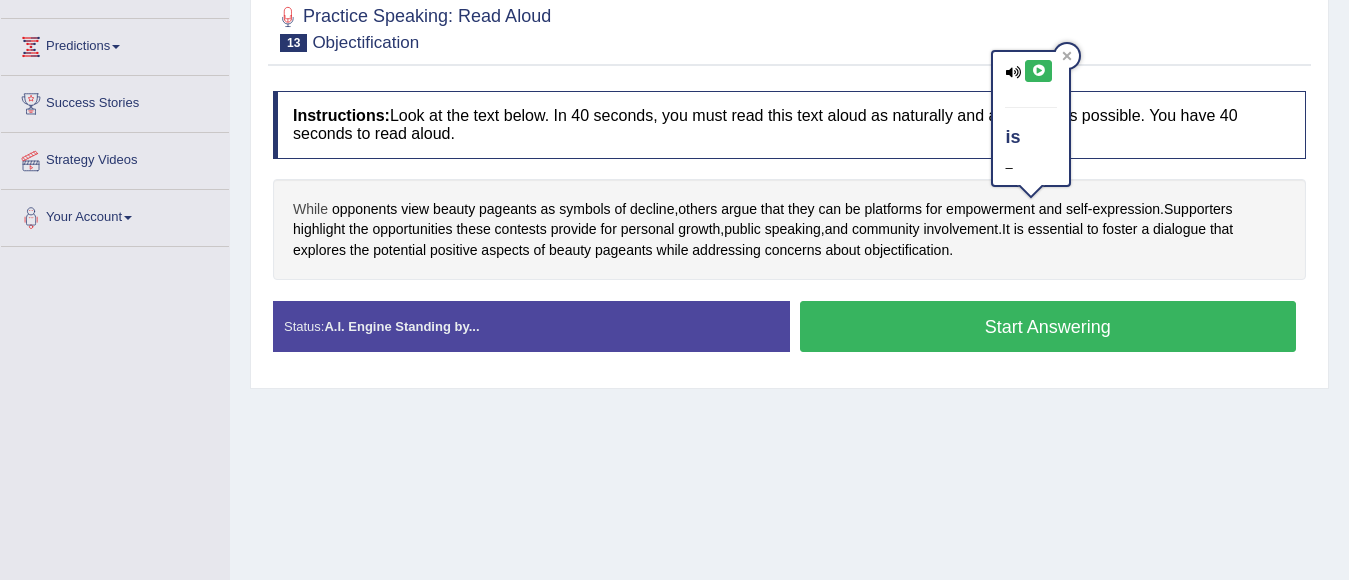 click on "While" at bounding box center [310, 209] 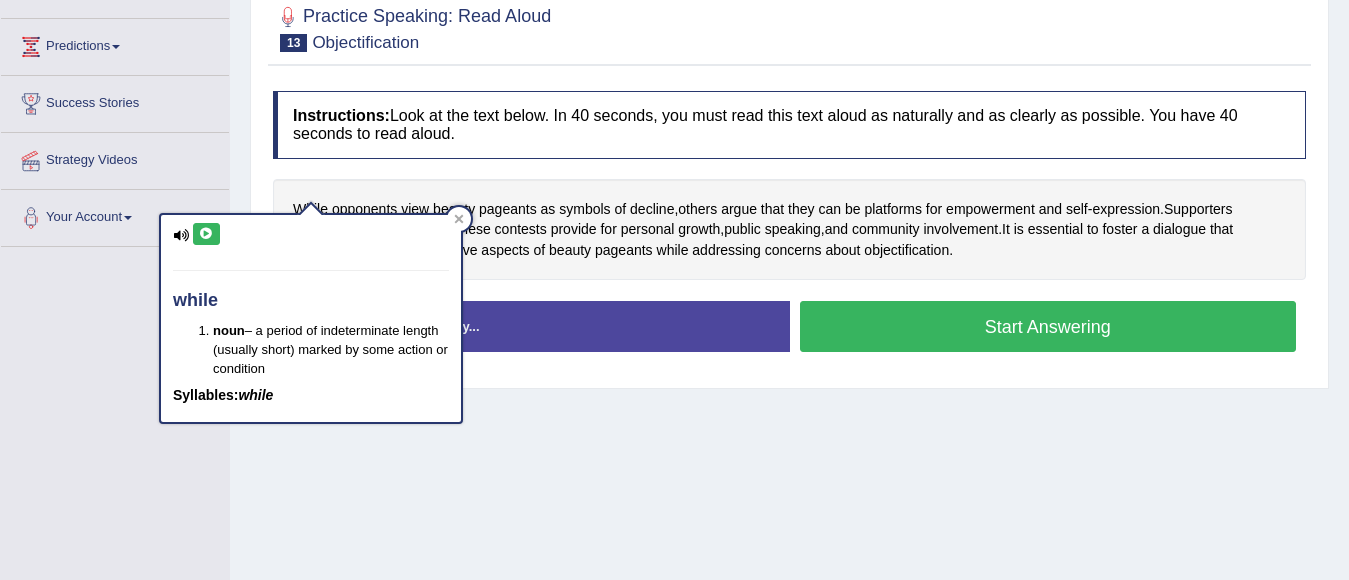 click at bounding box center [206, 234] 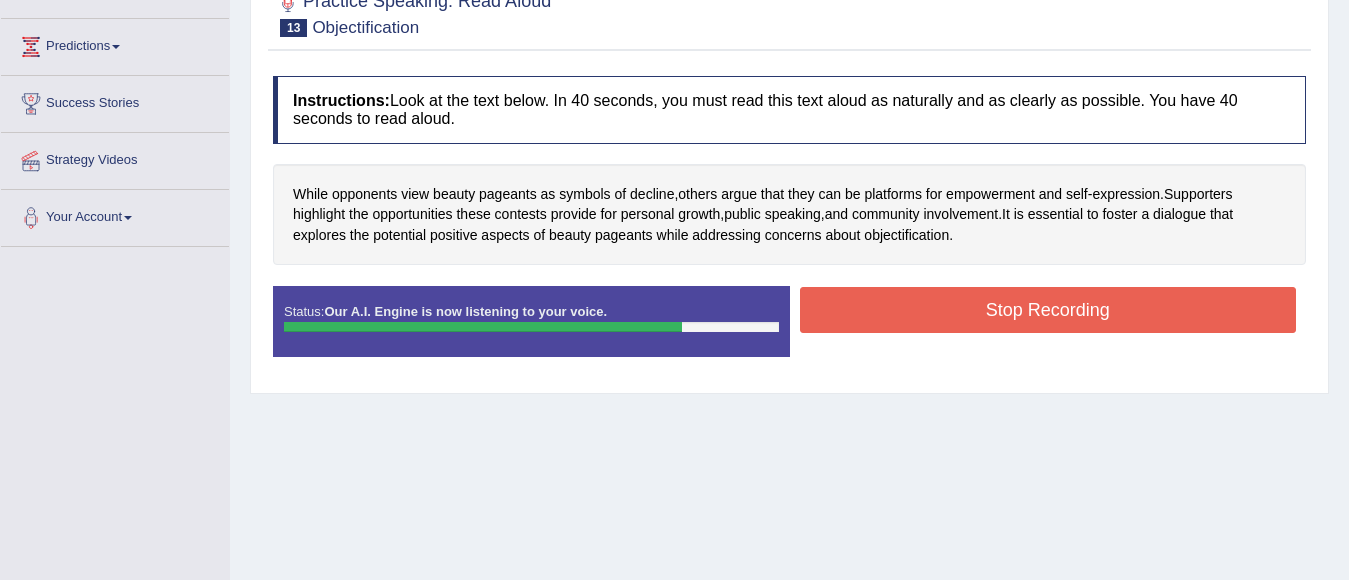 click on "Stop Recording" at bounding box center [1048, 310] 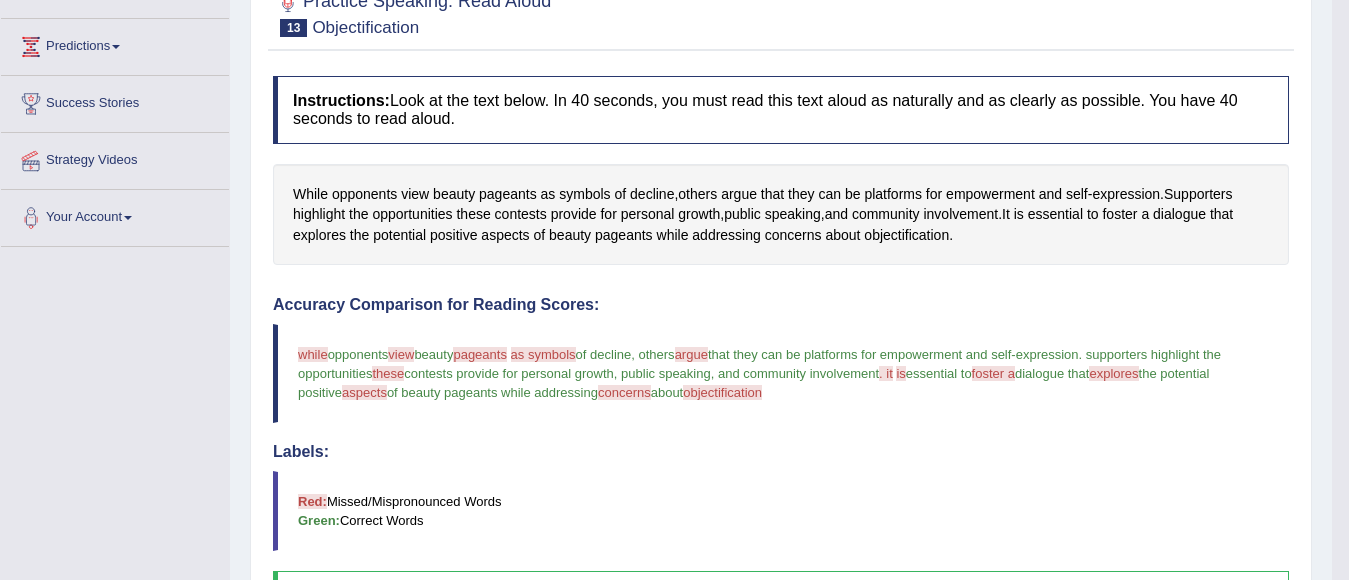 scroll, scrollTop: 8, scrollLeft: 0, axis: vertical 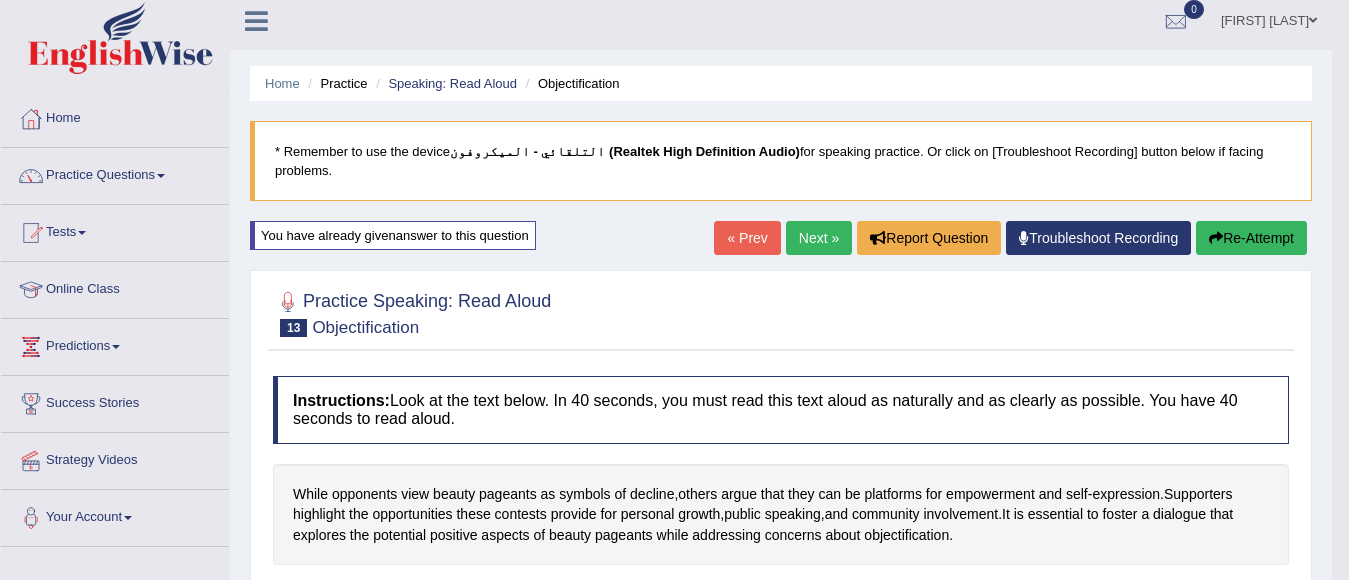 click on "Re-Attempt" at bounding box center [1251, 238] 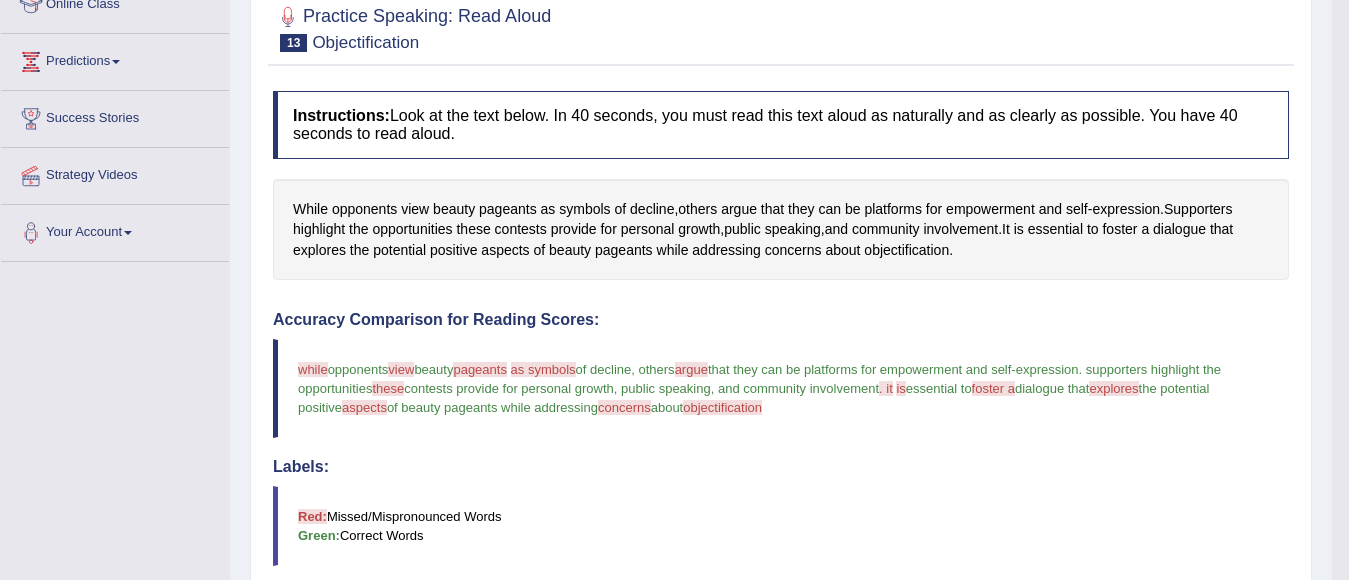 scroll, scrollTop: 308, scrollLeft: 0, axis: vertical 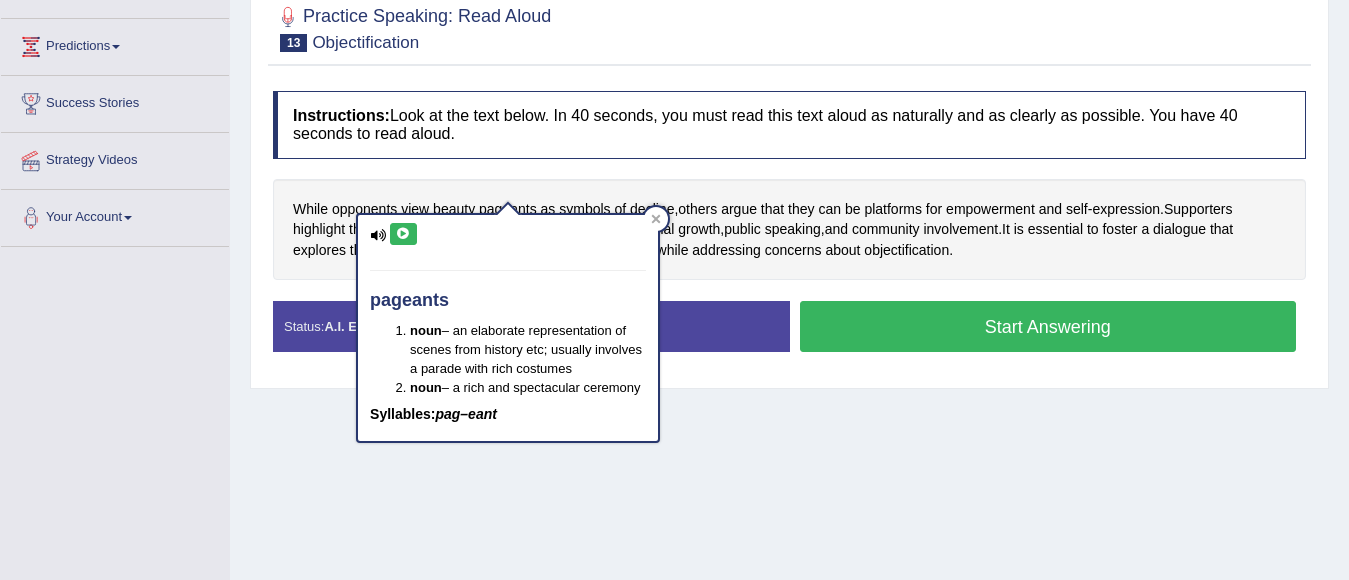 click at bounding box center [403, 234] 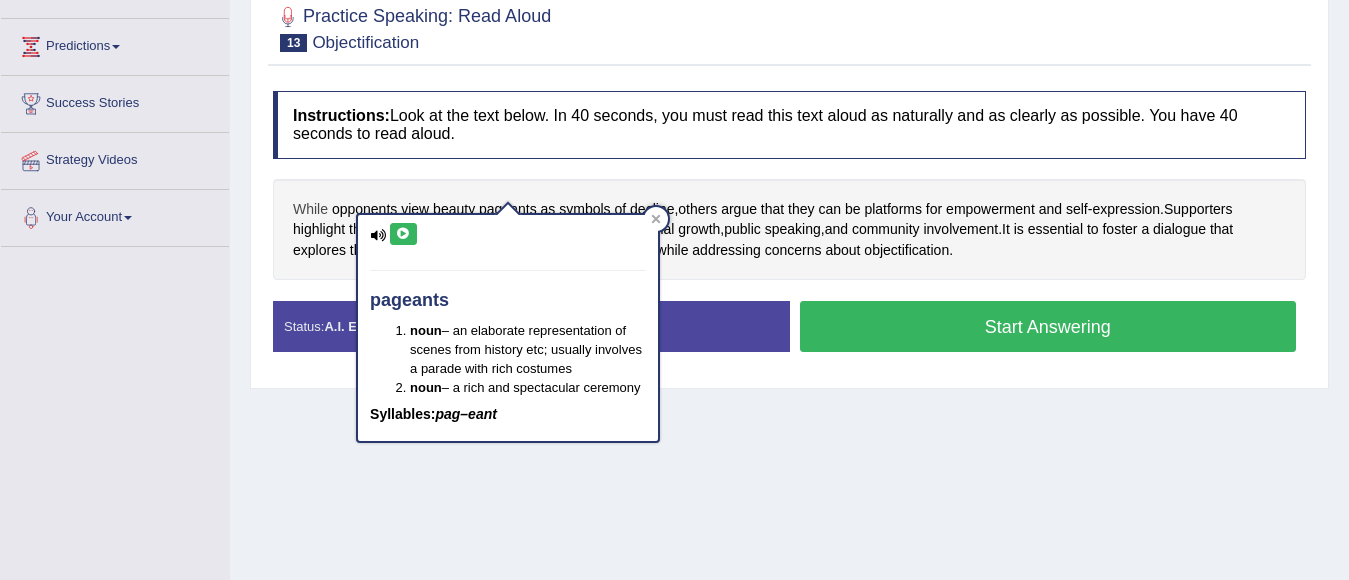 click on "While" at bounding box center [310, 209] 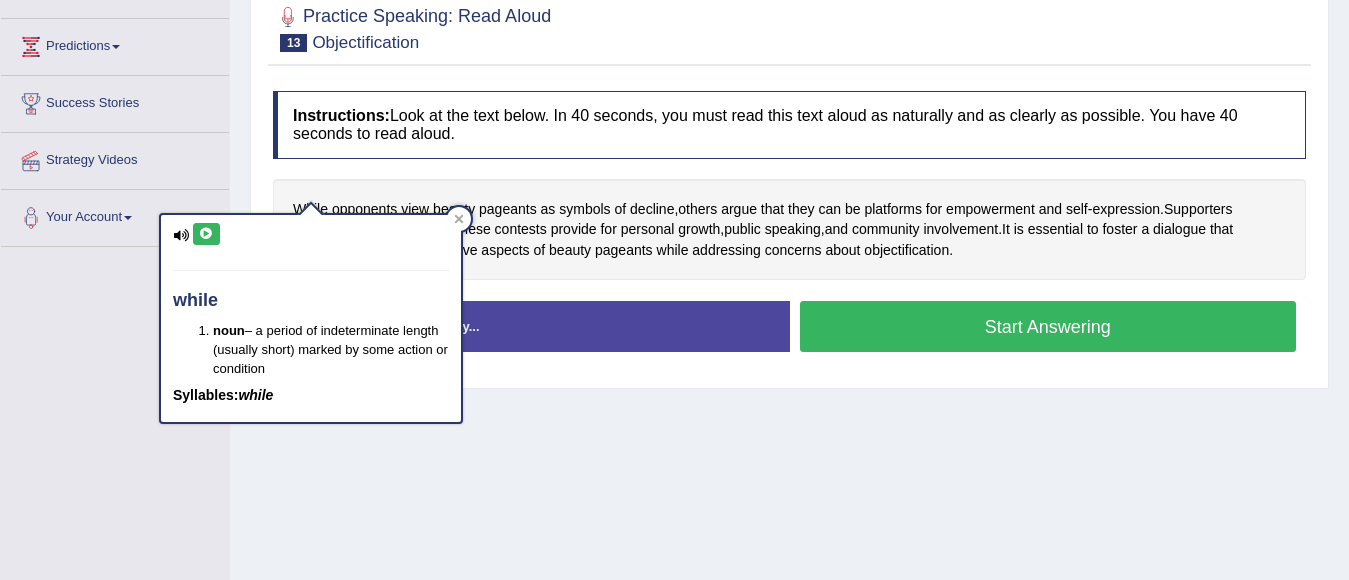 click at bounding box center (206, 234) 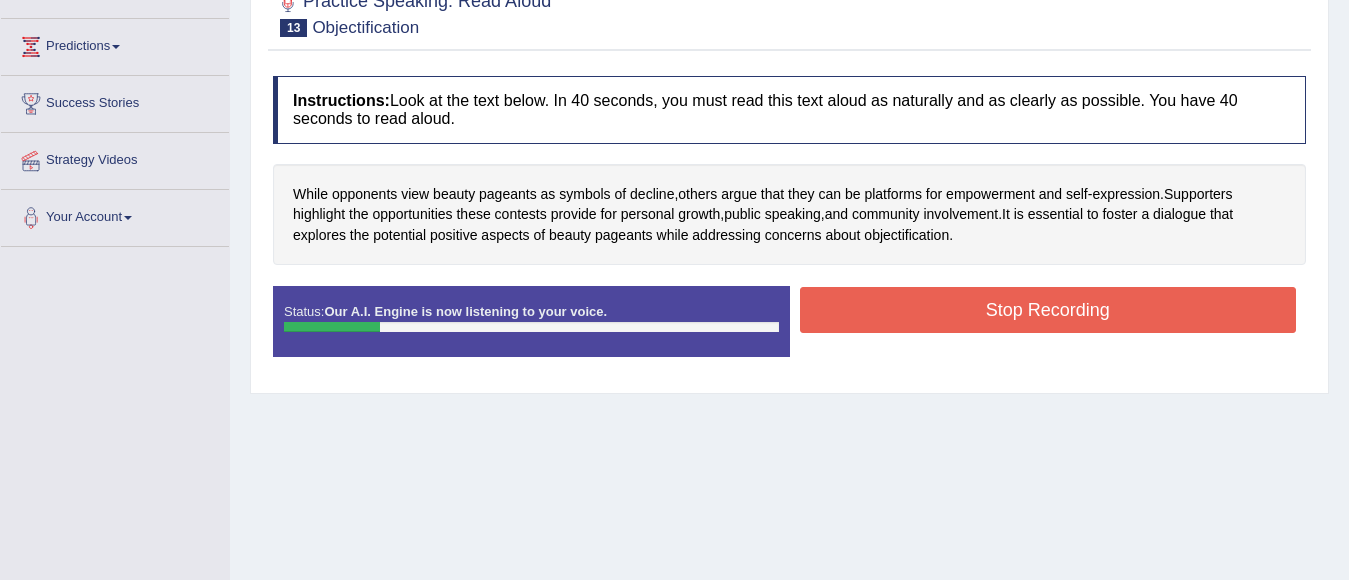 click on "Stop Recording" at bounding box center (1048, 310) 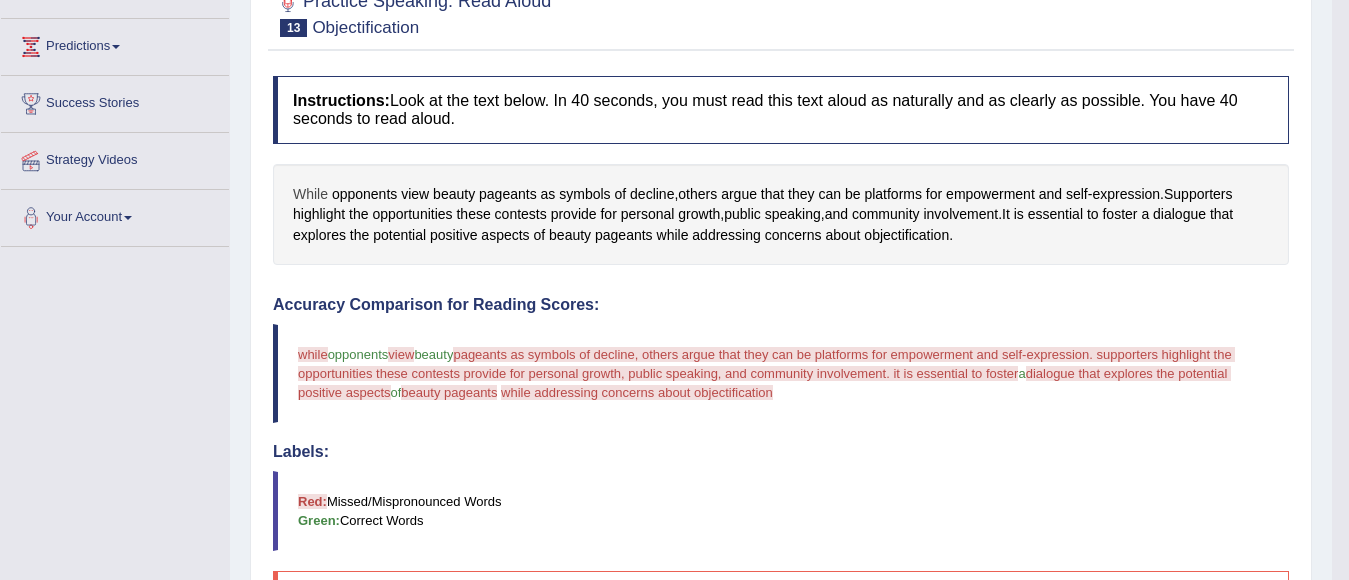 click on "While" at bounding box center [310, 194] 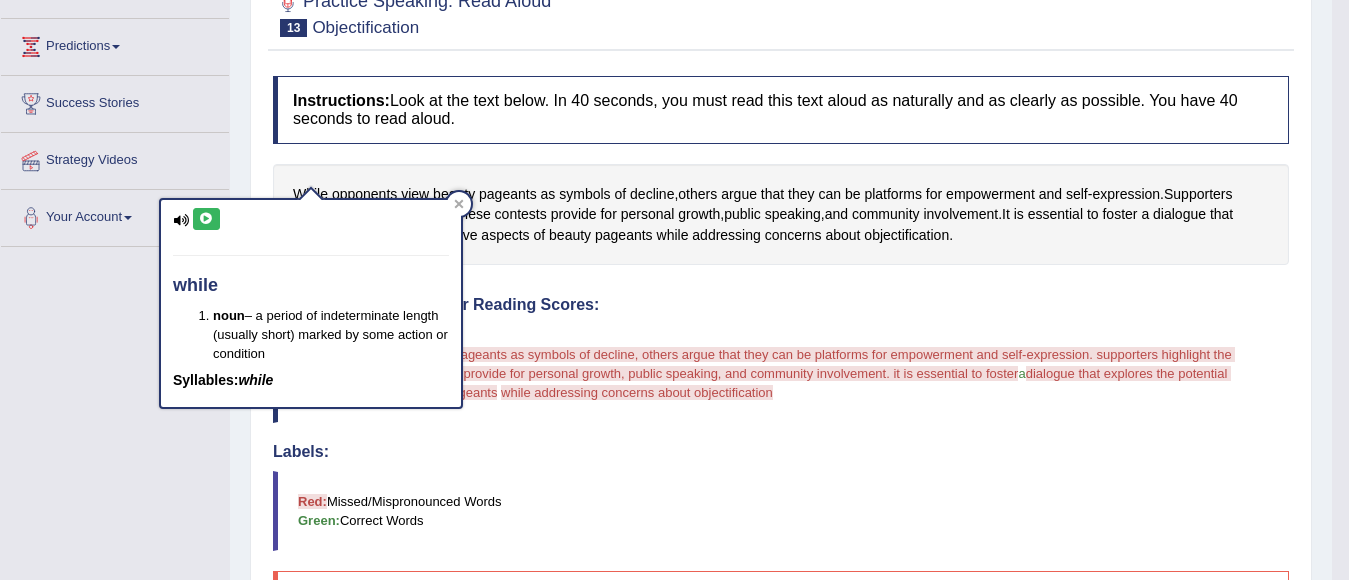 click at bounding box center [206, 219] 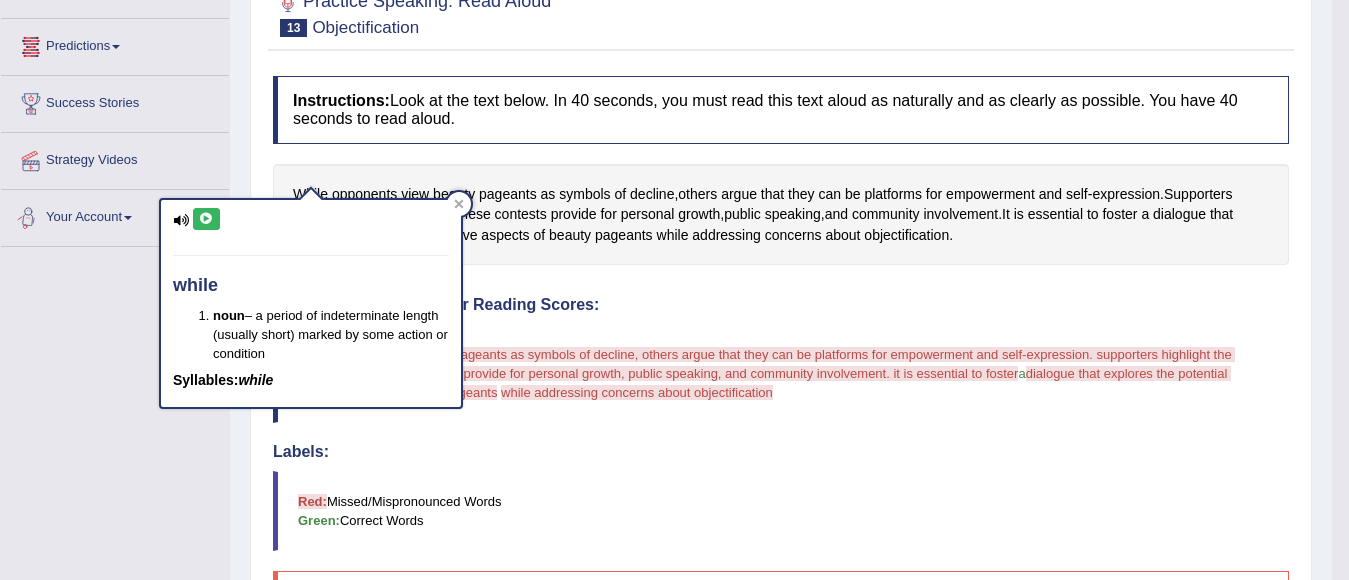 click at bounding box center (206, 219) 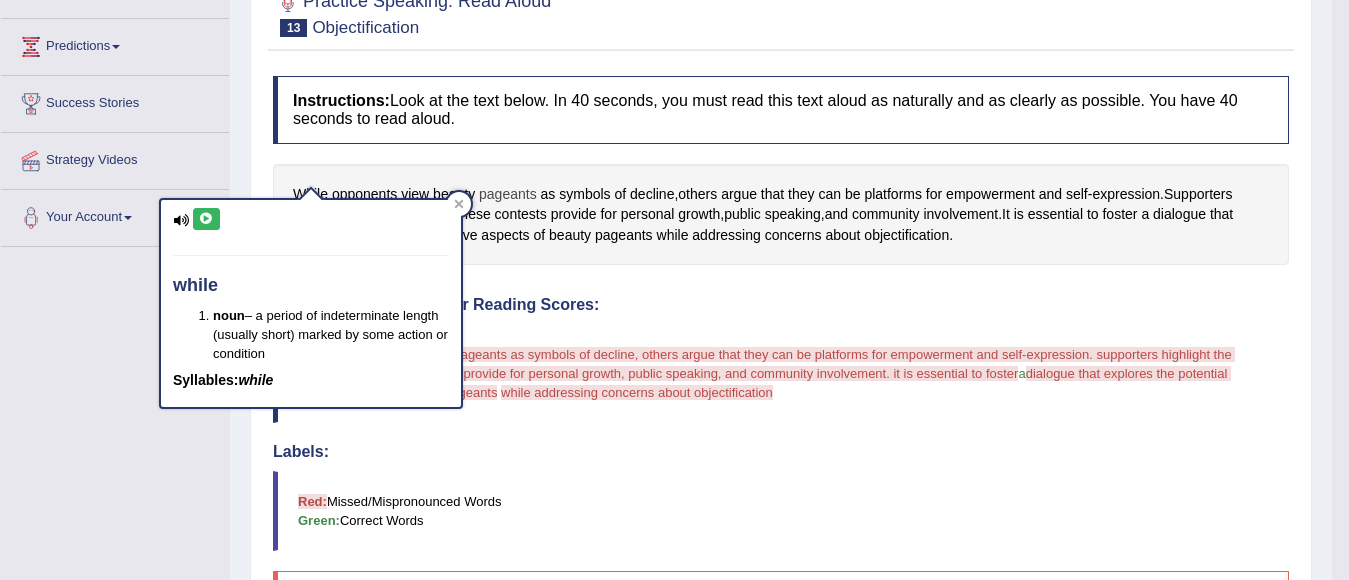 click on "pageants" at bounding box center [508, 194] 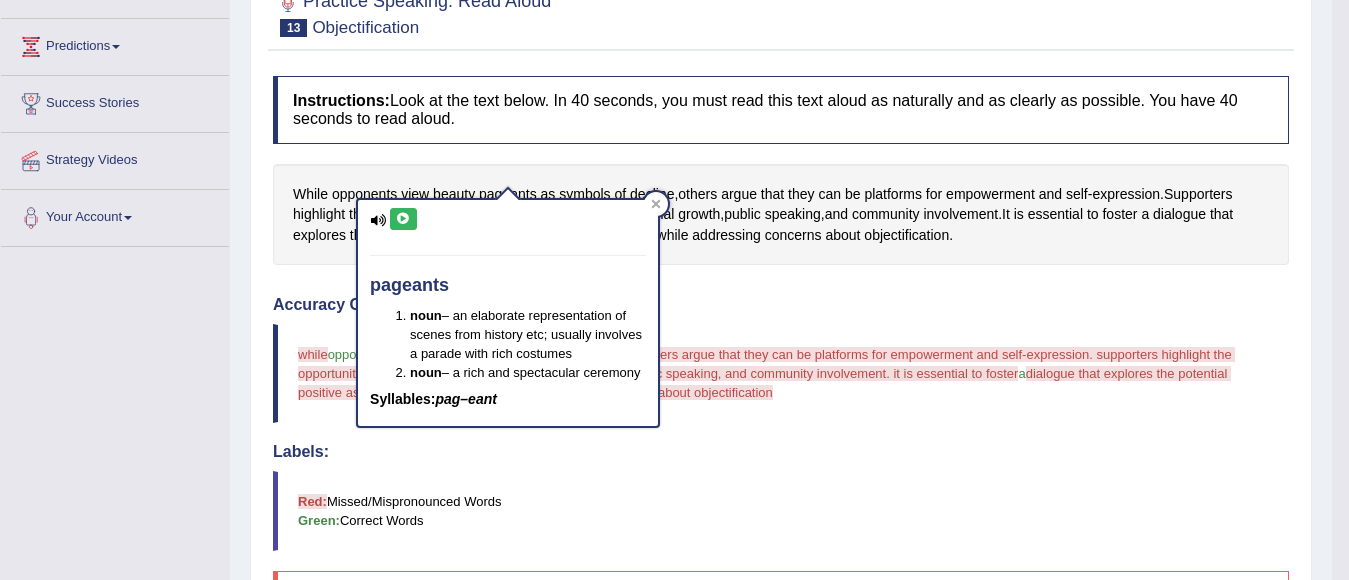 click on "pageants noun  – an elaborate representation of scenes from history etc; usually involves a parade with rich costumes noun  – a rich and spectacular ceremony Syllables:  pag–eant" at bounding box center [508, 313] 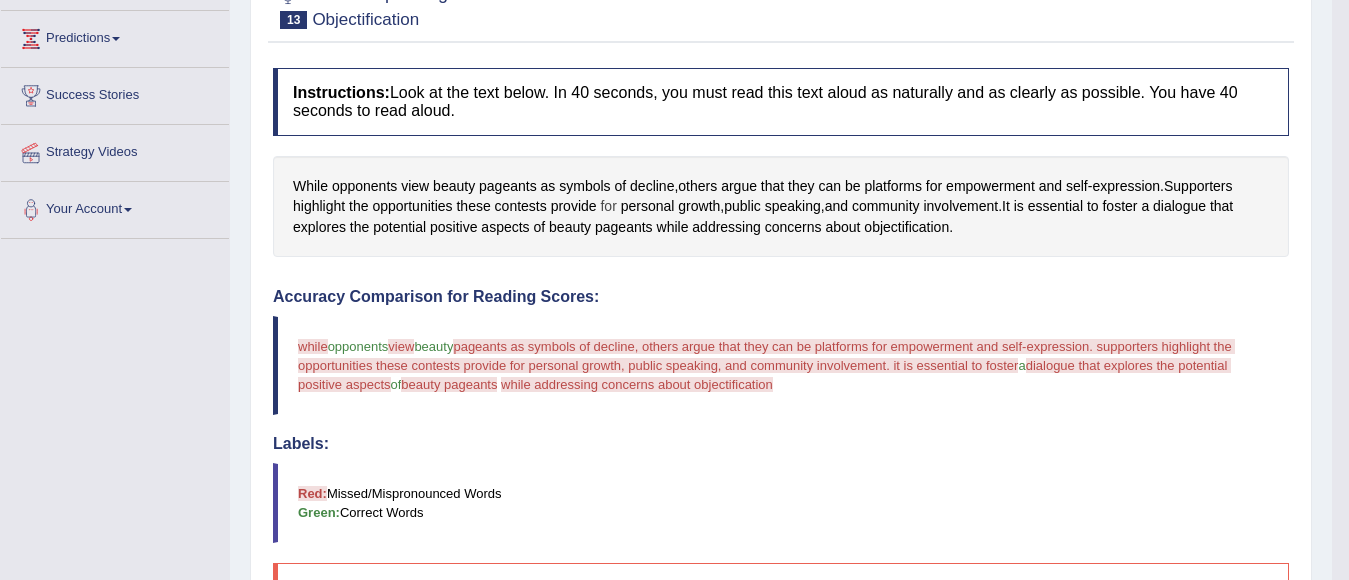 scroll, scrollTop: 308, scrollLeft: 0, axis: vertical 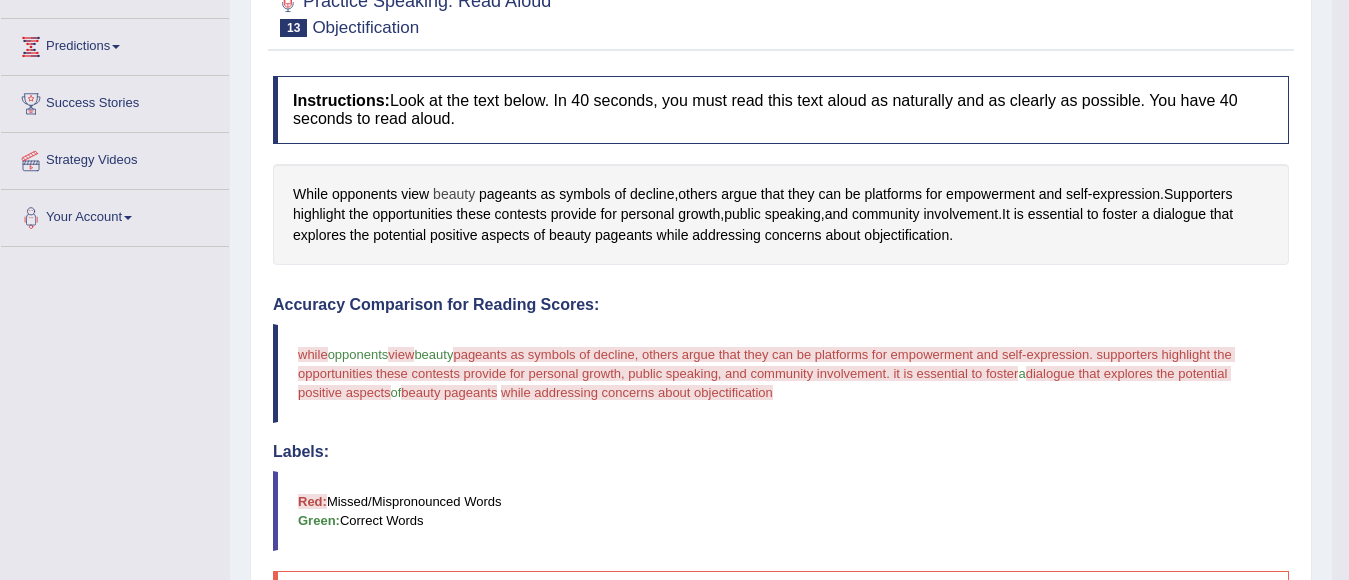 click on "beauty" at bounding box center (454, 194) 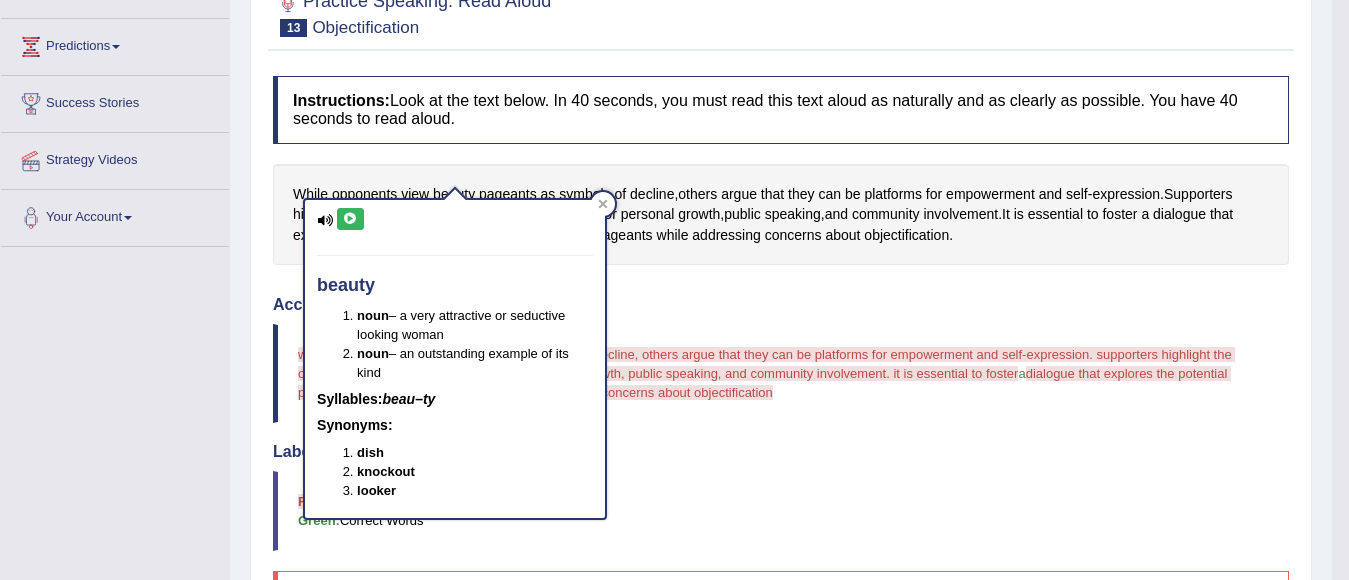 click at bounding box center [350, 219] 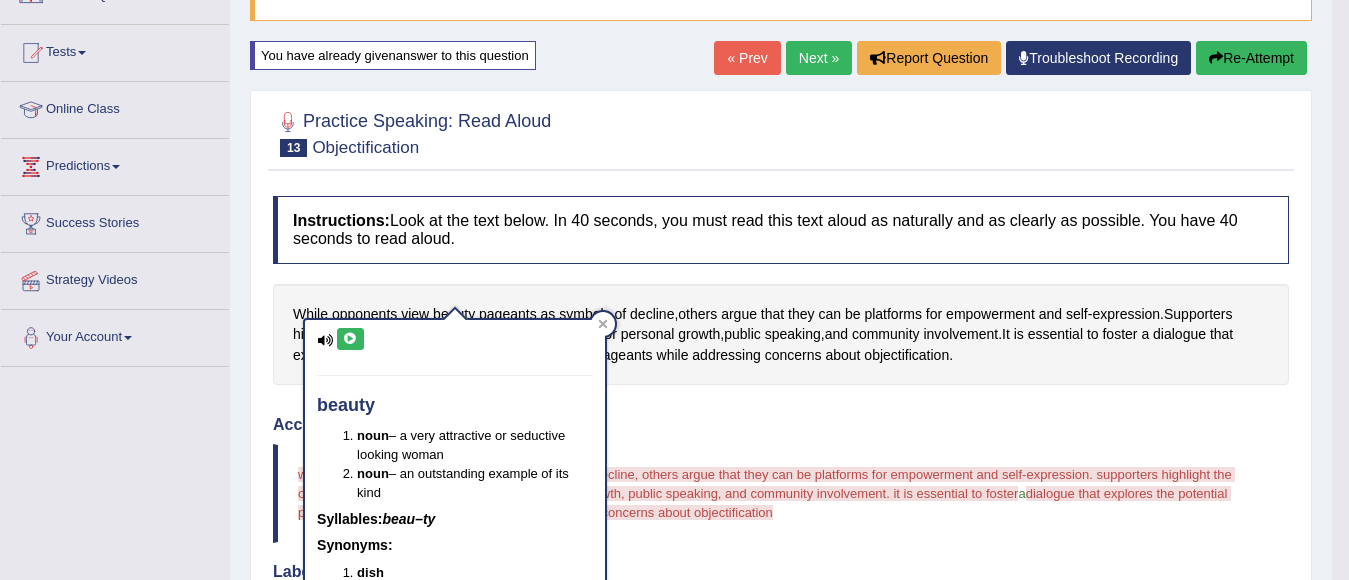 scroll, scrollTop: 108, scrollLeft: 0, axis: vertical 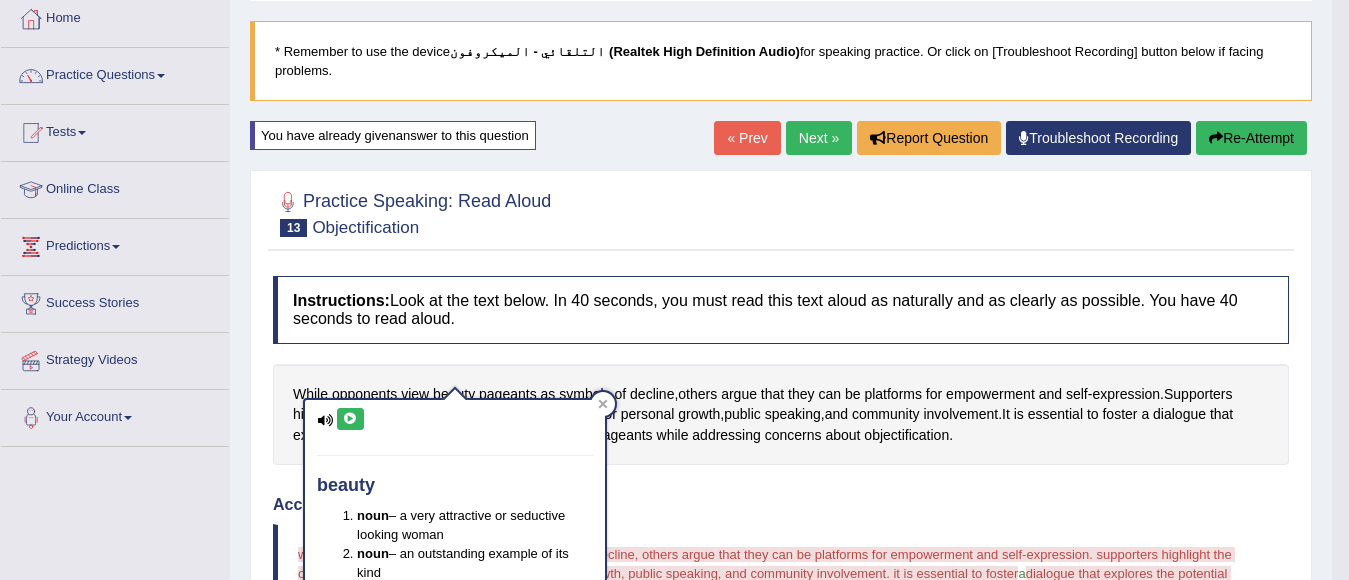 click on "Re-Attempt" at bounding box center [1251, 138] 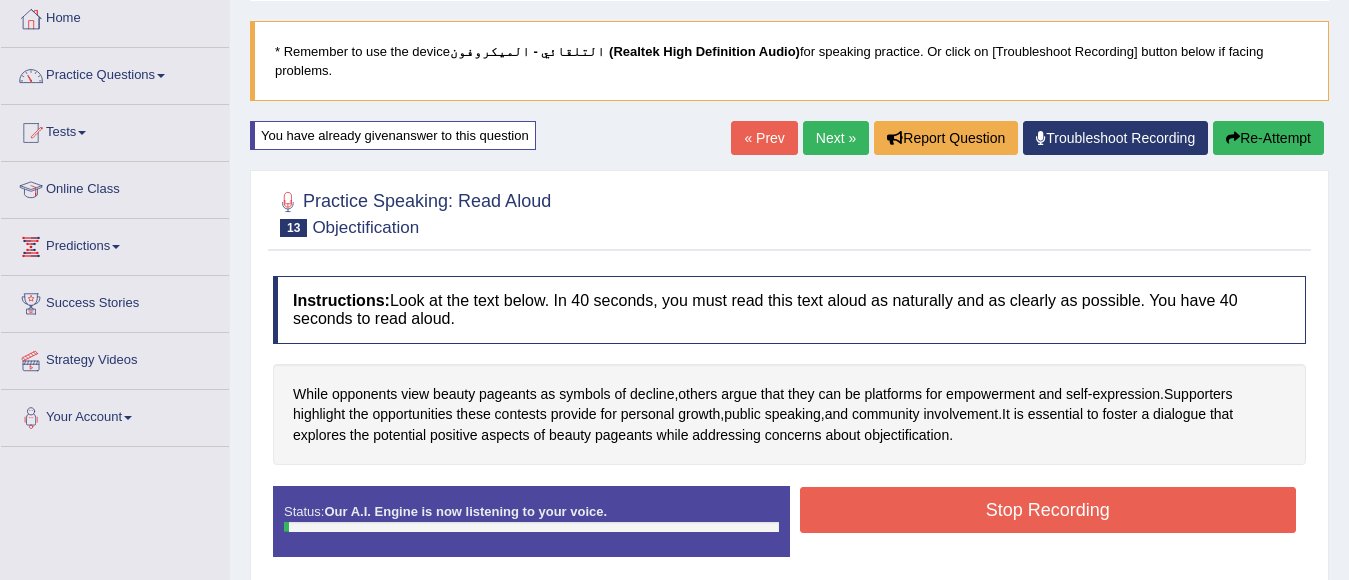 scroll, scrollTop: 108, scrollLeft: 0, axis: vertical 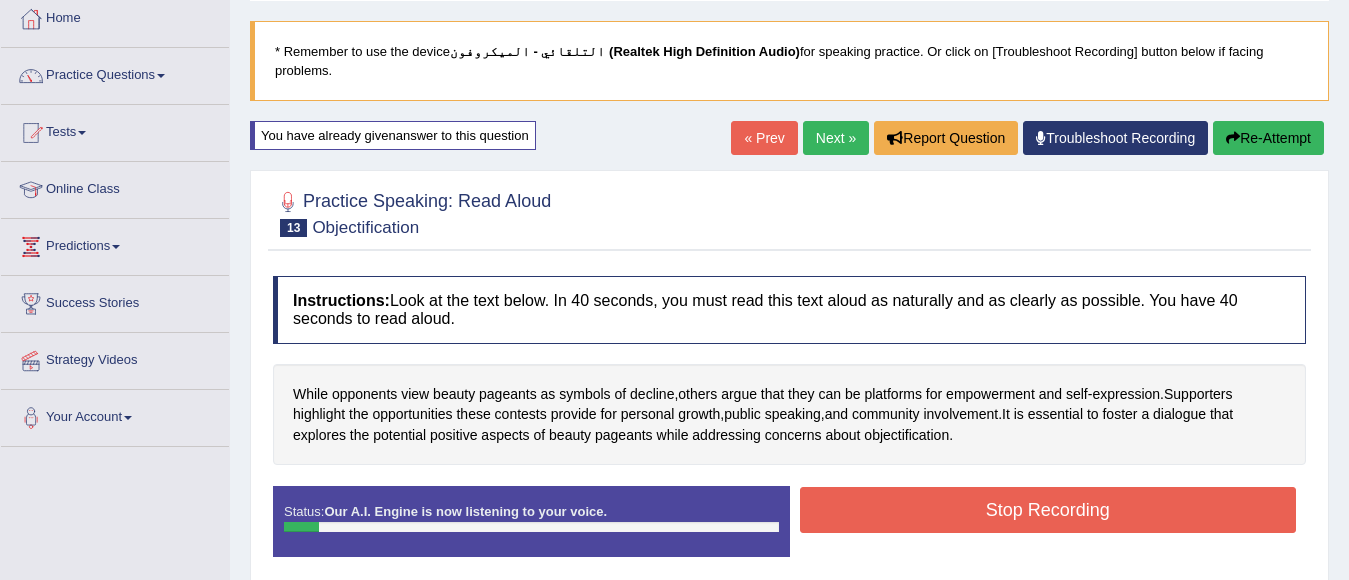 click on "Re-Attempt" at bounding box center [1268, 138] 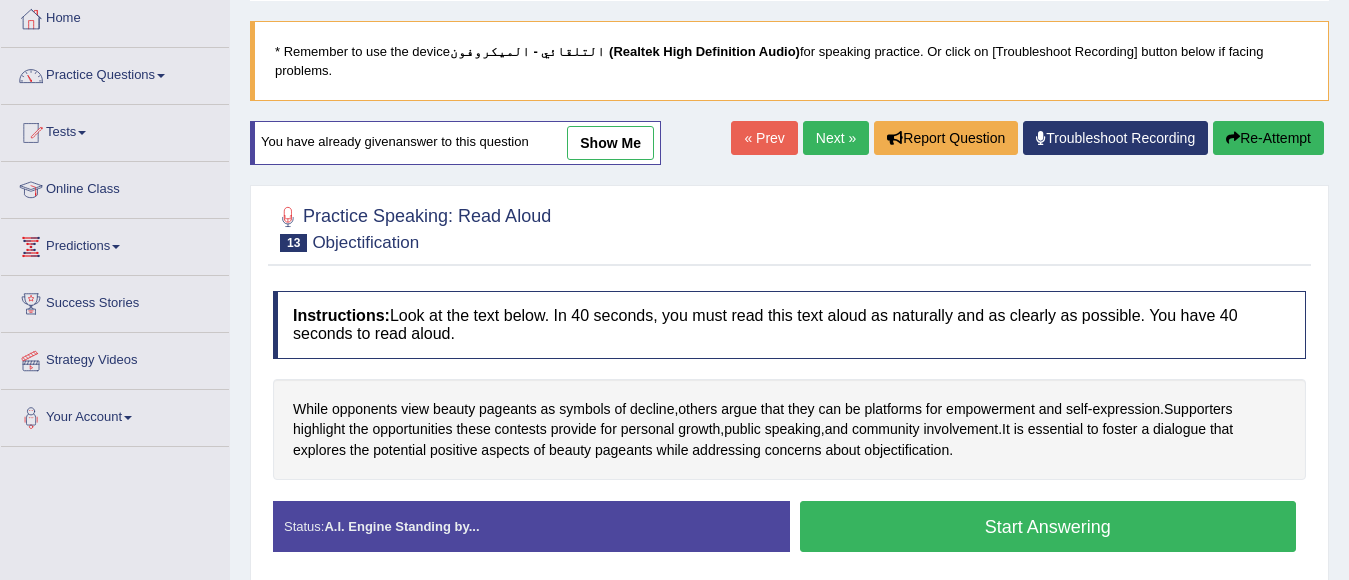 scroll, scrollTop: 108, scrollLeft: 0, axis: vertical 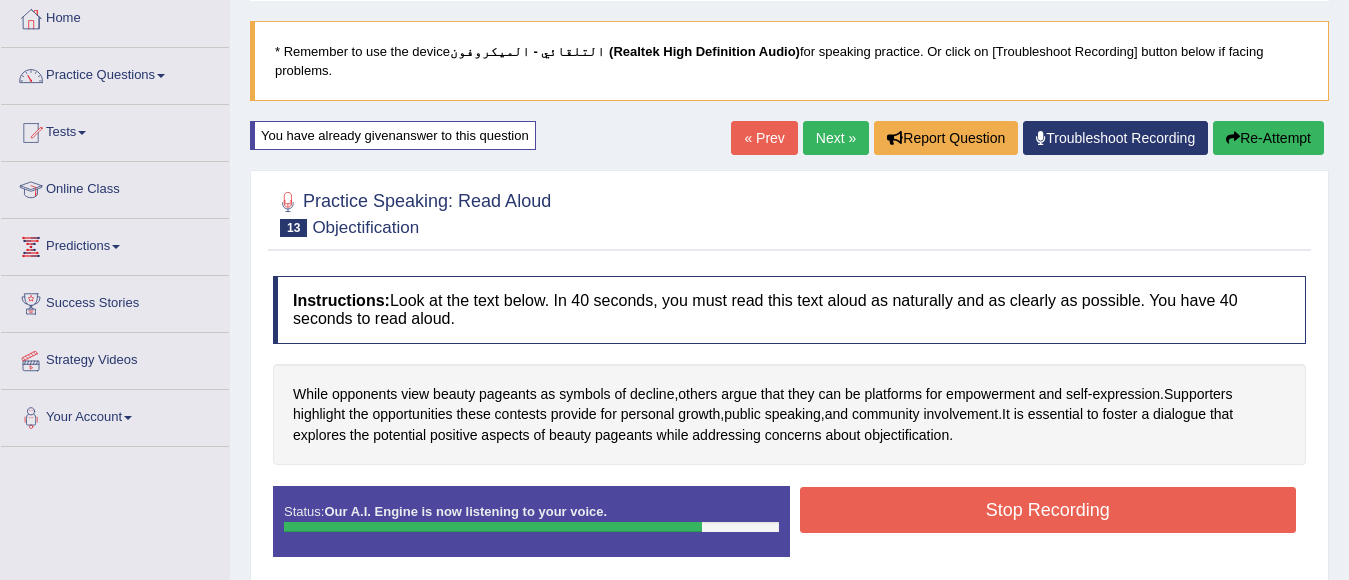 drag, startPoint x: 1016, startPoint y: 498, endPoint x: 1001, endPoint y: 497, distance: 15.033297 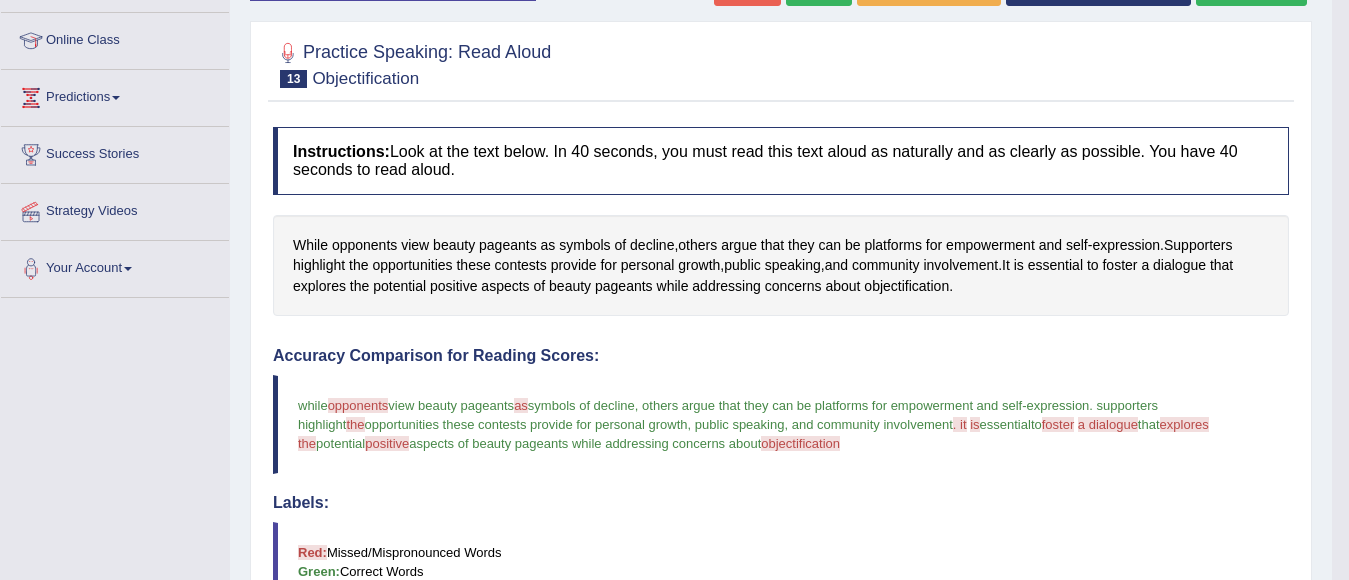 scroll, scrollTop: 208, scrollLeft: 0, axis: vertical 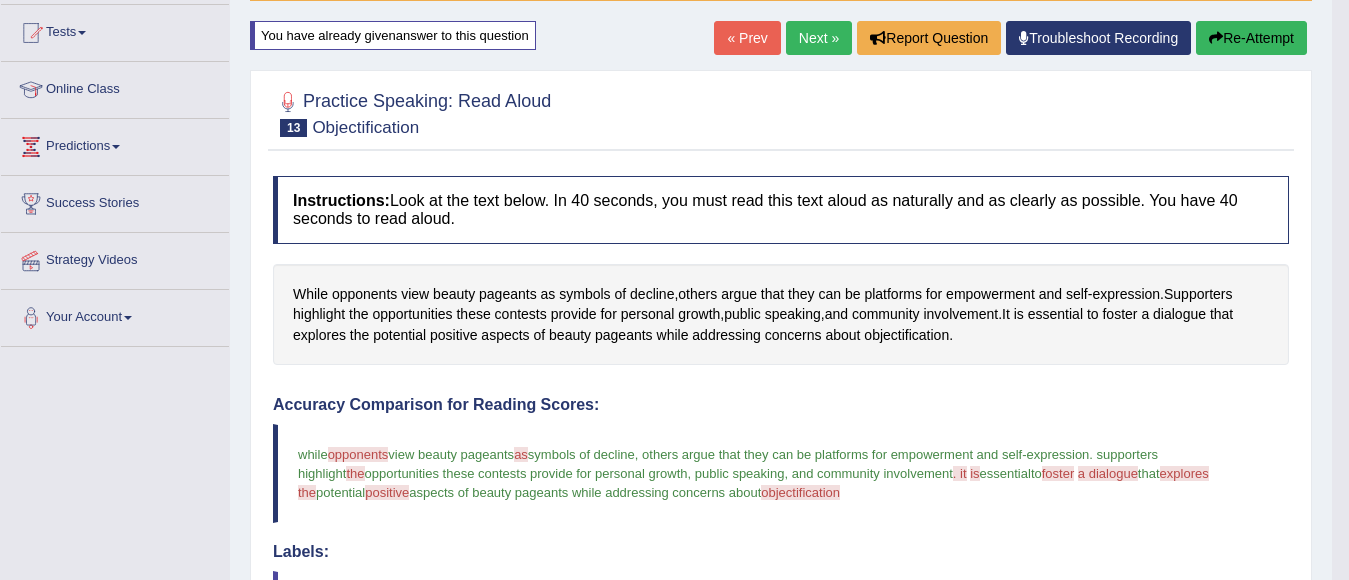 click on "Re-Attempt" at bounding box center (1251, 38) 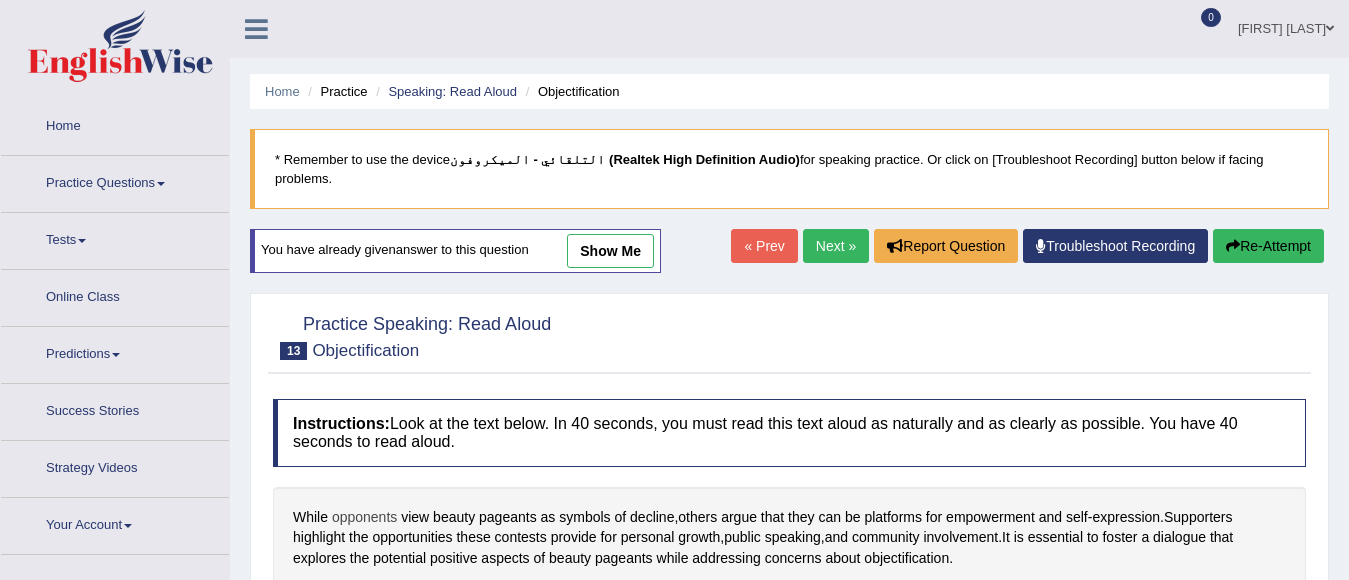 click on "opponents" at bounding box center (364, 517) 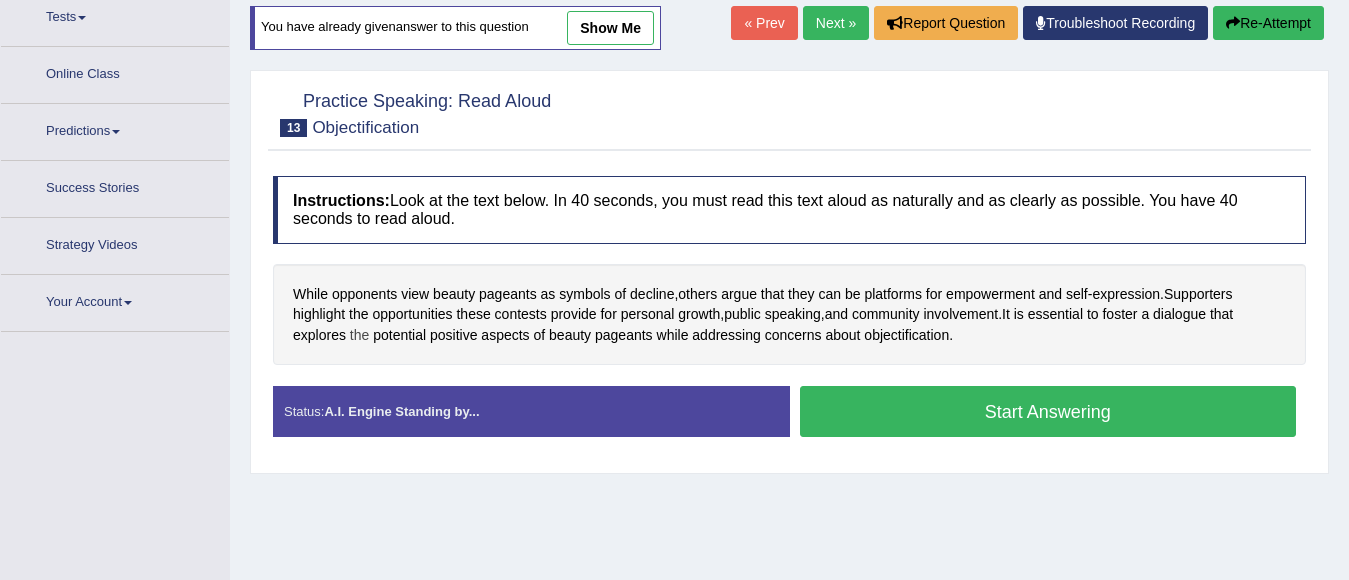 scroll, scrollTop: 223, scrollLeft: 0, axis: vertical 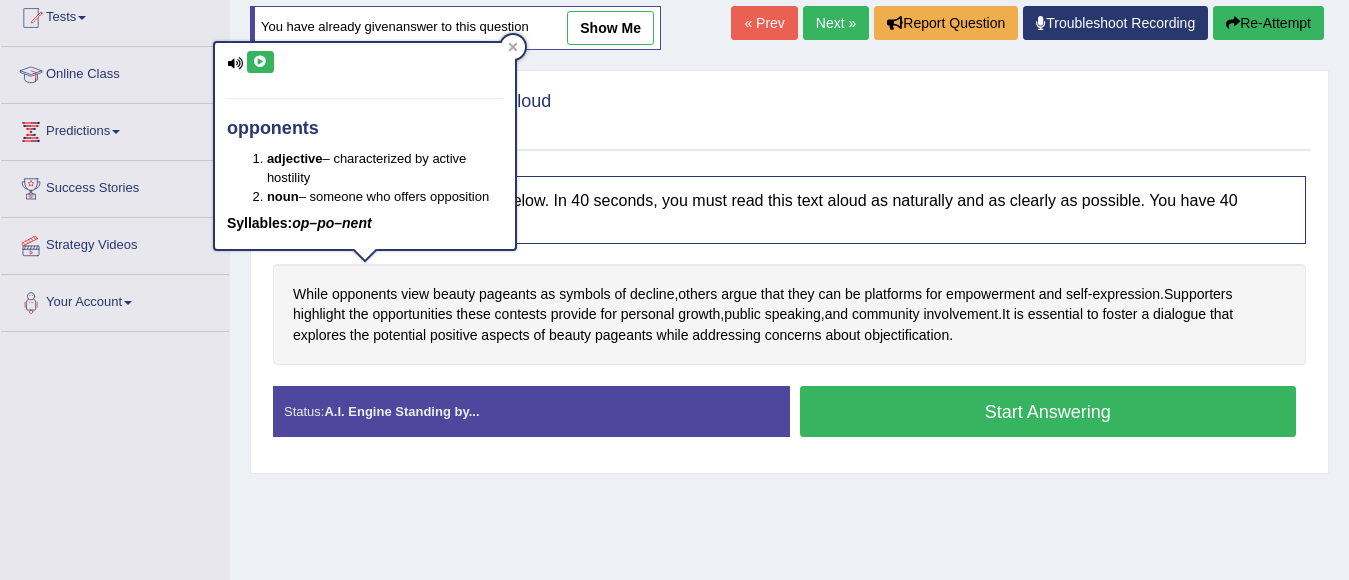 click at bounding box center (260, 62) 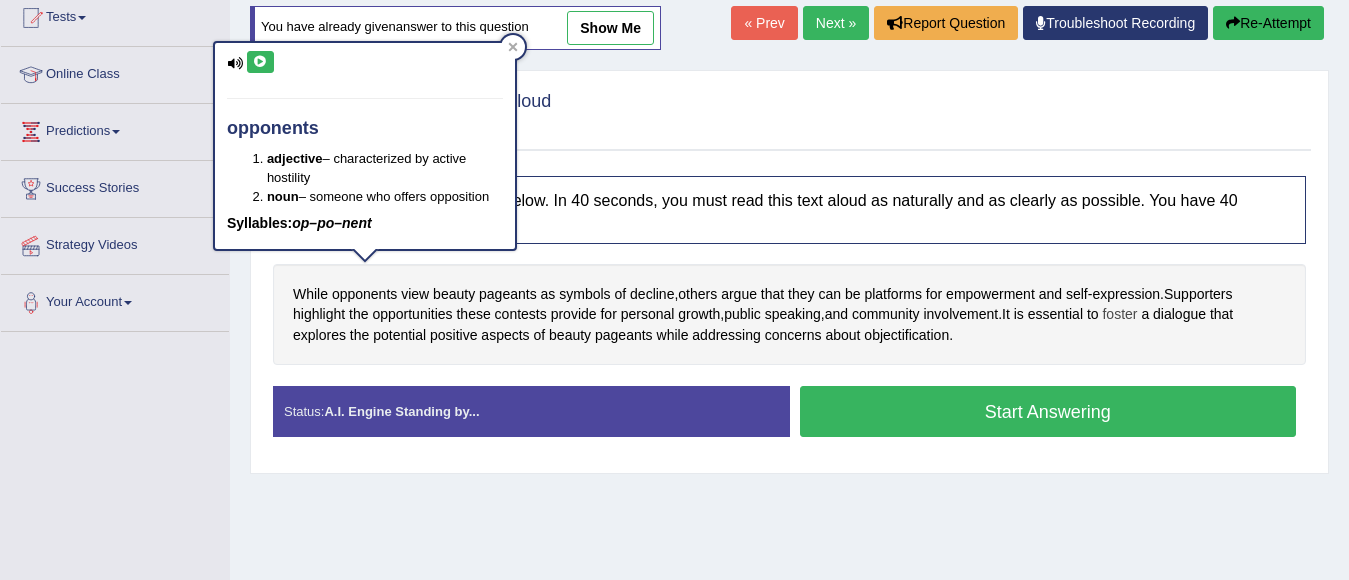click on "foster" at bounding box center (1119, 314) 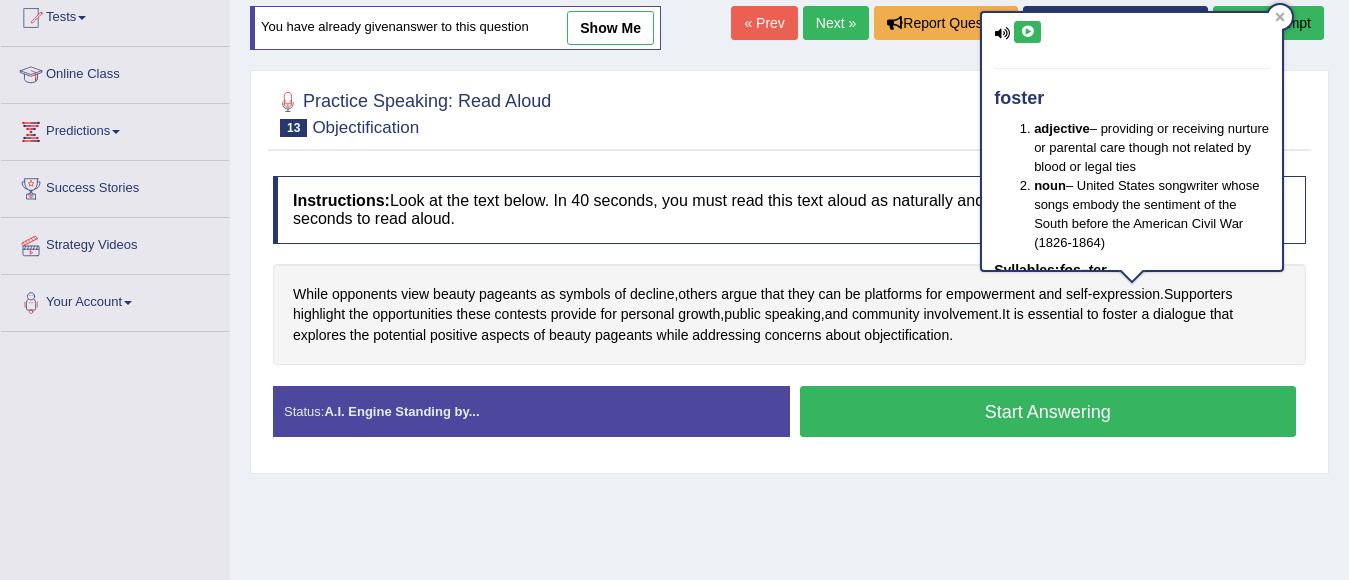 click at bounding box center (1027, 32) 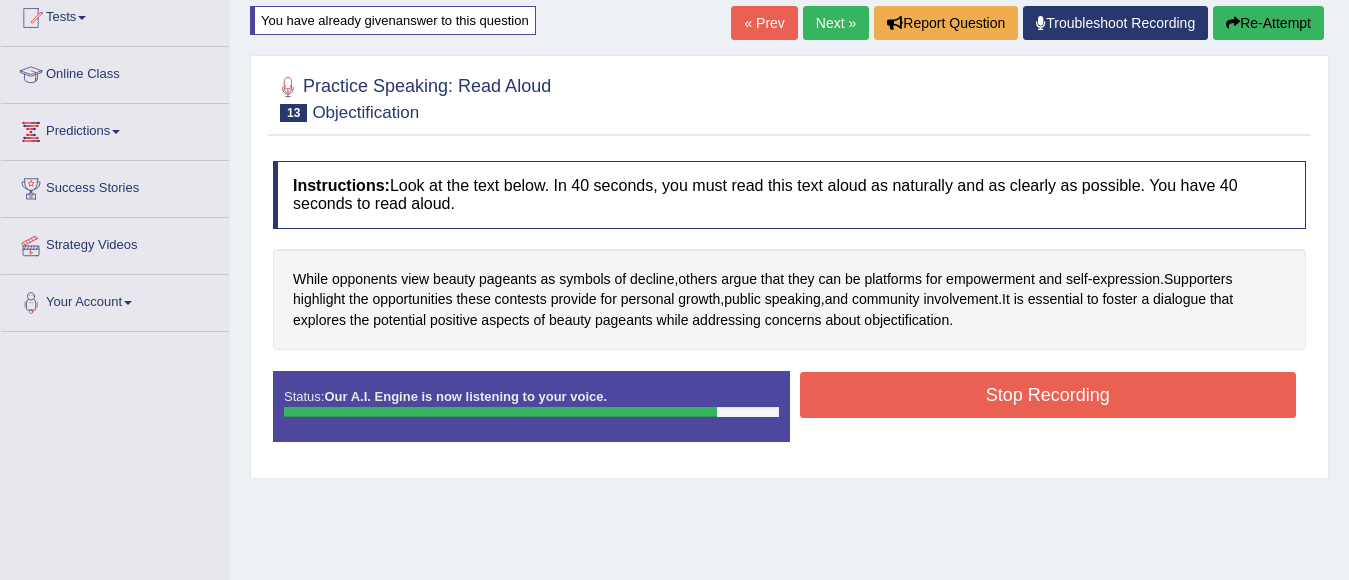 click on "Stop Recording" at bounding box center [1048, 395] 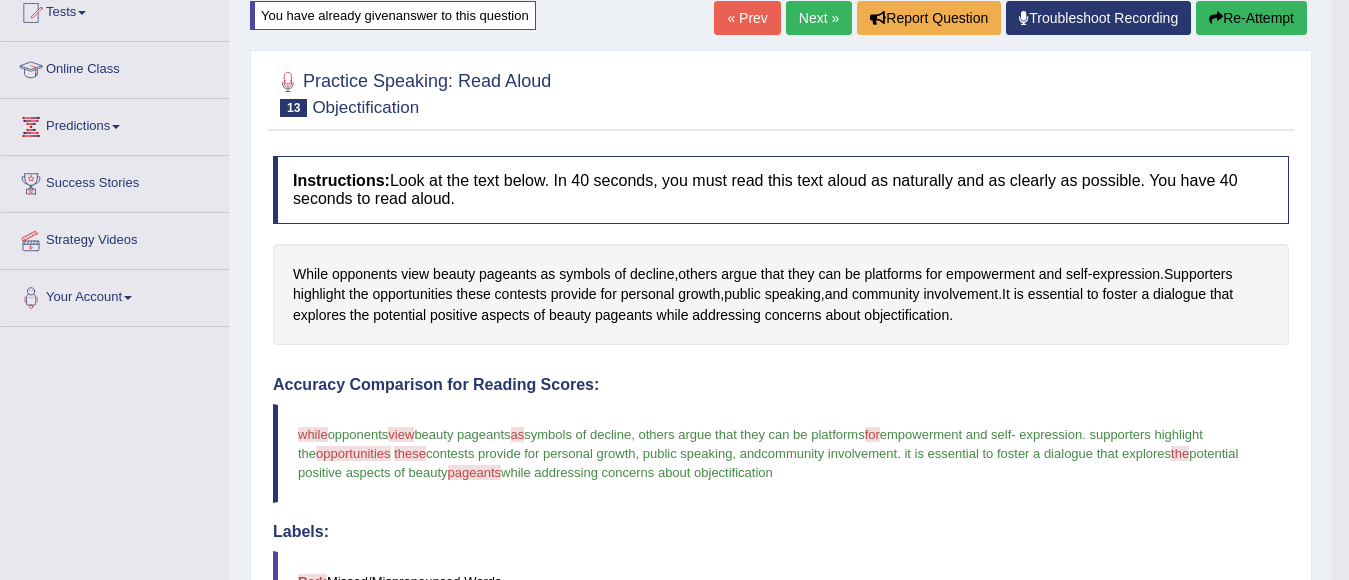 scroll, scrollTop: 223, scrollLeft: 0, axis: vertical 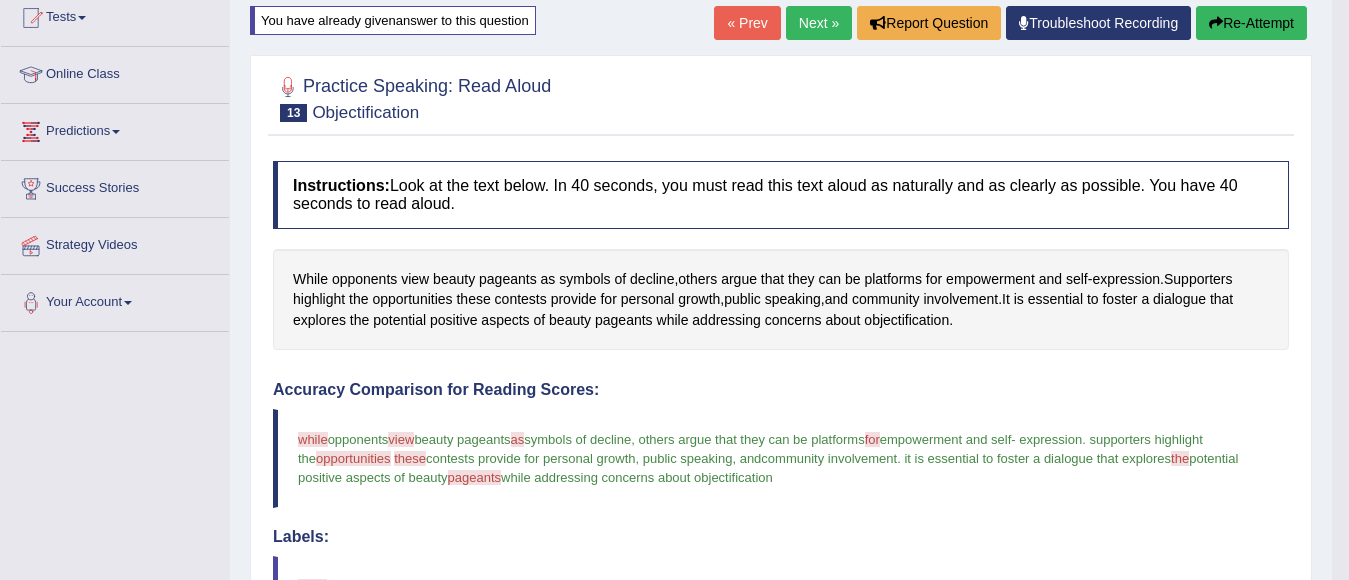 click on "Re-Attempt" at bounding box center (1251, 23) 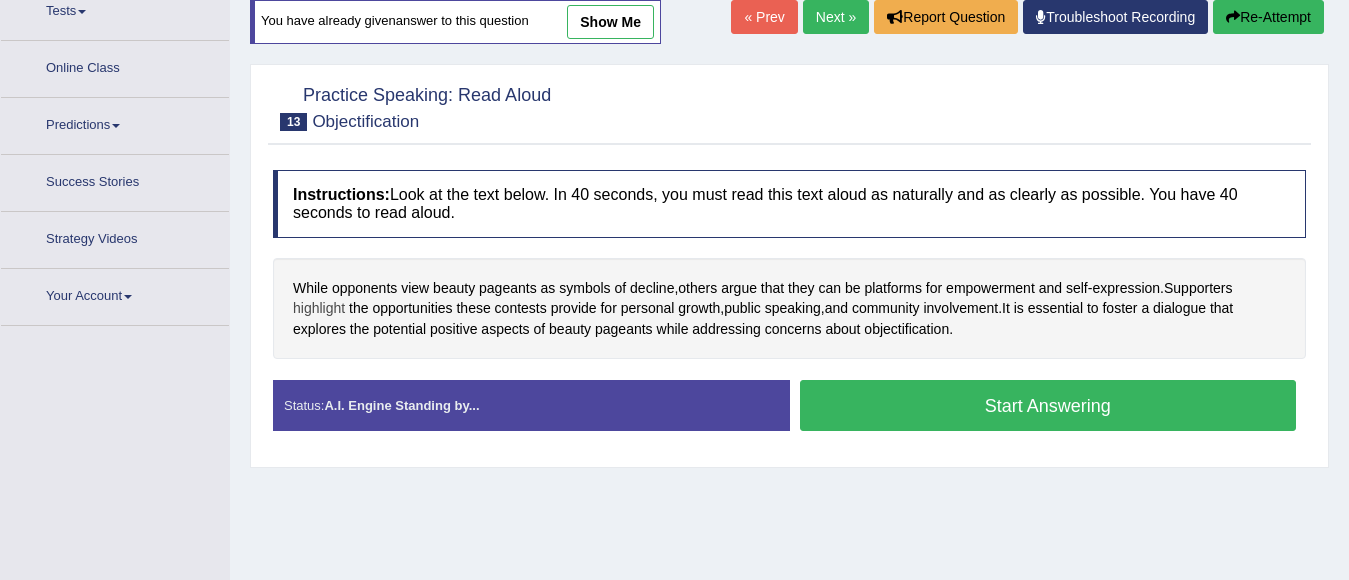 scroll, scrollTop: 229, scrollLeft: 0, axis: vertical 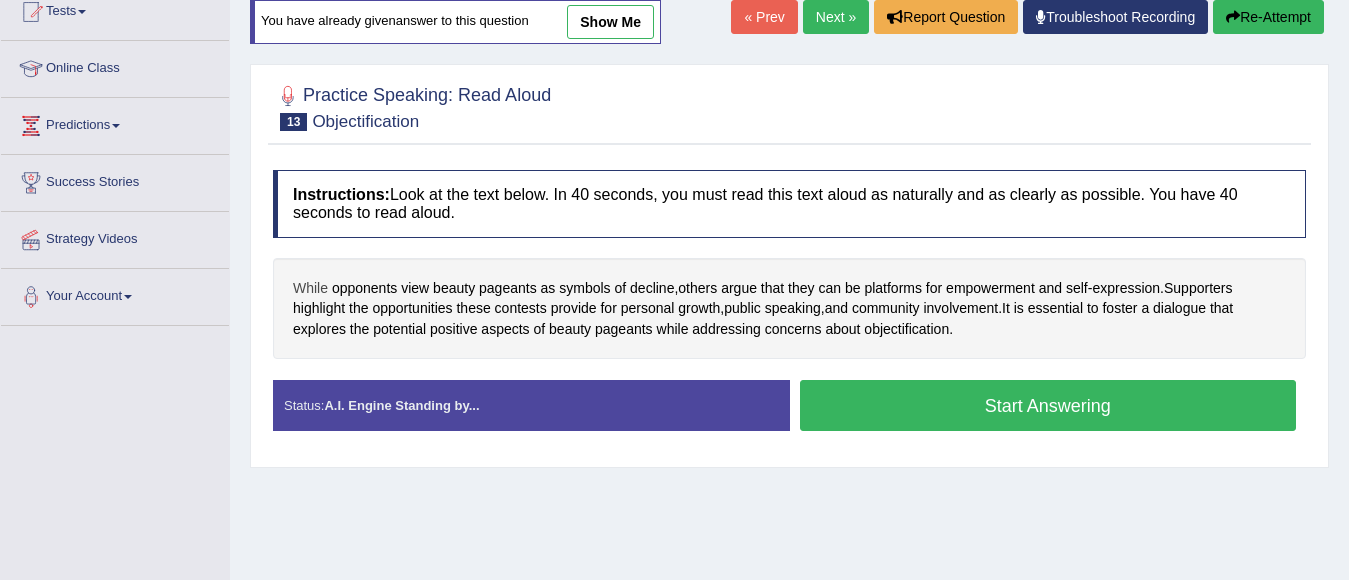click on "While" at bounding box center [310, 288] 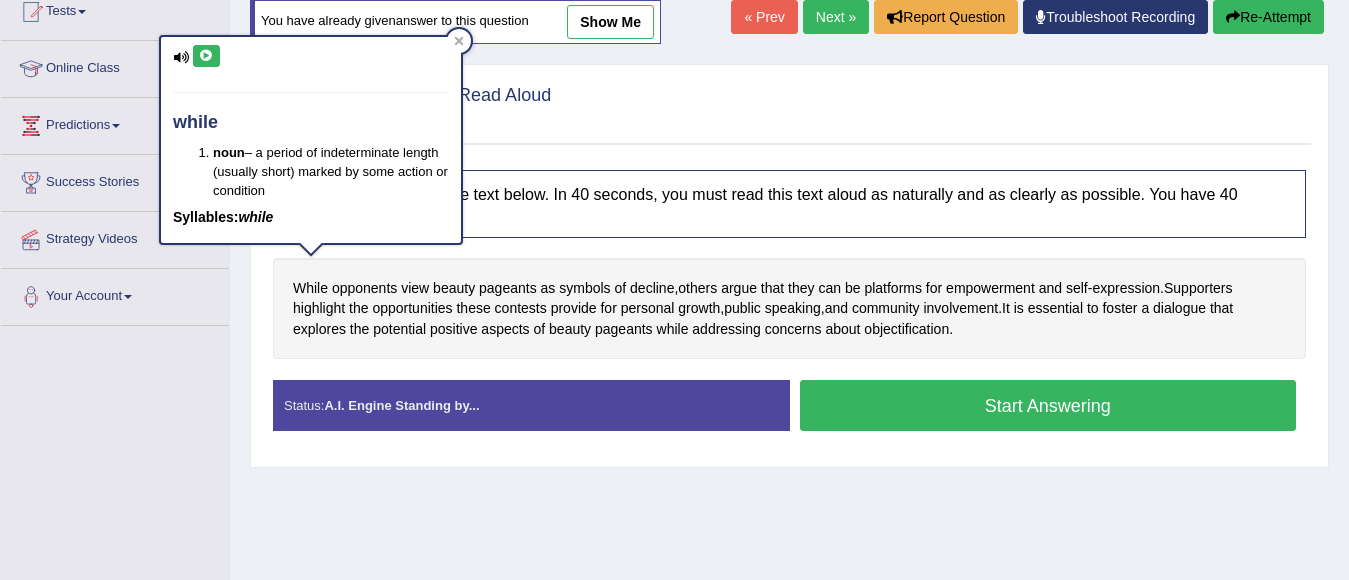 click at bounding box center (206, 56) 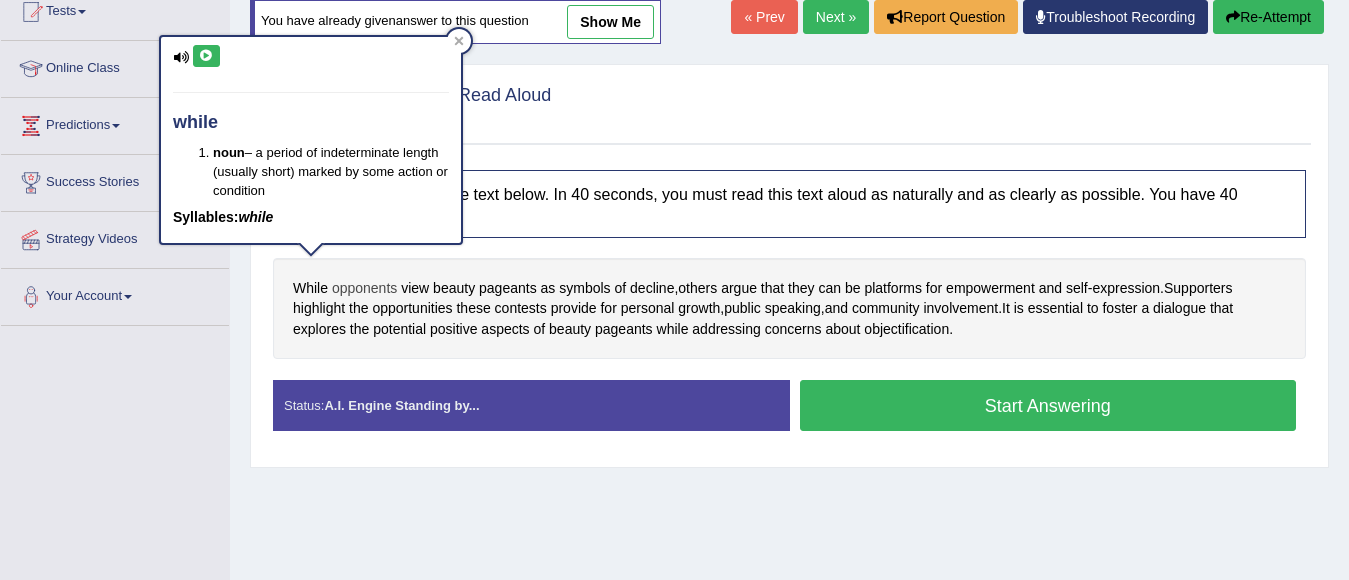 click on "opponents" at bounding box center (364, 288) 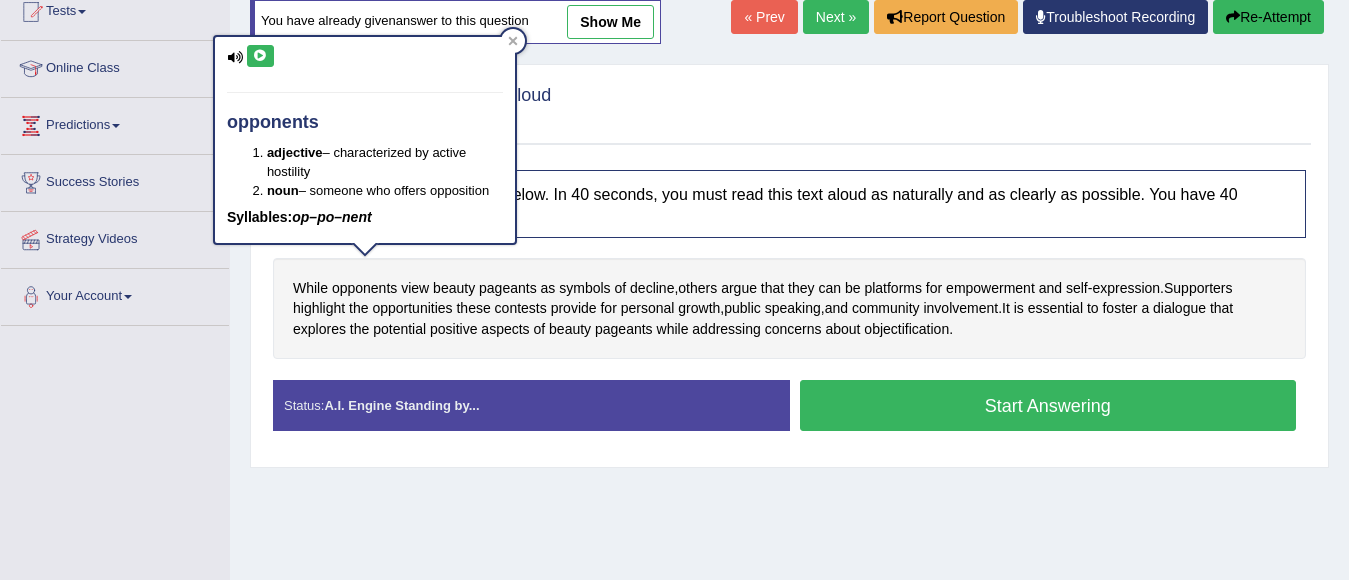 click at bounding box center [260, 56] 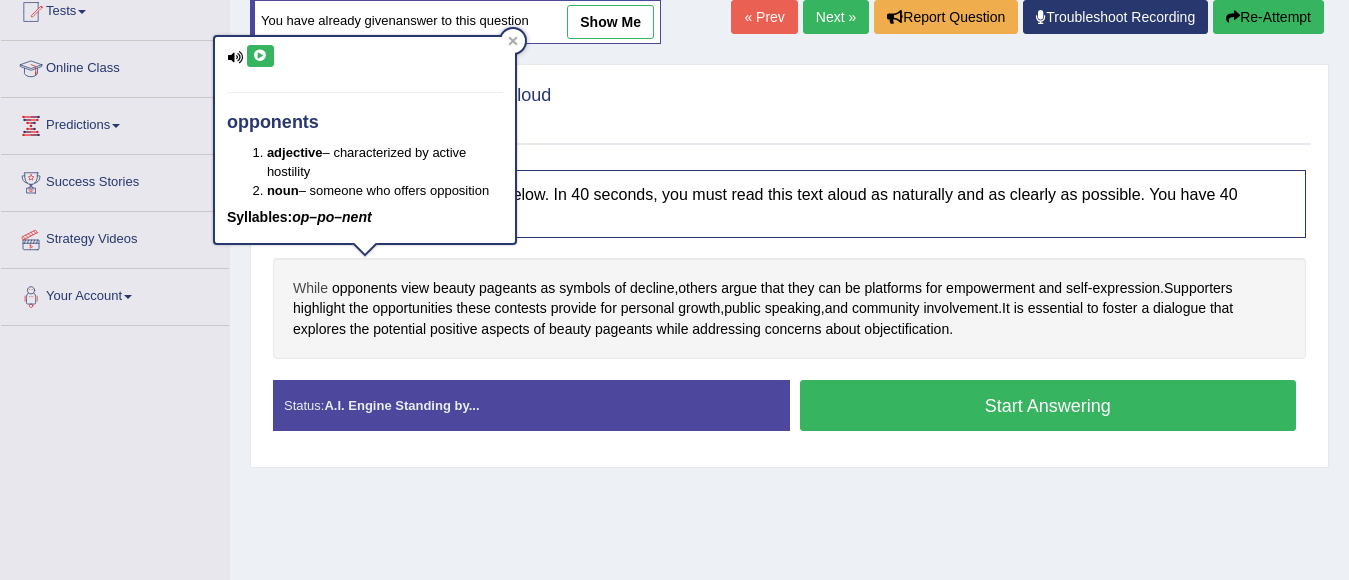 click on "While" at bounding box center (310, 288) 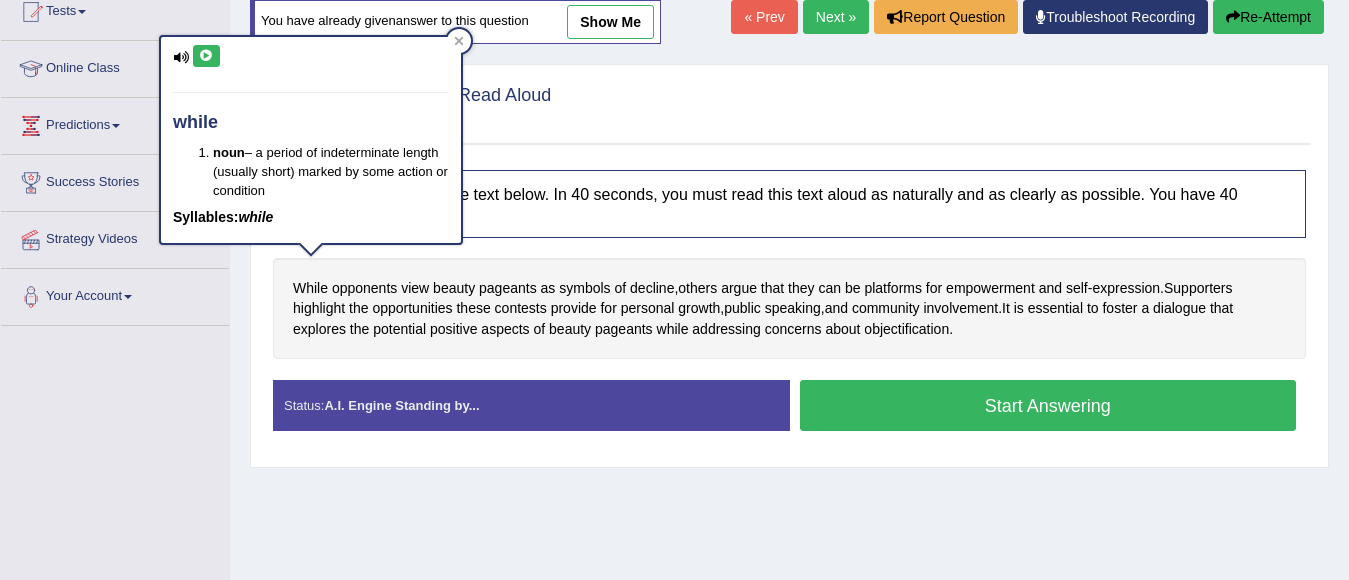 click at bounding box center [206, 56] 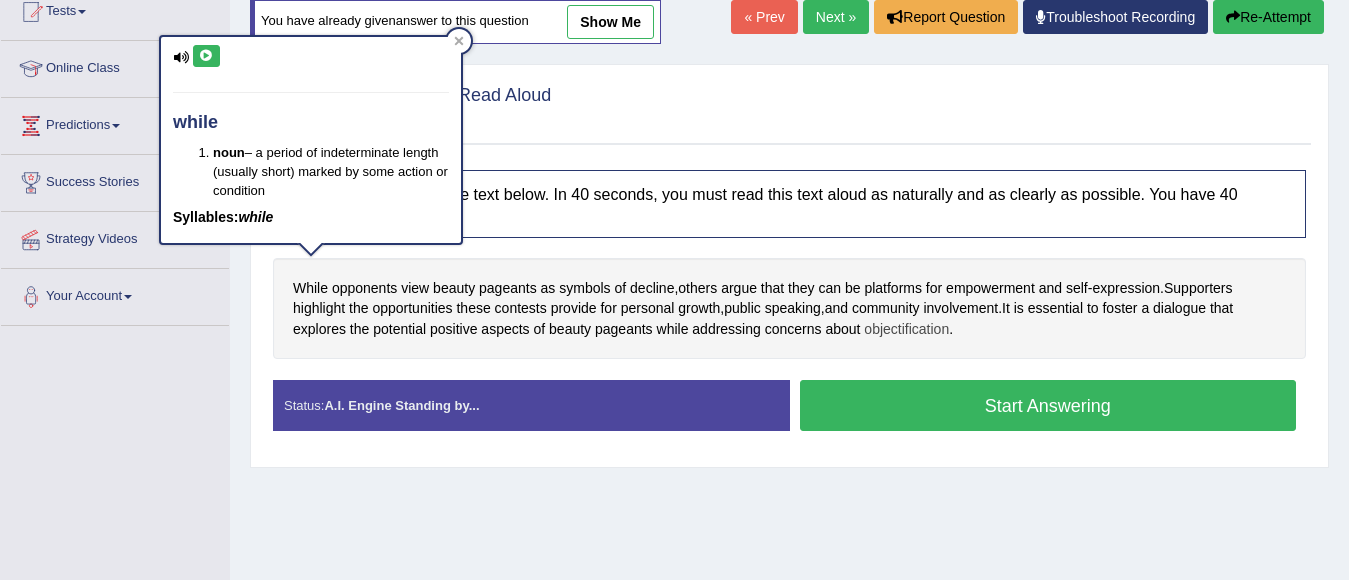 click on "objectification" at bounding box center (906, 329) 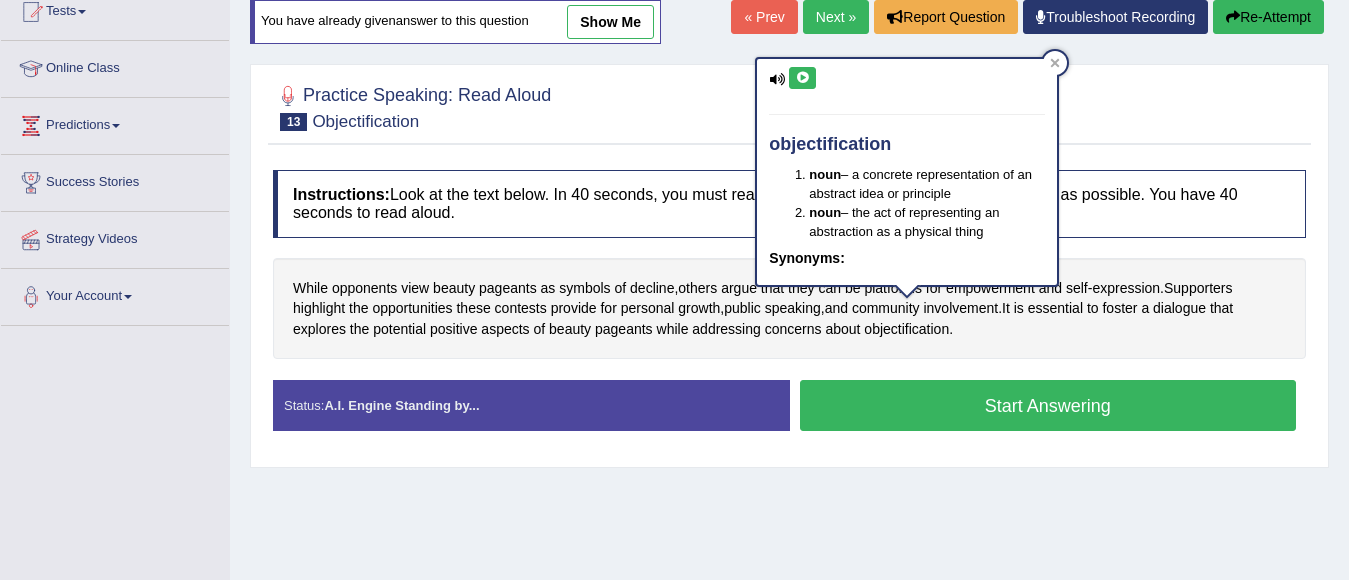 click at bounding box center [802, 78] 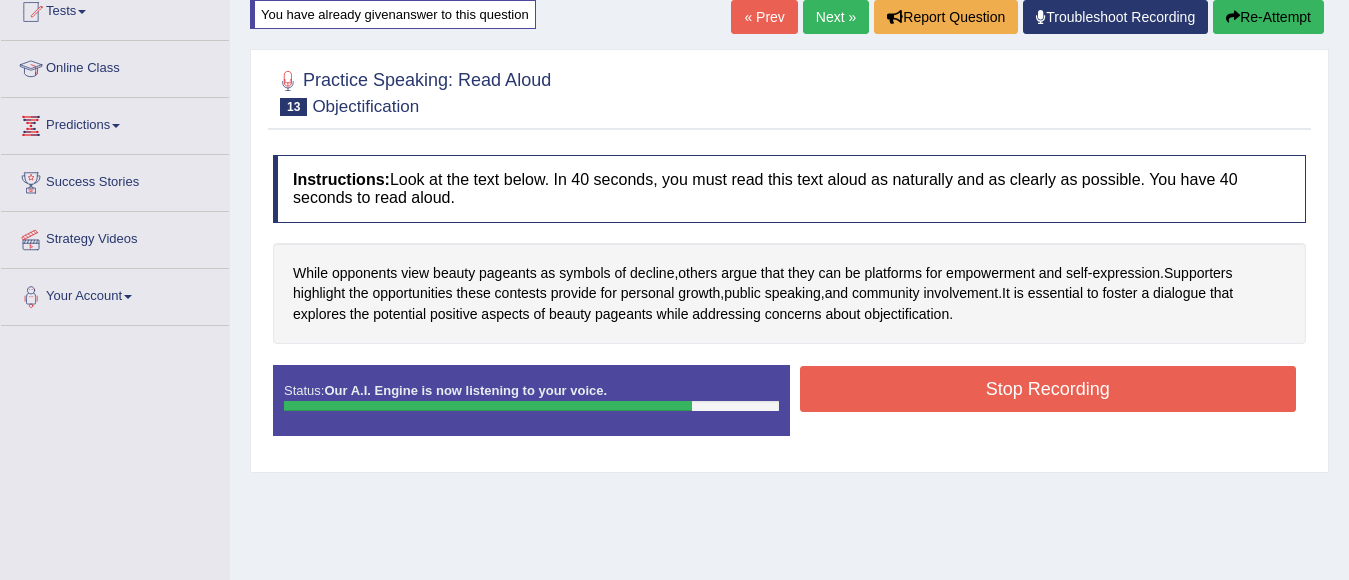click on "Stop Recording" at bounding box center (1048, 389) 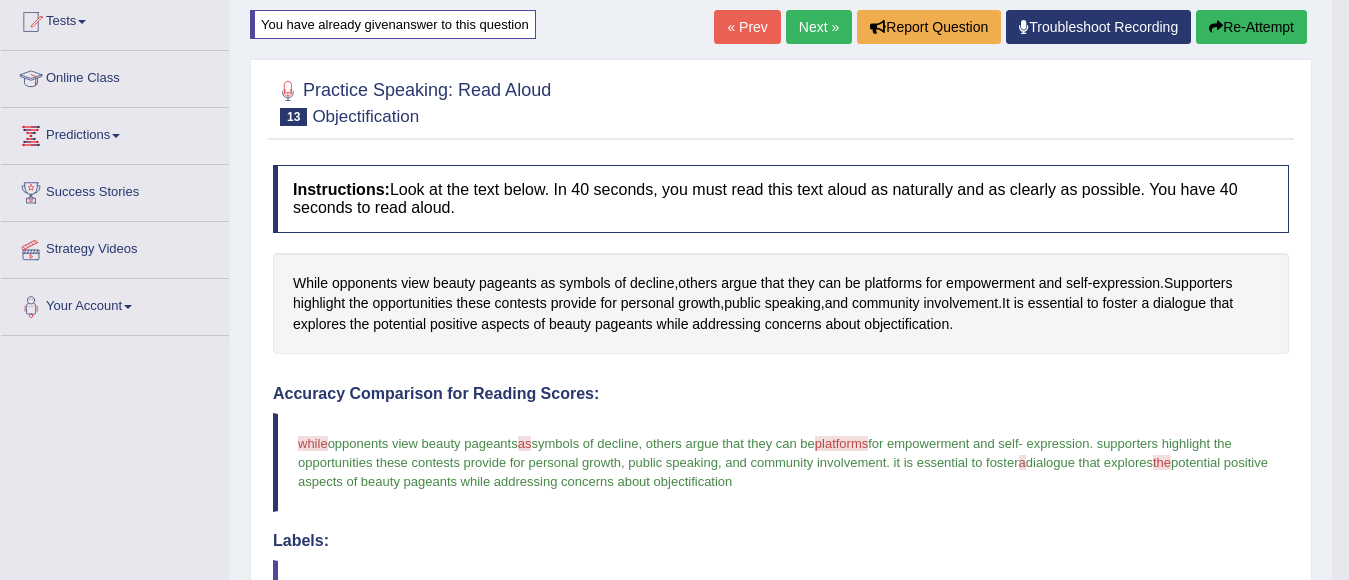 scroll, scrollTop: 129, scrollLeft: 0, axis: vertical 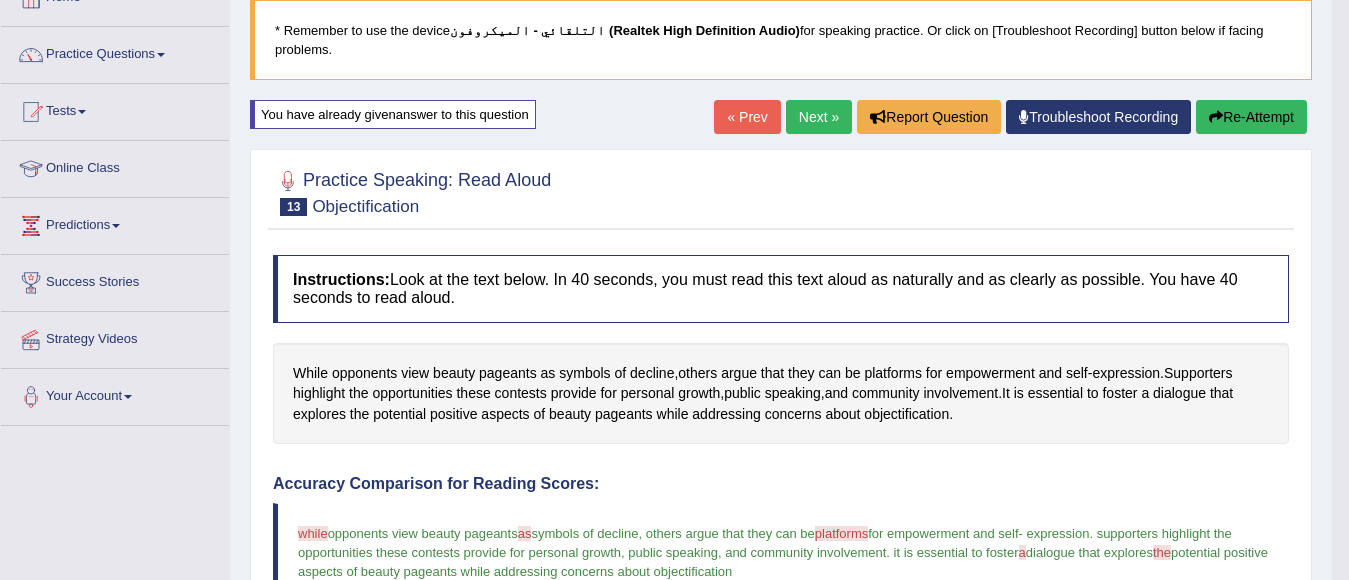 click on "Re-Attempt" at bounding box center (1251, 117) 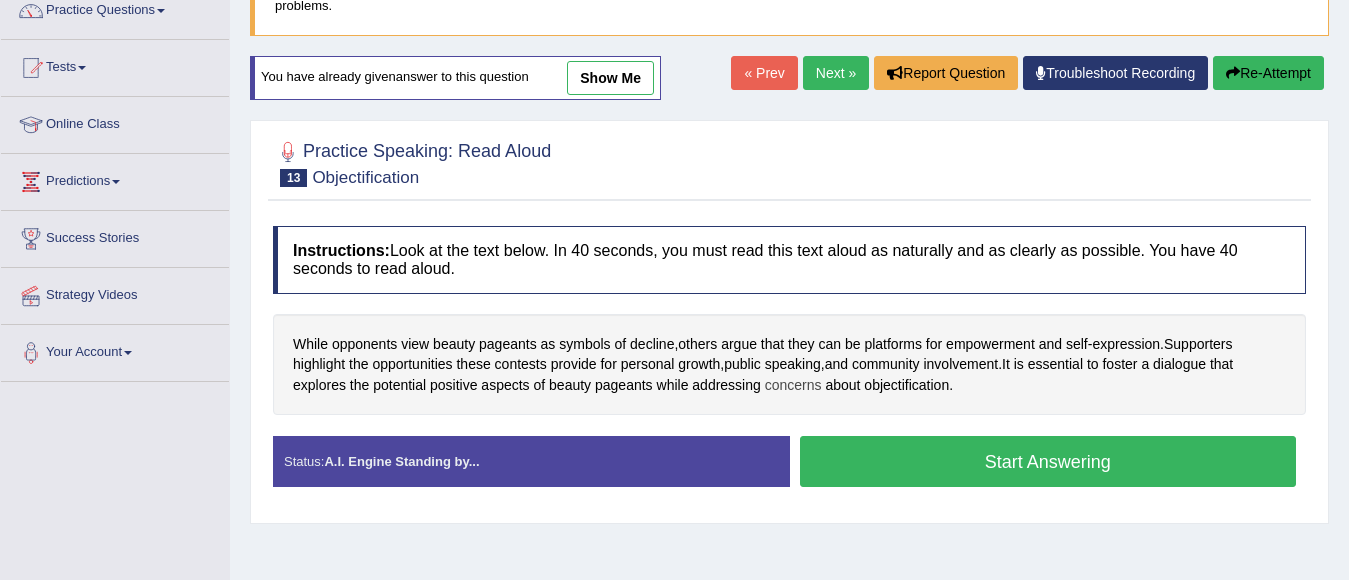 scroll, scrollTop: 173, scrollLeft: 0, axis: vertical 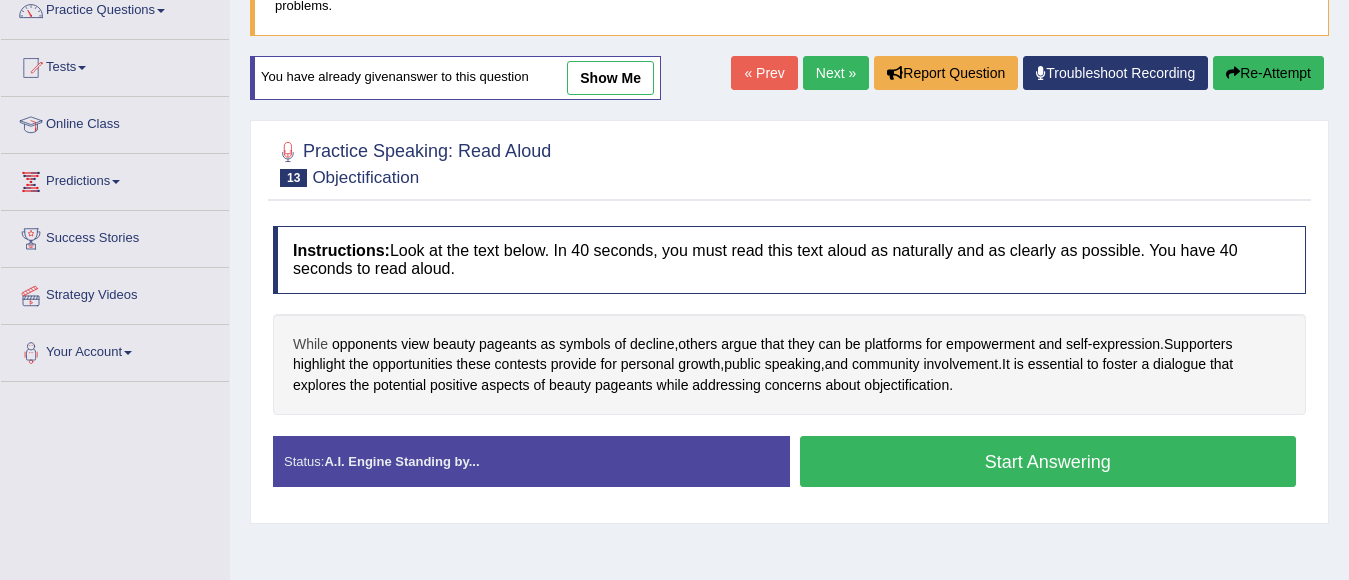 click on "While" at bounding box center (310, 344) 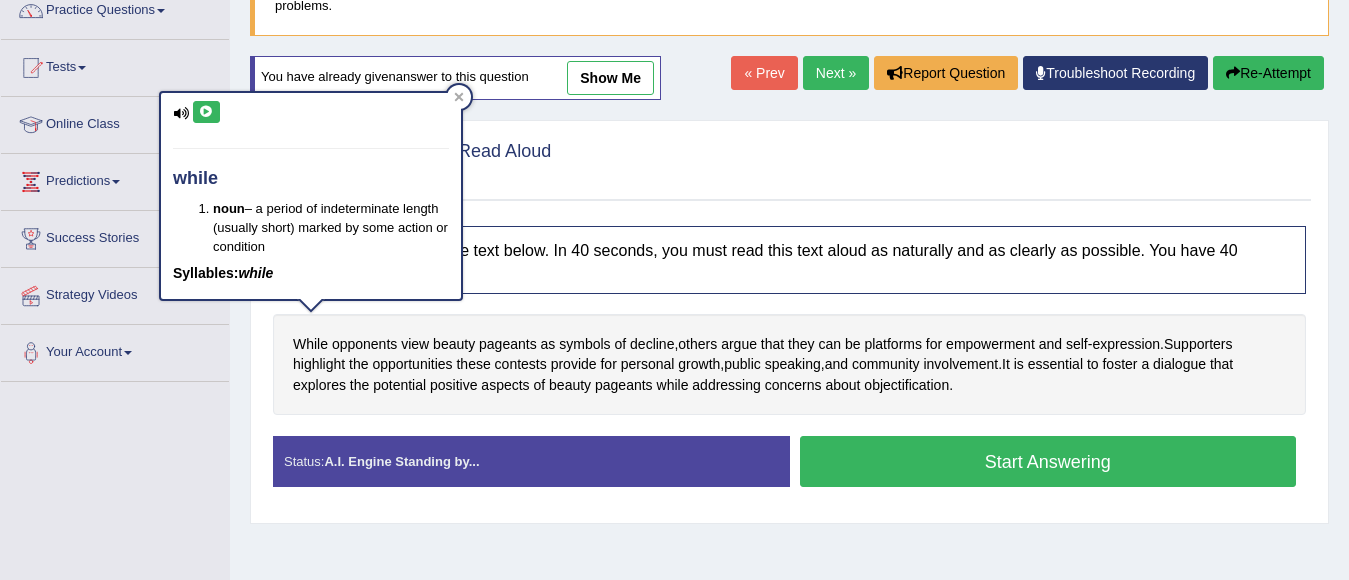 click at bounding box center (206, 112) 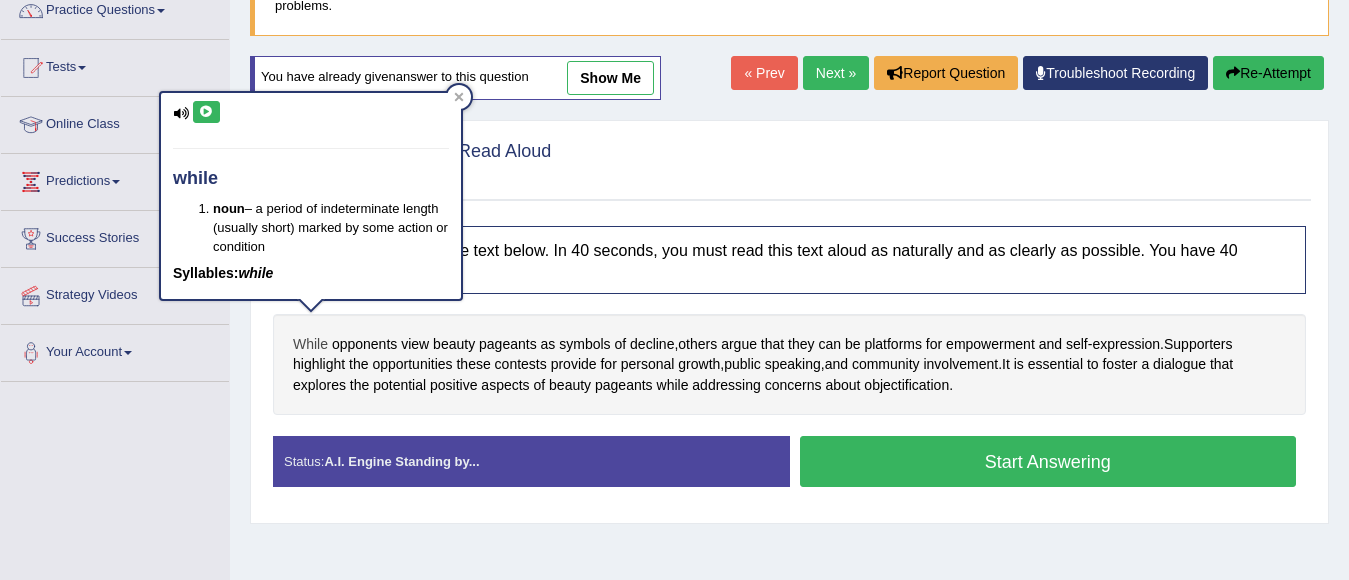 click on "While" at bounding box center [310, 344] 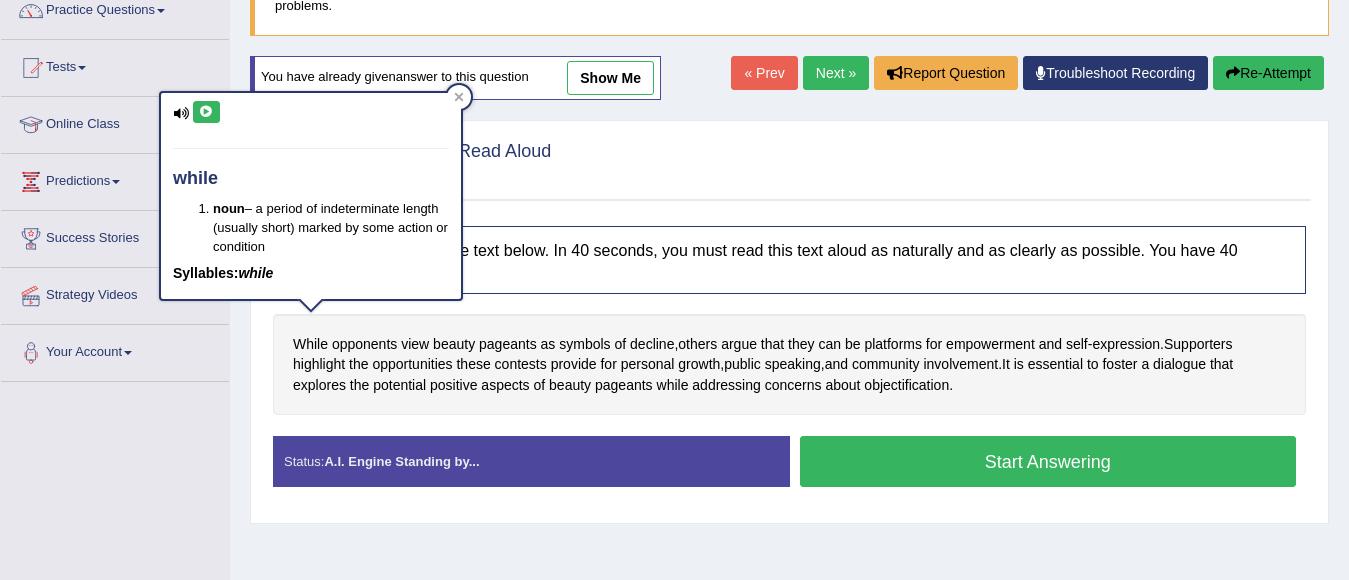click at bounding box center [206, 112] 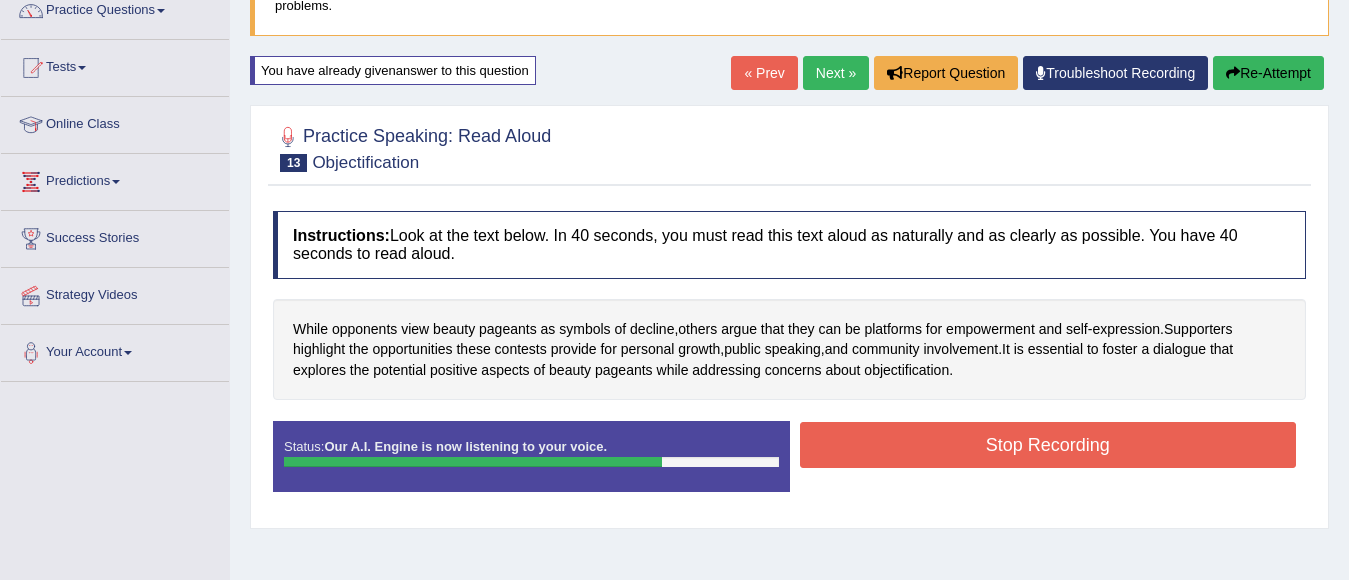click on "Stop Recording" at bounding box center [1048, 445] 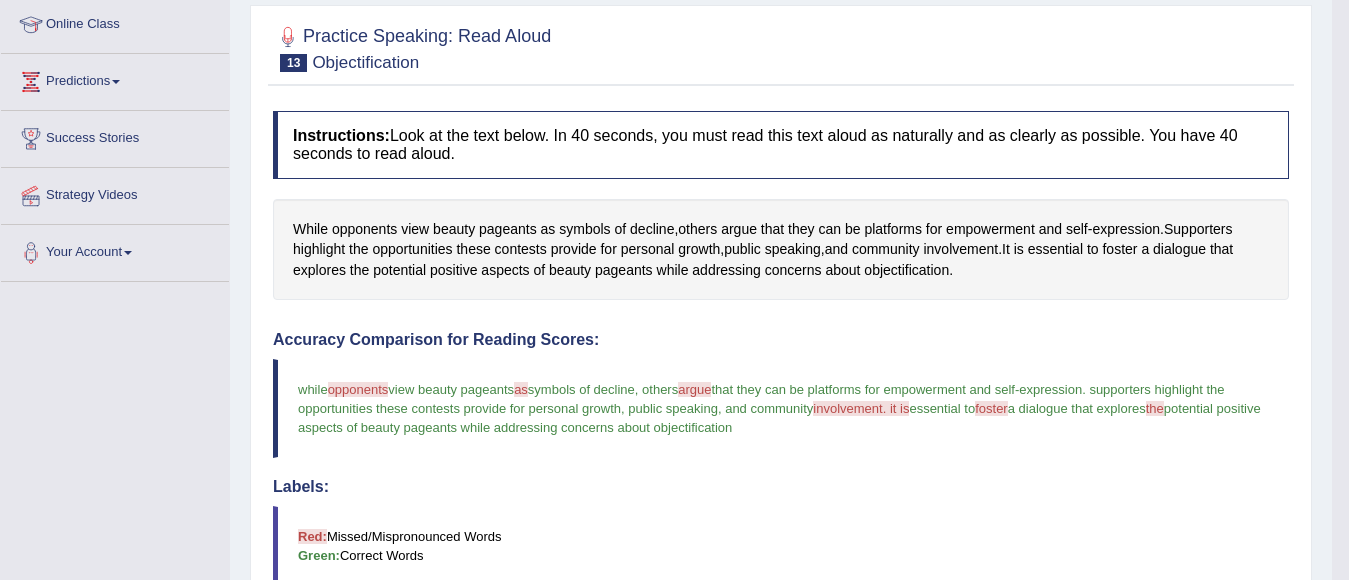 scroll, scrollTop: 173, scrollLeft: 0, axis: vertical 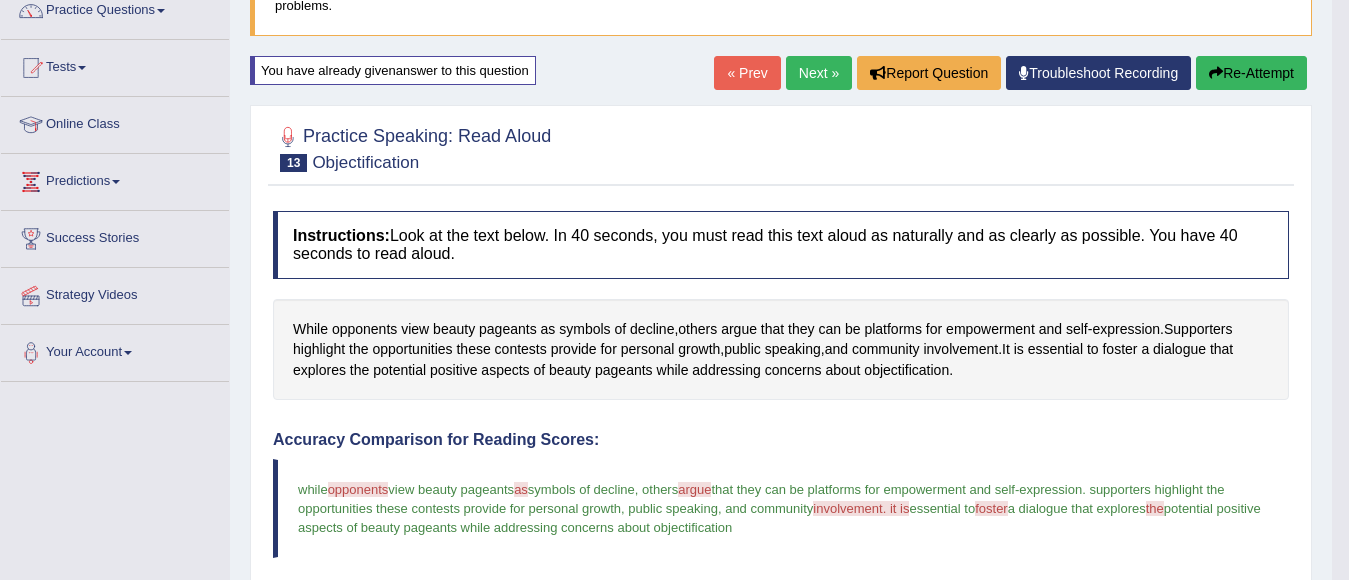 click on "Re-Attempt" at bounding box center (1251, 73) 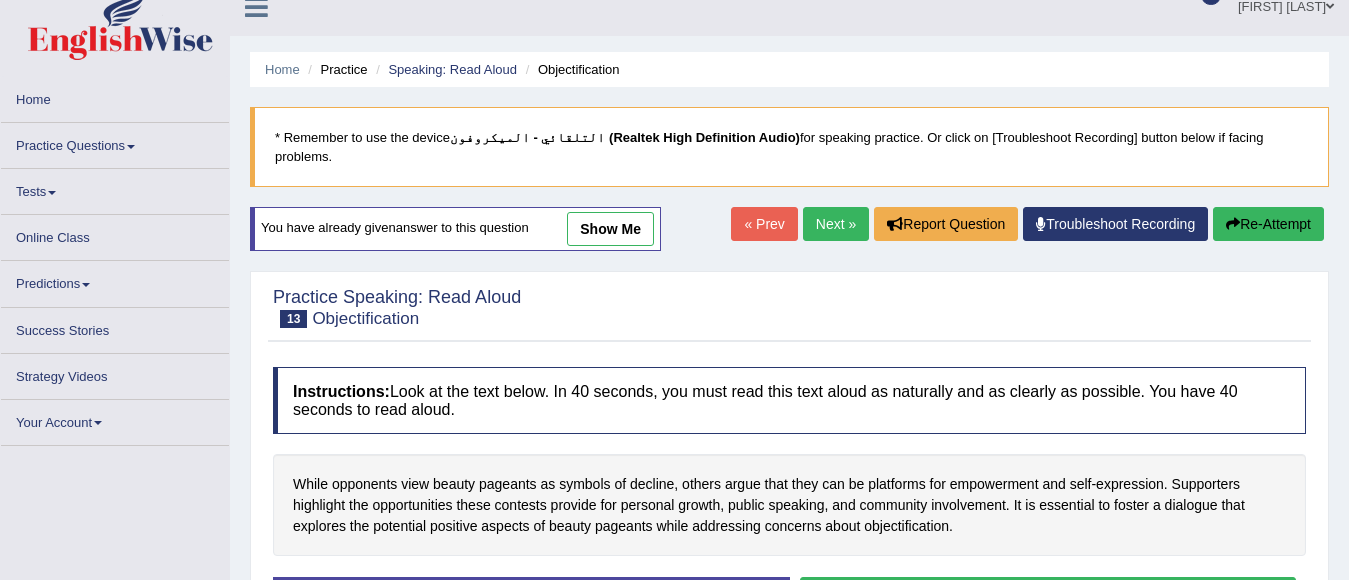 scroll, scrollTop: 0, scrollLeft: 0, axis: both 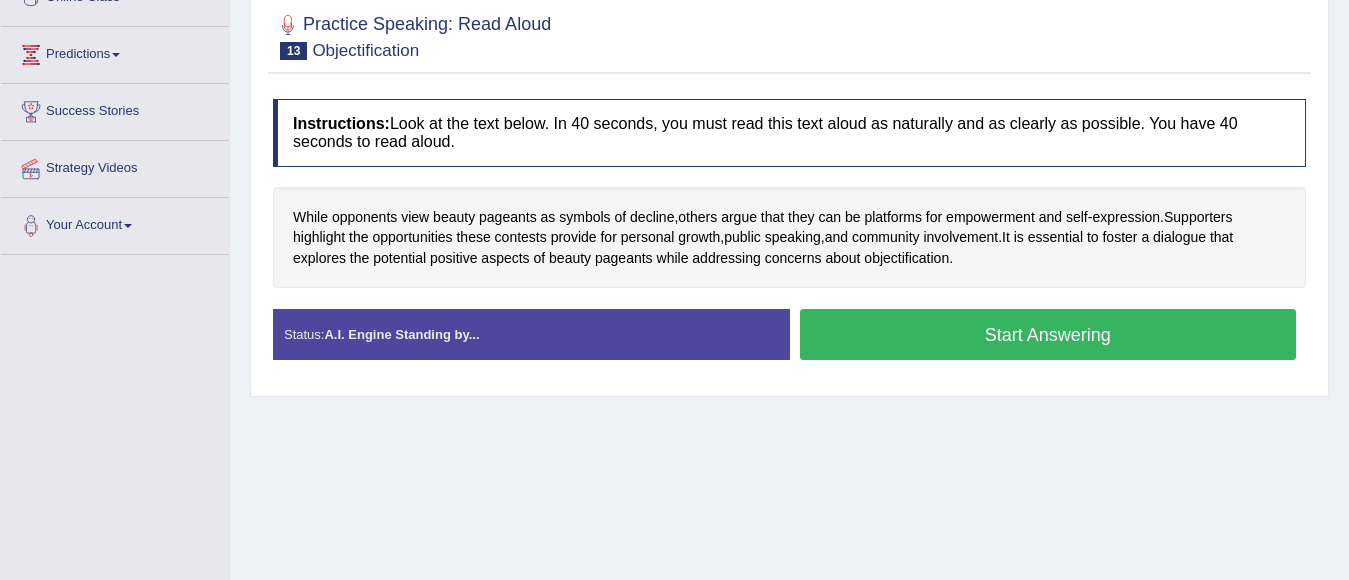 click on "Start Answering" at bounding box center (1048, 334) 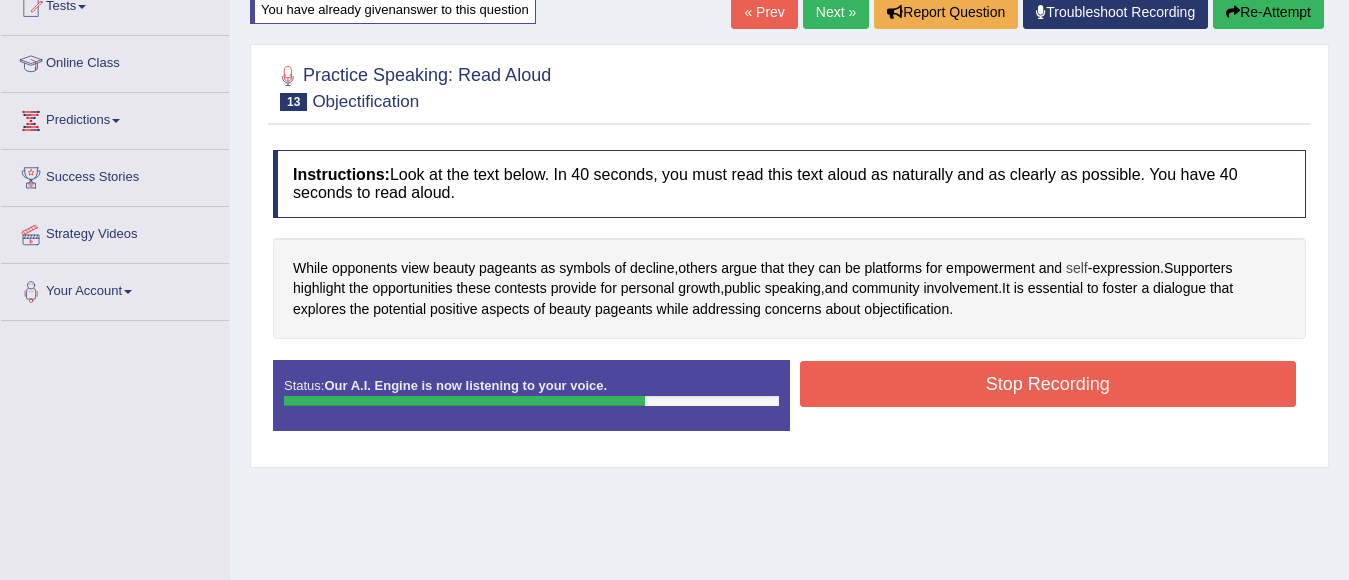 scroll, scrollTop: 200, scrollLeft: 0, axis: vertical 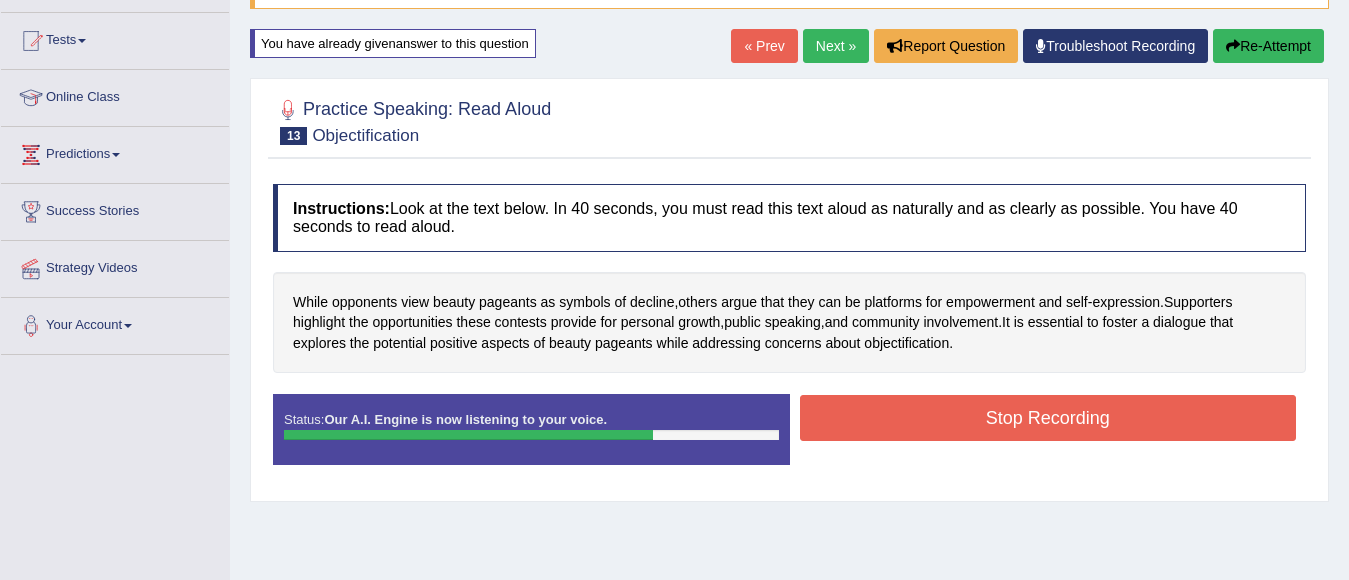 drag, startPoint x: 1088, startPoint y: 391, endPoint x: 1100, endPoint y: 390, distance: 12.0415945 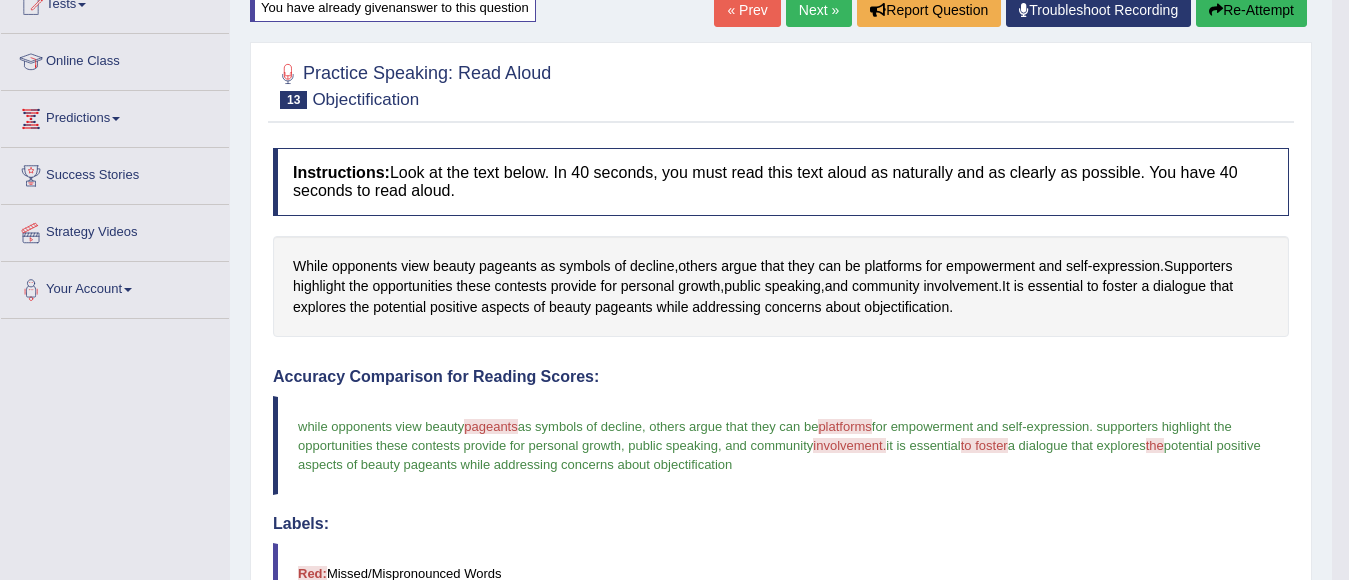 scroll, scrollTop: 200, scrollLeft: 0, axis: vertical 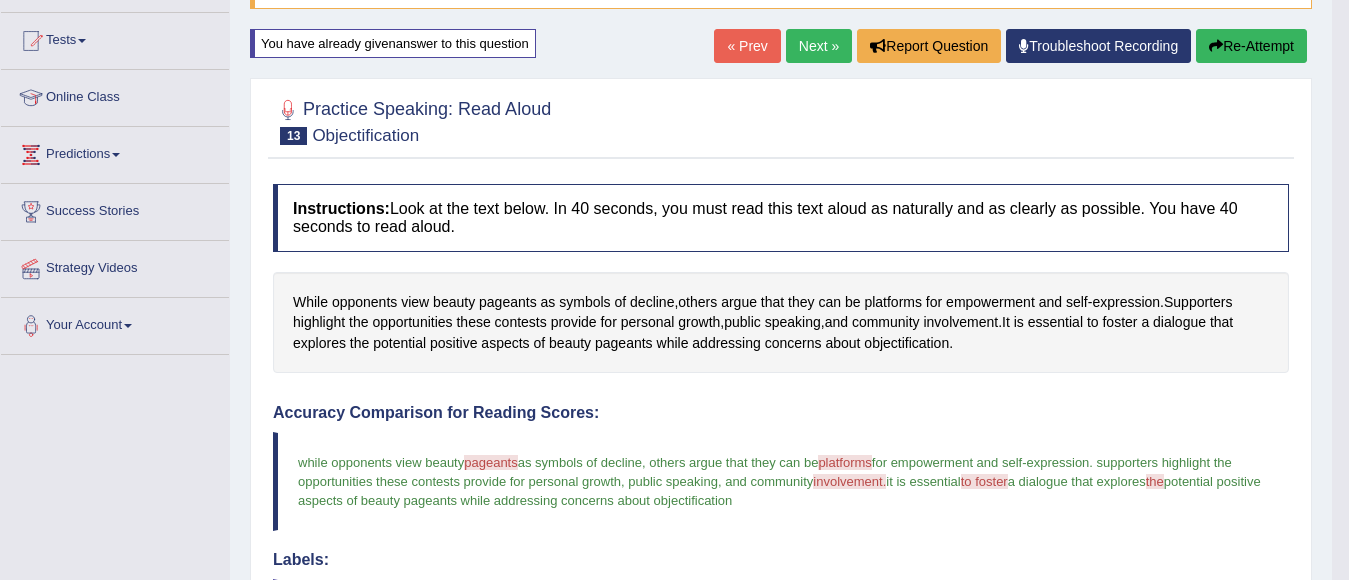click on "Re-Attempt" at bounding box center (1251, 46) 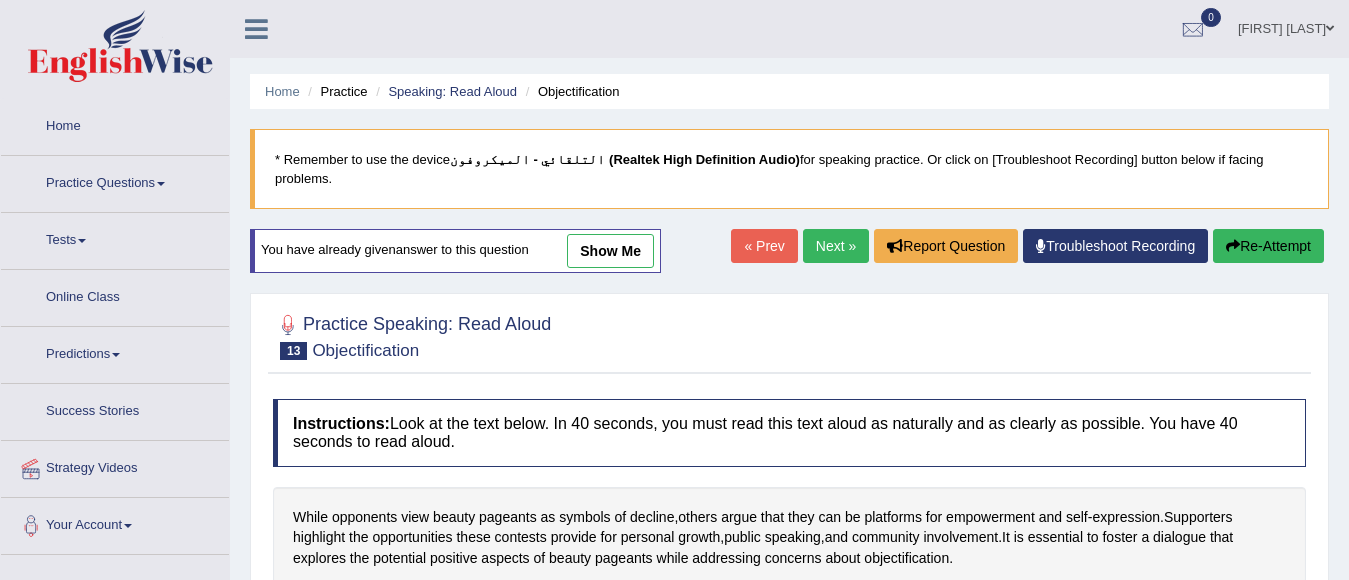 scroll, scrollTop: 200, scrollLeft: 0, axis: vertical 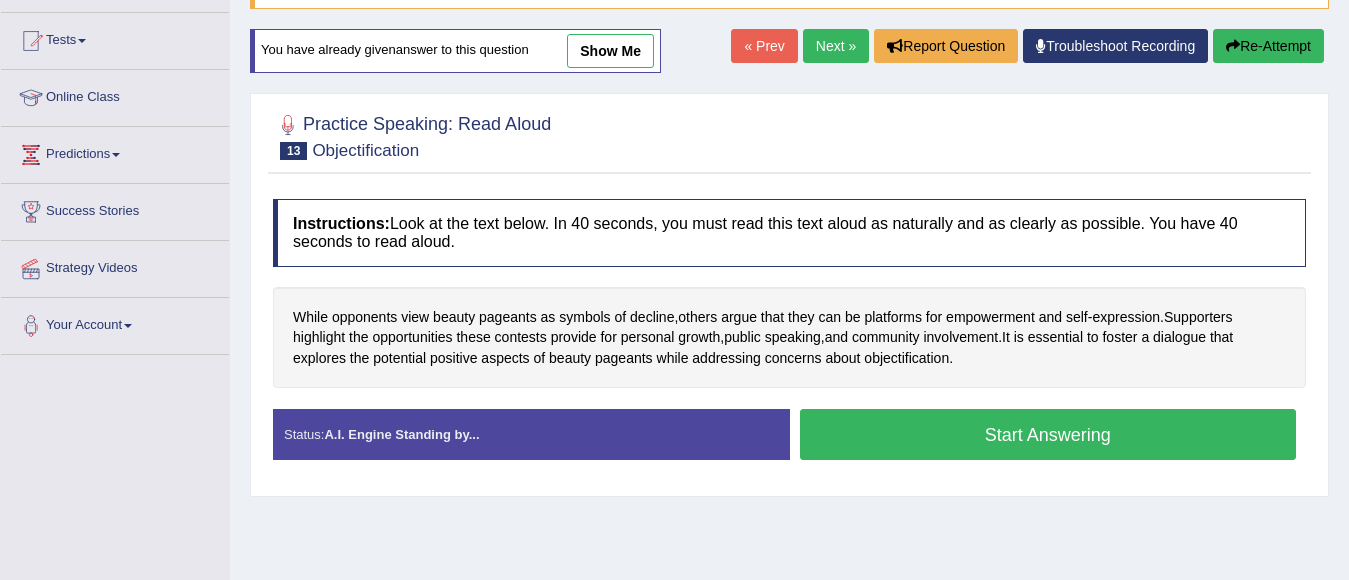 click on "Start Answering" at bounding box center [1048, 434] 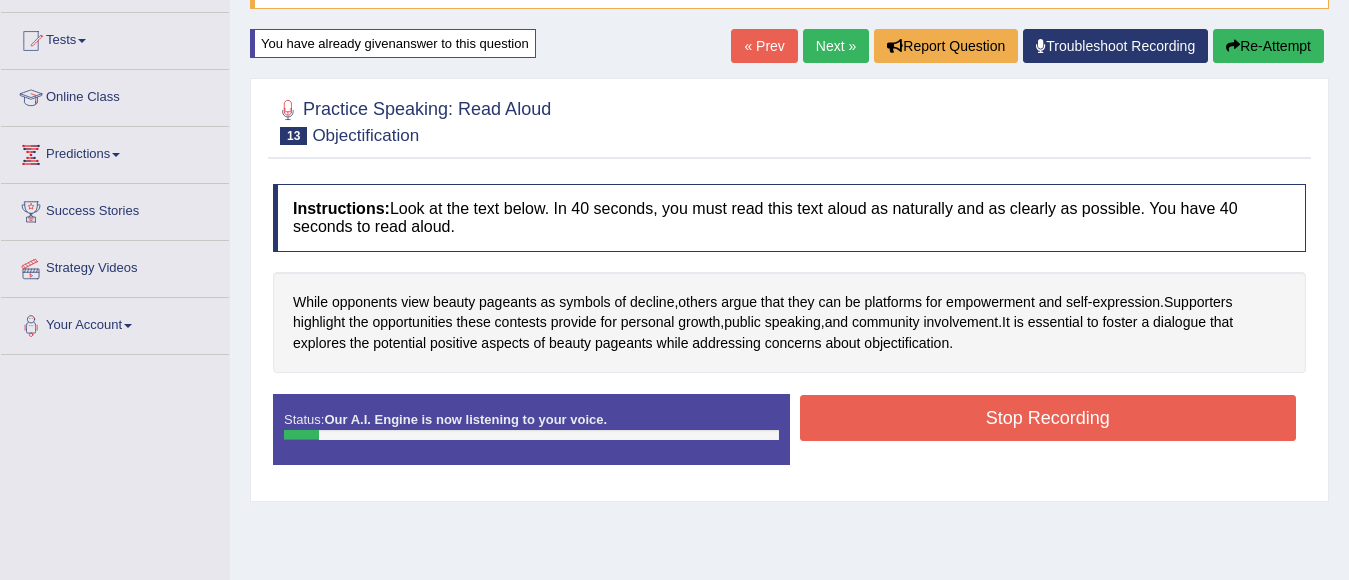 click on "Stop Recording" at bounding box center [1048, 418] 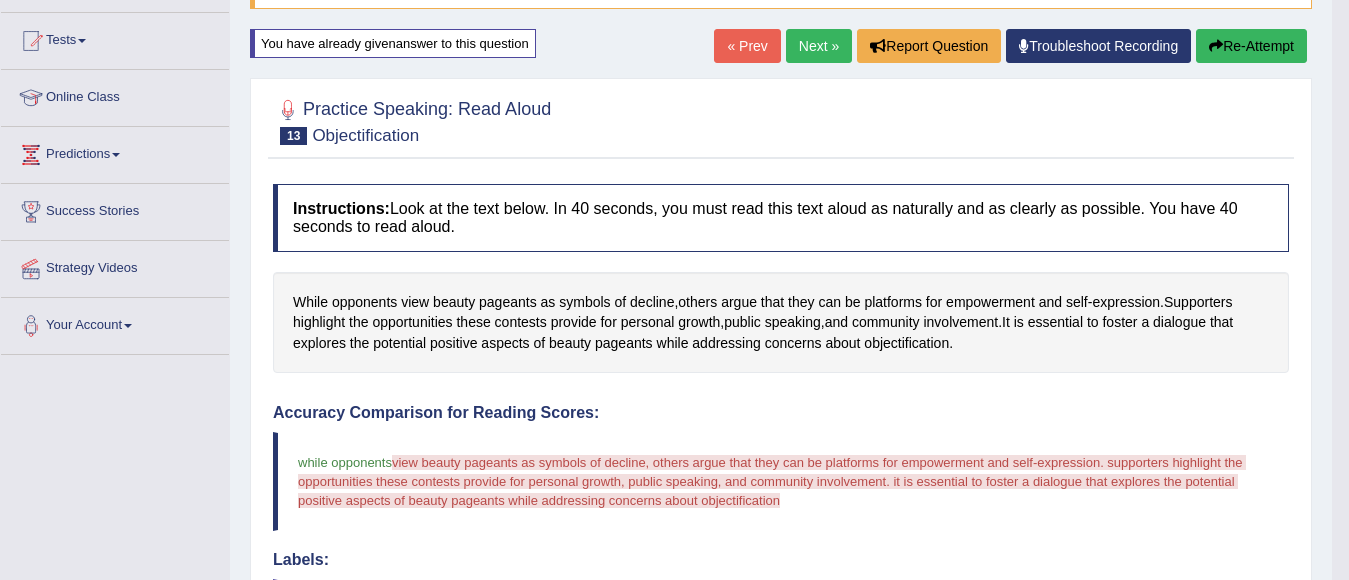 click on "Re-Attempt" at bounding box center (1251, 46) 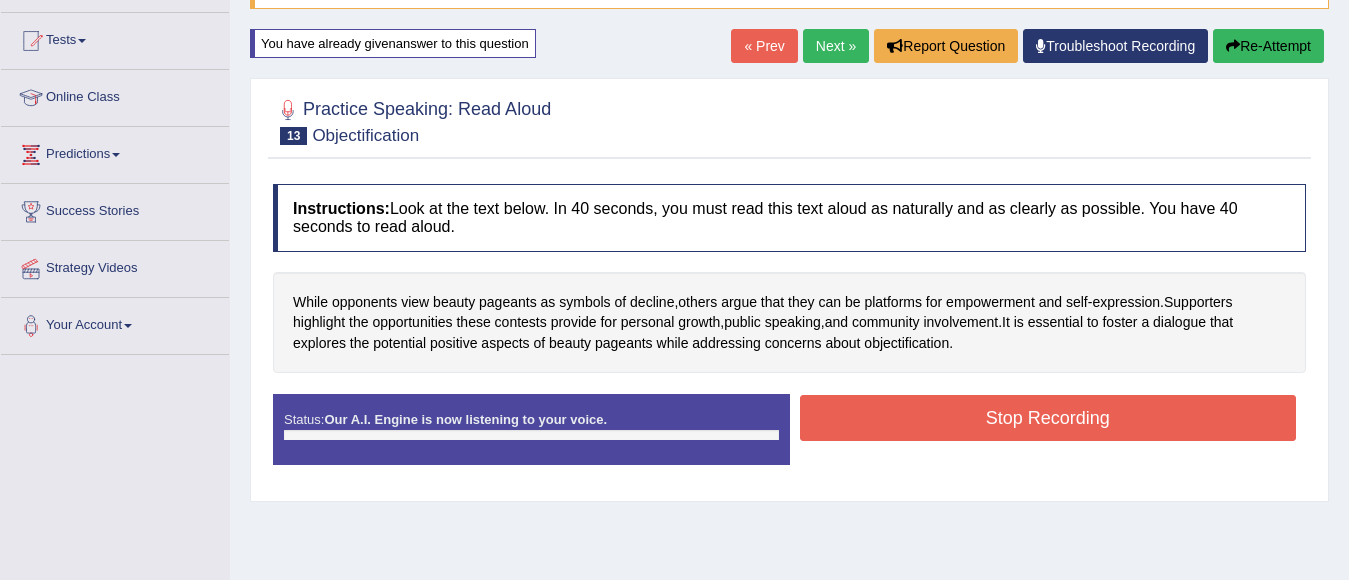 scroll, scrollTop: 200, scrollLeft: 0, axis: vertical 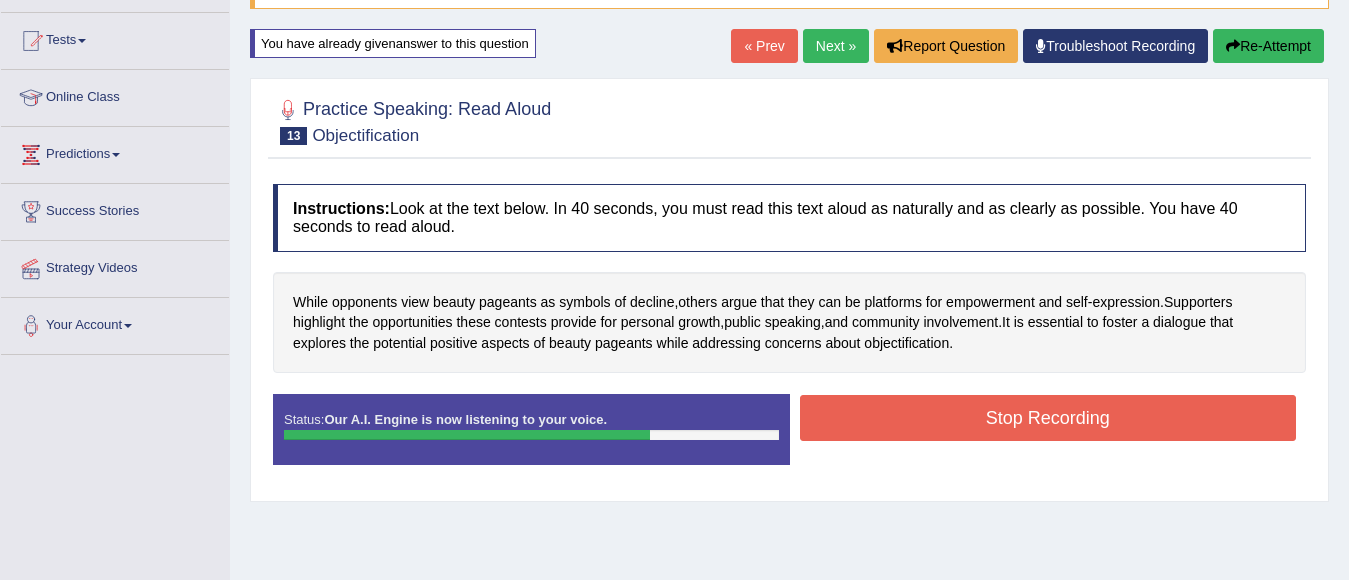 click on "Stop Recording" at bounding box center (1048, 418) 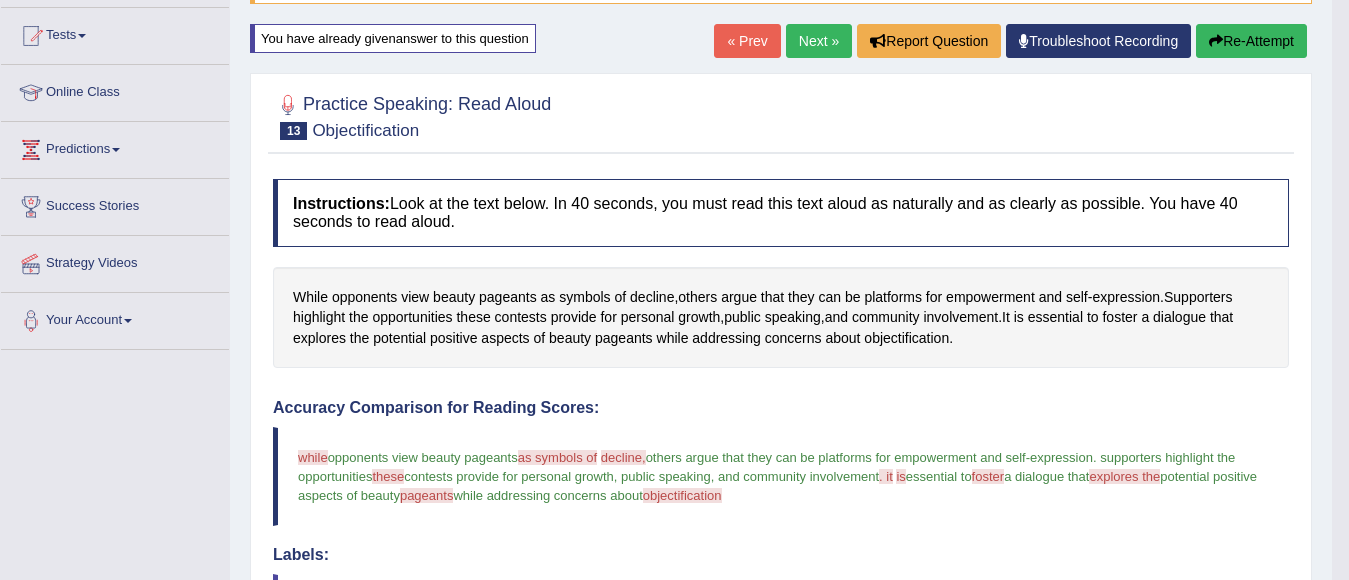scroll, scrollTop: 100, scrollLeft: 0, axis: vertical 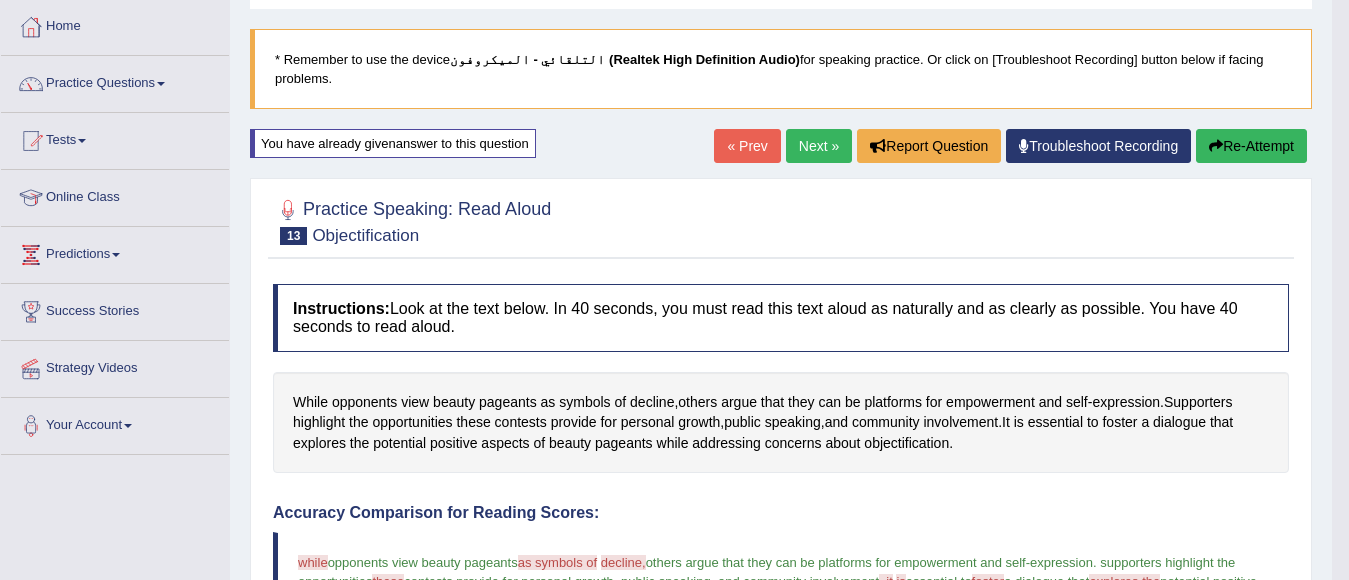 click on "Re-Attempt" at bounding box center (1251, 146) 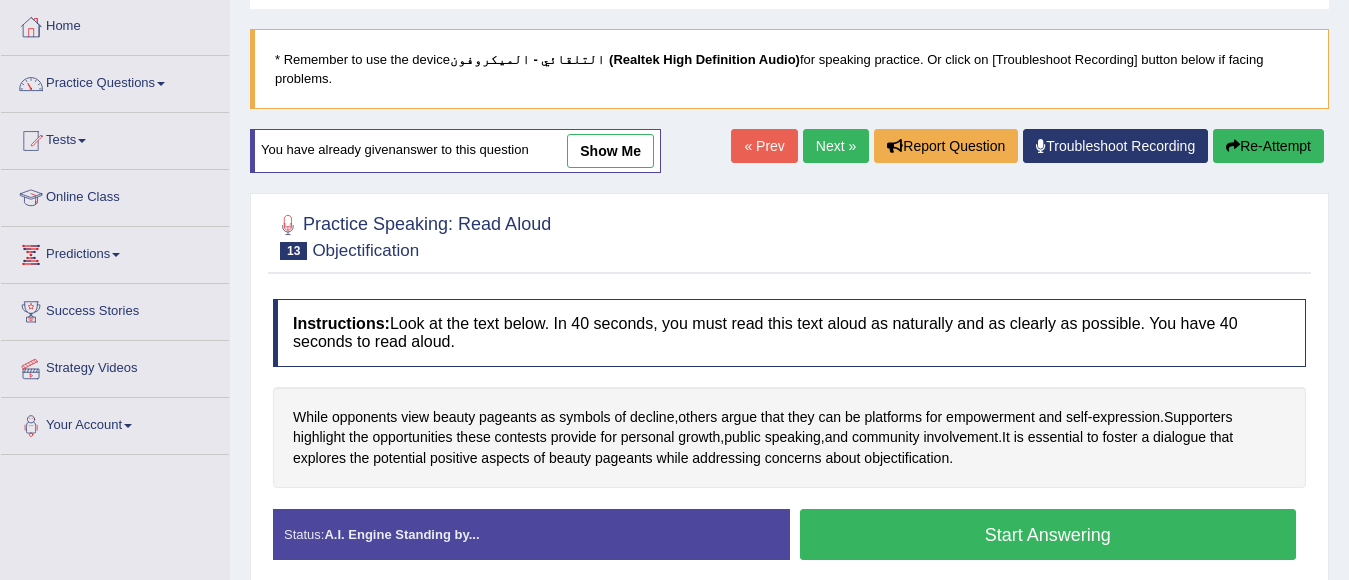 scroll, scrollTop: 100, scrollLeft: 0, axis: vertical 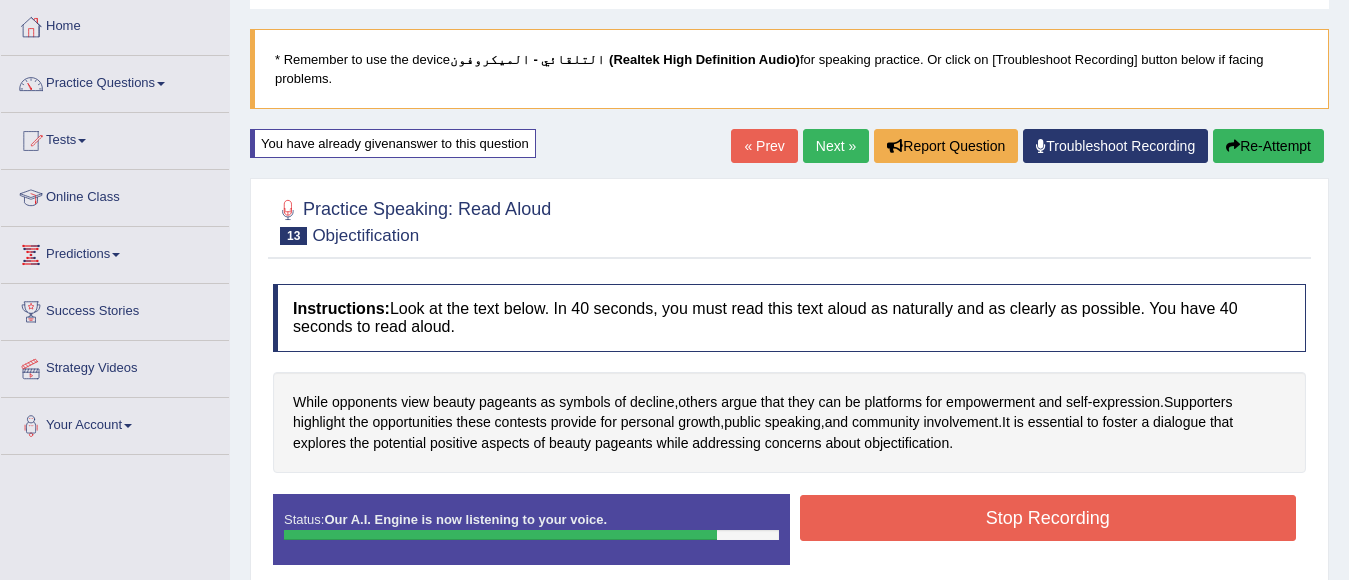 click on "Stop Recording" at bounding box center [1048, 518] 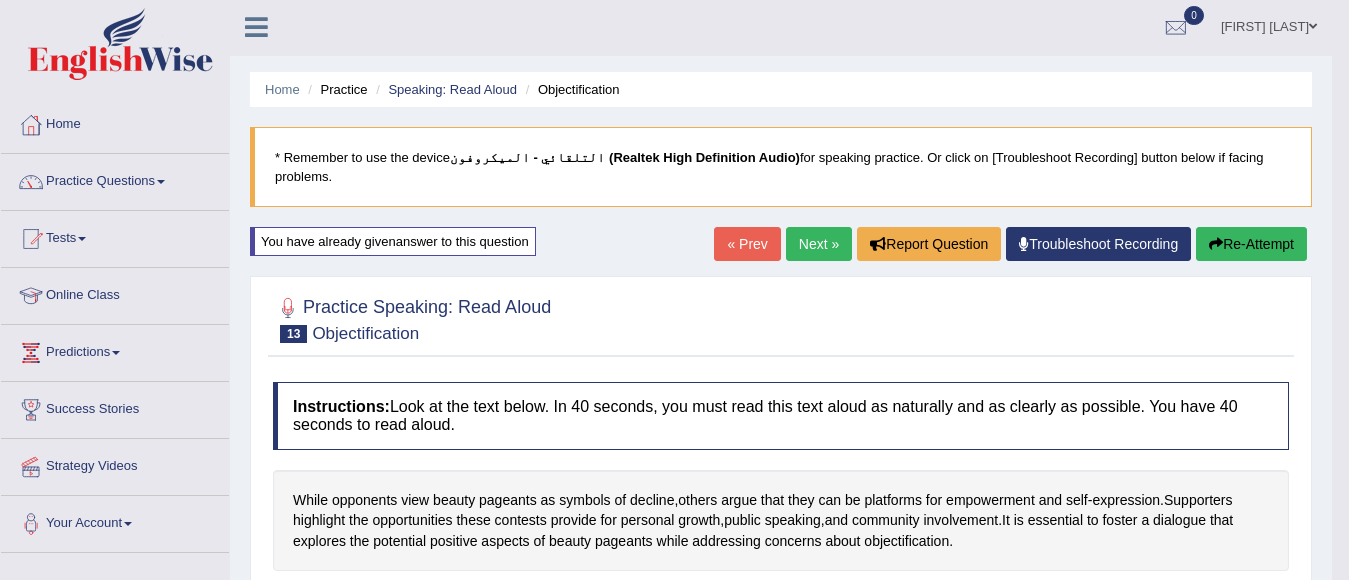 scroll, scrollTop: 0, scrollLeft: 0, axis: both 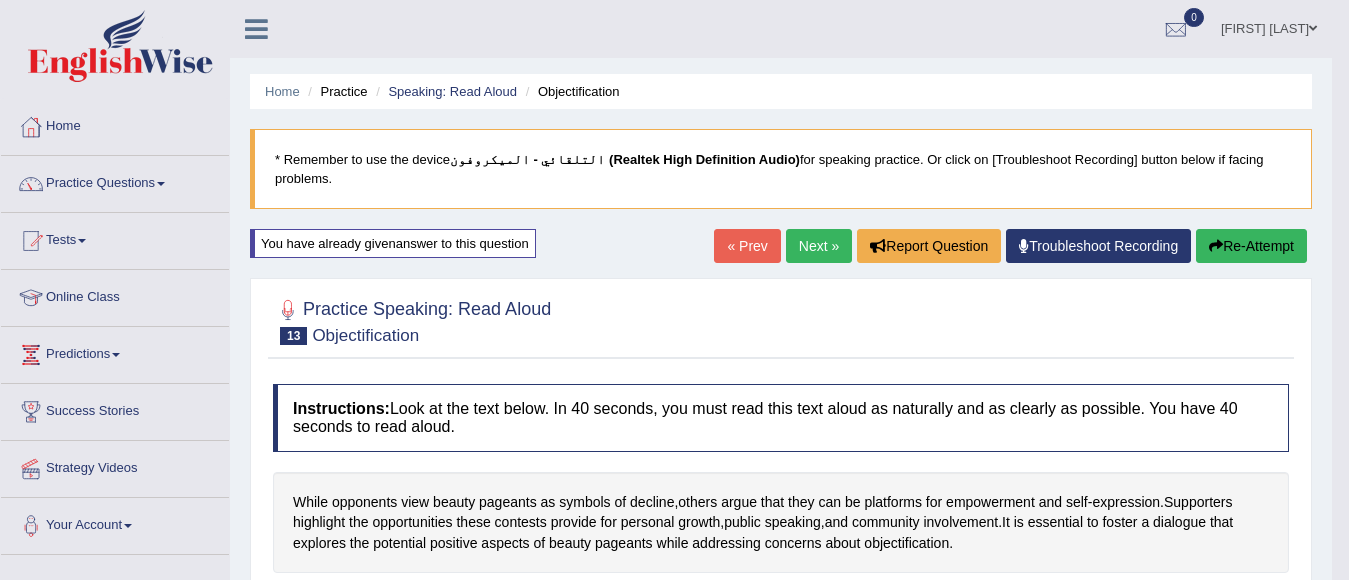 click on "Re-Attempt" at bounding box center (1251, 246) 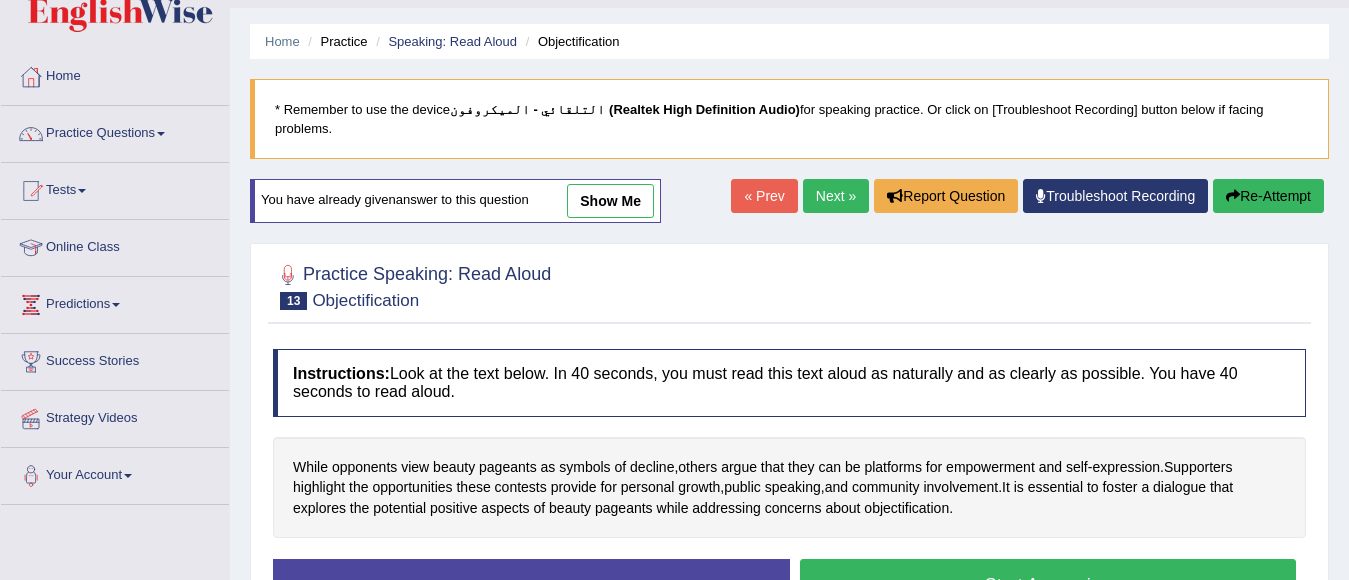 scroll, scrollTop: 200, scrollLeft: 0, axis: vertical 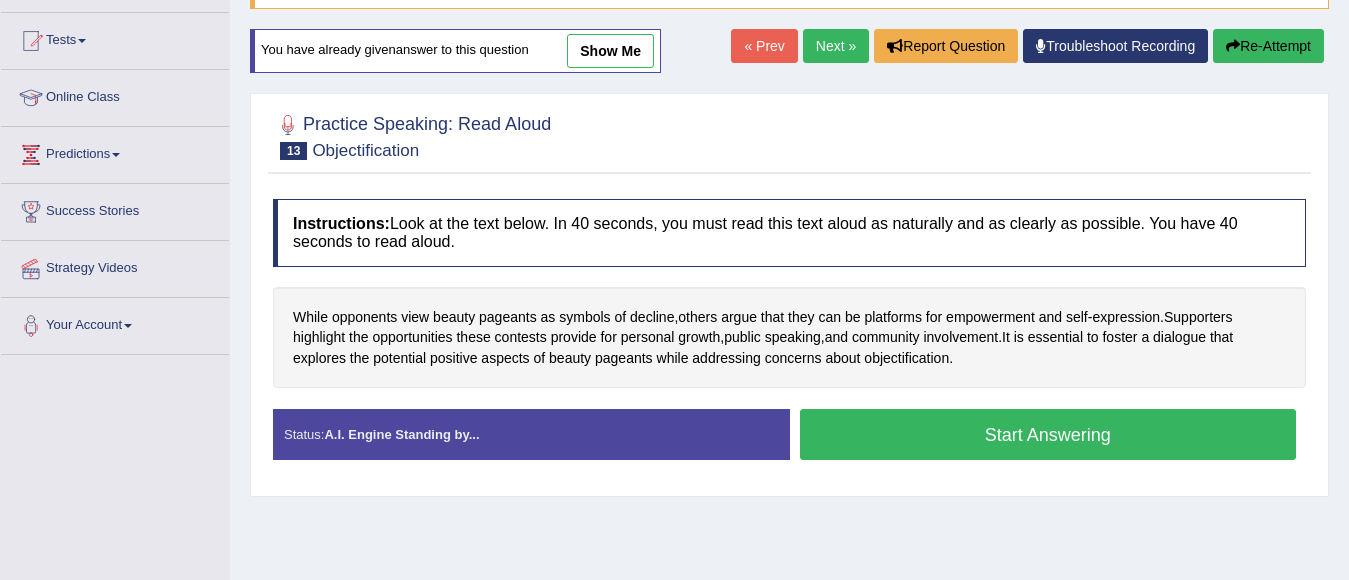 click on "Start Answering" at bounding box center (1048, 434) 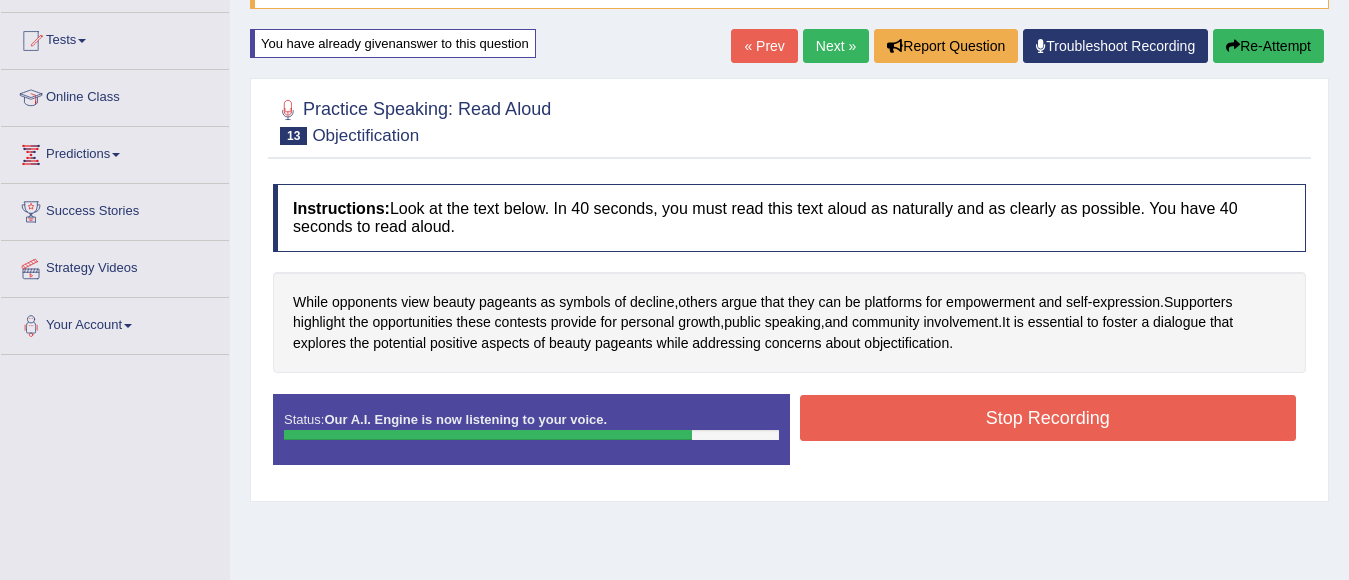 click on "Stop Recording" at bounding box center (1048, 418) 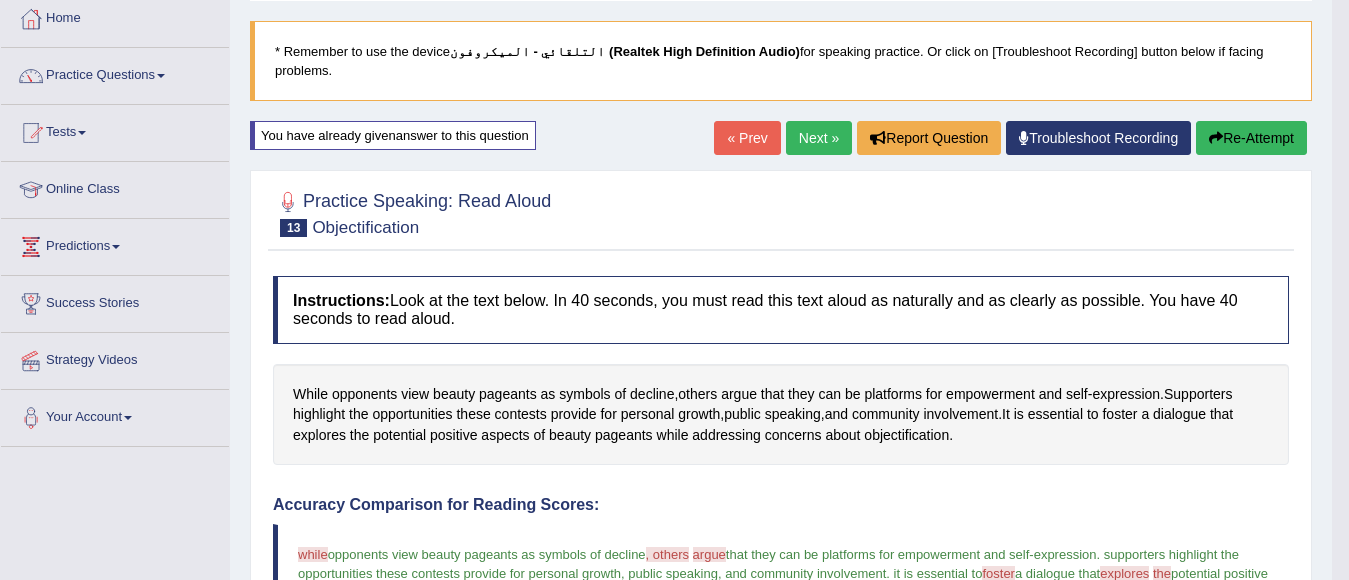 scroll, scrollTop: 0, scrollLeft: 0, axis: both 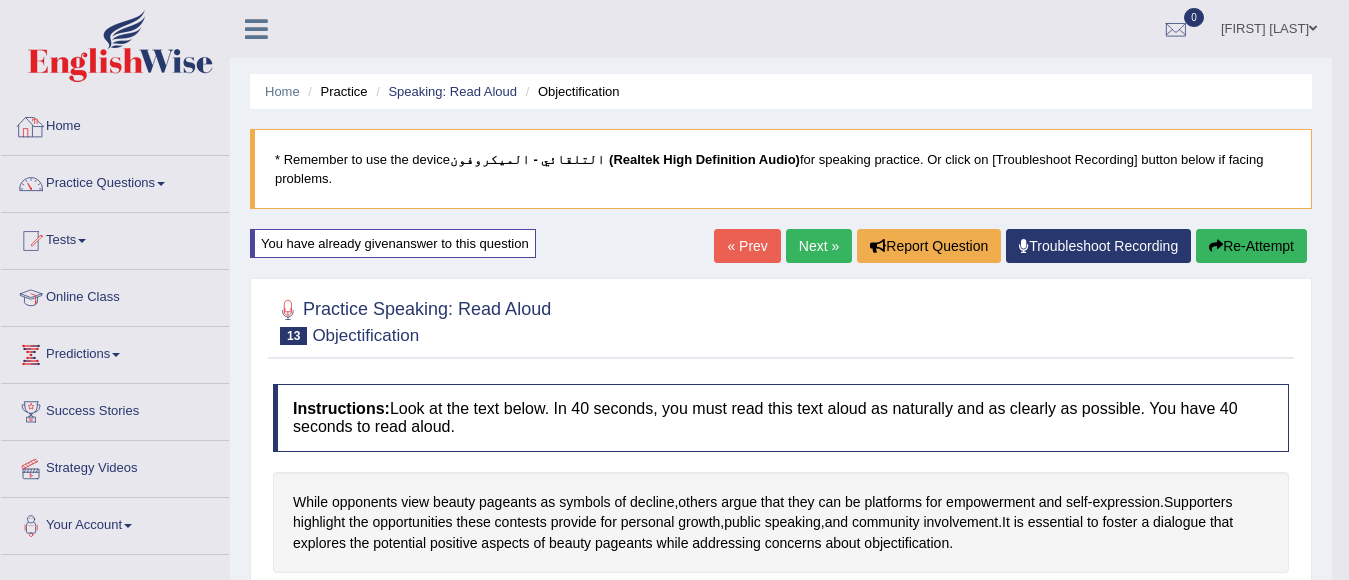 click at bounding box center [120, 46] 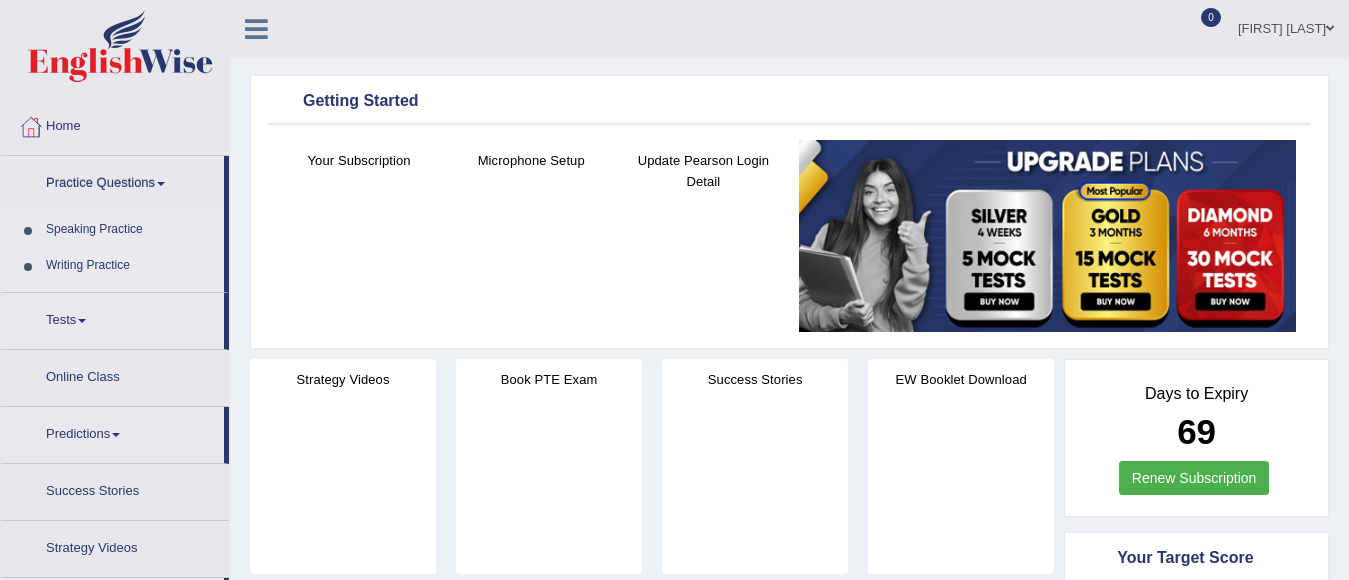 scroll, scrollTop: 0, scrollLeft: 0, axis: both 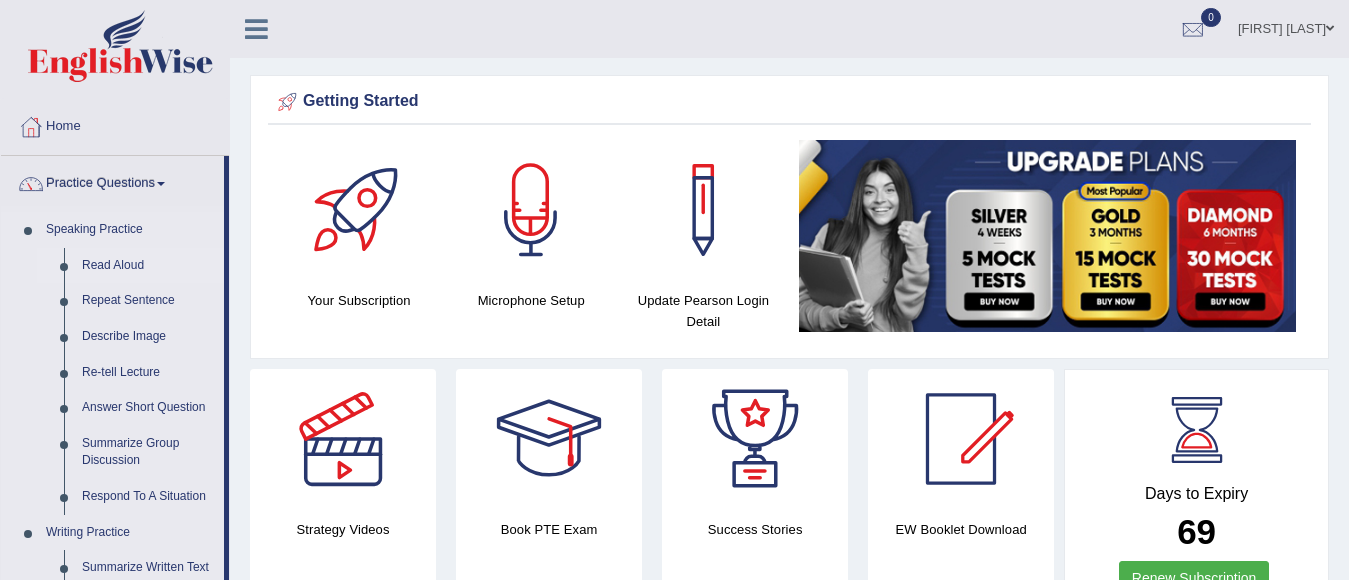 click on "Read Aloud" at bounding box center [148, 266] 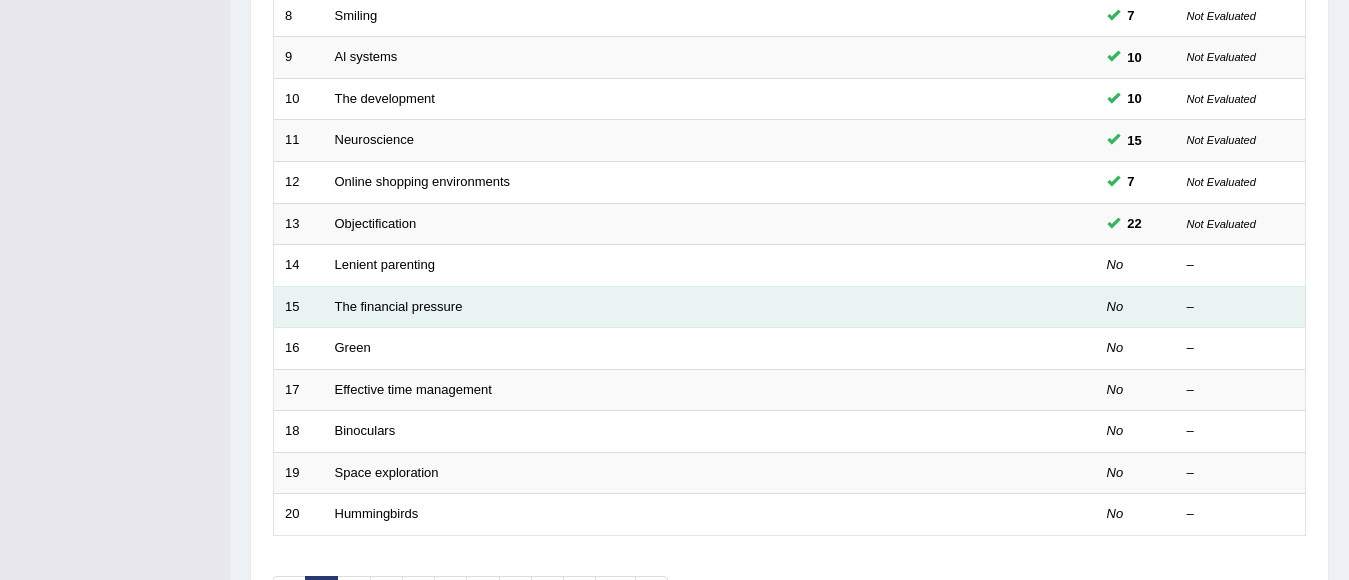 scroll, scrollTop: 608, scrollLeft: 0, axis: vertical 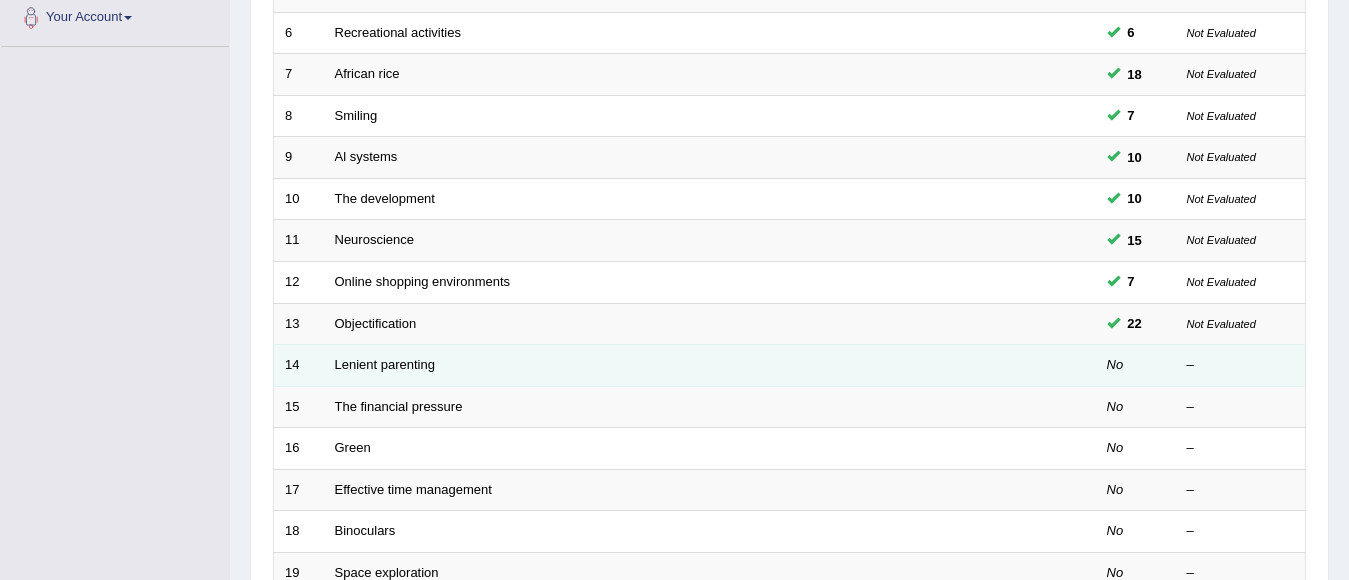 click on "Lenient parenting" at bounding box center [635, 366] 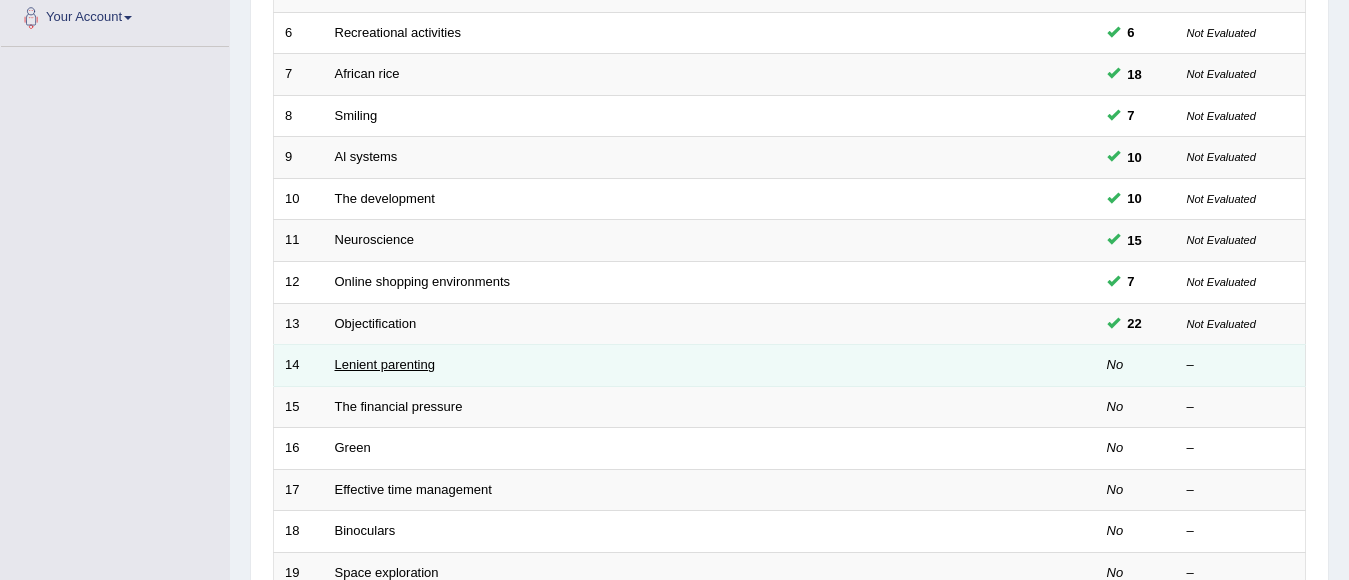 click on "Lenient parenting" at bounding box center (385, 364) 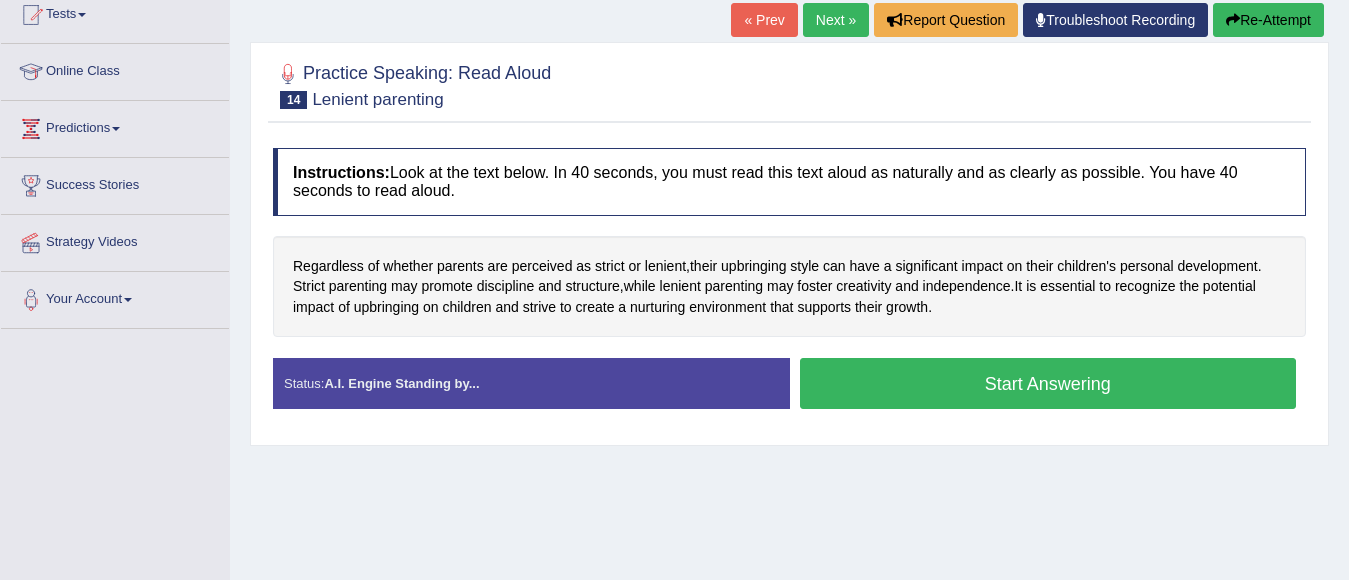 scroll, scrollTop: 226, scrollLeft: 0, axis: vertical 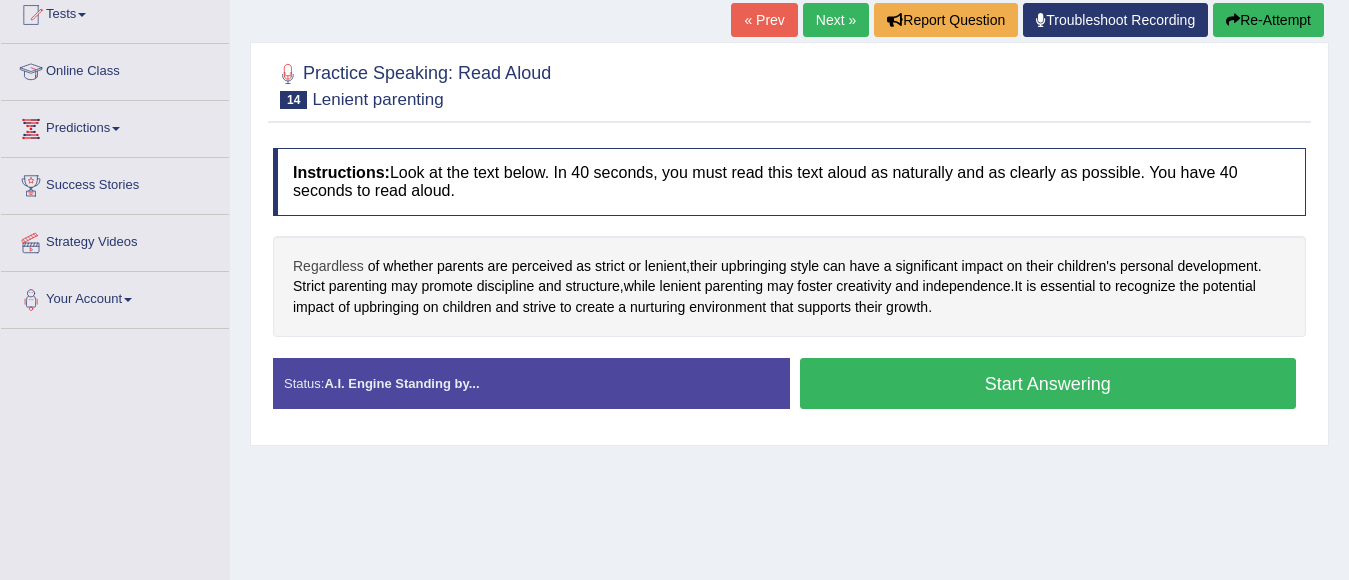 click on "Regardless" at bounding box center [328, 266] 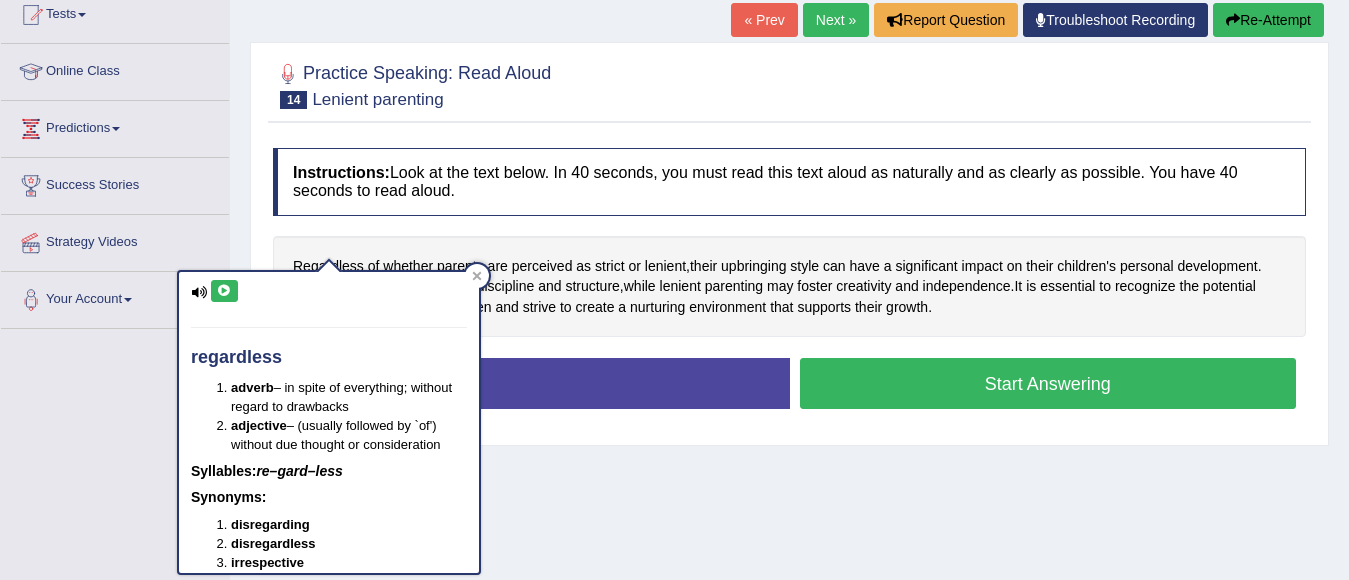 click at bounding box center (224, 291) 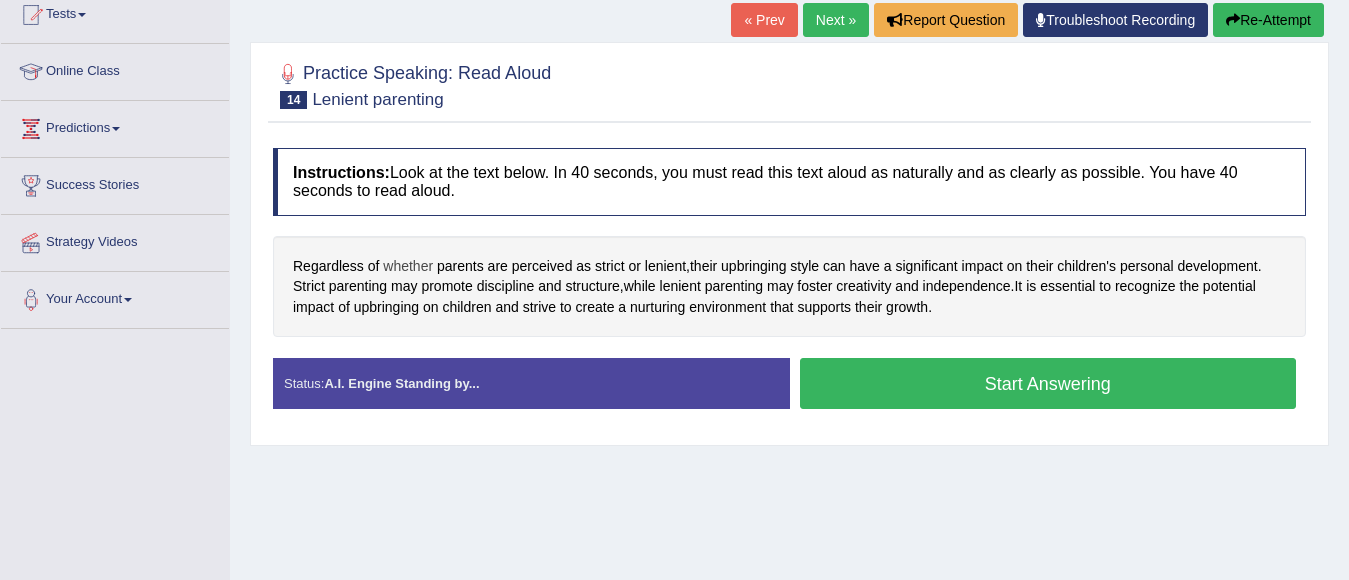 click on "whether" at bounding box center (408, 266) 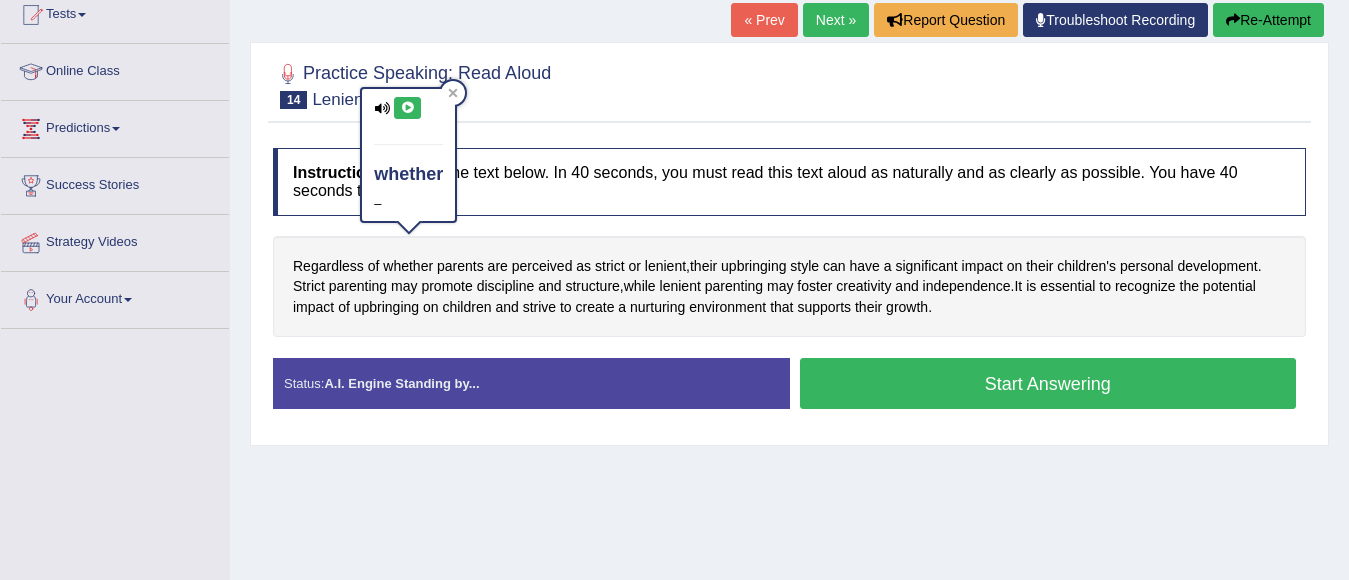 click at bounding box center [407, 108] 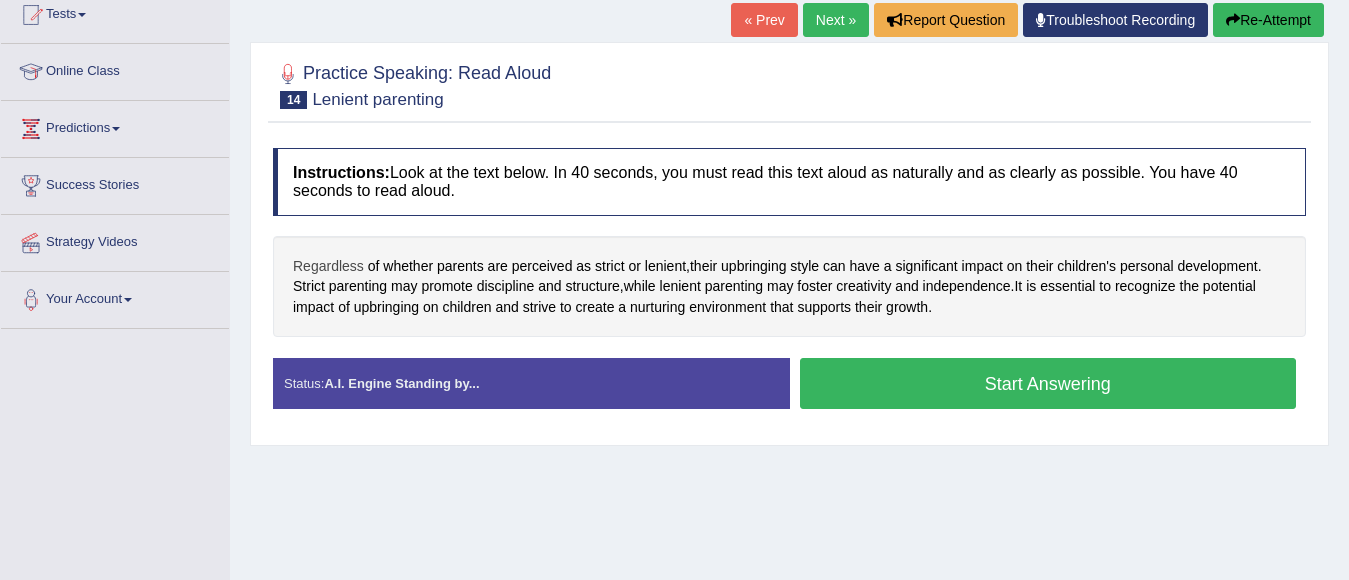 click on "Regardless" at bounding box center (328, 266) 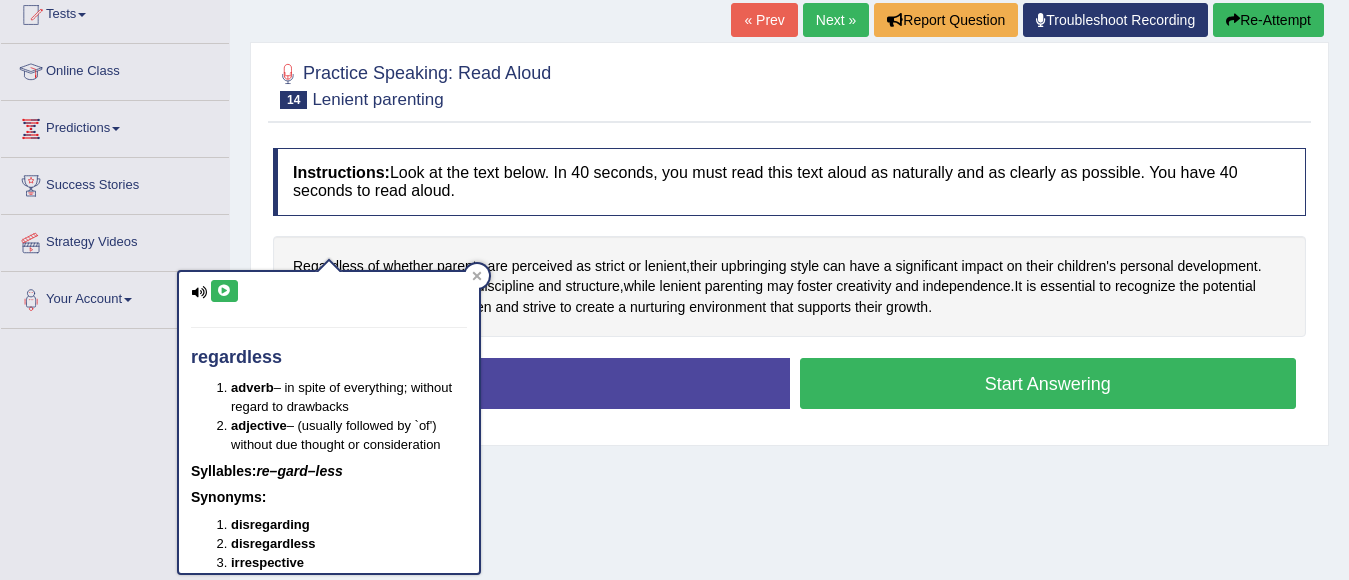 click at bounding box center [224, 291] 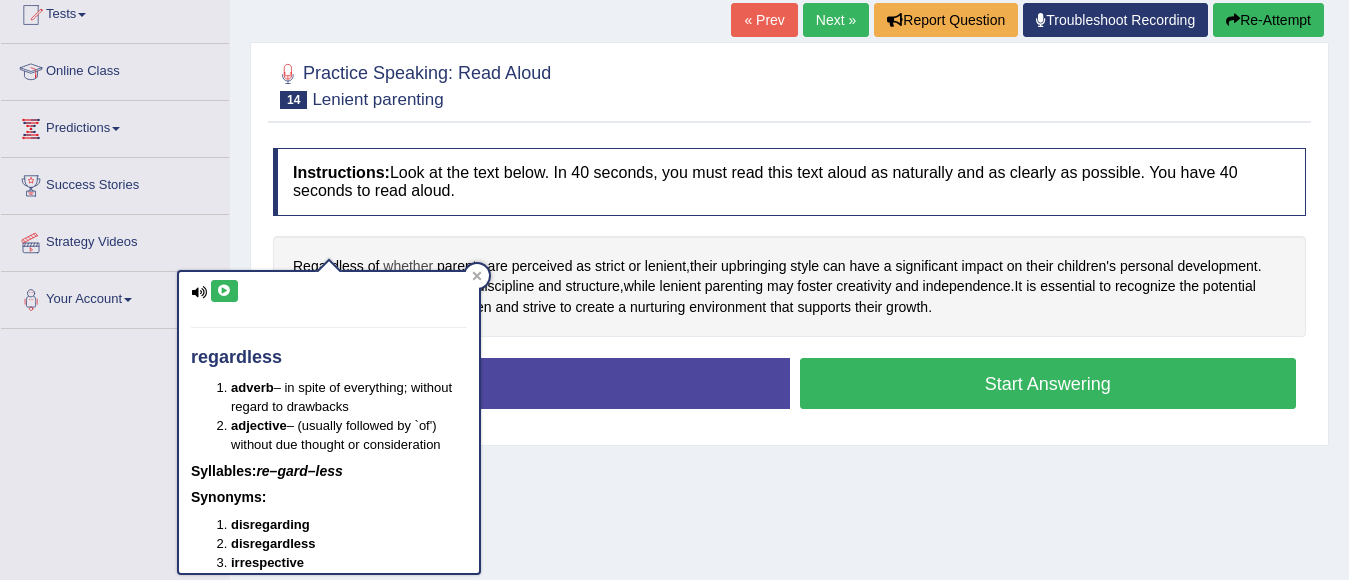 click on "whether" at bounding box center [408, 266] 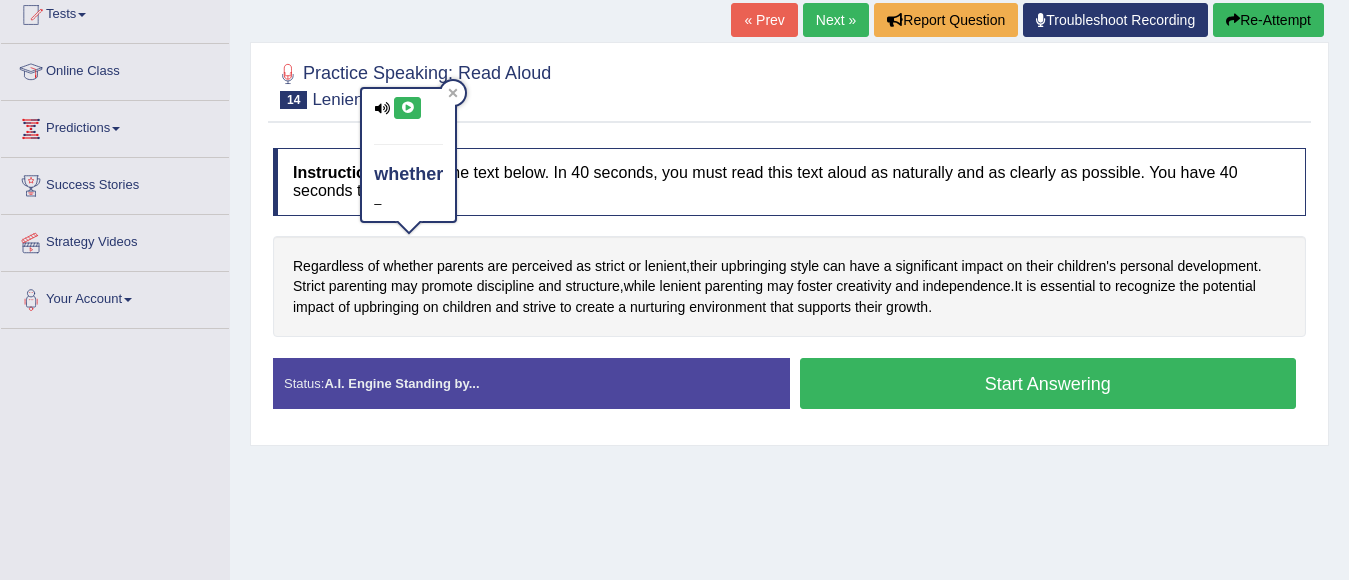 click at bounding box center (407, 108) 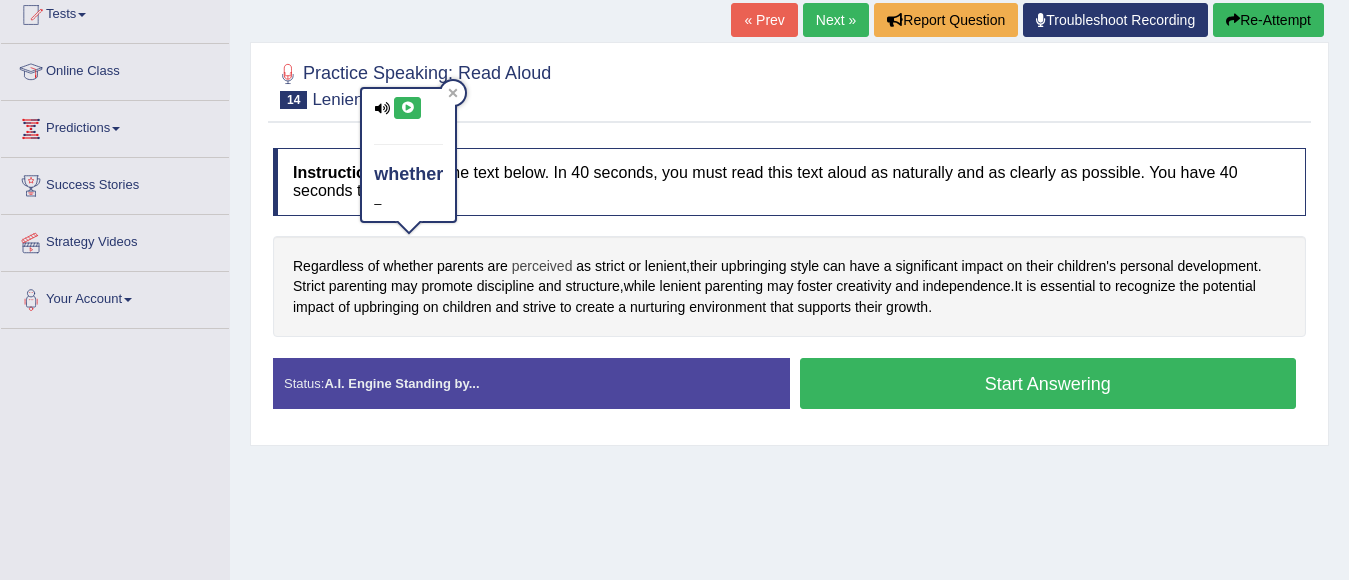 click on "perceived" at bounding box center [542, 266] 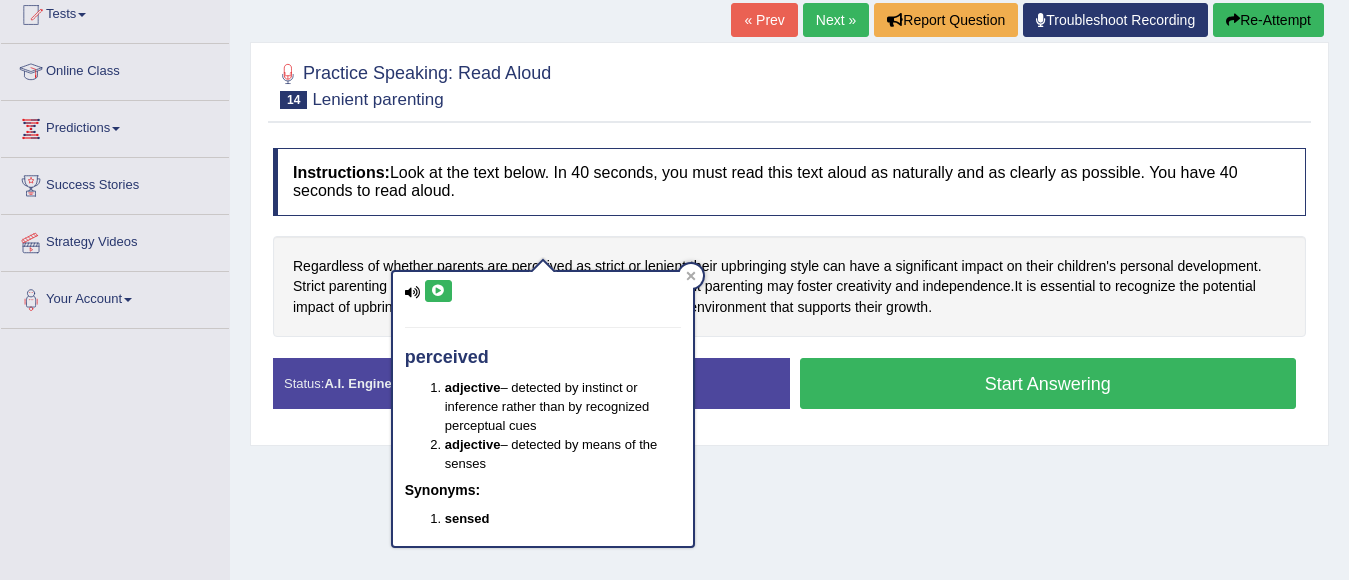 click at bounding box center [438, 291] 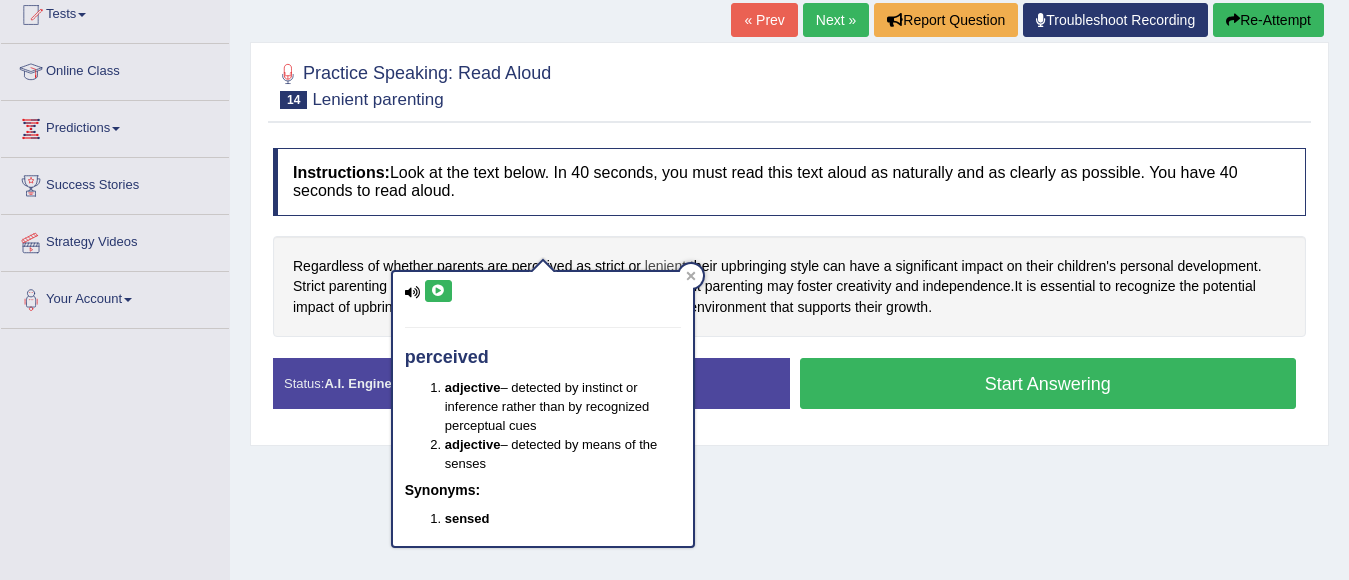 click on "lenient" at bounding box center (665, 266) 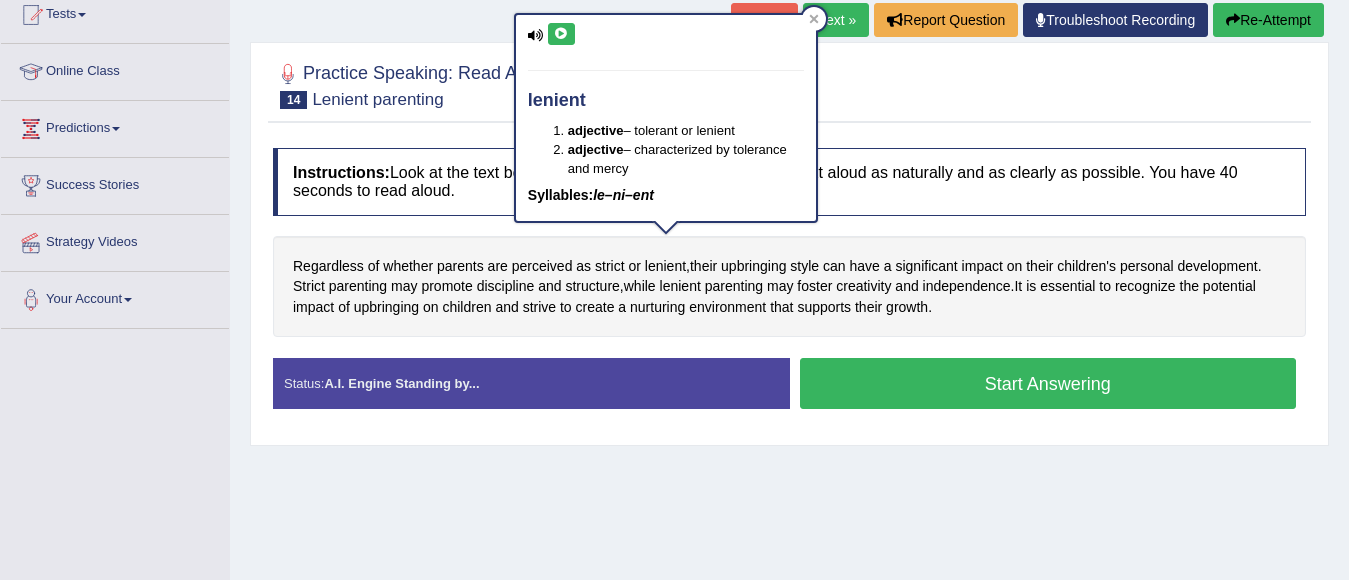 click at bounding box center [561, 34] 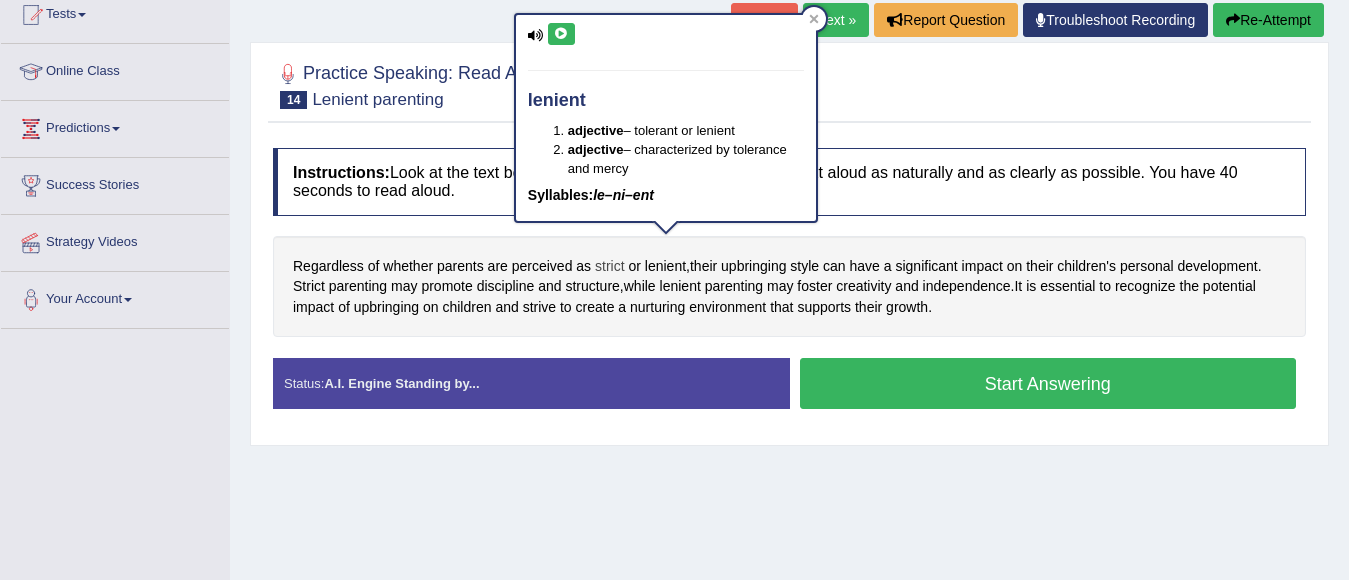 click on "strict" at bounding box center [610, 266] 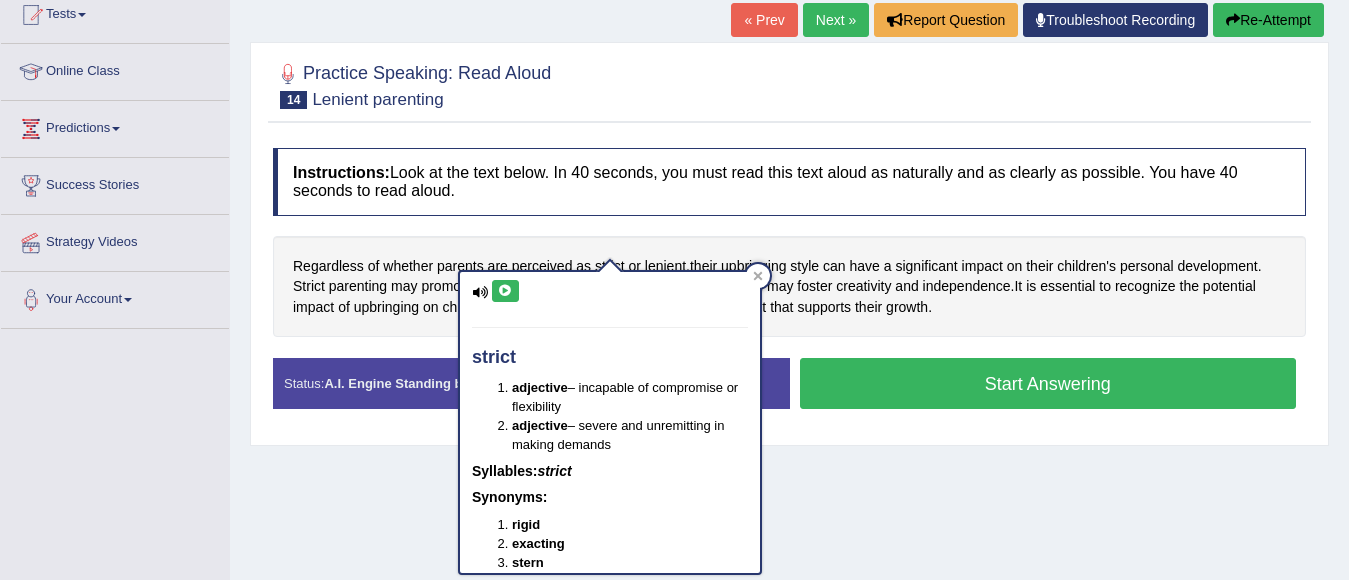 click at bounding box center (505, 291) 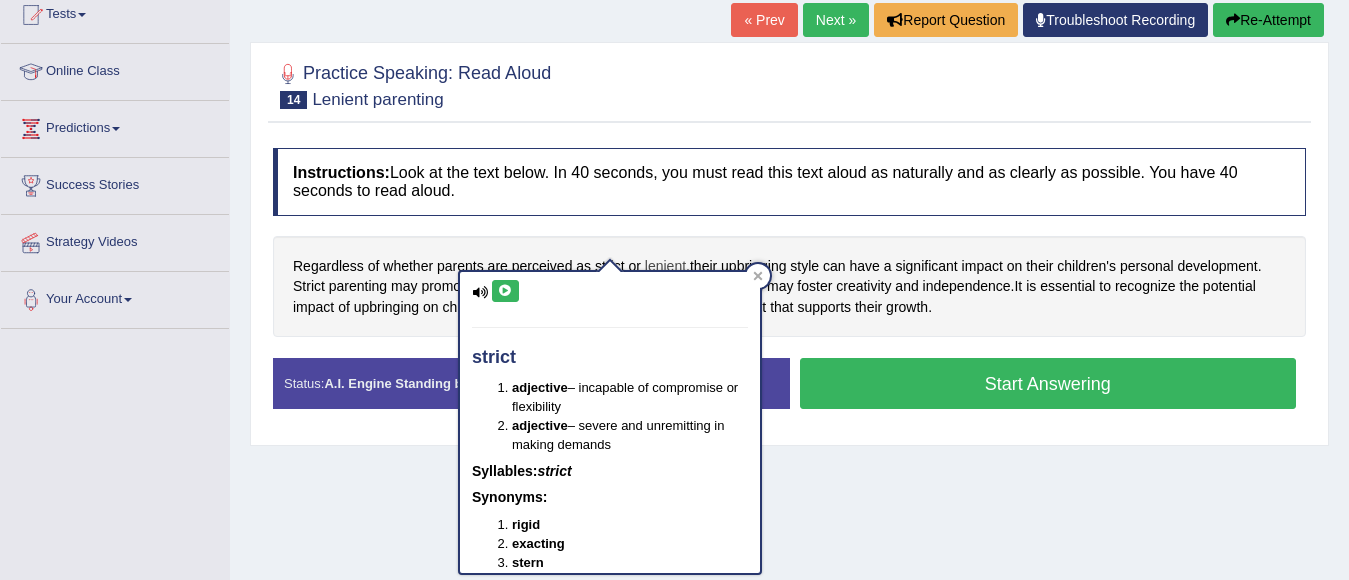 click on "lenient" at bounding box center [665, 266] 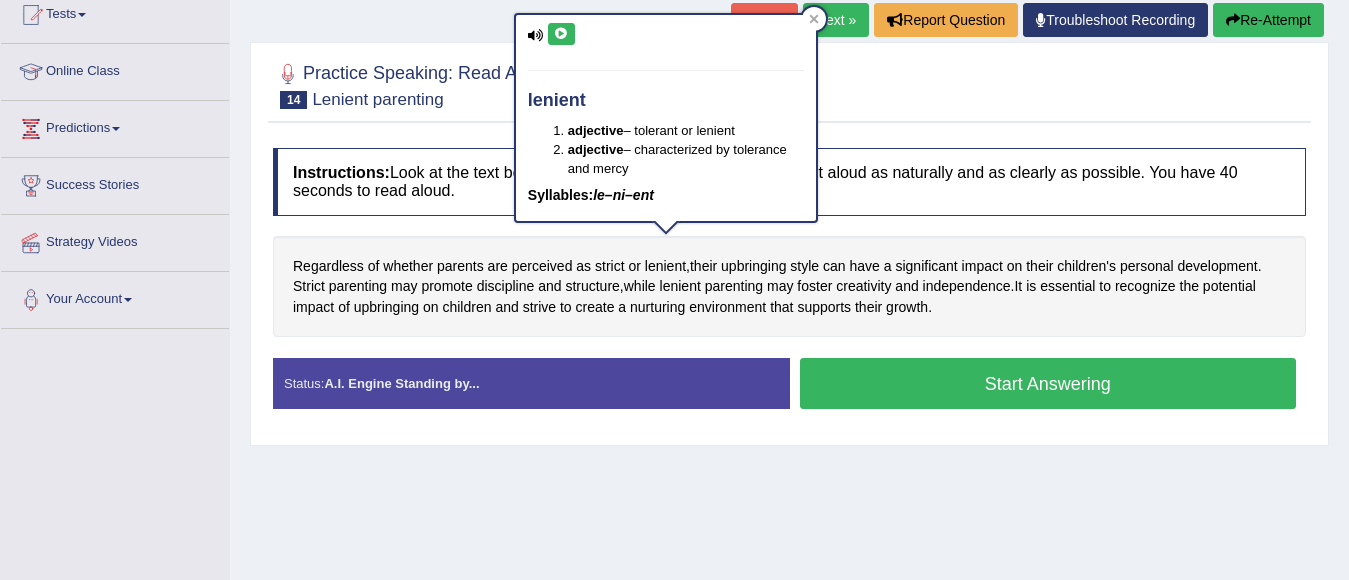 click at bounding box center (561, 34) 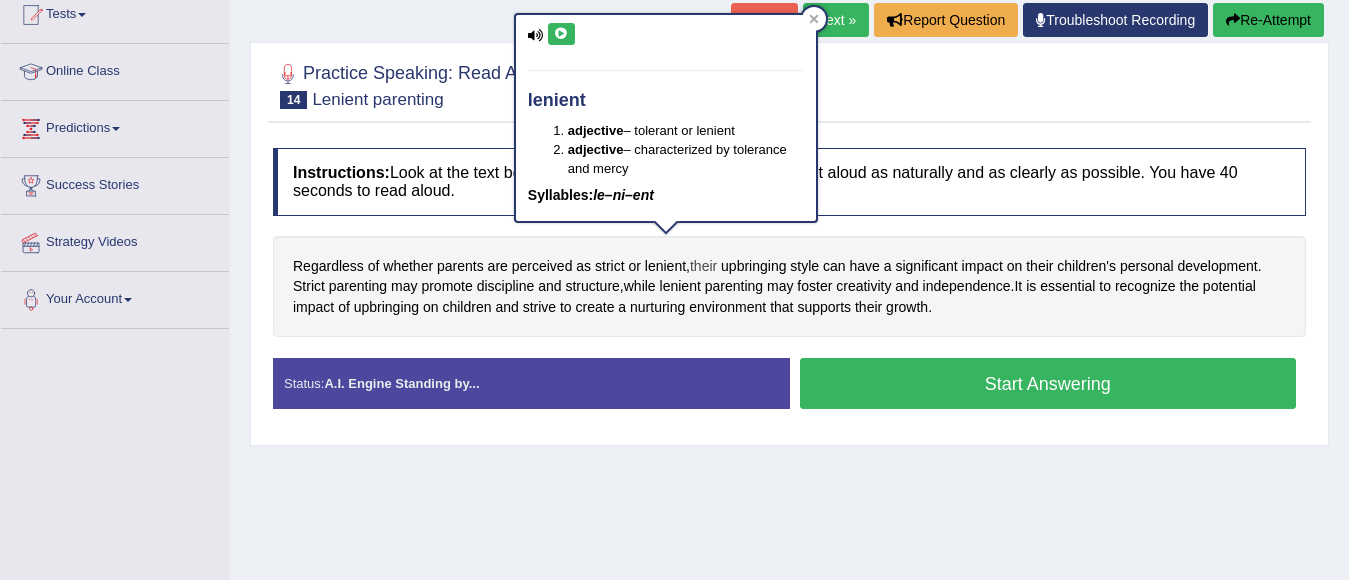 click on "their" at bounding box center [703, 266] 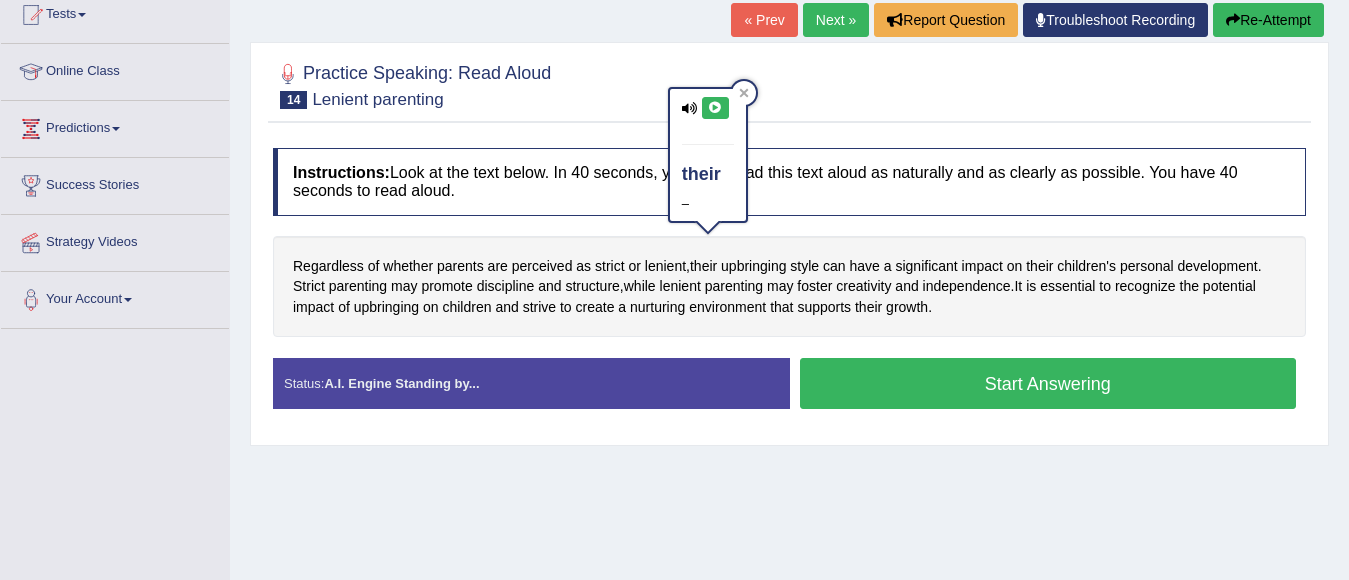 click at bounding box center [715, 108] 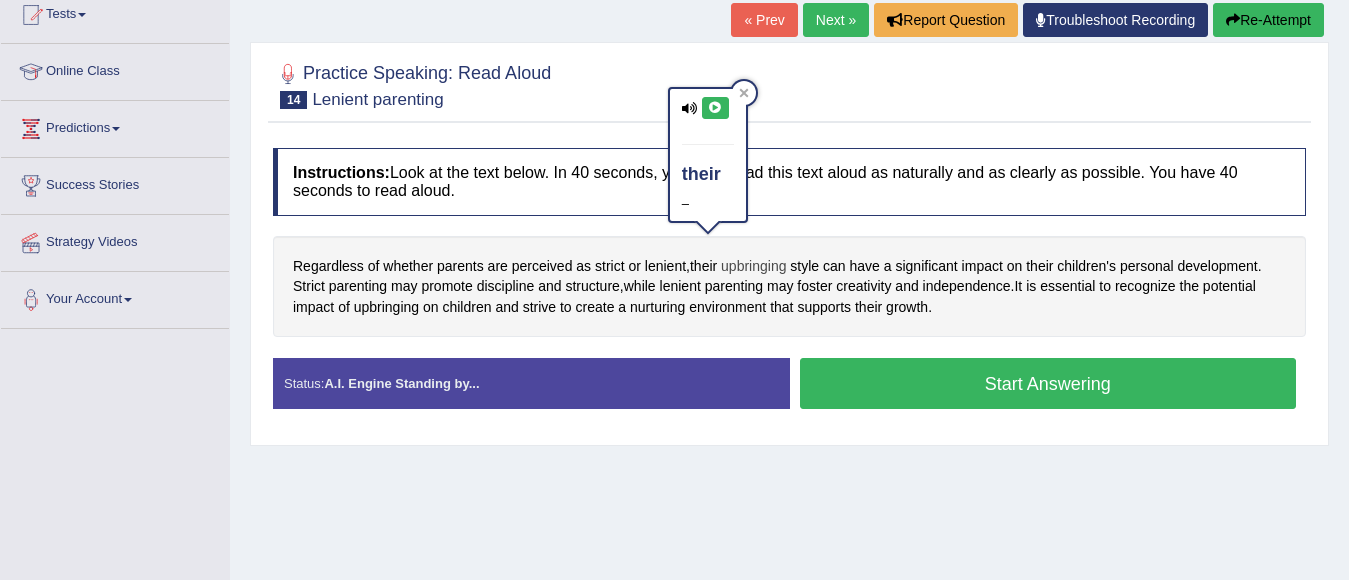 click on "upbringing" at bounding box center (753, 266) 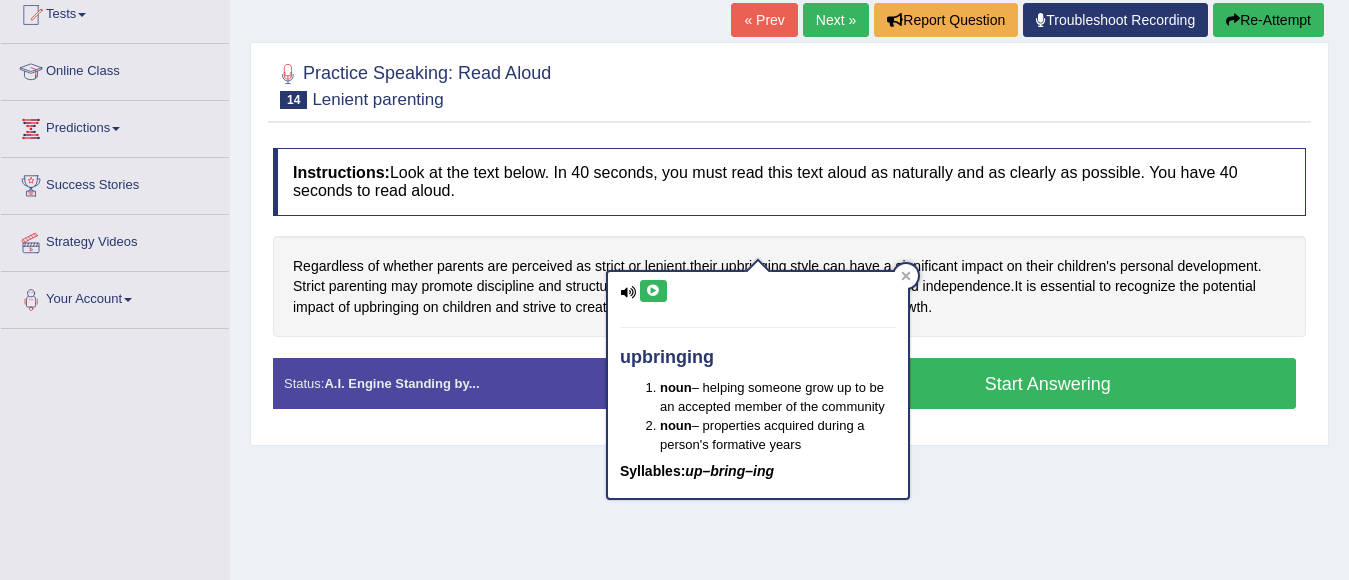 click at bounding box center (653, 291) 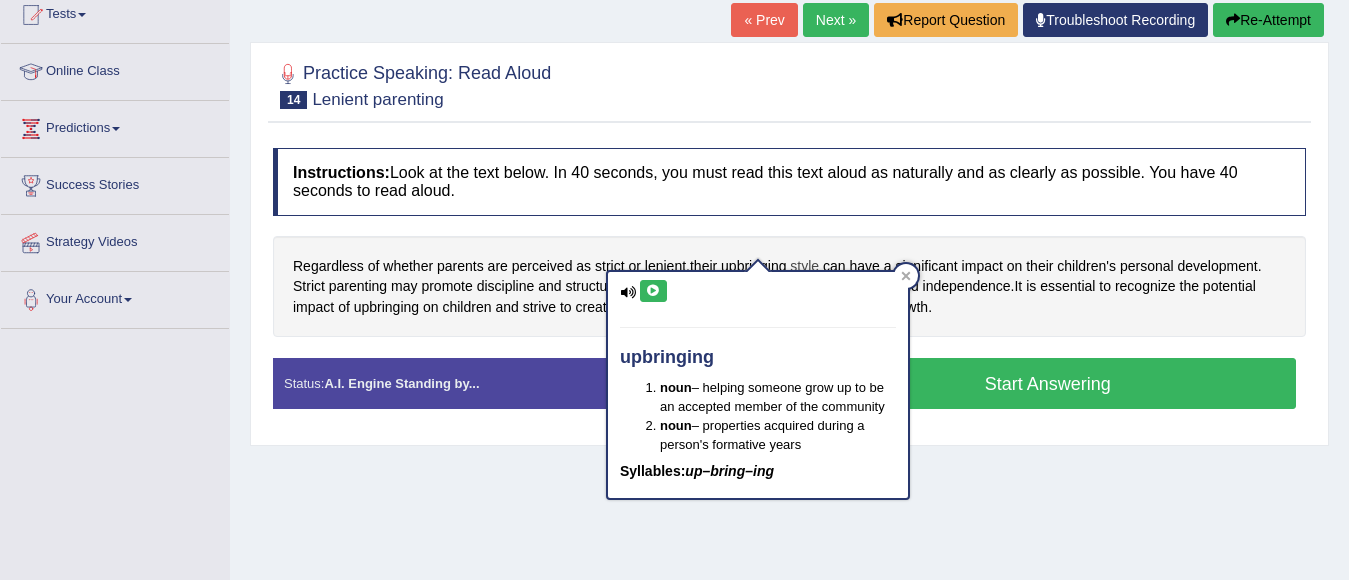 click on "style" at bounding box center (804, 266) 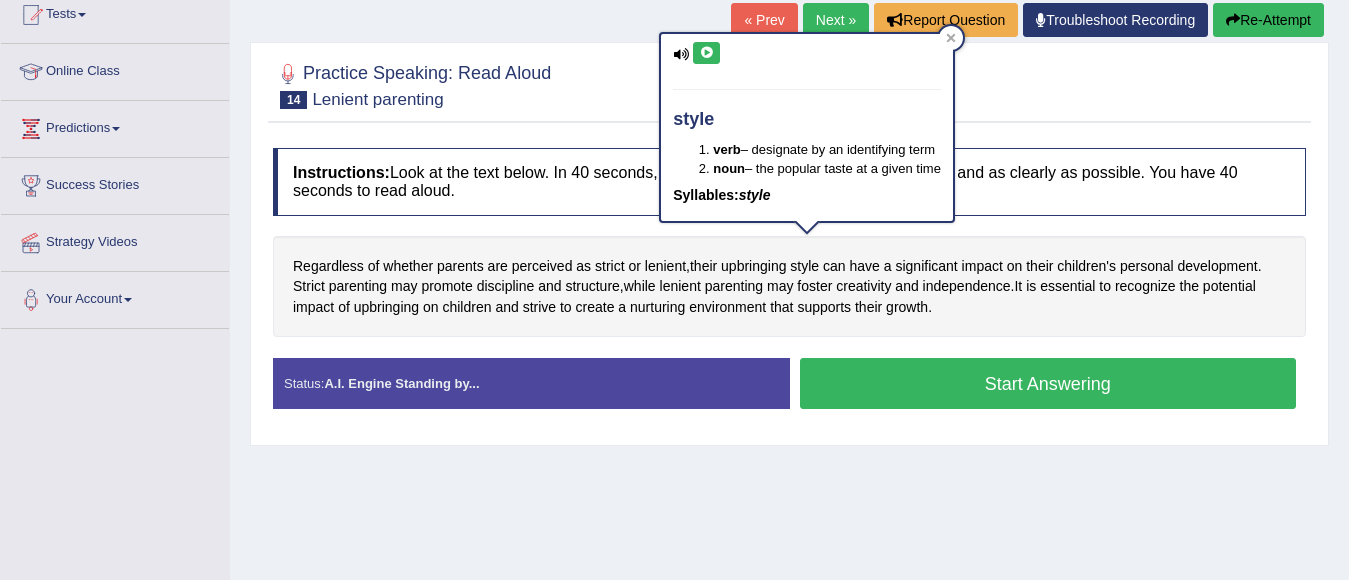 click at bounding box center (706, 53) 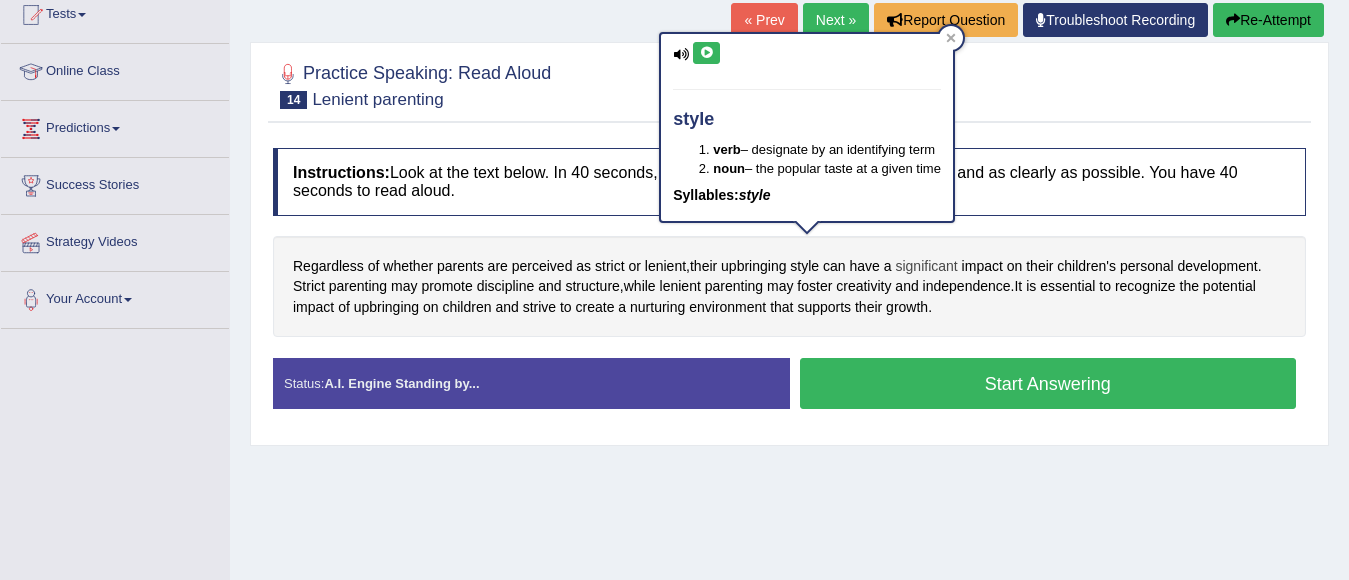 click on "significant" at bounding box center (926, 266) 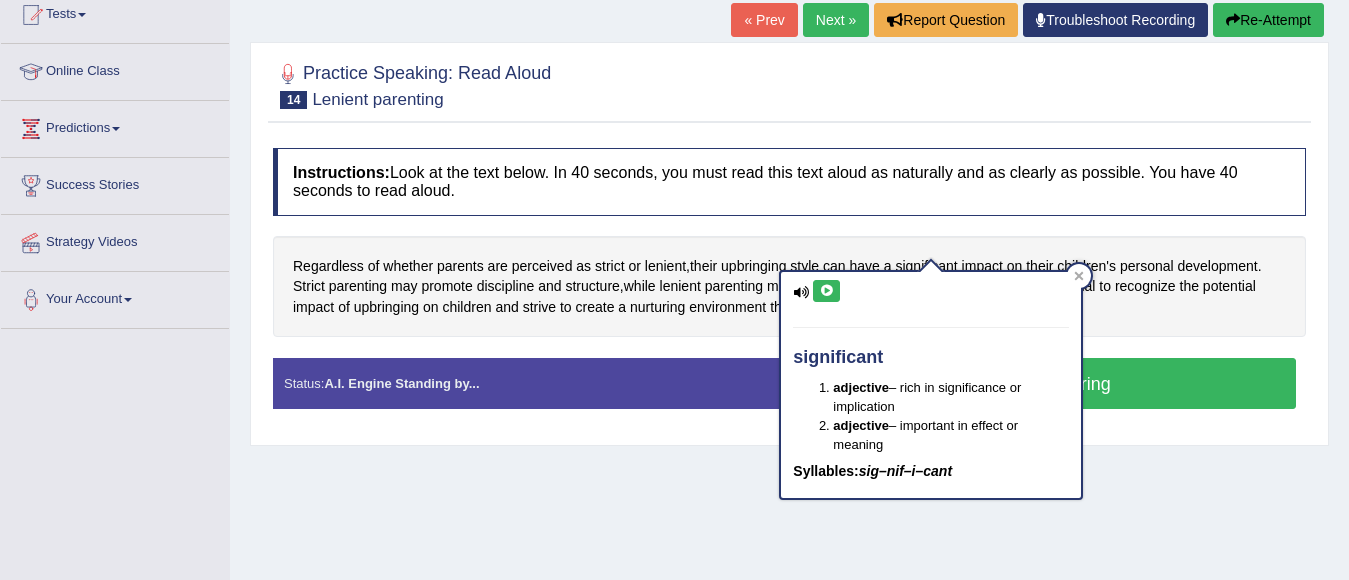 click at bounding box center (826, 291) 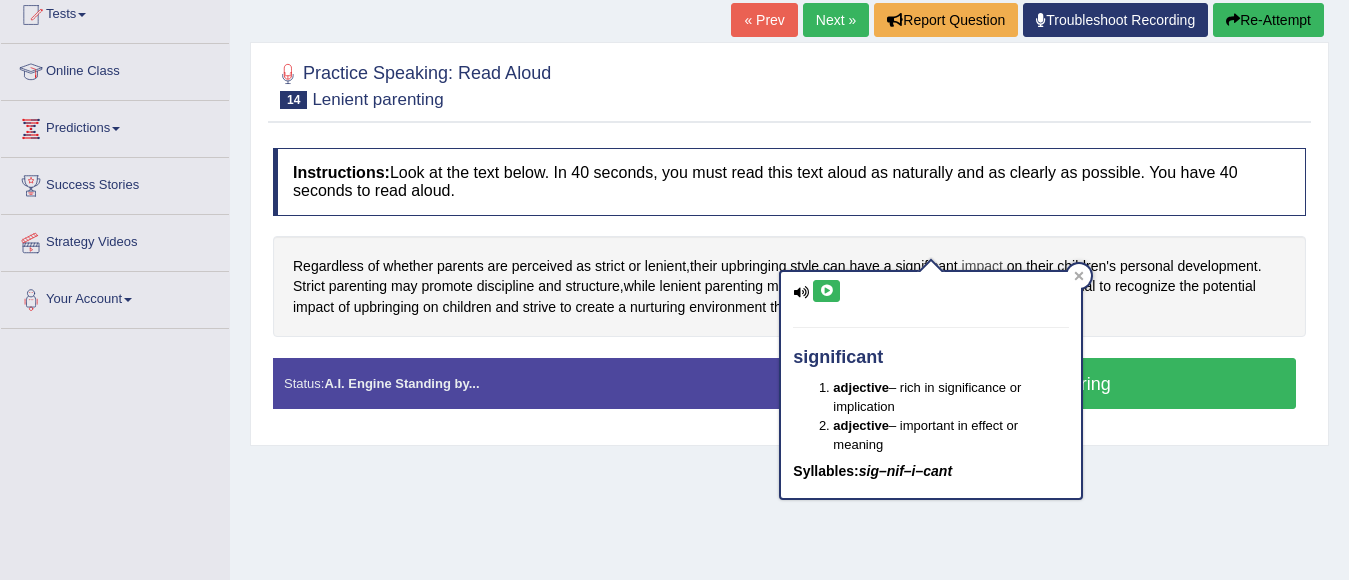 click on "impact" at bounding box center [982, 266] 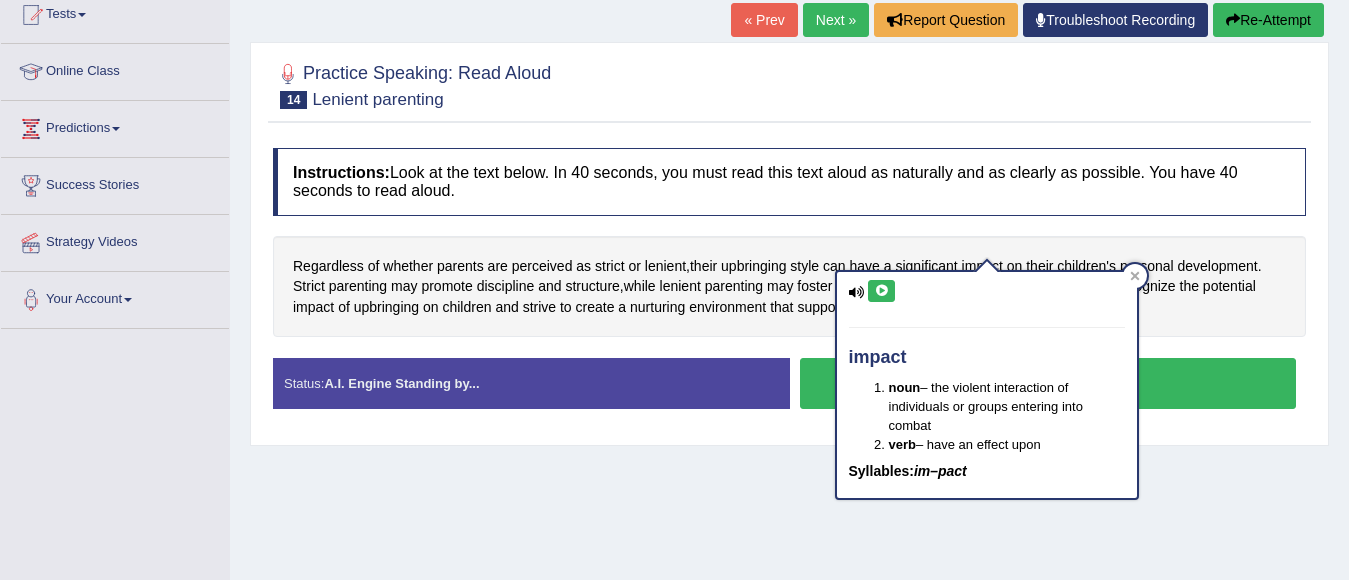 click at bounding box center [881, 291] 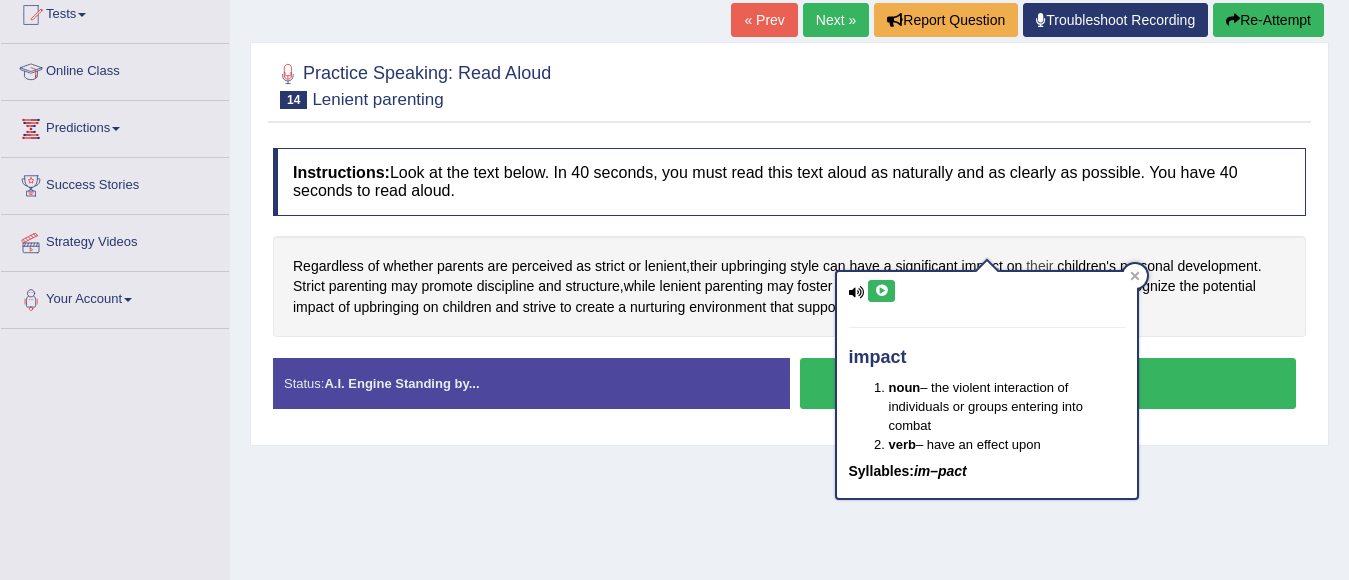 click on "their" at bounding box center (1039, 266) 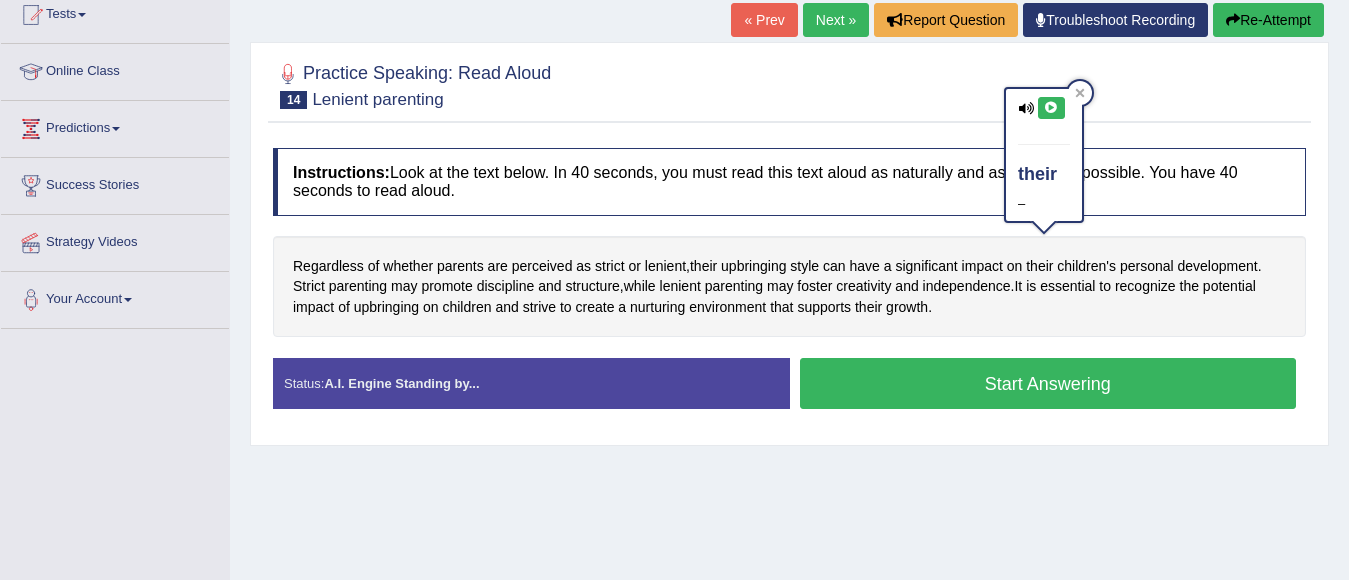 click at bounding box center (1051, 108) 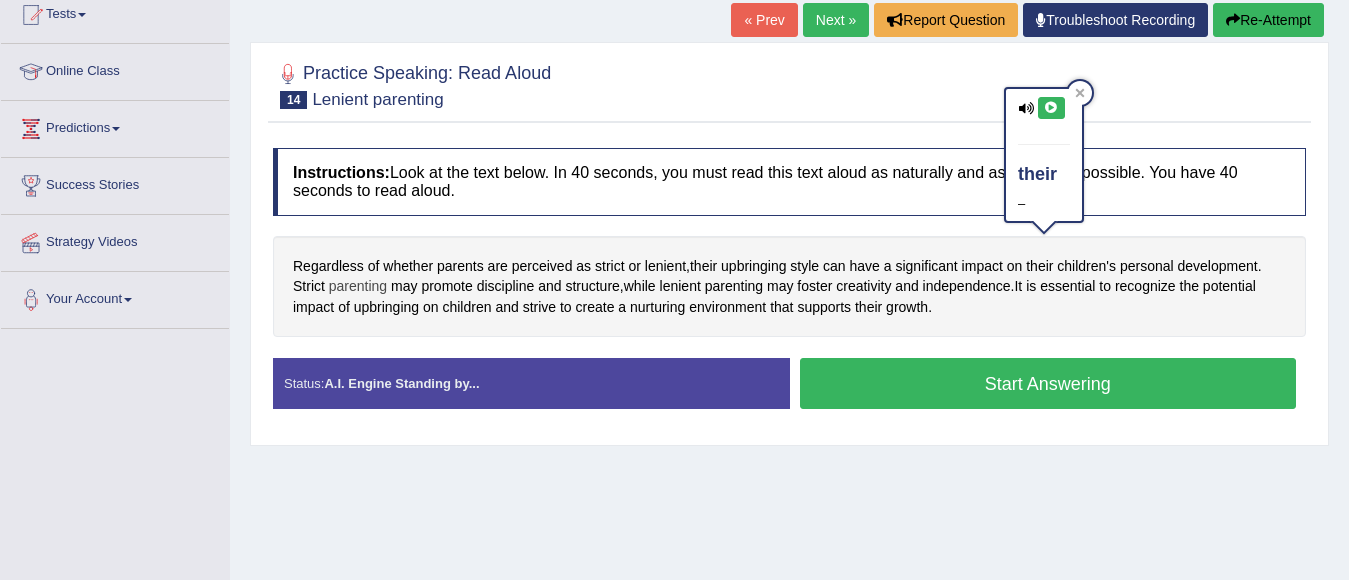 click on "parenting" at bounding box center [358, 286] 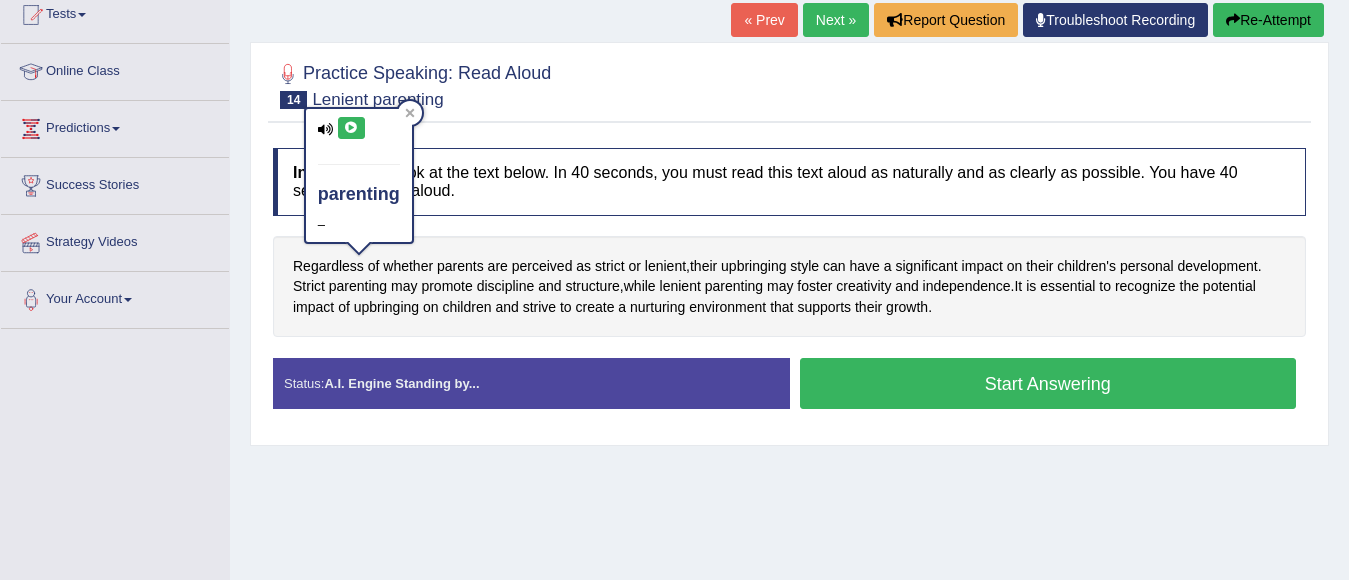 click at bounding box center (351, 128) 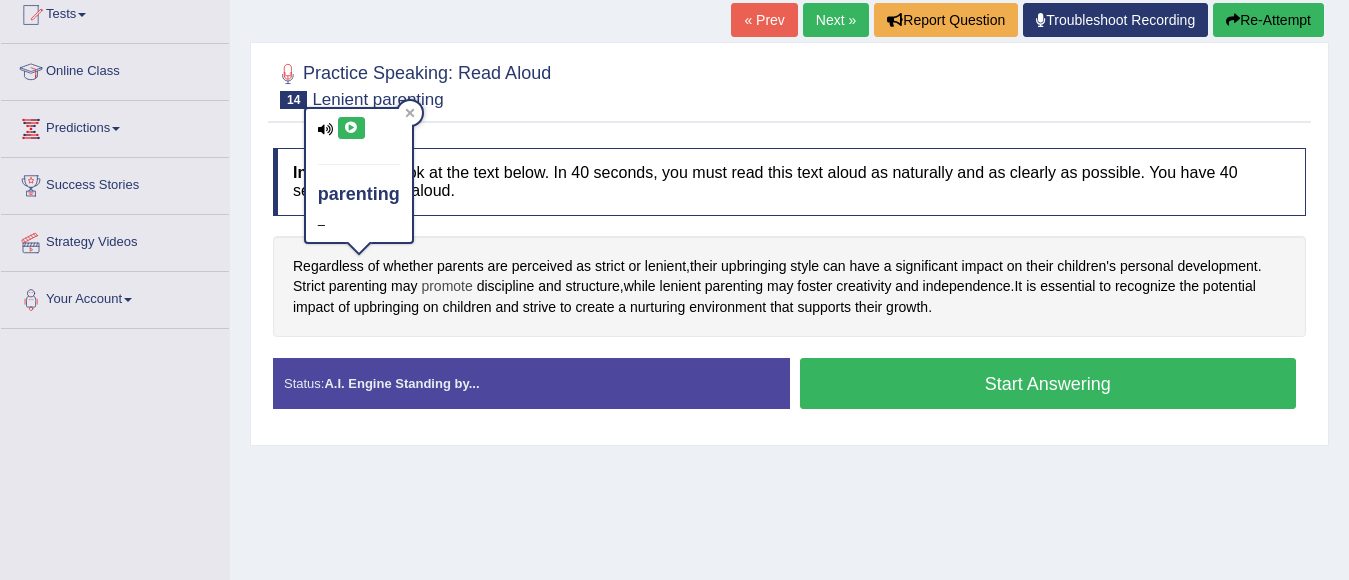 click on "promote" at bounding box center (446, 286) 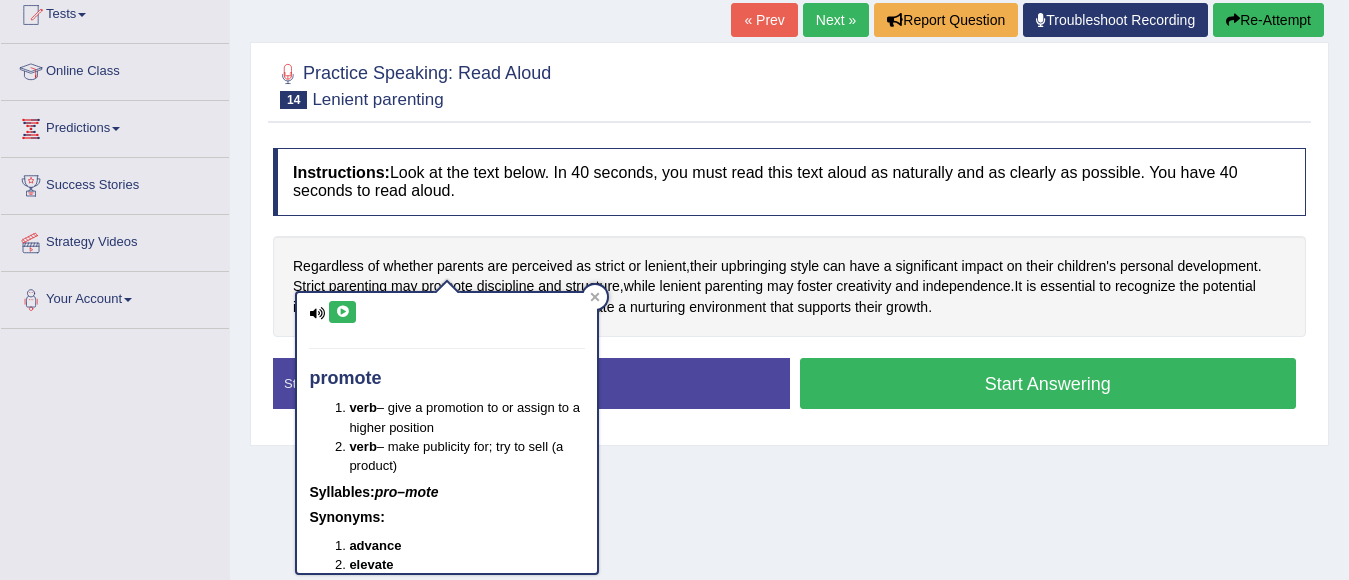 click at bounding box center [342, 312] 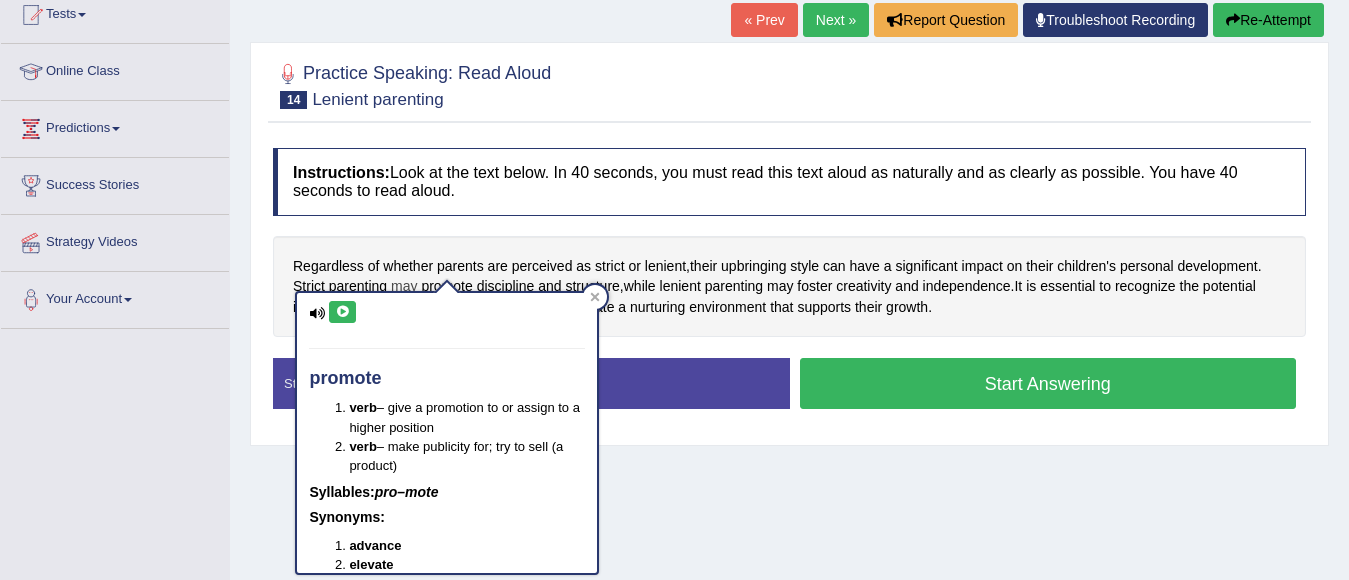 click on "may" at bounding box center [404, 286] 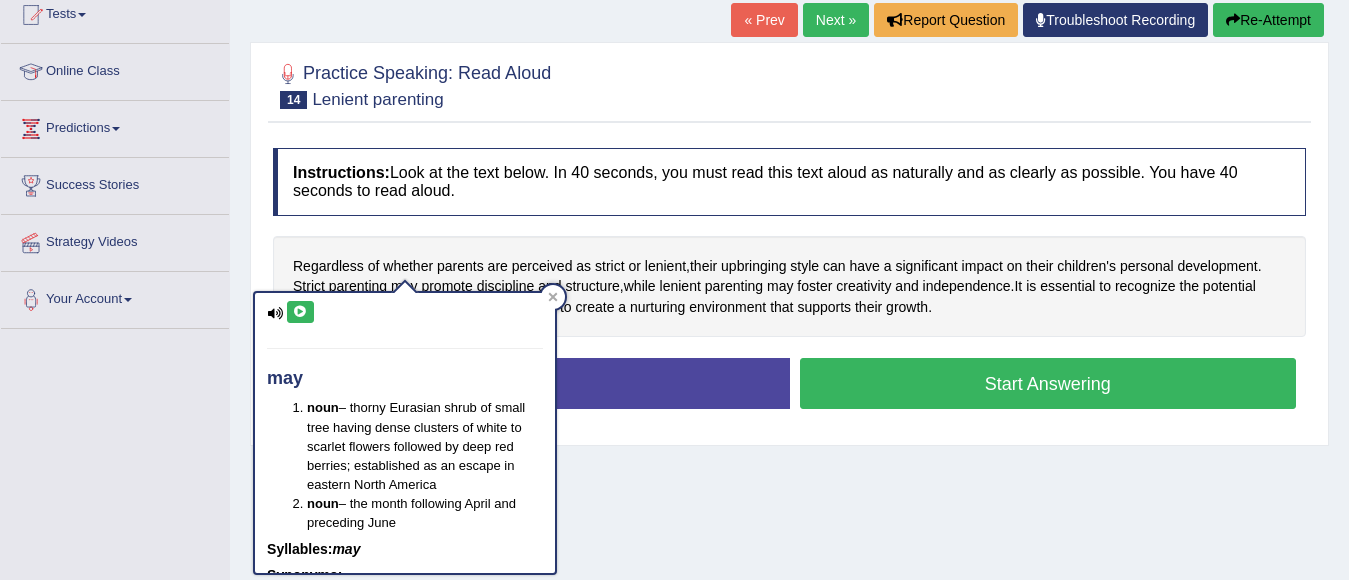 click at bounding box center (300, 312) 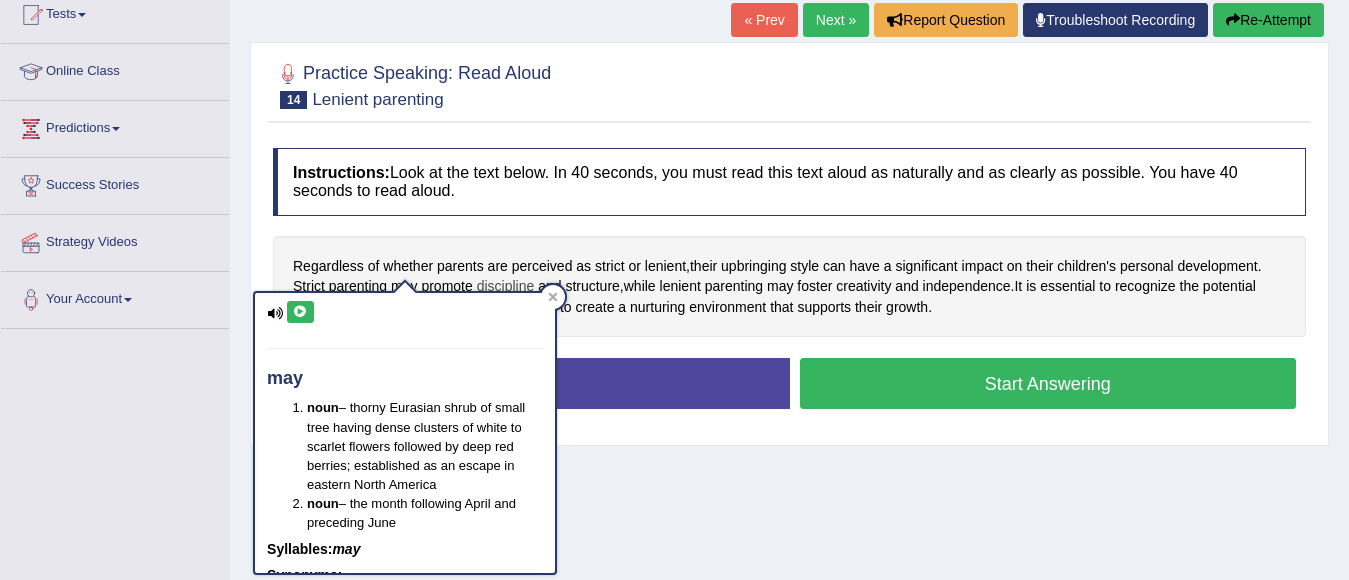click on "discipline" at bounding box center [506, 286] 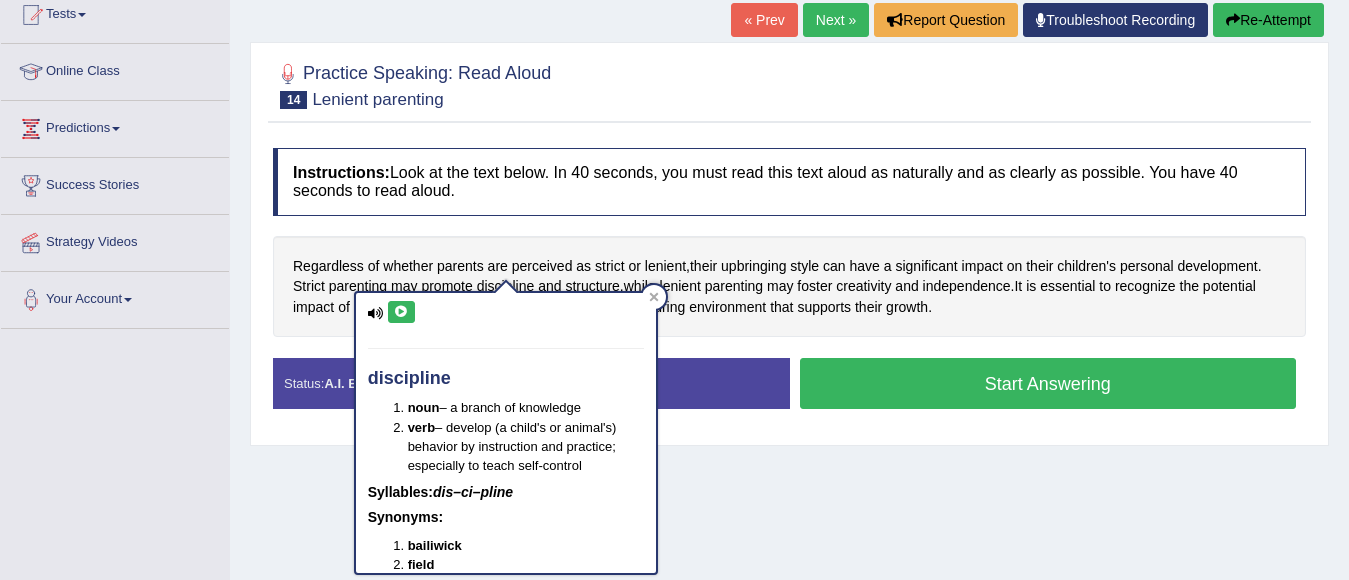 click at bounding box center (401, 312) 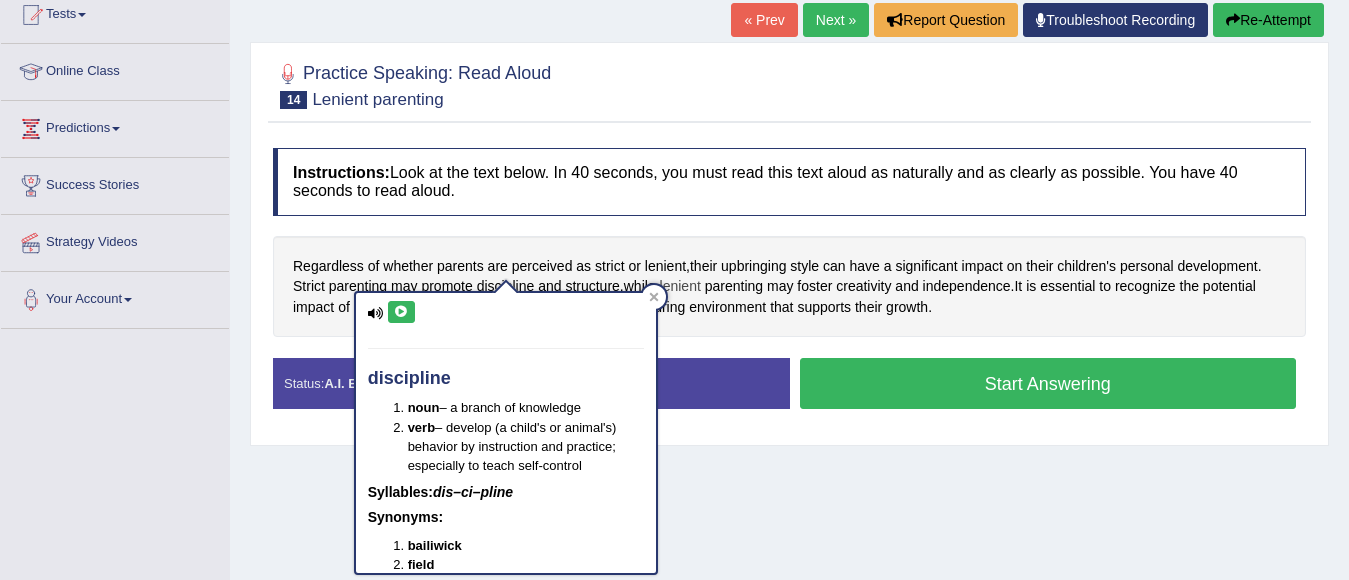 click on "lenient" at bounding box center (680, 286) 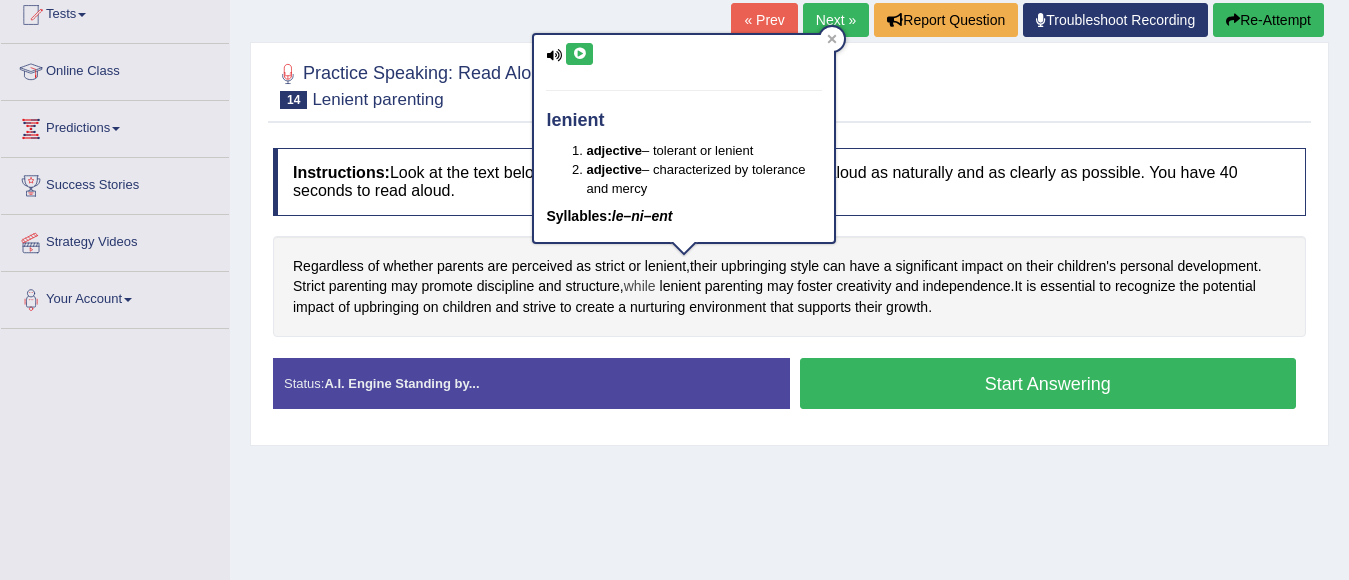 click on "while" at bounding box center [640, 286] 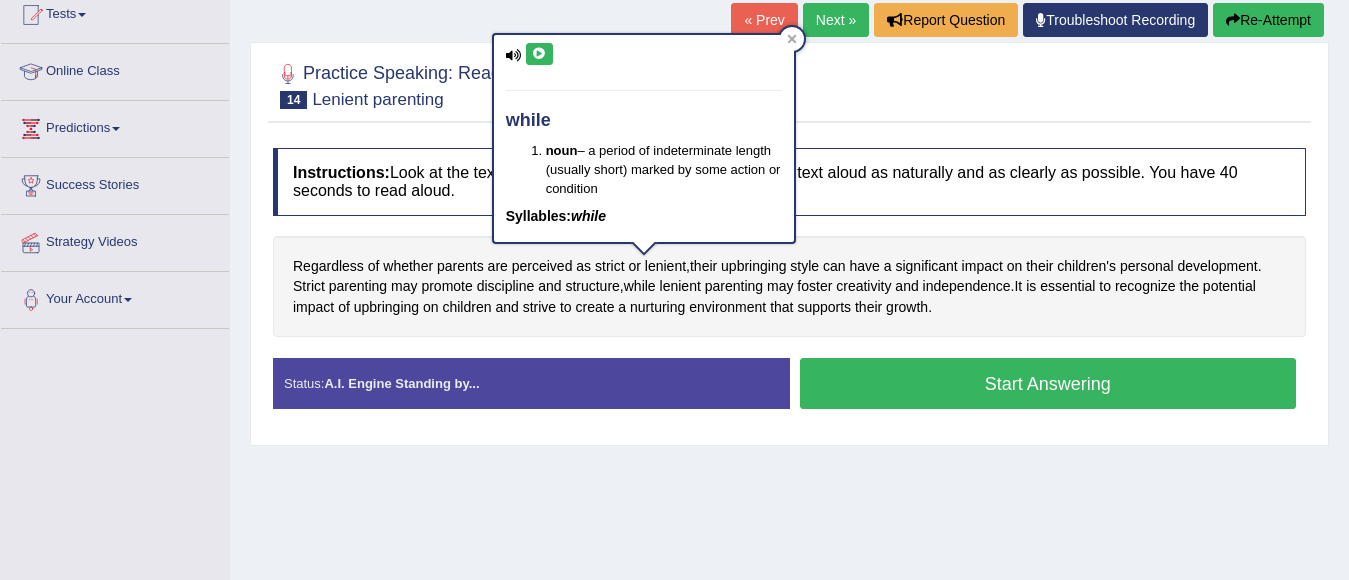 click on "while noun  – a period of indeterminate length (usually short) marked by some action or condition Syllables:  while" at bounding box center [644, 138] 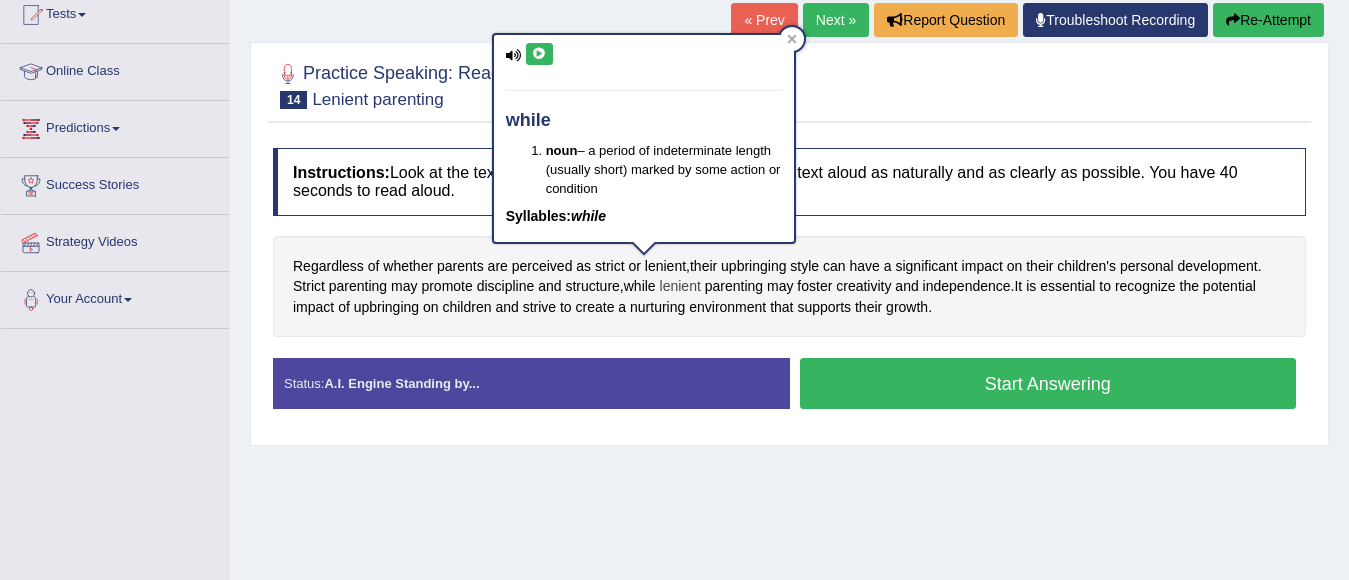 click on "lenient" at bounding box center (680, 286) 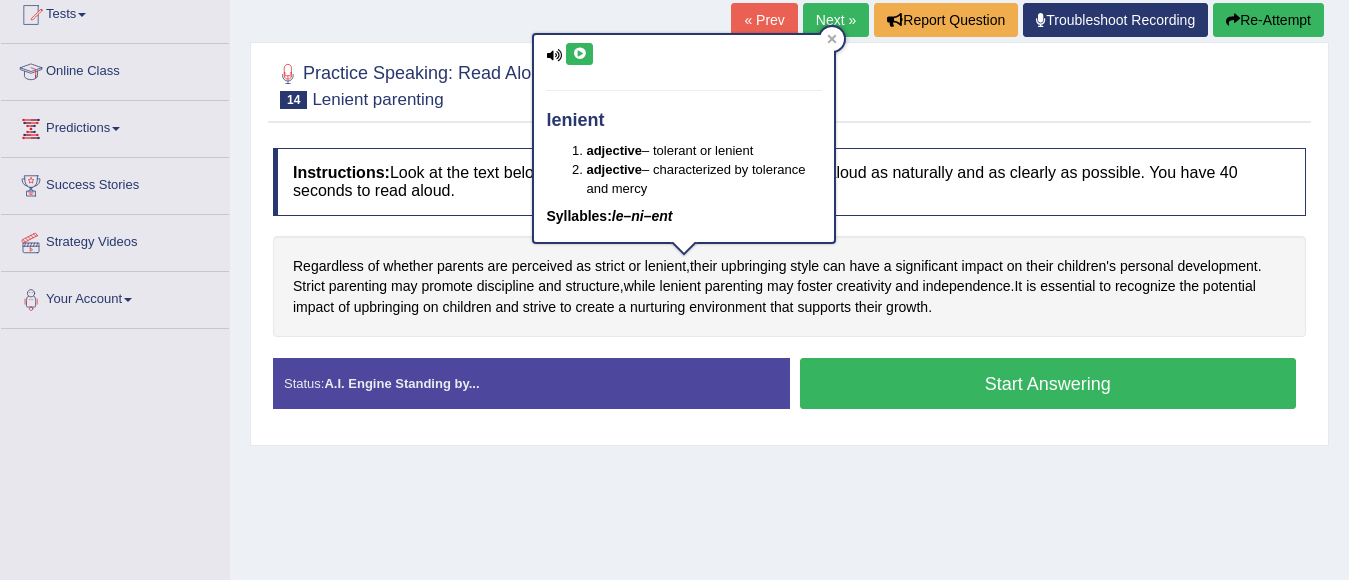 click at bounding box center (579, 54) 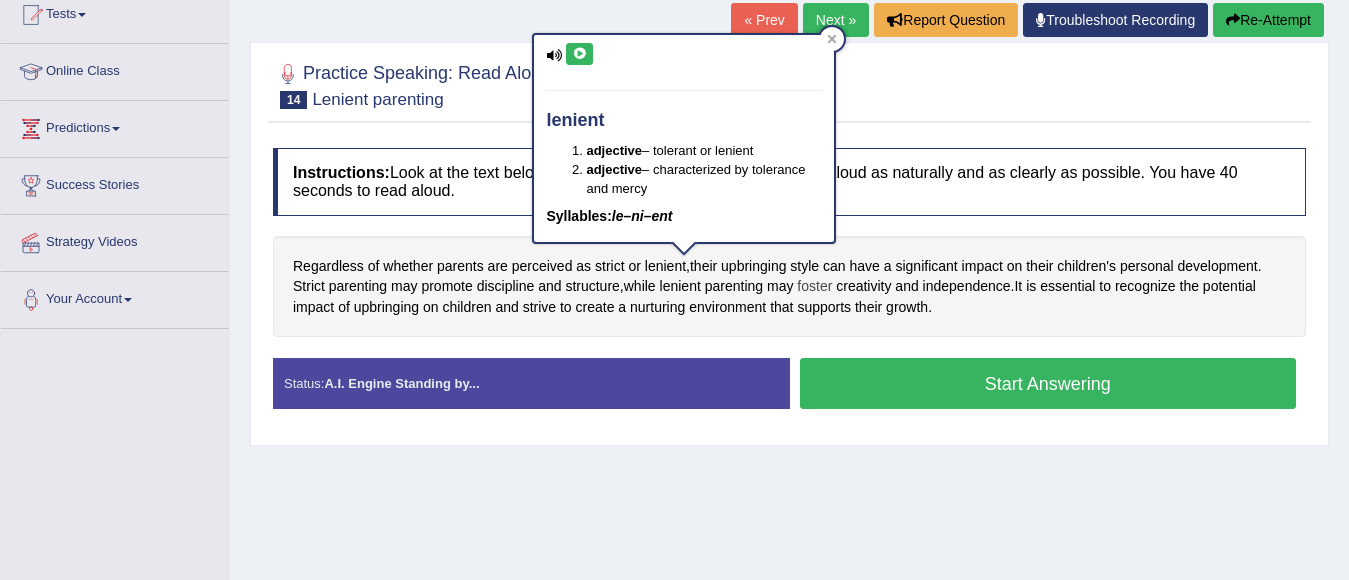 click on "foster" at bounding box center (814, 286) 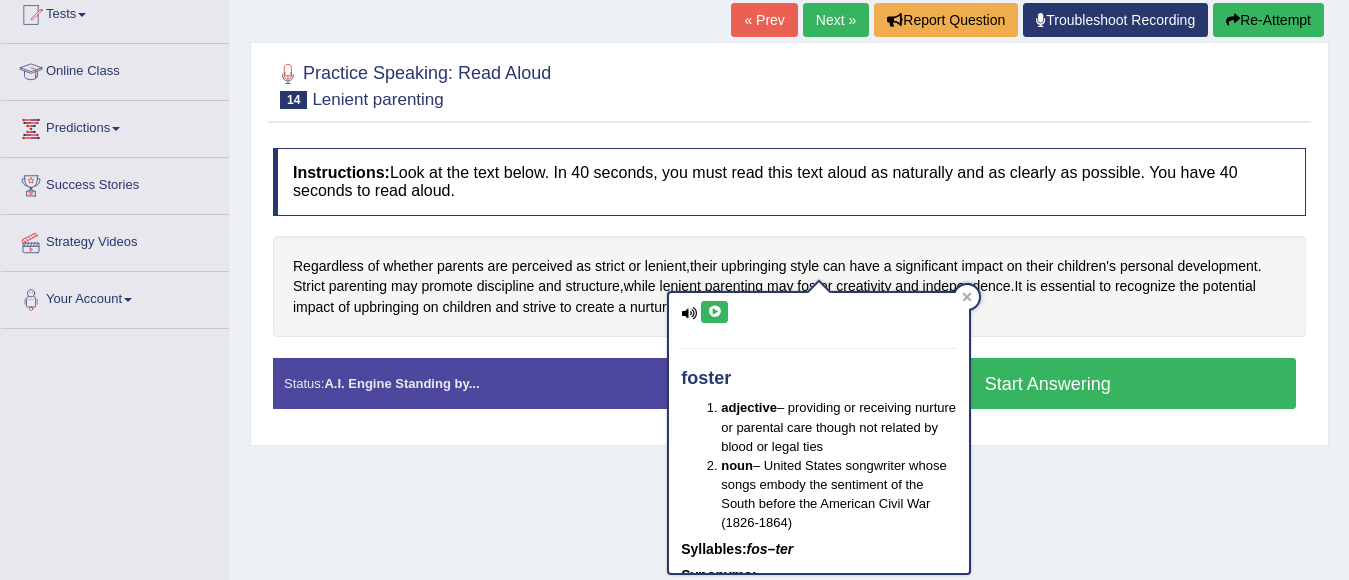 click at bounding box center [714, 312] 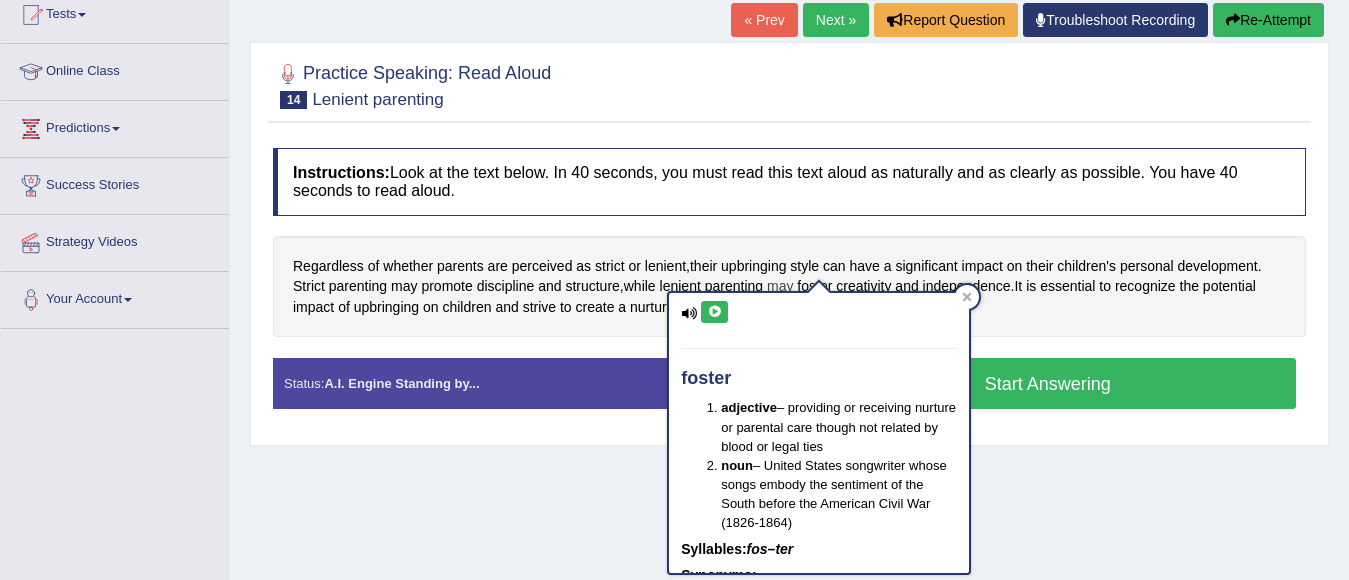 click on "may" at bounding box center (780, 286) 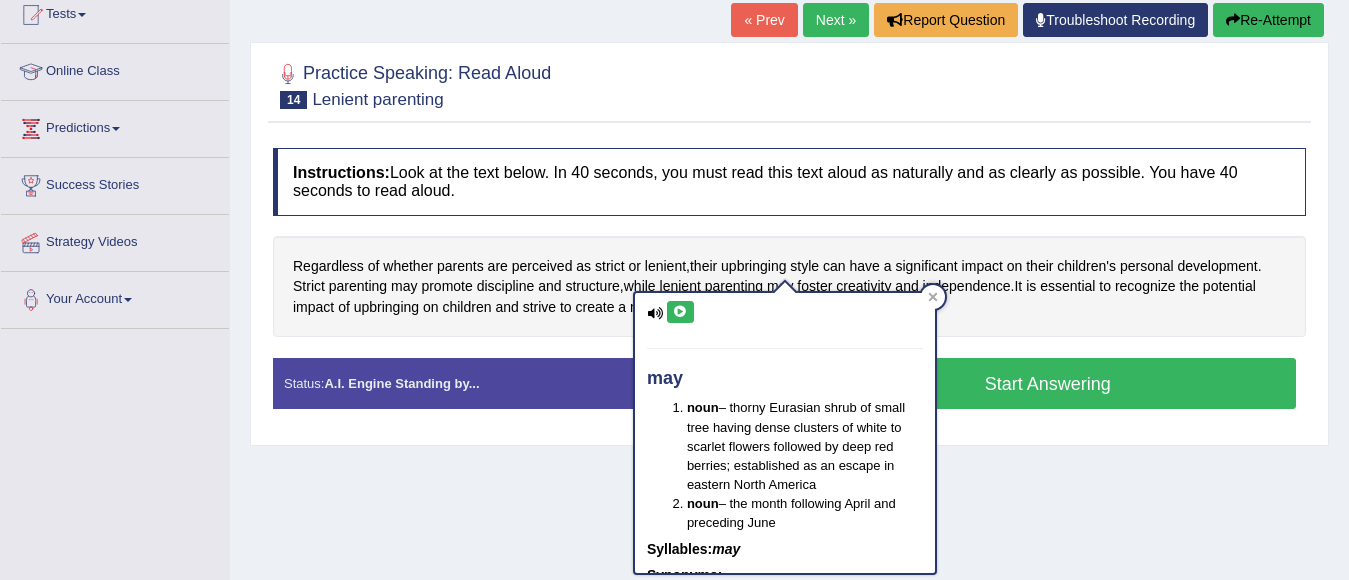 click at bounding box center [680, 312] 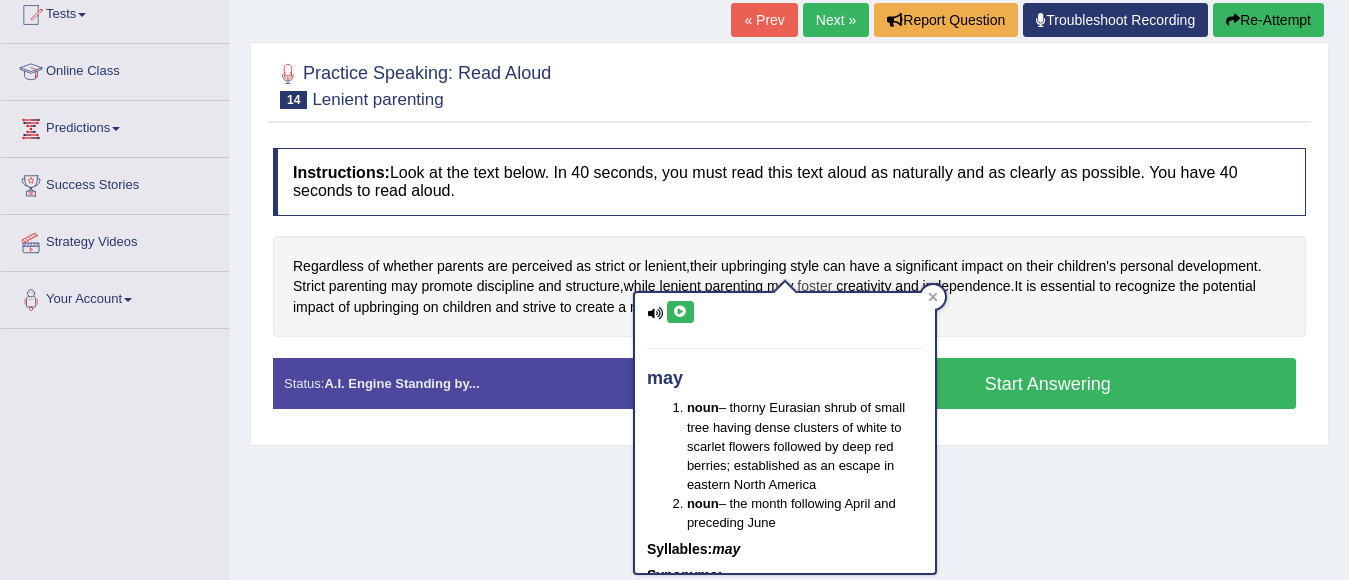 click on "foster" at bounding box center [814, 286] 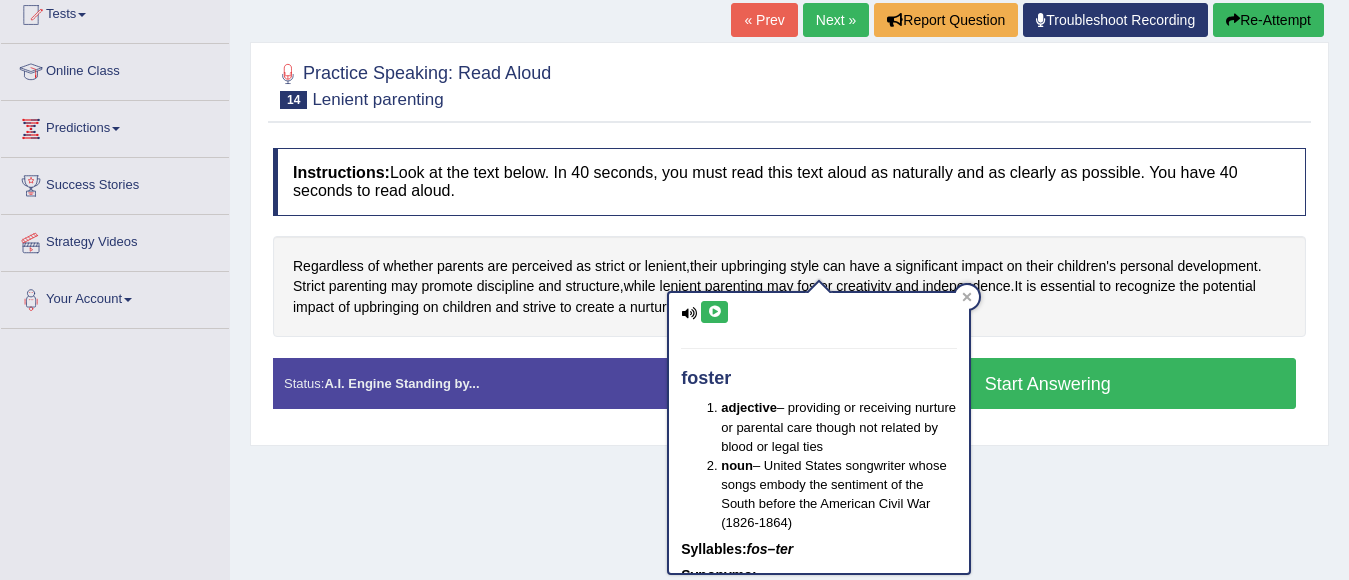 click at bounding box center (714, 312) 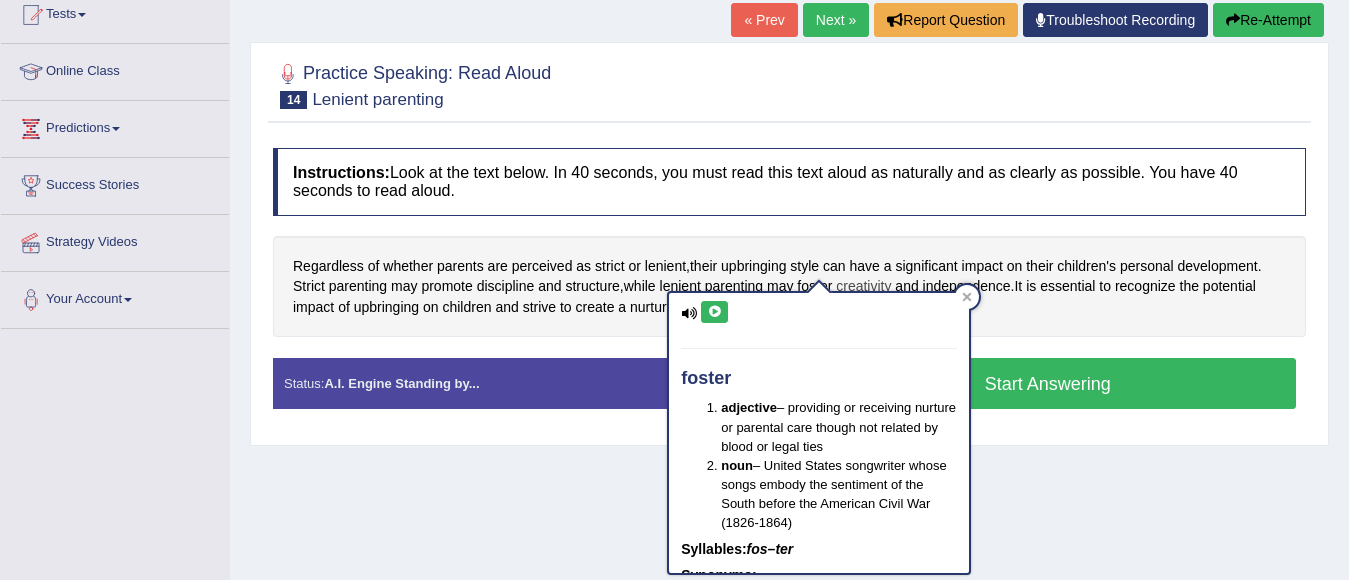 click on "creativity" at bounding box center [863, 286] 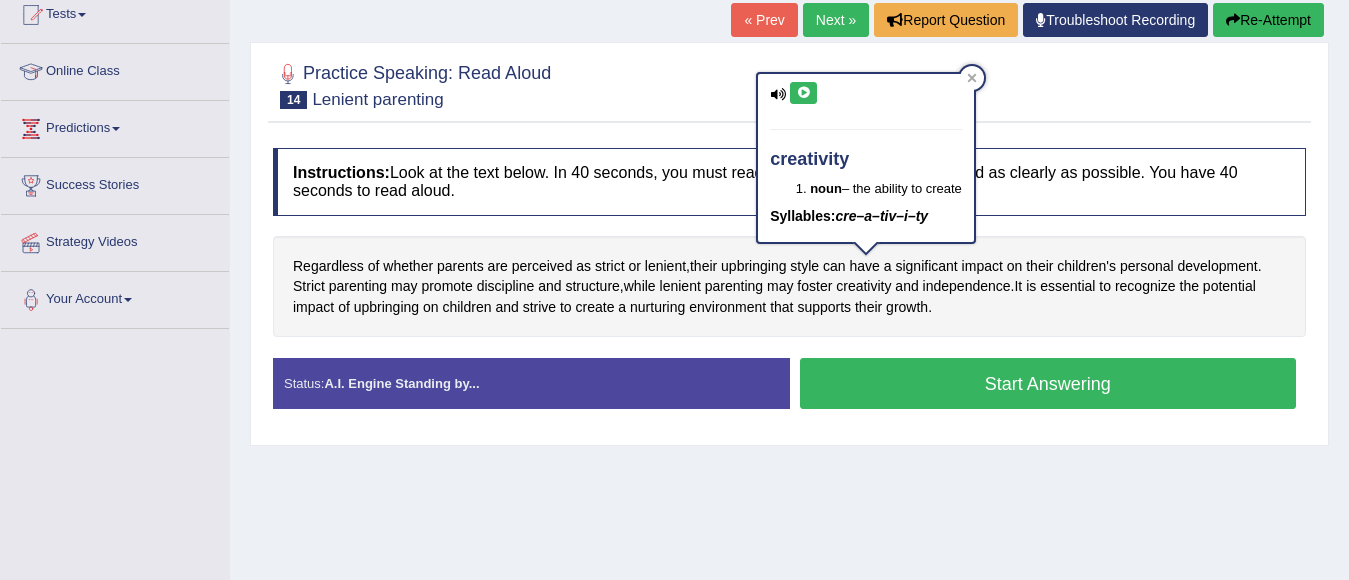 click on "creativity noun  – the ability to create Syllables:  cre–a–tiv–i–ty" at bounding box center [866, 158] 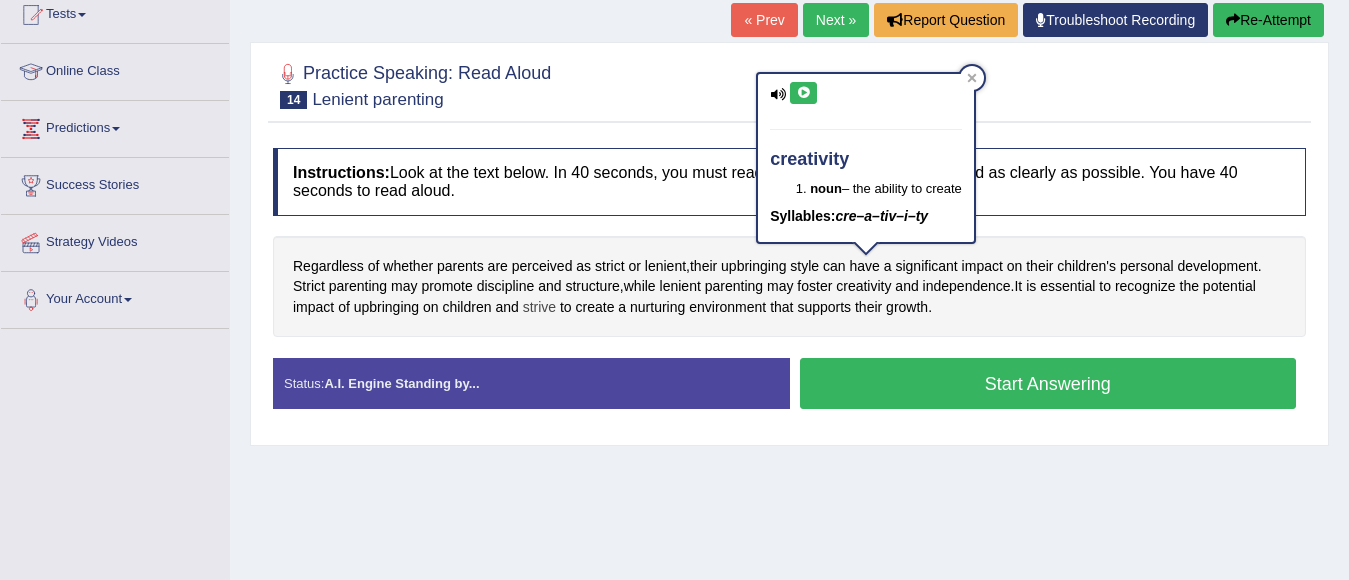 click on "strive" at bounding box center (539, 307) 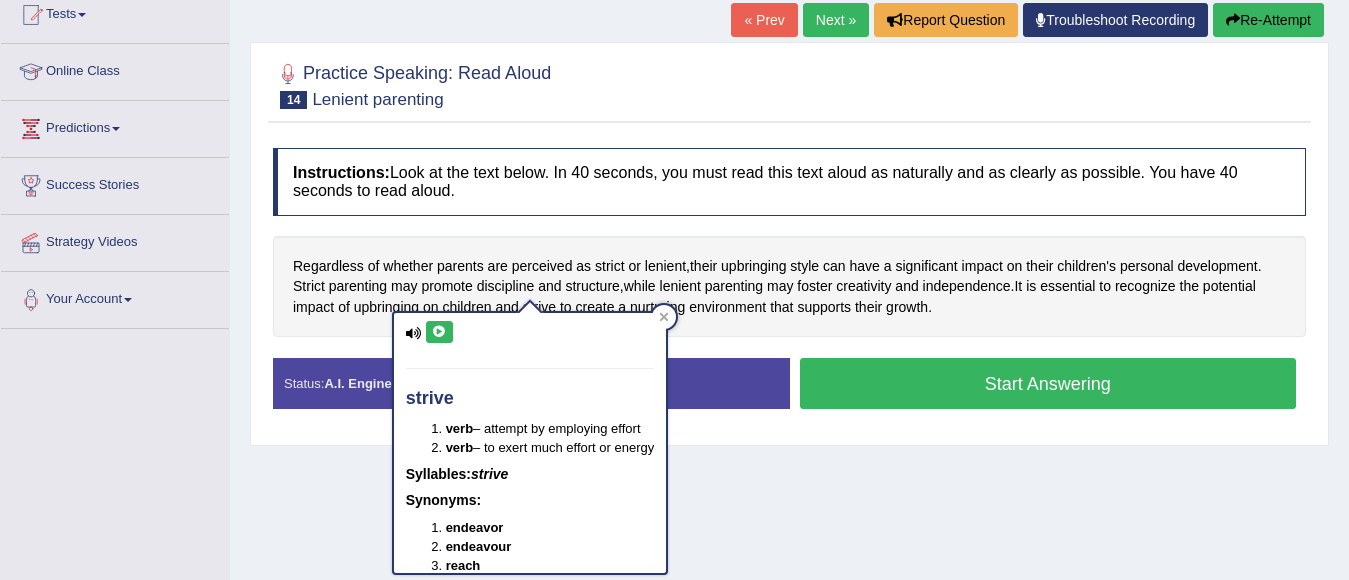 click at bounding box center (439, 332) 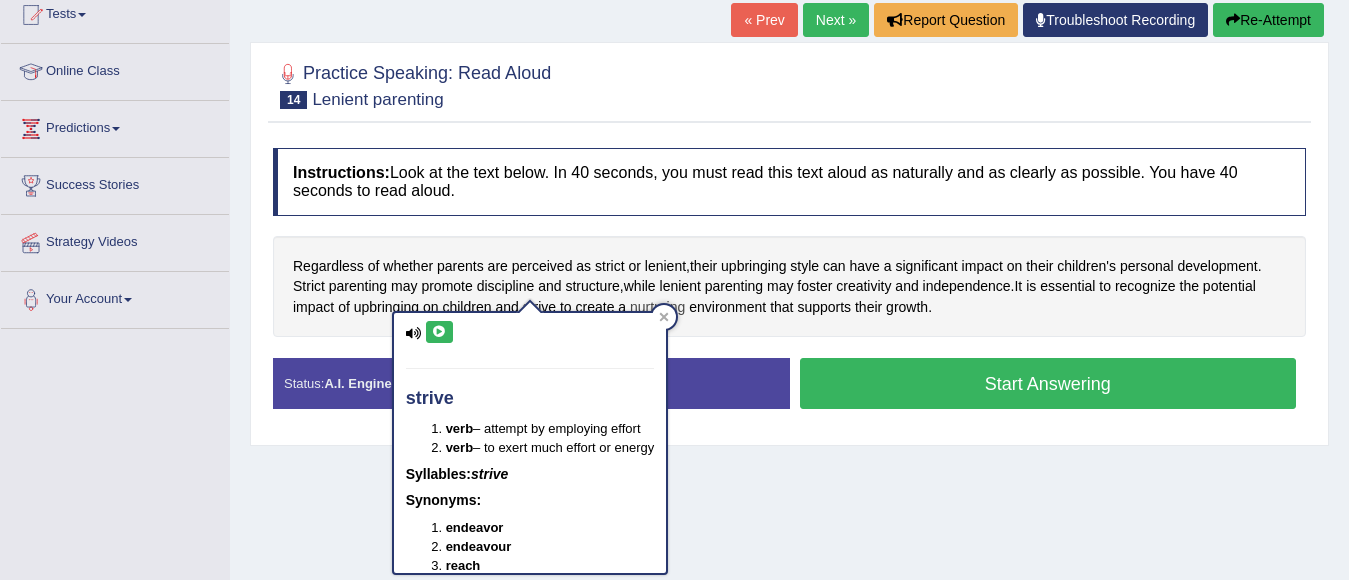 click on "nurturing" at bounding box center (657, 307) 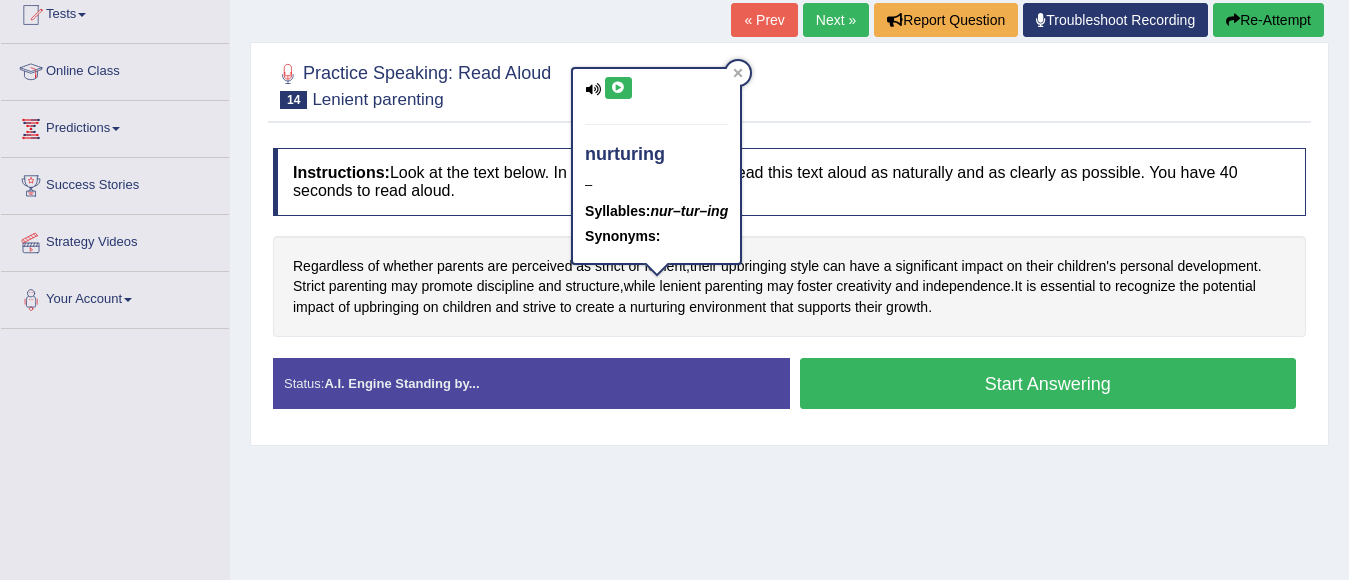 click at bounding box center [618, 88] 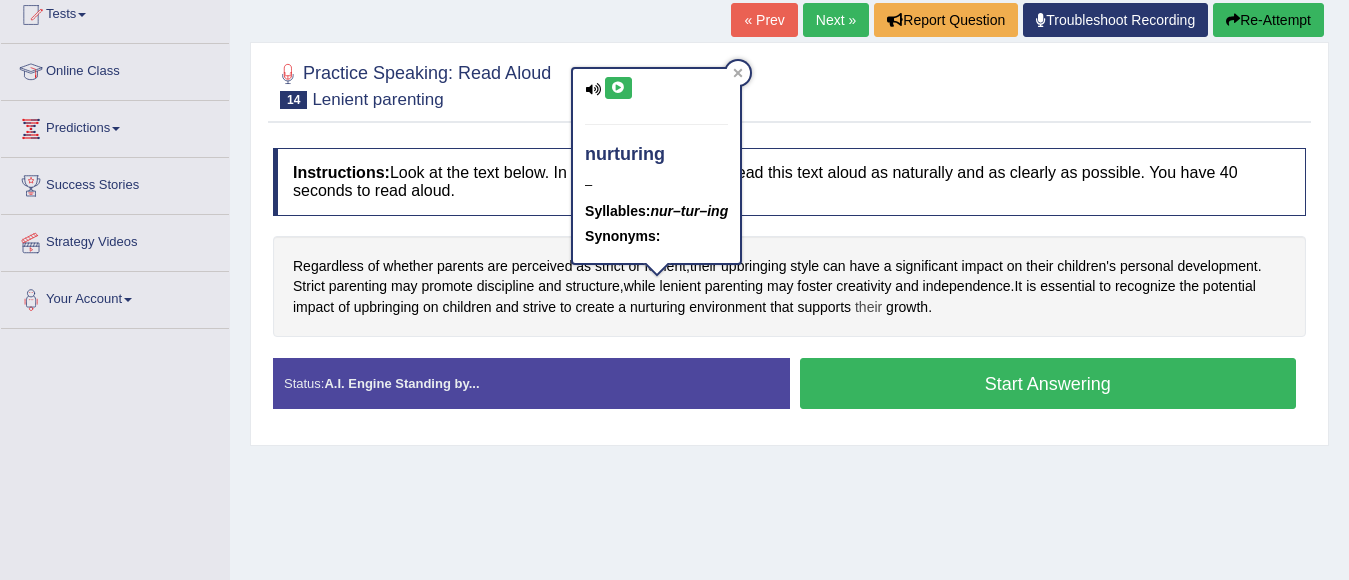 click on "their" at bounding box center [868, 307] 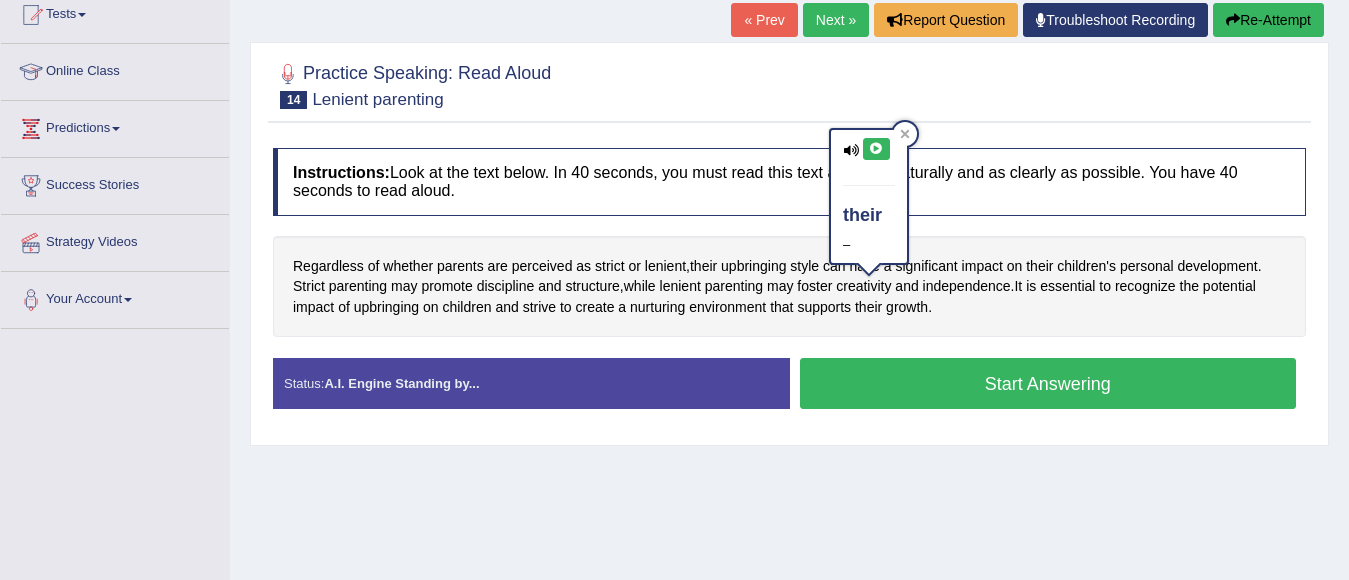 click at bounding box center [876, 149] 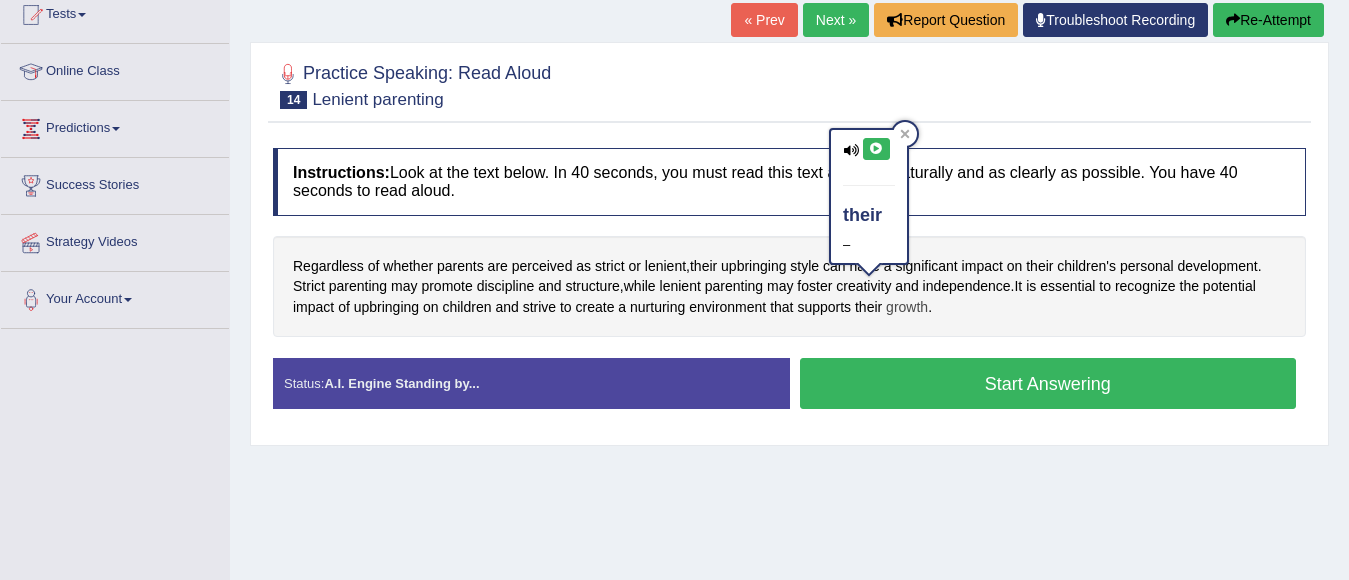 click on "growth" at bounding box center (907, 307) 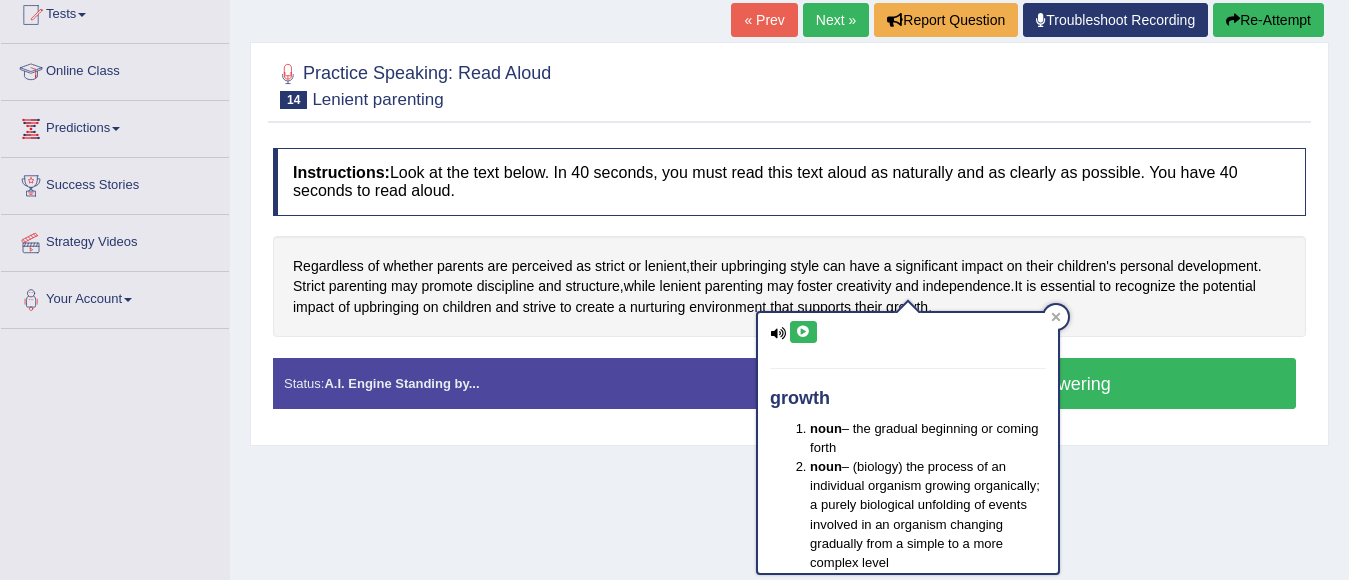 click at bounding box center (803, 332) 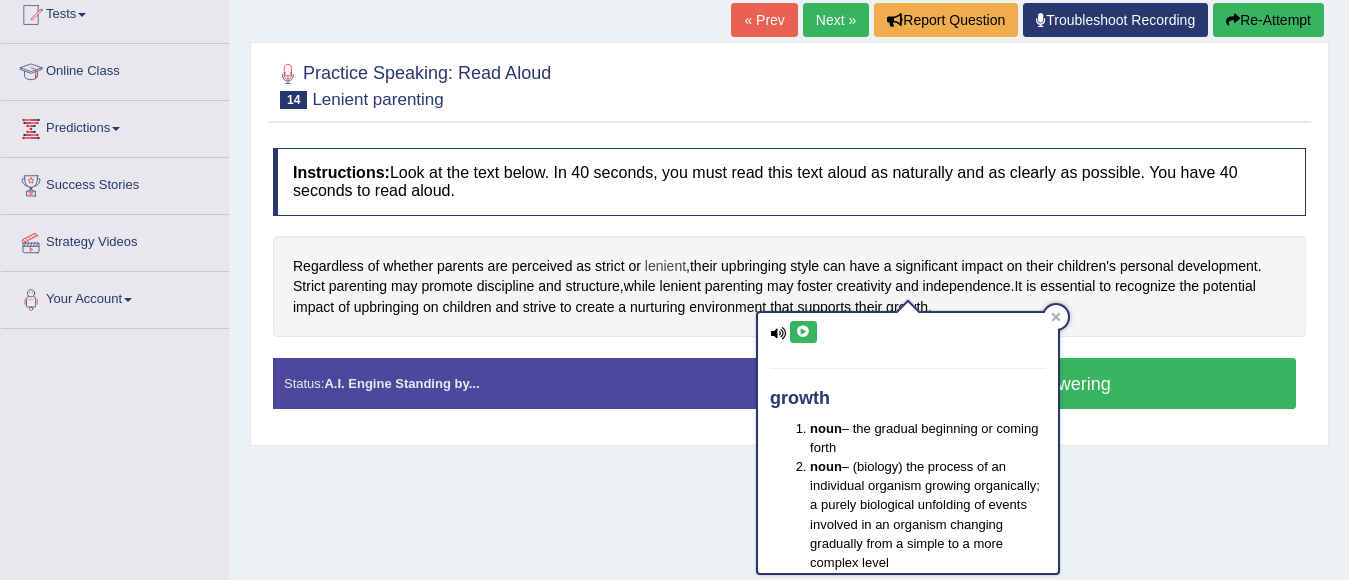 click on "lenient" at bounding box center (665, 266) 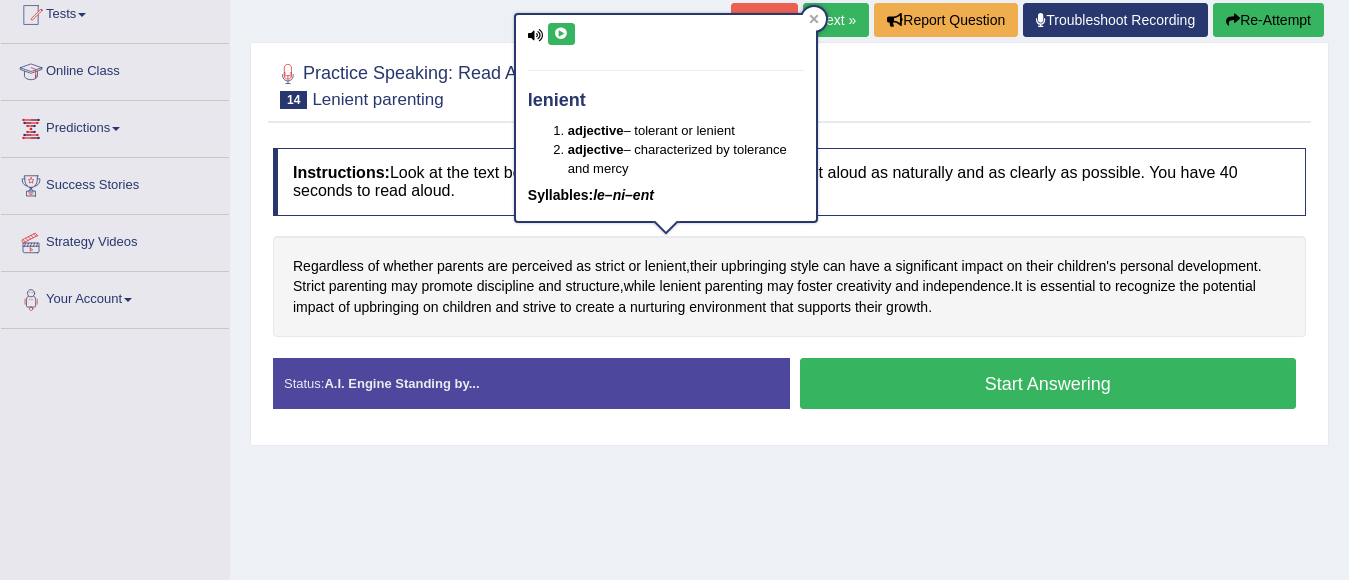click on "lenient adjective  – tolerant or lenient adjective  – characterized by tolerance and mercy Syllables:  le–ni–ent" at bounding box center [666, 118] 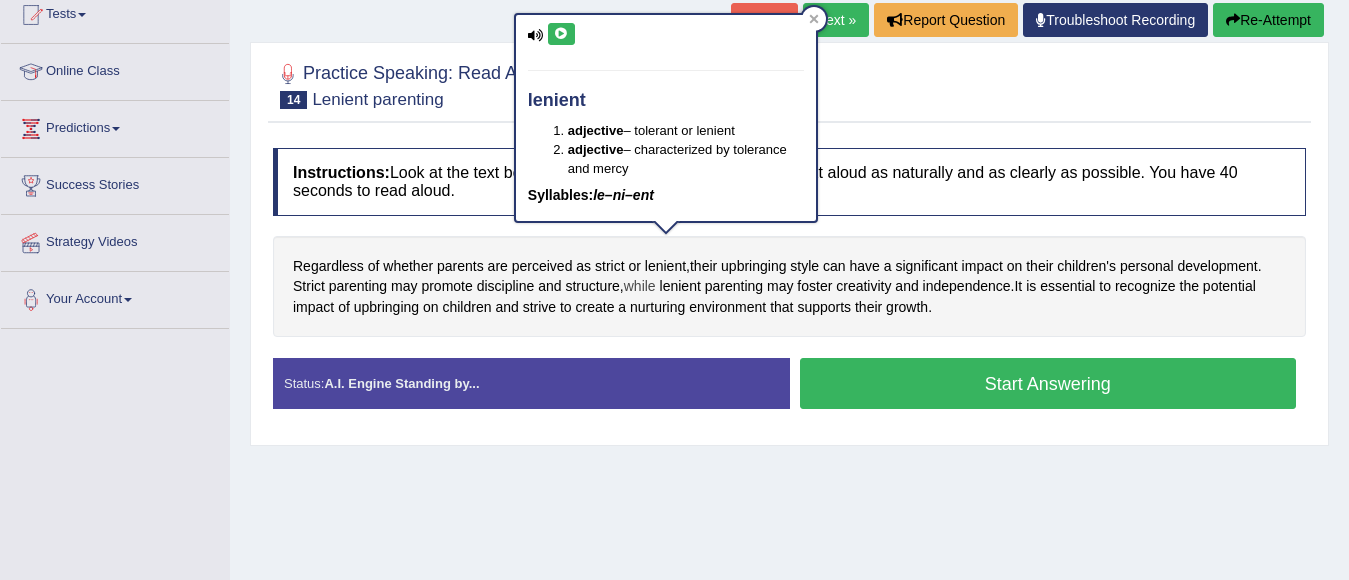 click on "while" at bounding box center [640, 286] 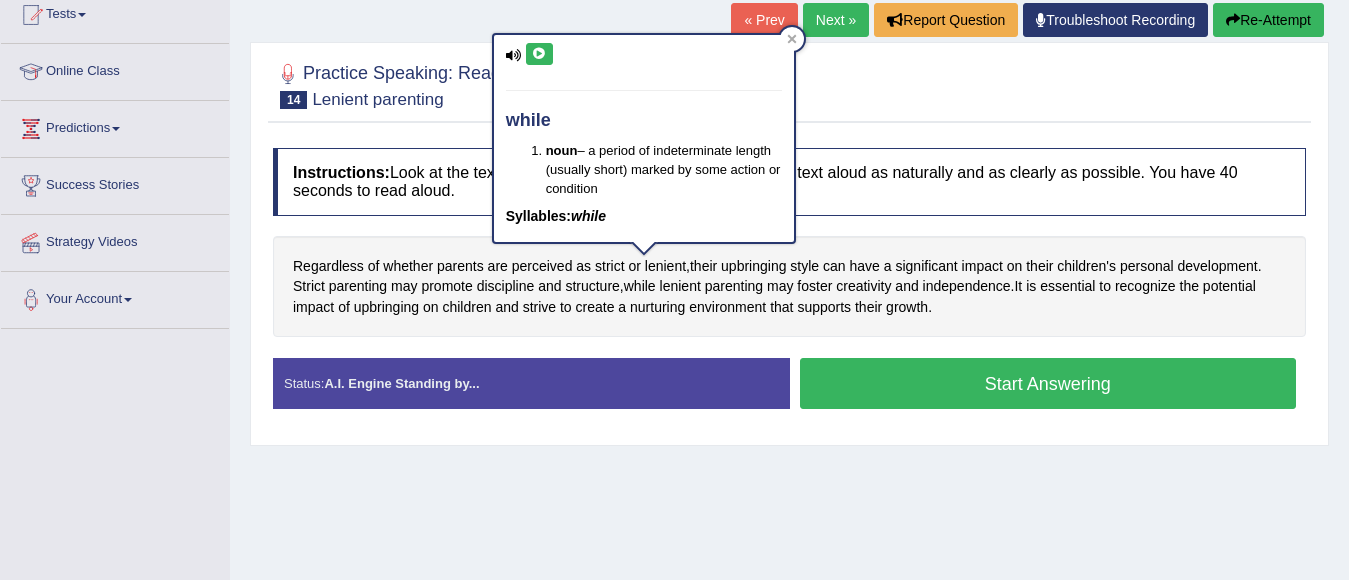 click at bounding box center (539, 54) 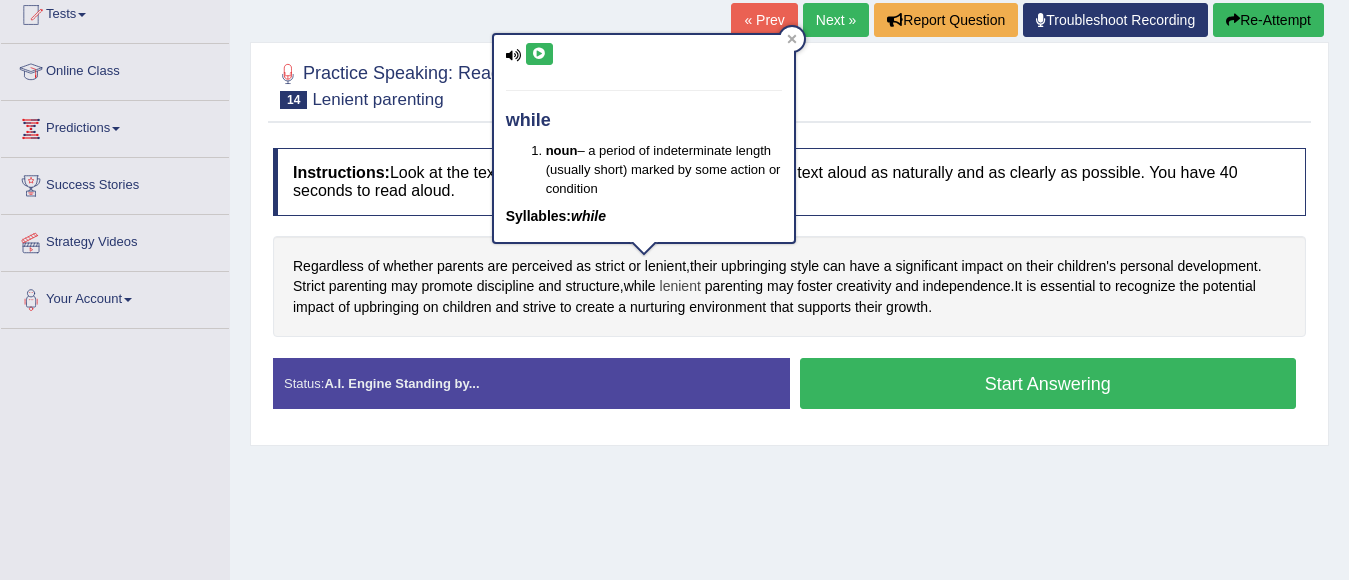 click on "lenient" at bounding box center [680, 286] 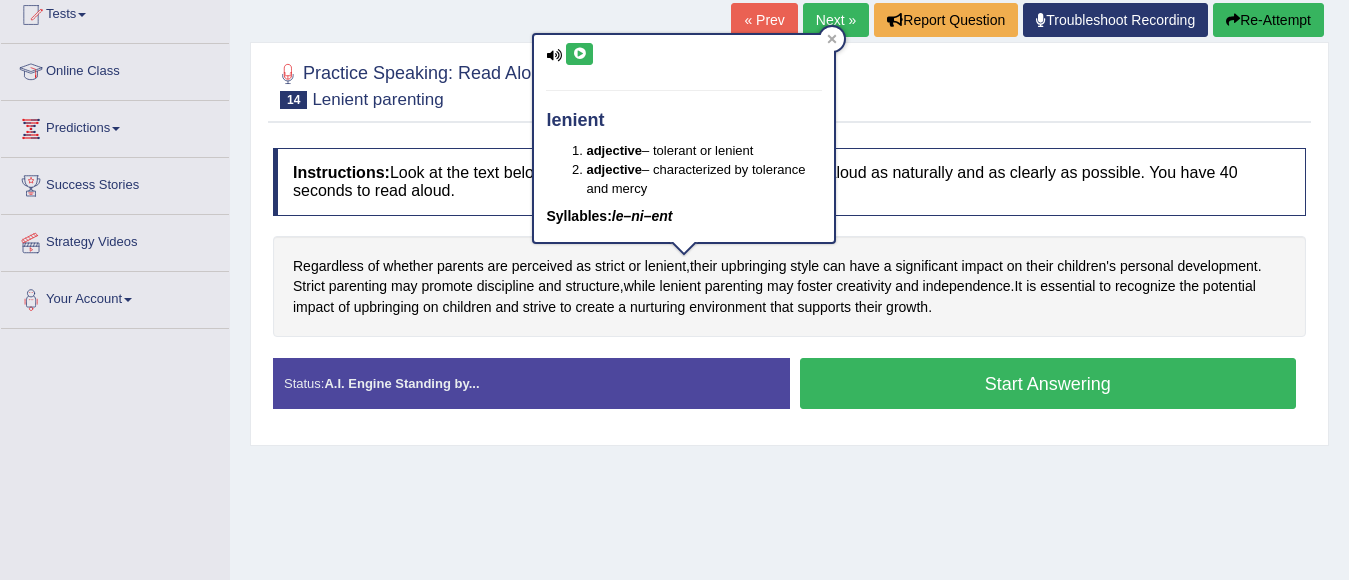 click at bounding box center (579, 54) 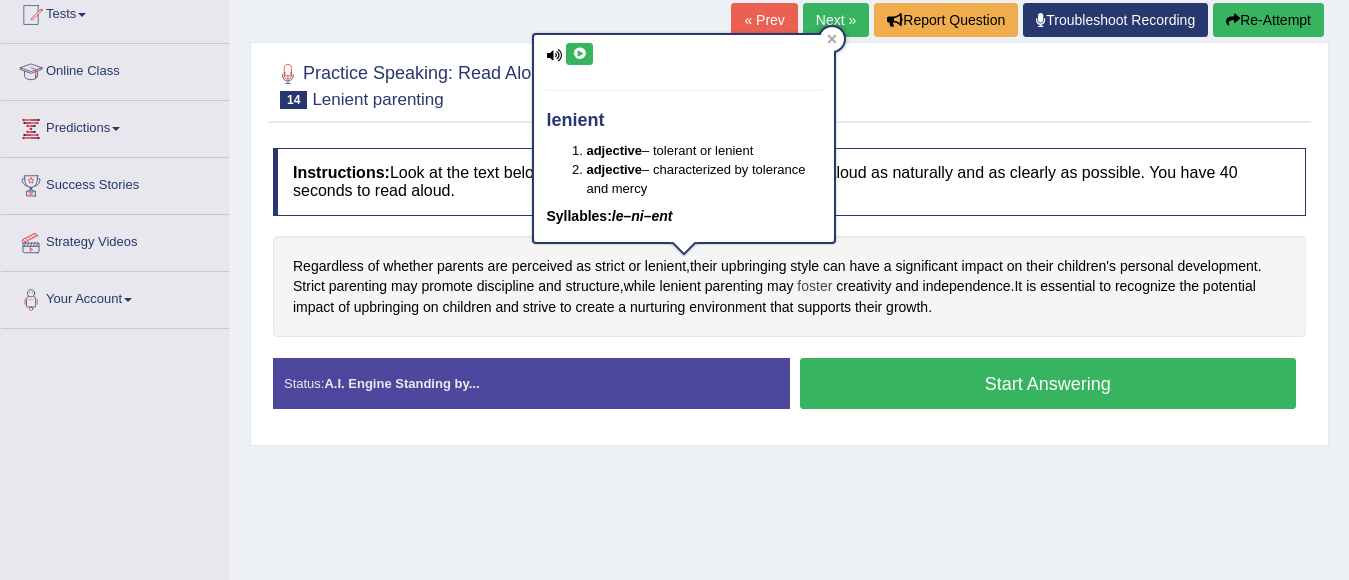 click on "foster" at bounding box center (814, 286) 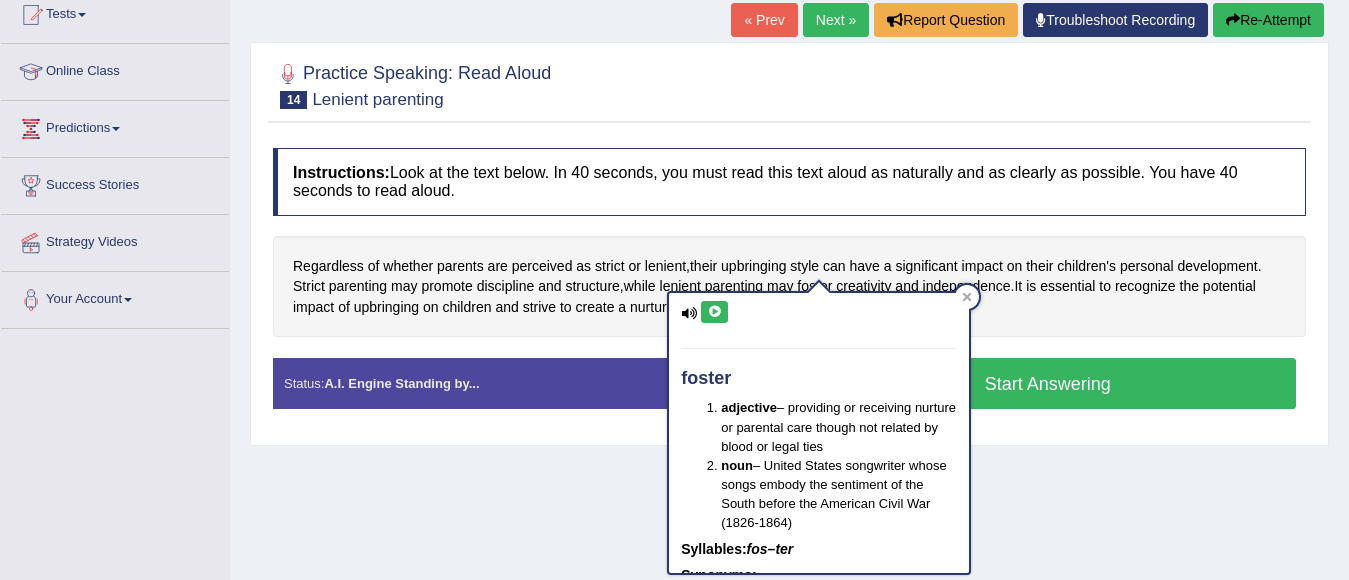 click at bounding box center [714, 312] 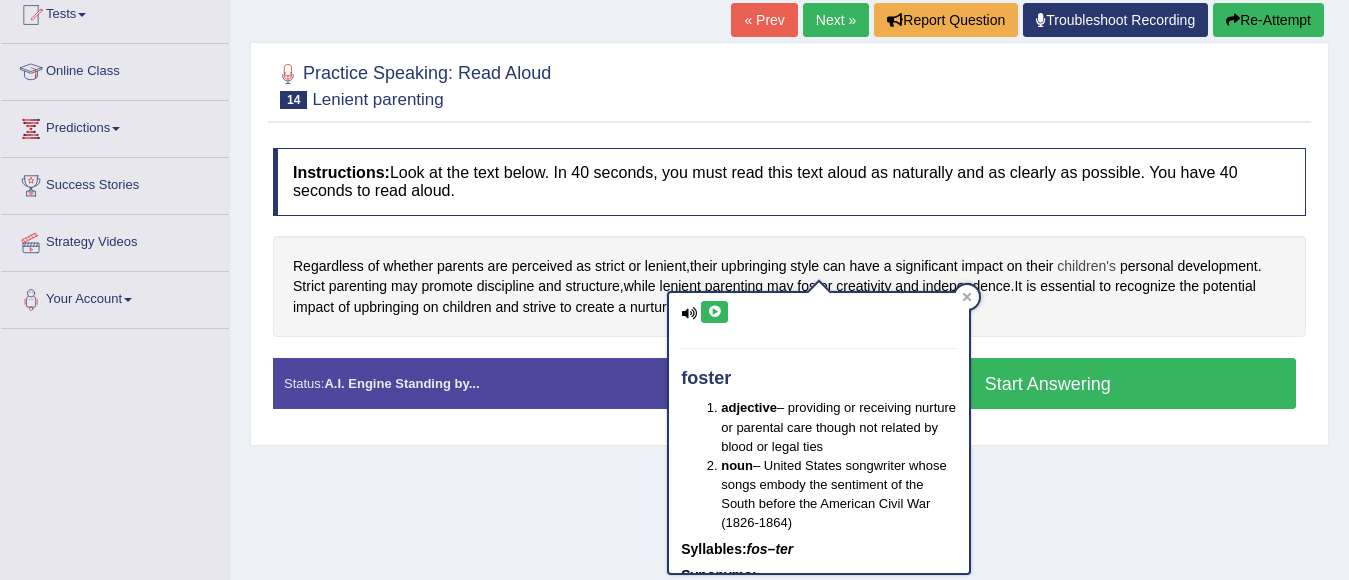 click on "personal" at bounding box center (1147, 266) 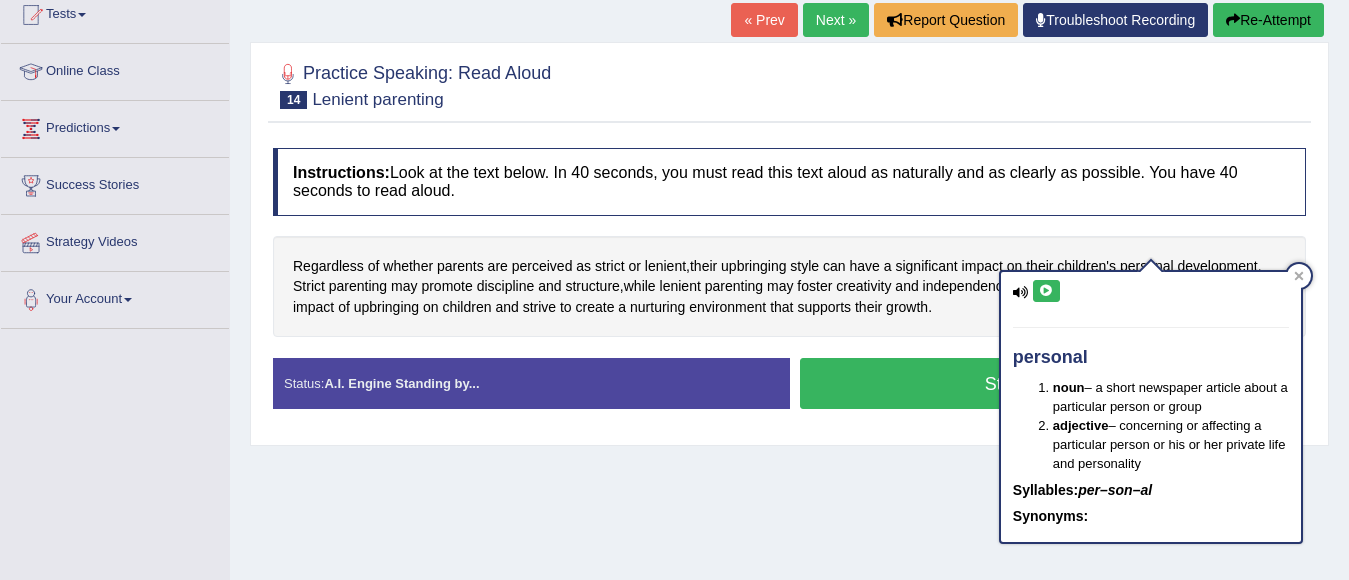 click at bounding box center [1046, 291] 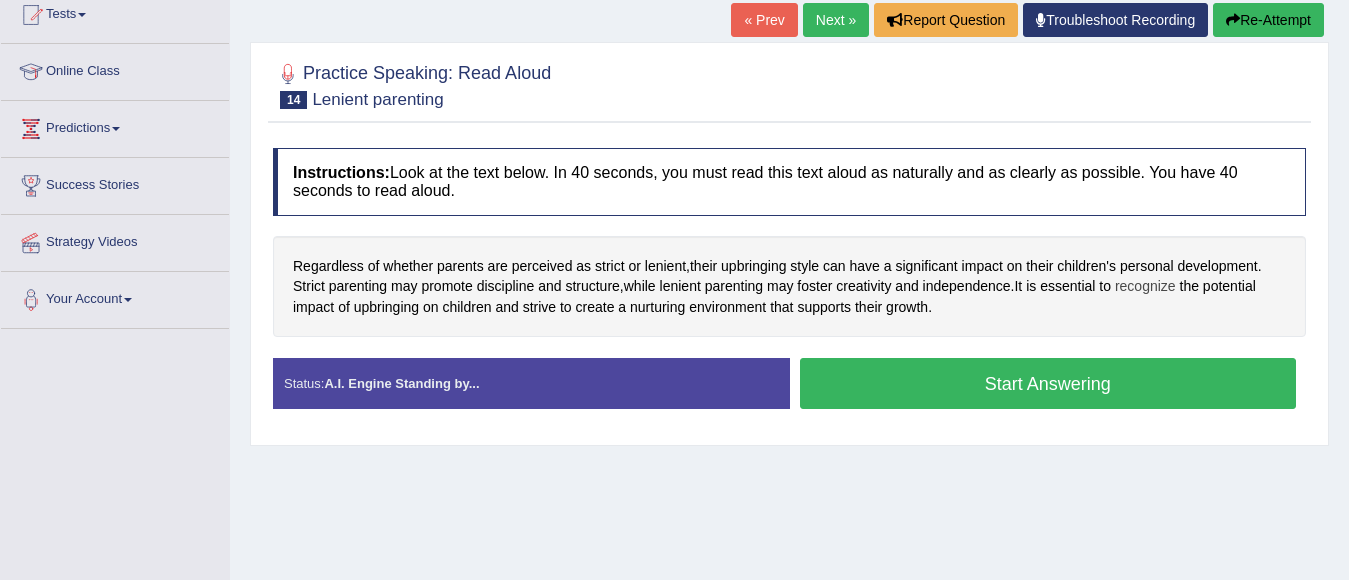 click on "recognize" at bounding box center (1145, 286) 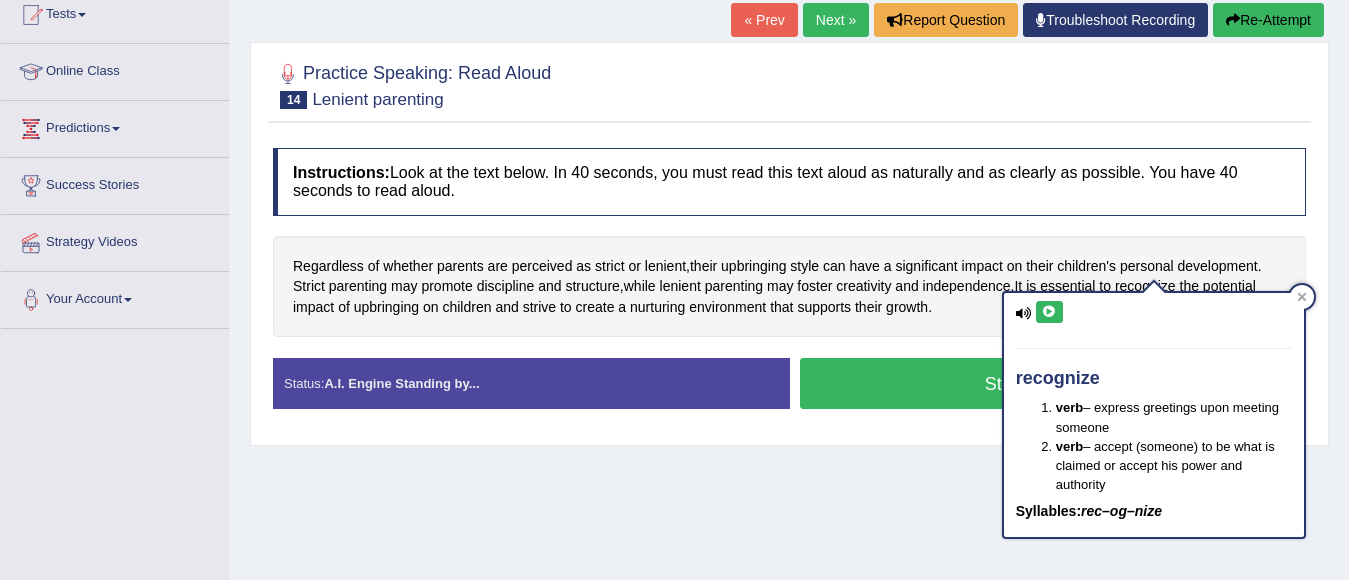 click at bounding box center (1024, 313) 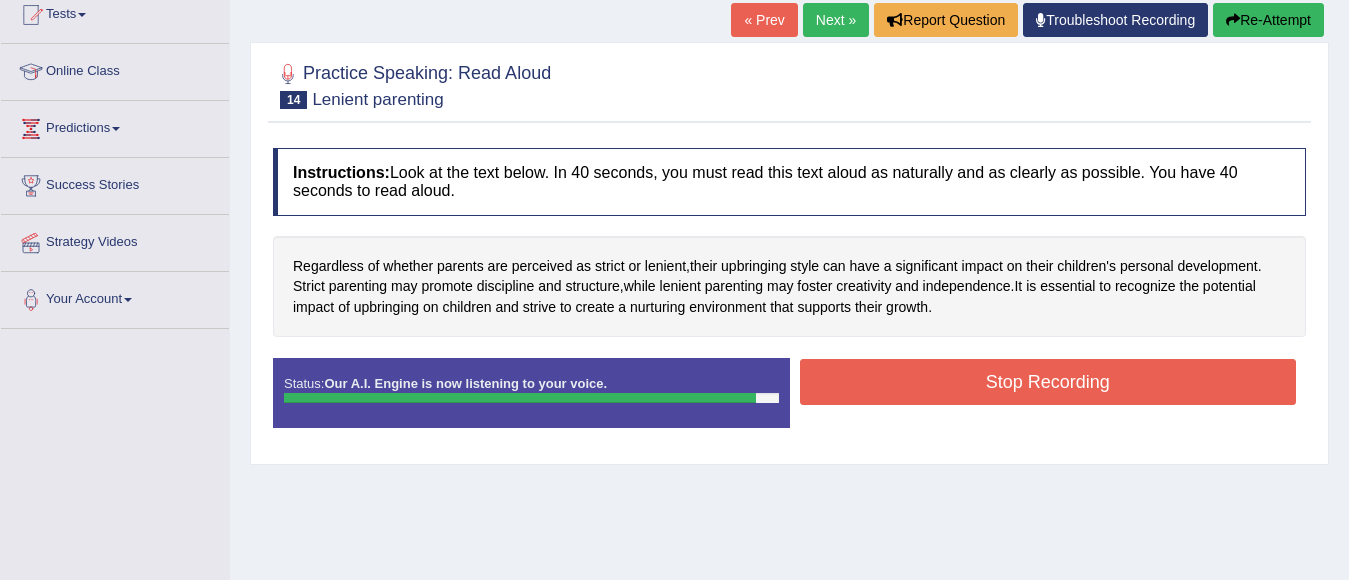 click on "Stop Recording" at bounding box center (1048, 382) 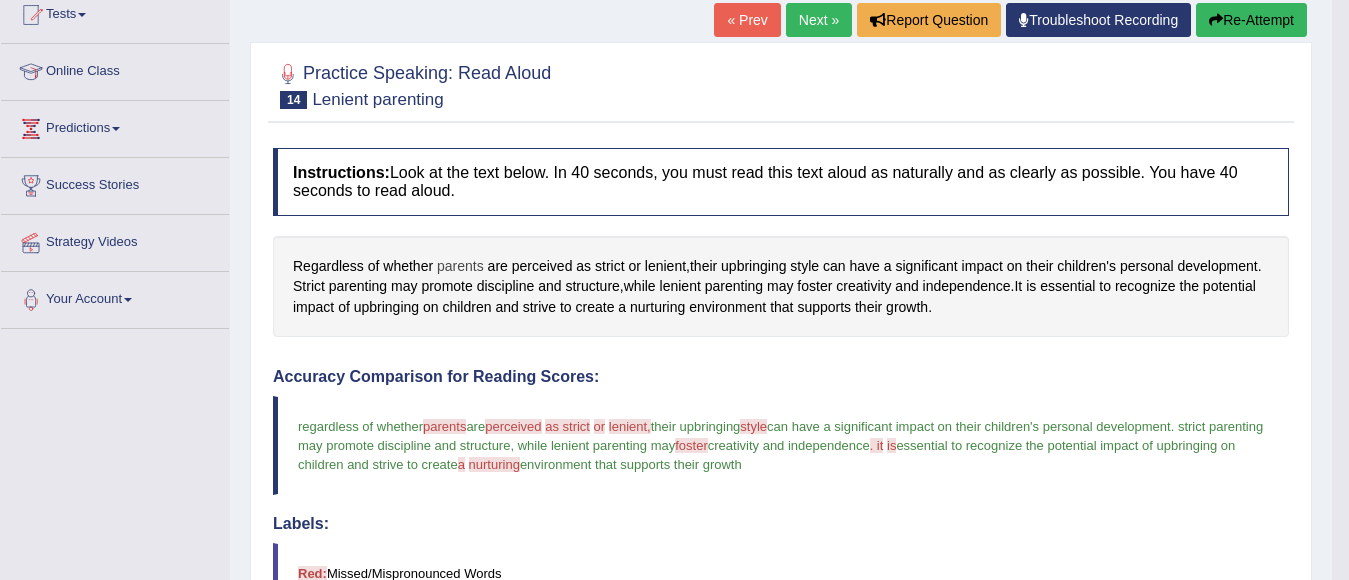 click on "parents" at bounding box center [460, 266] 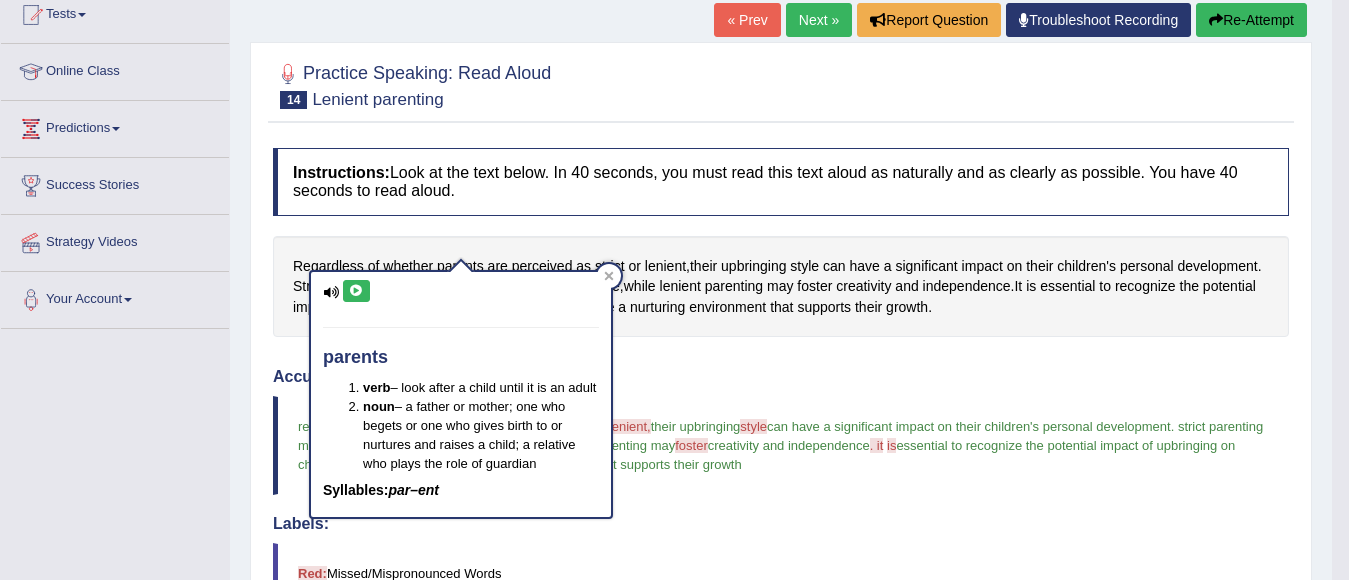 click at bounding box center [356, 291] 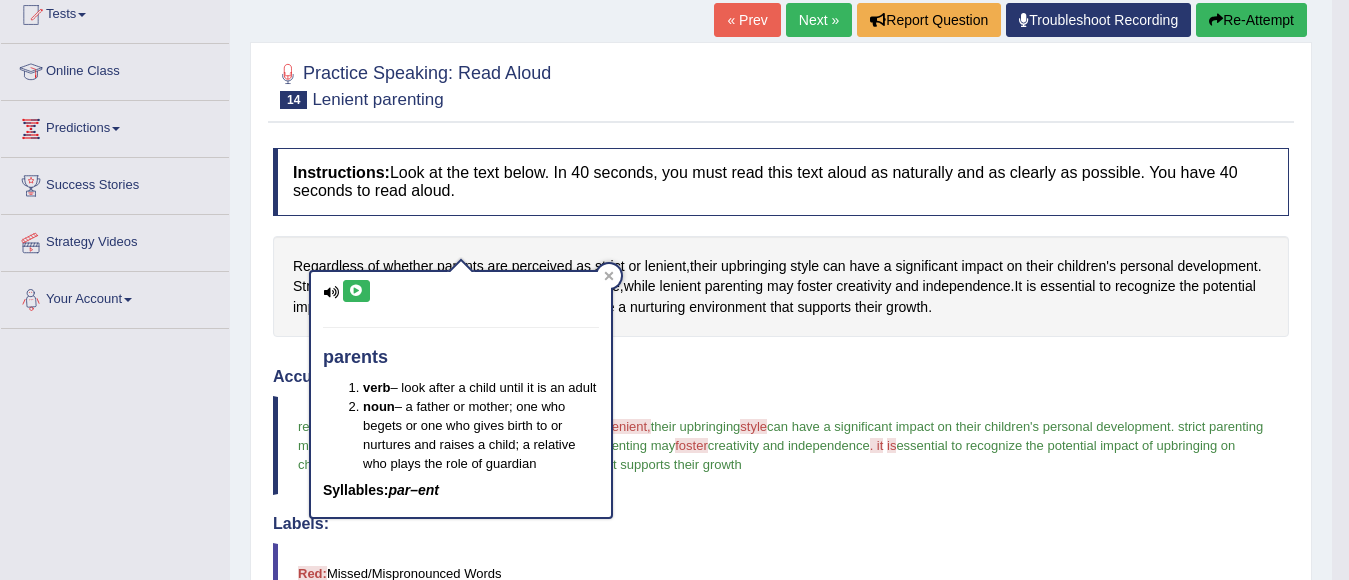 click at bounding box center (356, 291) 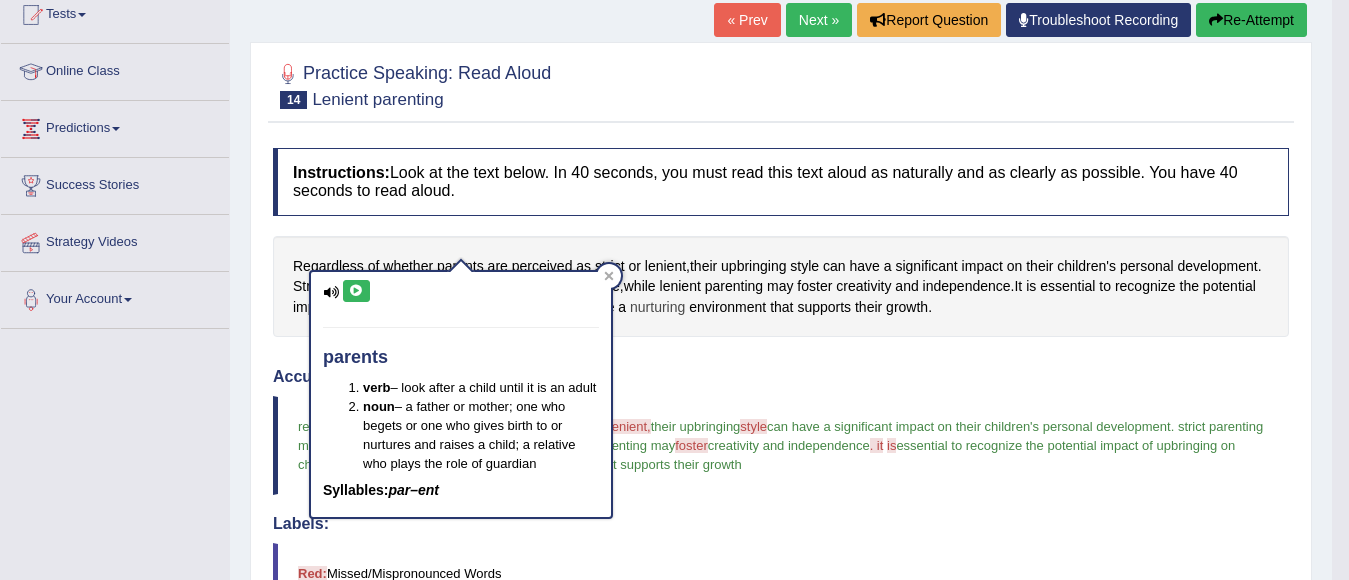click on "nurturing" at bounding box center [657, 307] 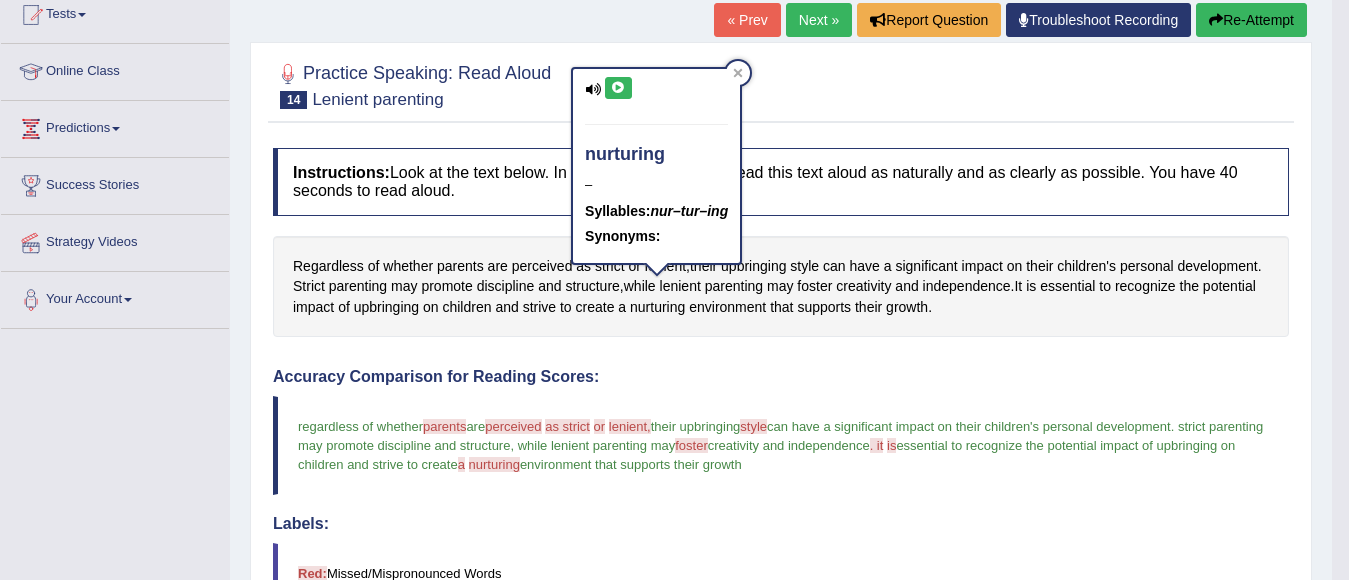 click on "Regardless   of   whether   parents   are   perceived   as   strict   or   lenient ,  their   upbringing   style   can   have   a   significant   impact   on   their   children's   personal   development .  Strict   parenting   may   promote   discipline   and   structure ,  while   lenient   parenting   may   foster   creativity   and   independence .  It   is   essential   to   recognize   the   potential   impact   of   upbringing   on   children   and   strive   to   create   a   nurturing   environment   that   supports   their   growth ." at bounding box center [781, 287] 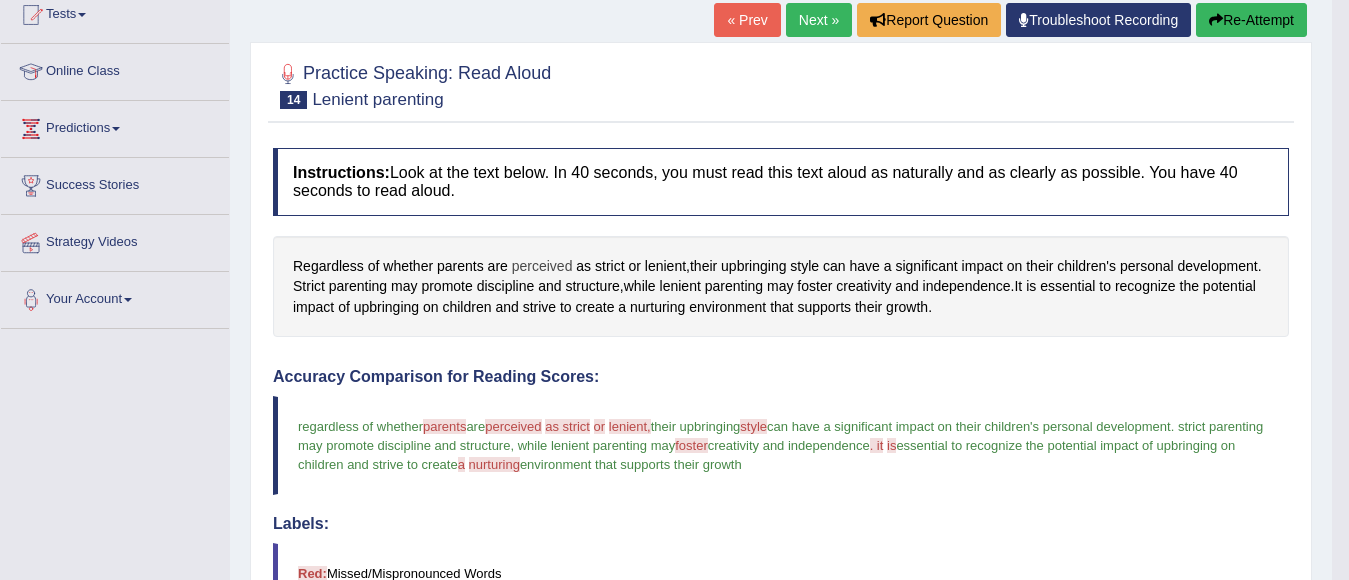click on "perceived" at bounding box center [542, 266] 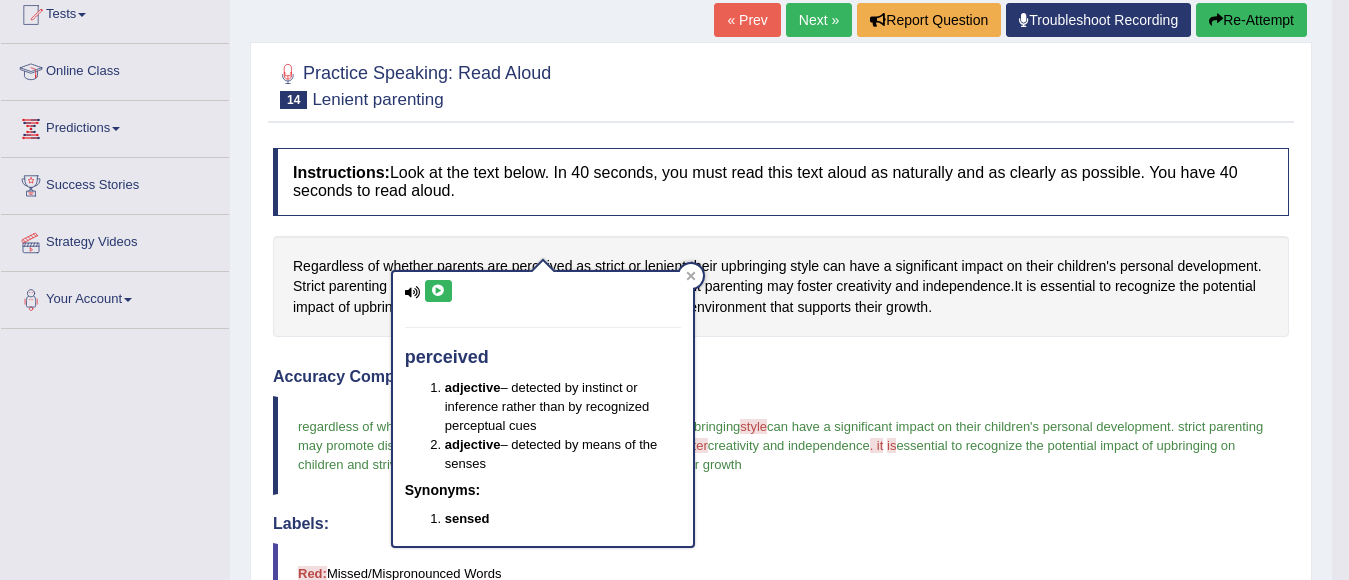 click at bounding box center [438, 291] 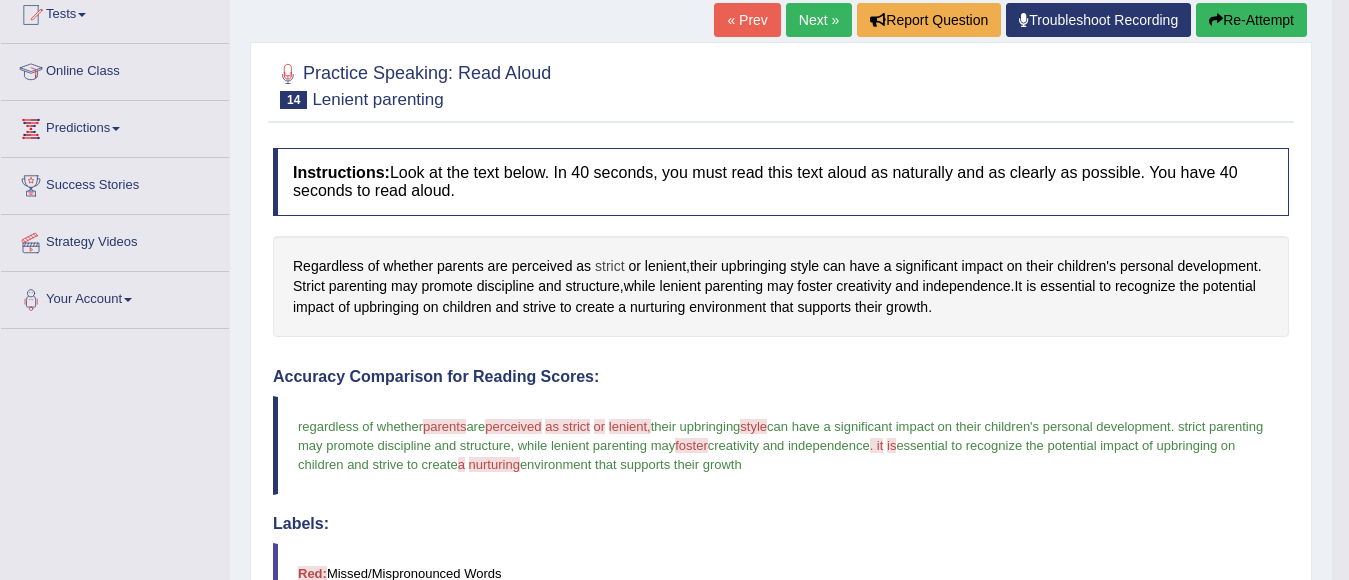 click on "strict" at bounding box center [610, 266] 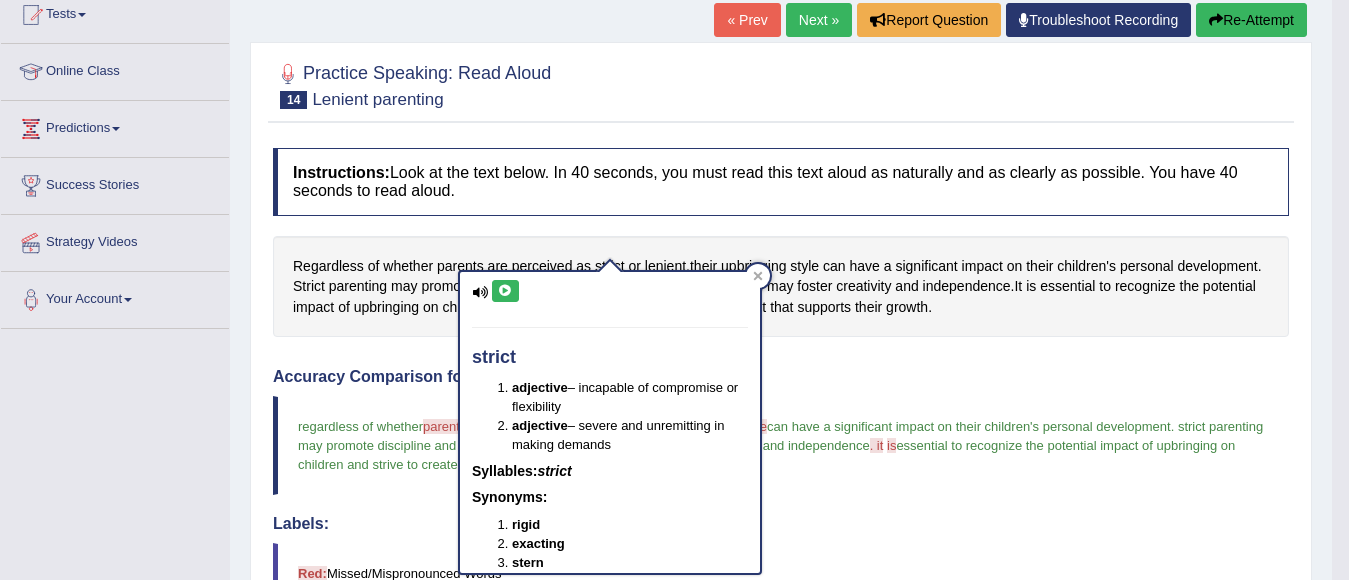click on "strict adjective  – incapable of compromise or flexibility adjective  – severe and unremitting in making demands Syllables:  strict Synonyms:  rigid exacting stern" at bounding box center [610, 422] 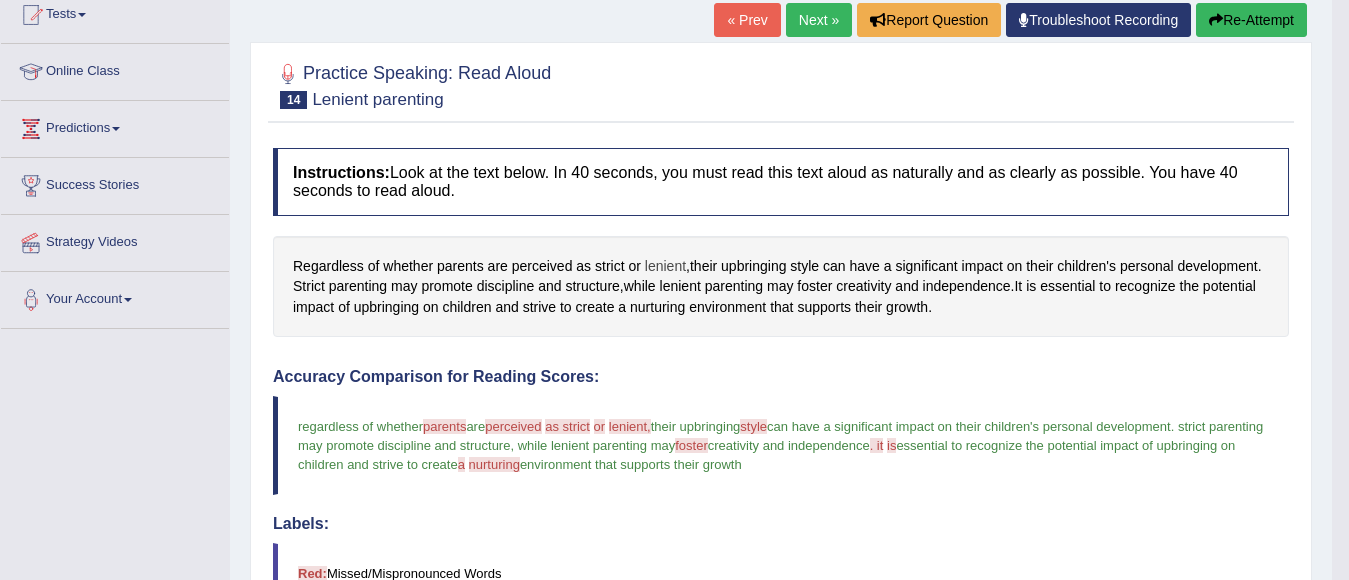 click on "lenient" at bounding box center [665, 266] 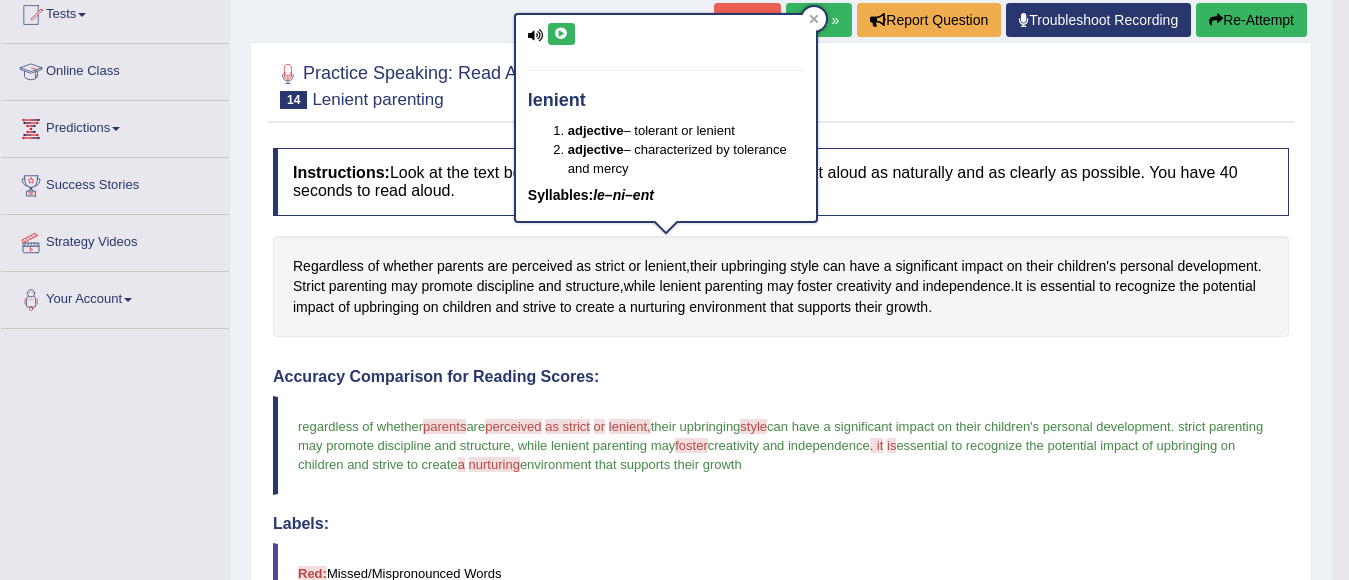click at bounding box center (561, 34) 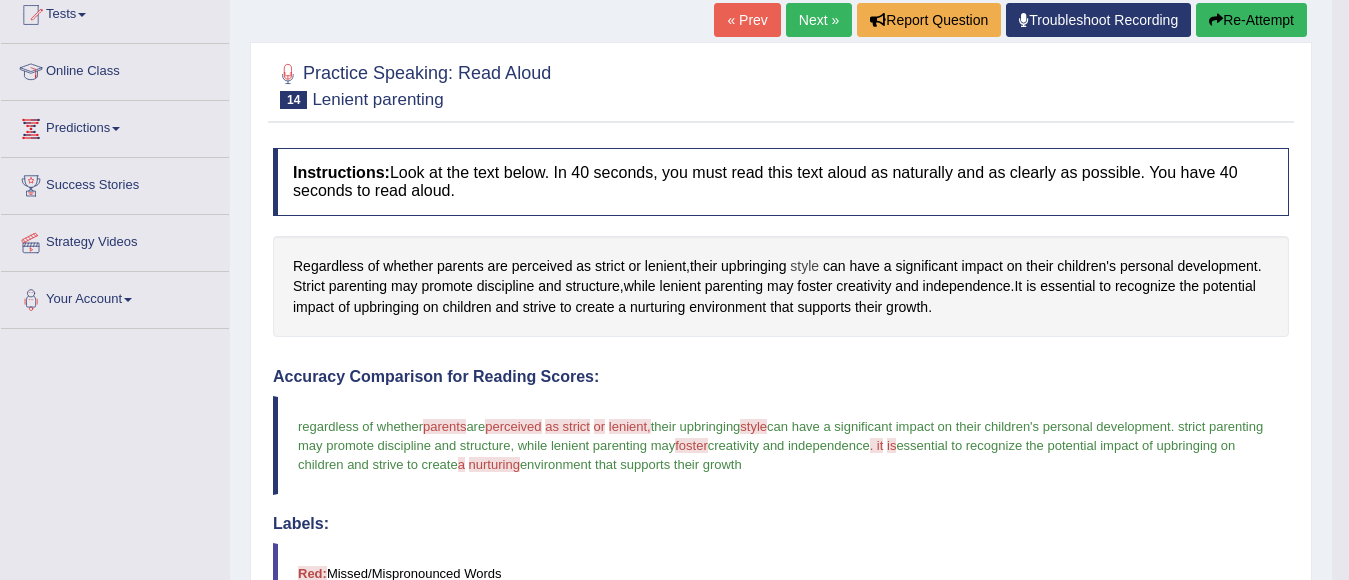 click on "style" at bounding box center (804, 266) 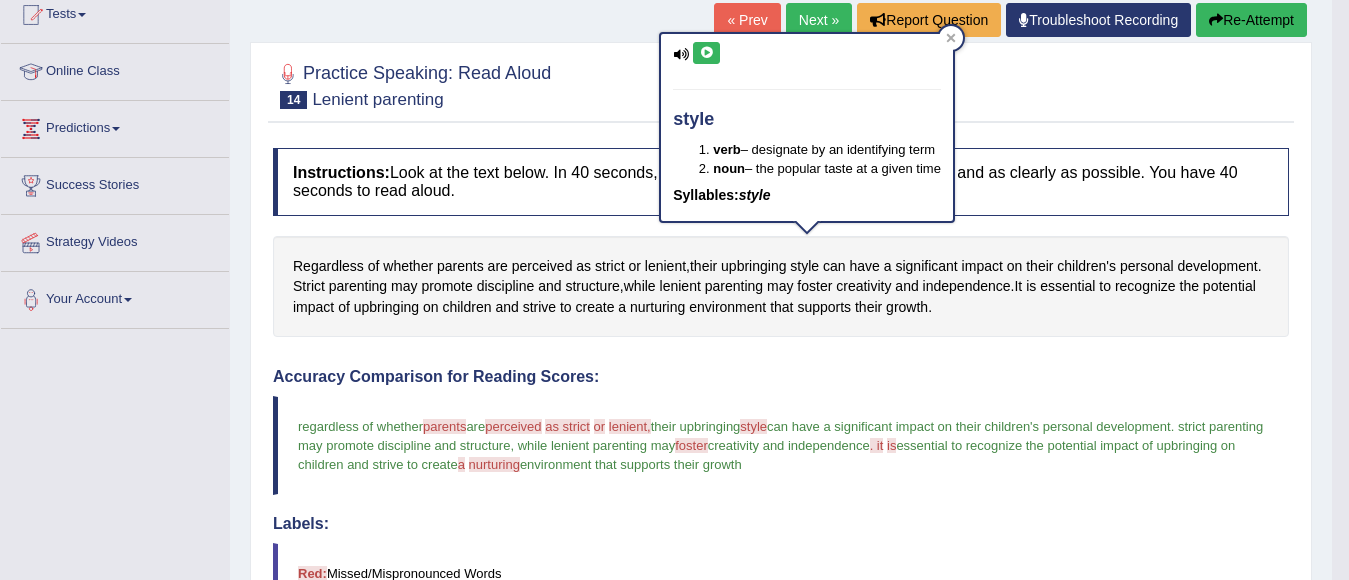 click at bounding box center [706, 53] 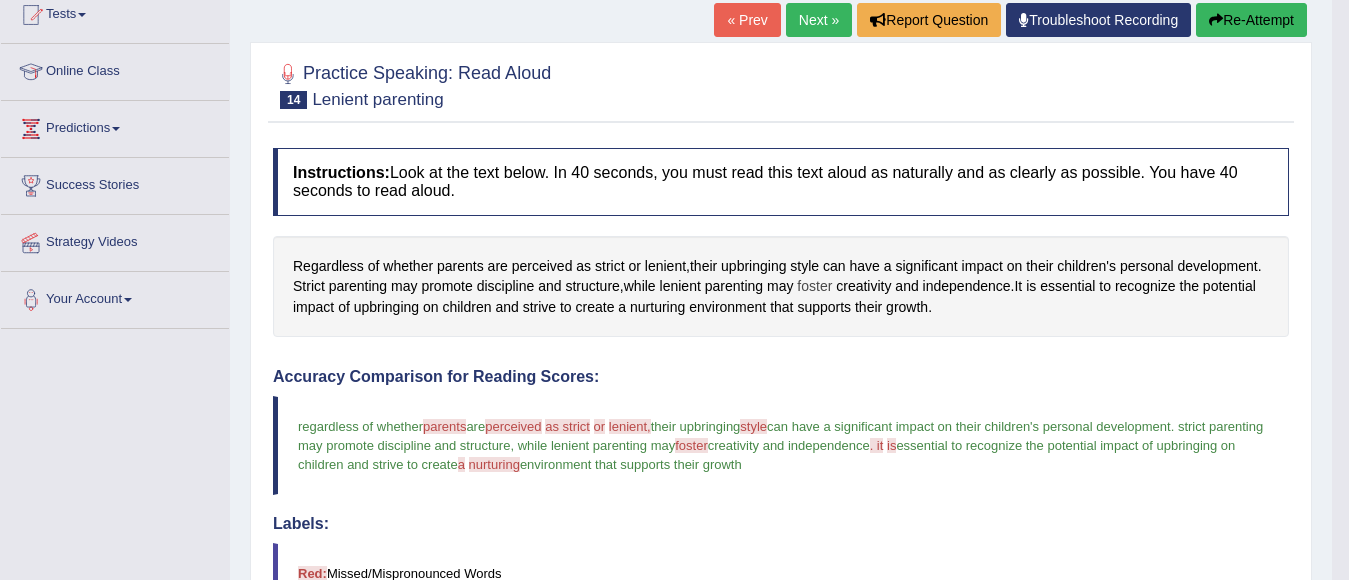 click on "foster" at bounding box center [814, 286] 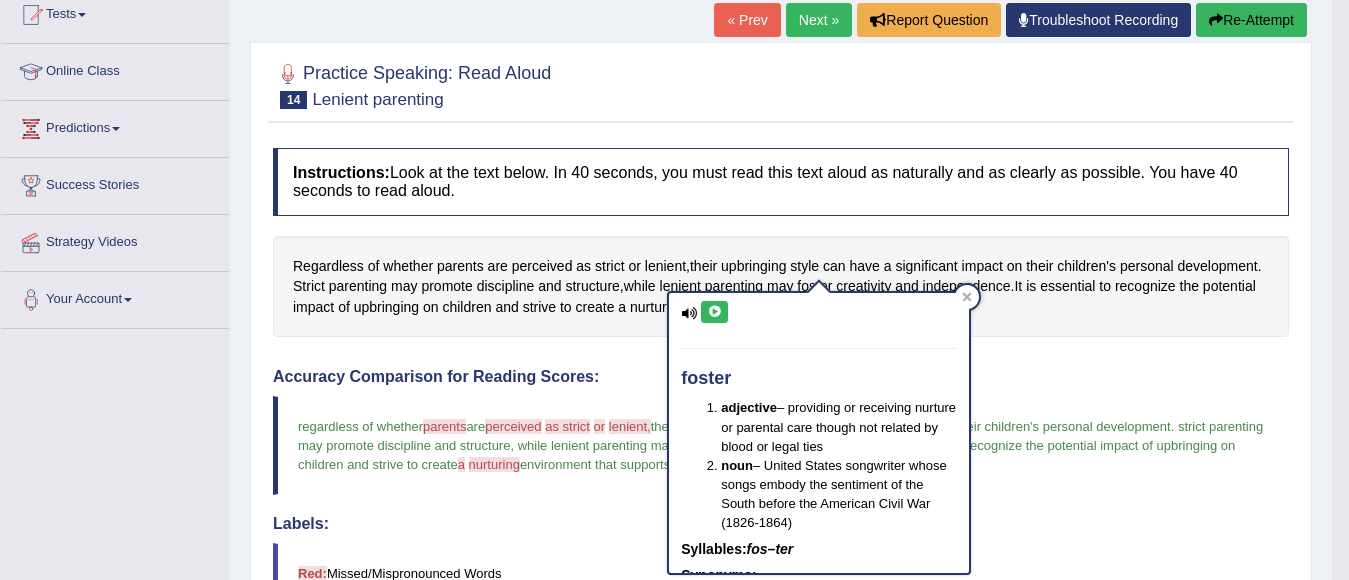 click at bounding box center [714, 312] 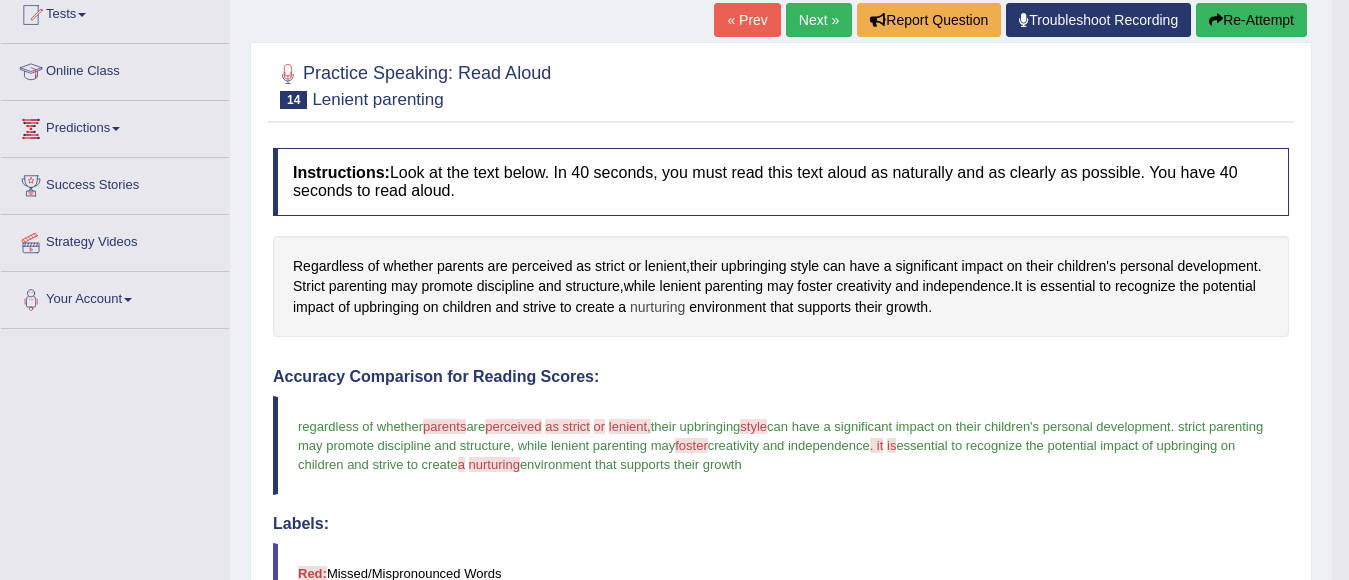 click on "nurturing" at bounding box center [657, 307] 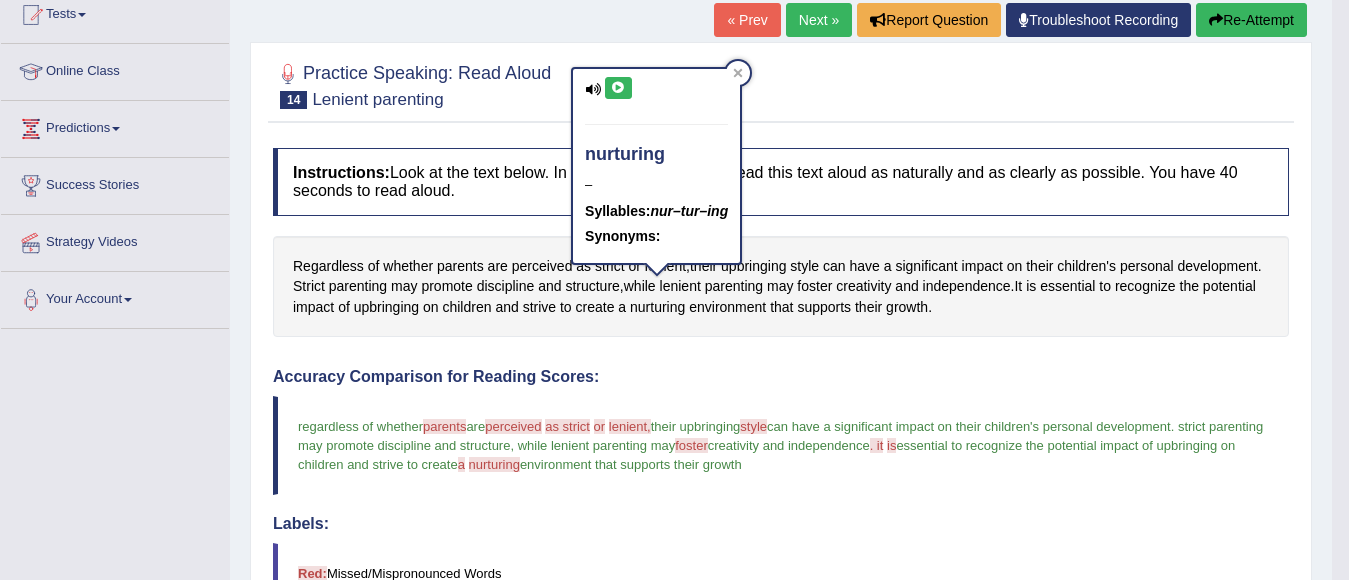click at bounding box center [618, 88] 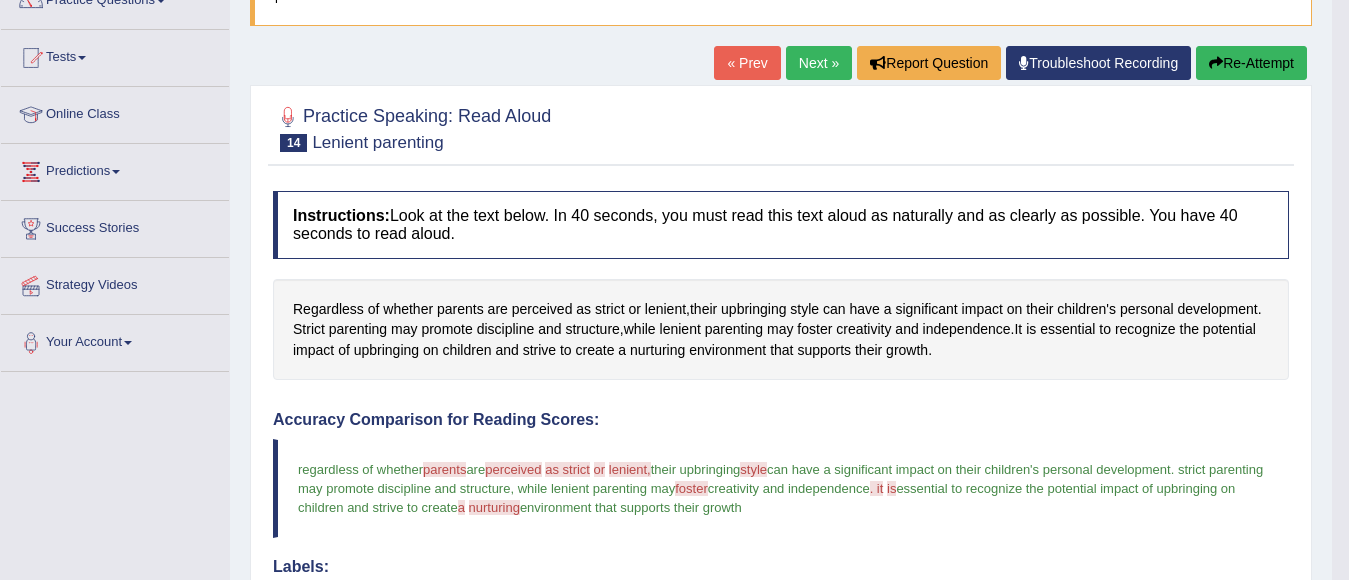 scroll, scrollTop: 0, scrollLeft: 0, axis: both 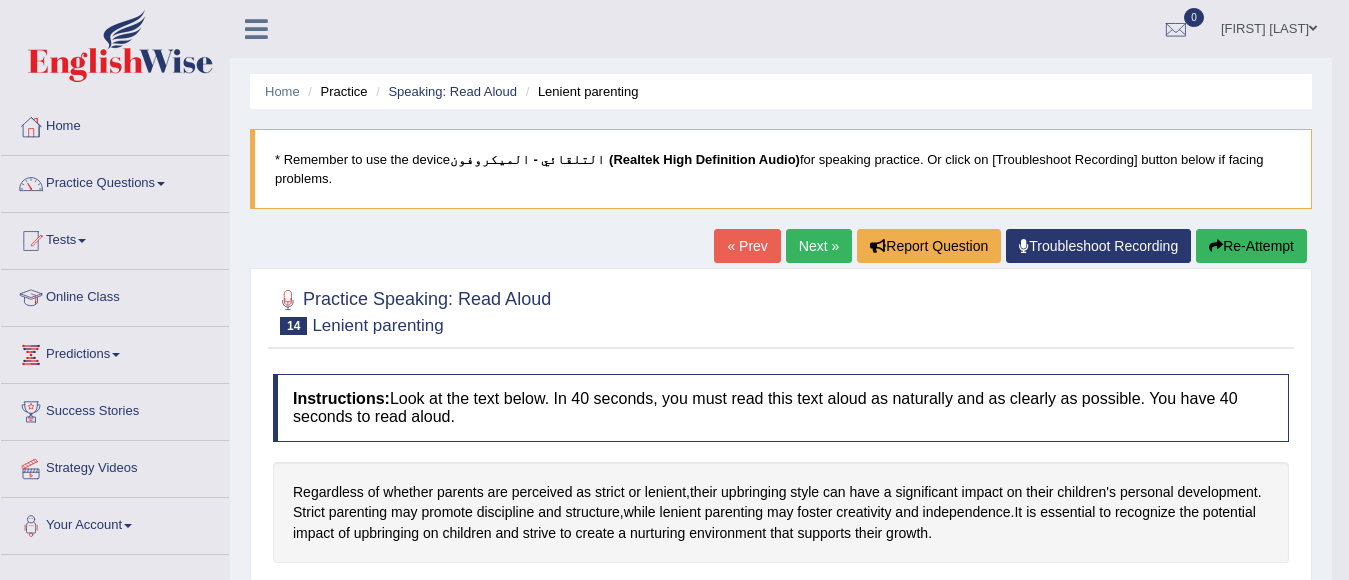 click on "Re-Attempt" at bounding box center [1251, 246] 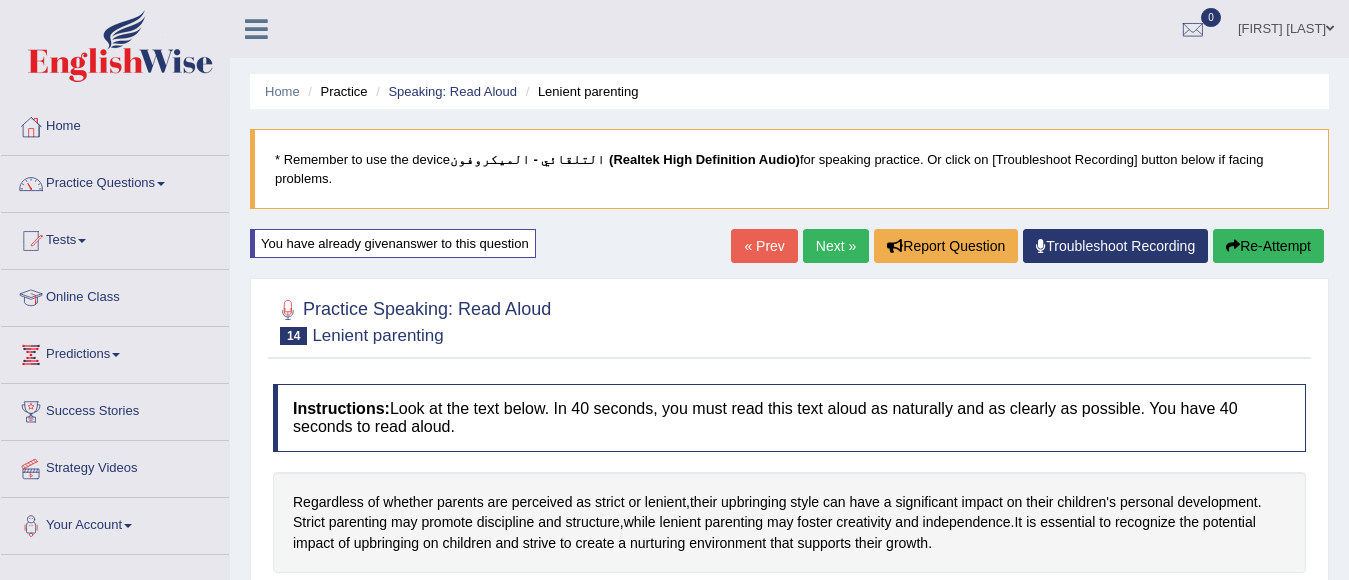scroll, scrollTop: 248, scrollLeft: 0, axis: vertical 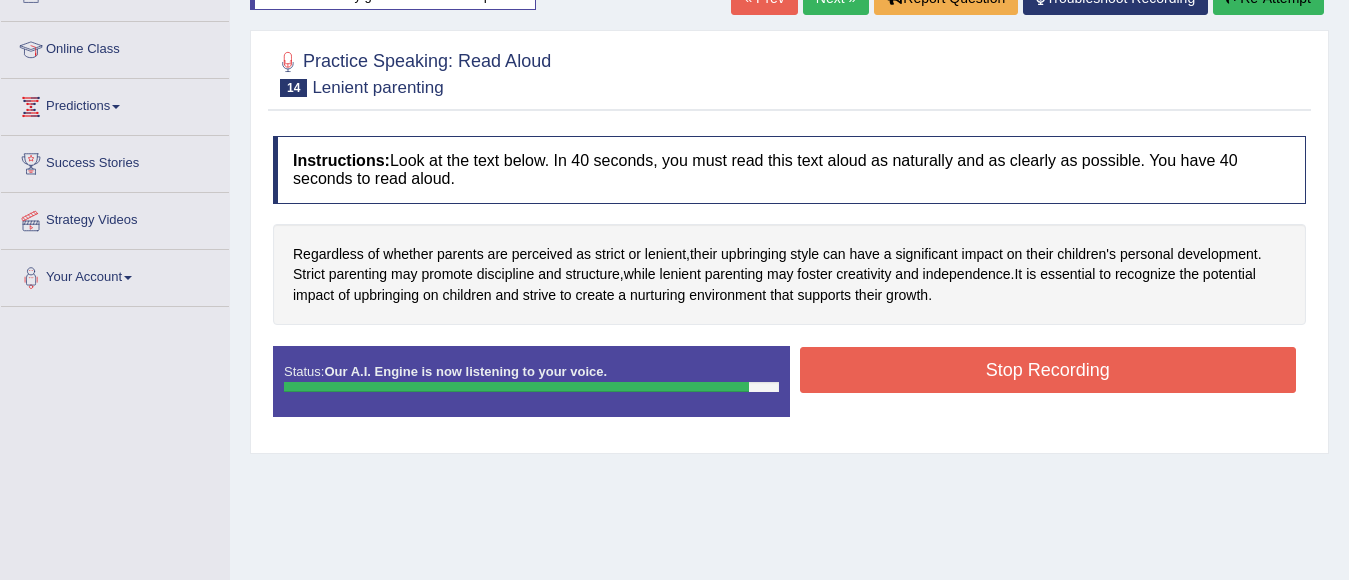 drag, startPoint x: 1026, startPoint y: 363, endPoint x: 1092, endPoint y: 275, distance: 110 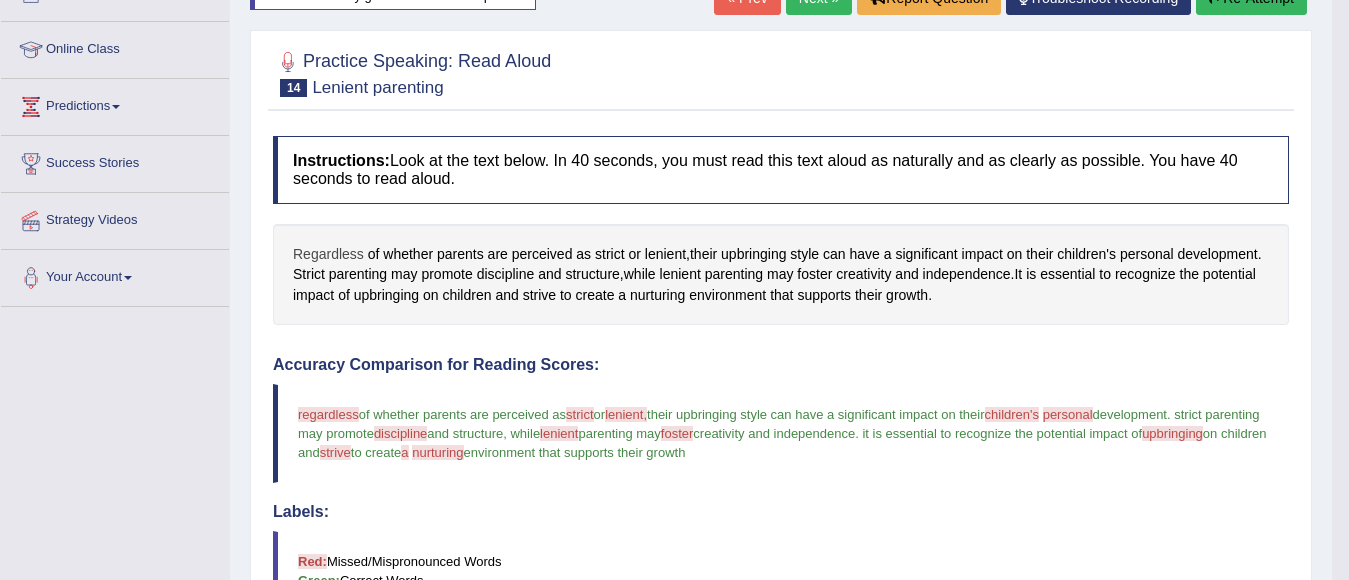 click on "Regardless" at bounding box center [328, 254] 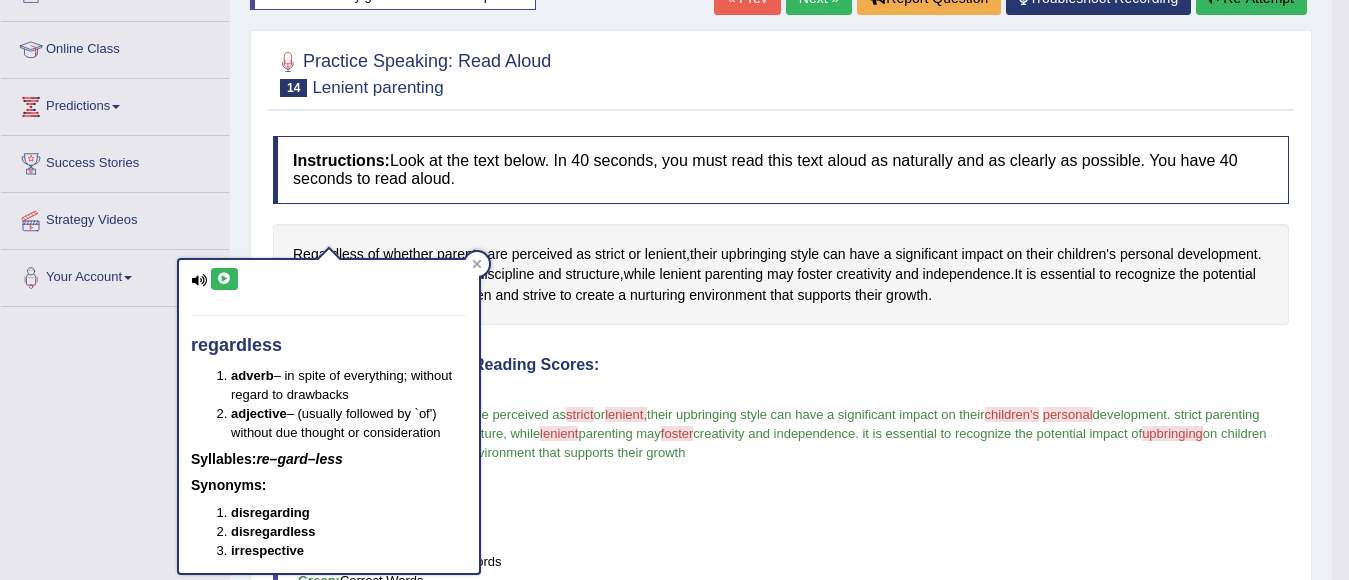 click at bounding box center [224, 279] 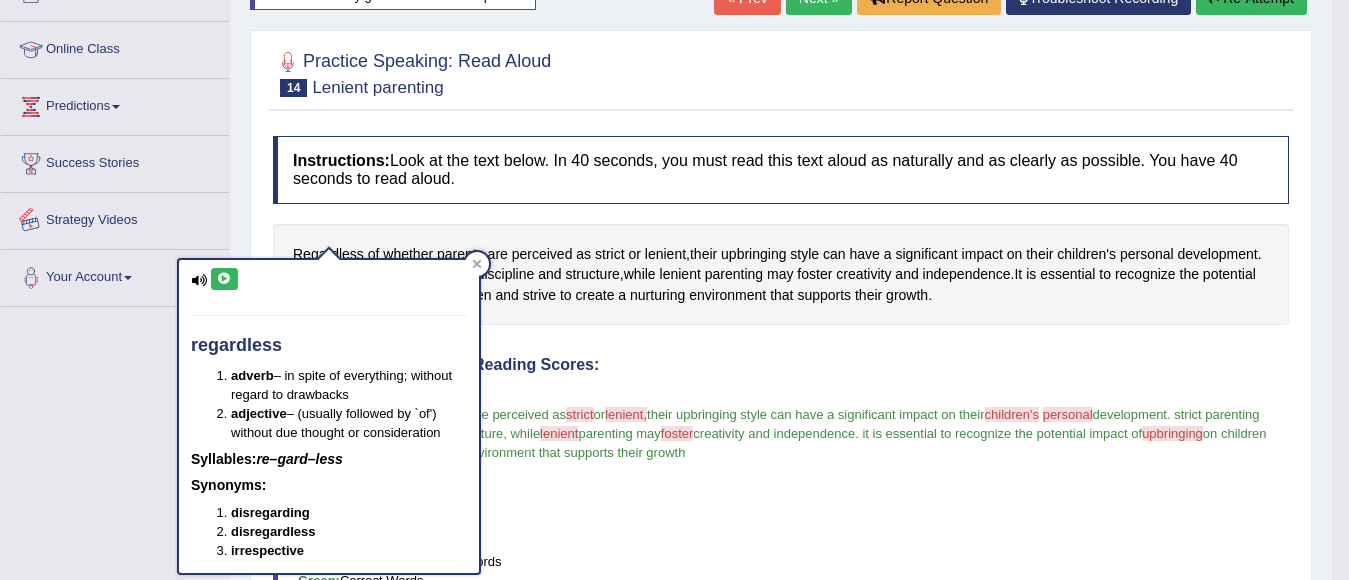 click on "Strategy Videos" at bounding box center (115, 218) 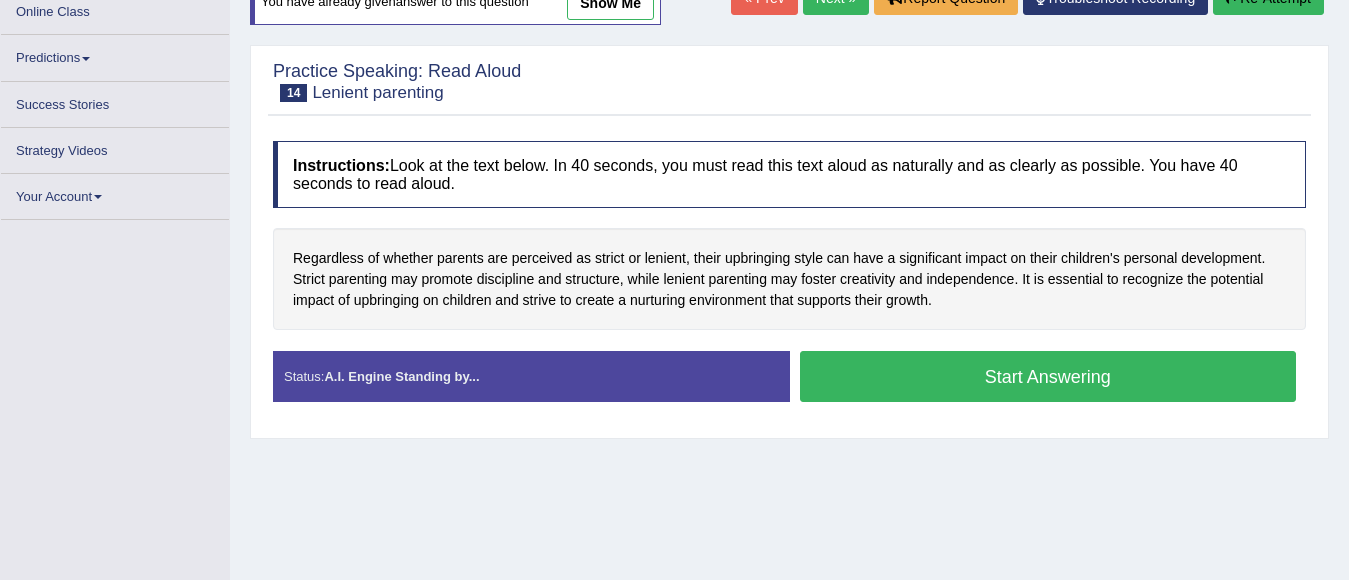 scroll, scrollTop: 285, scrollLeft: 0, axis: vertical 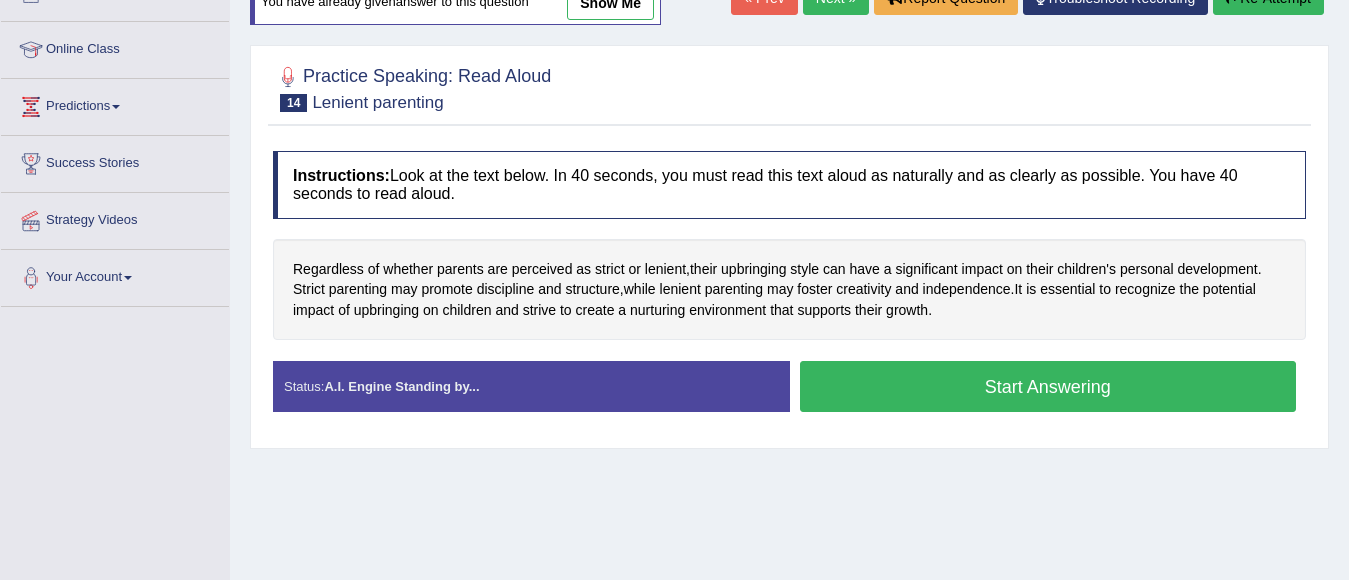 click on "Start Answering" at bounding box center [1048, 386] 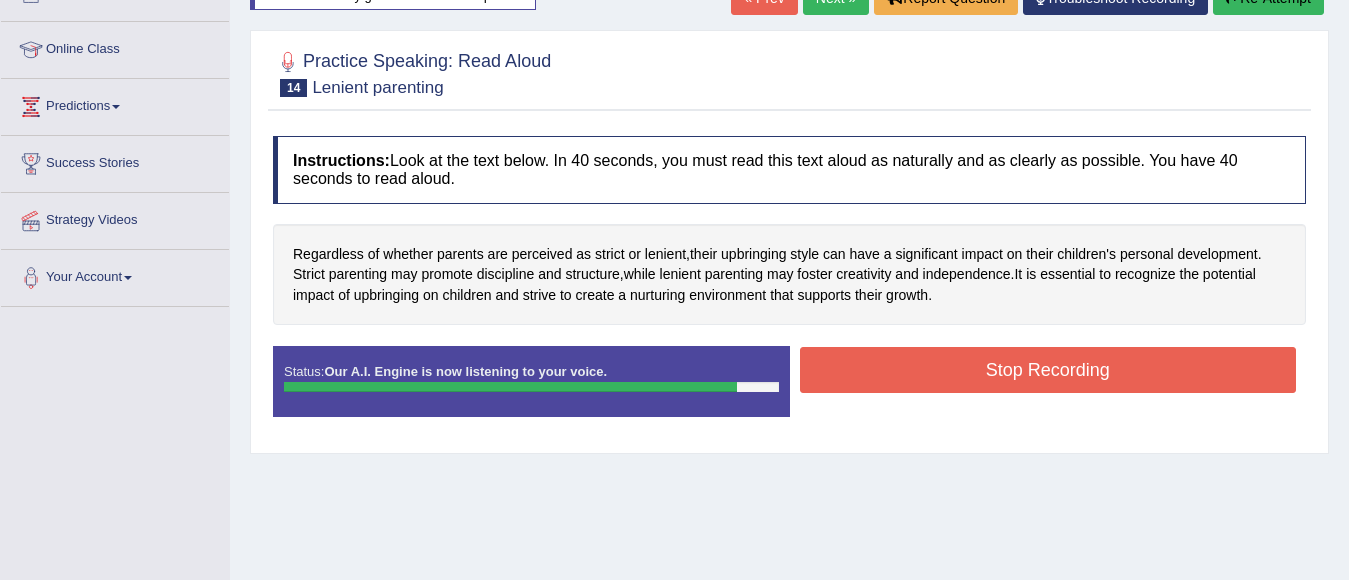 click on "Stop Recording" at bounding box center (1048, 370) 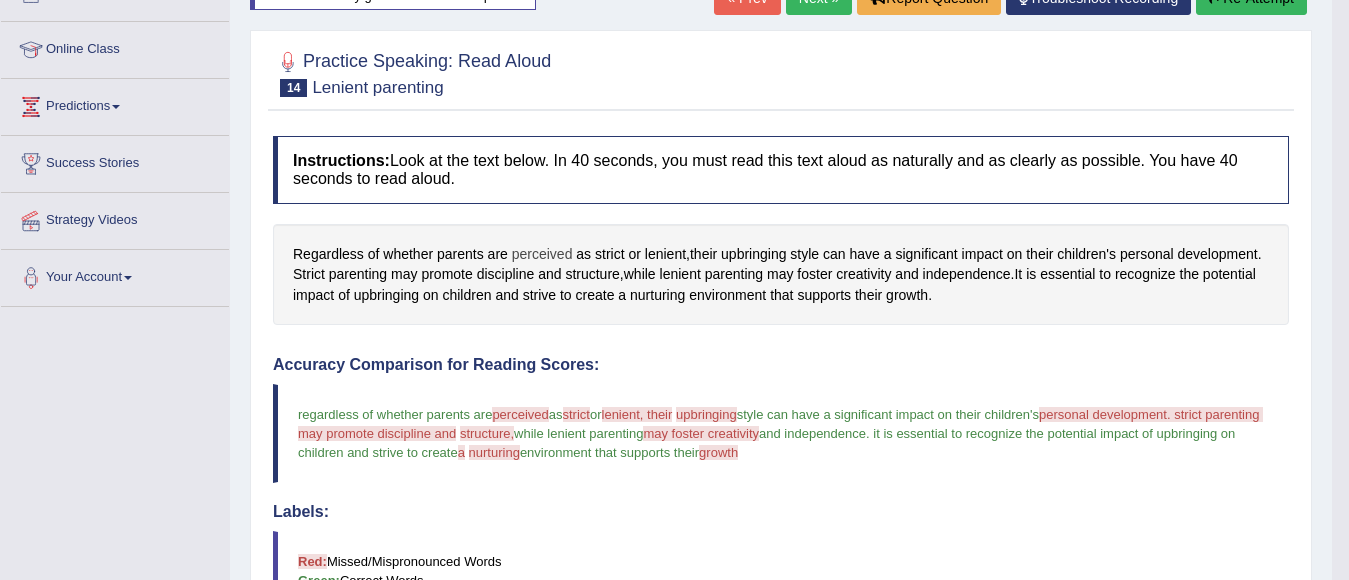 click on "perceived" at bounding box center (542, 254) 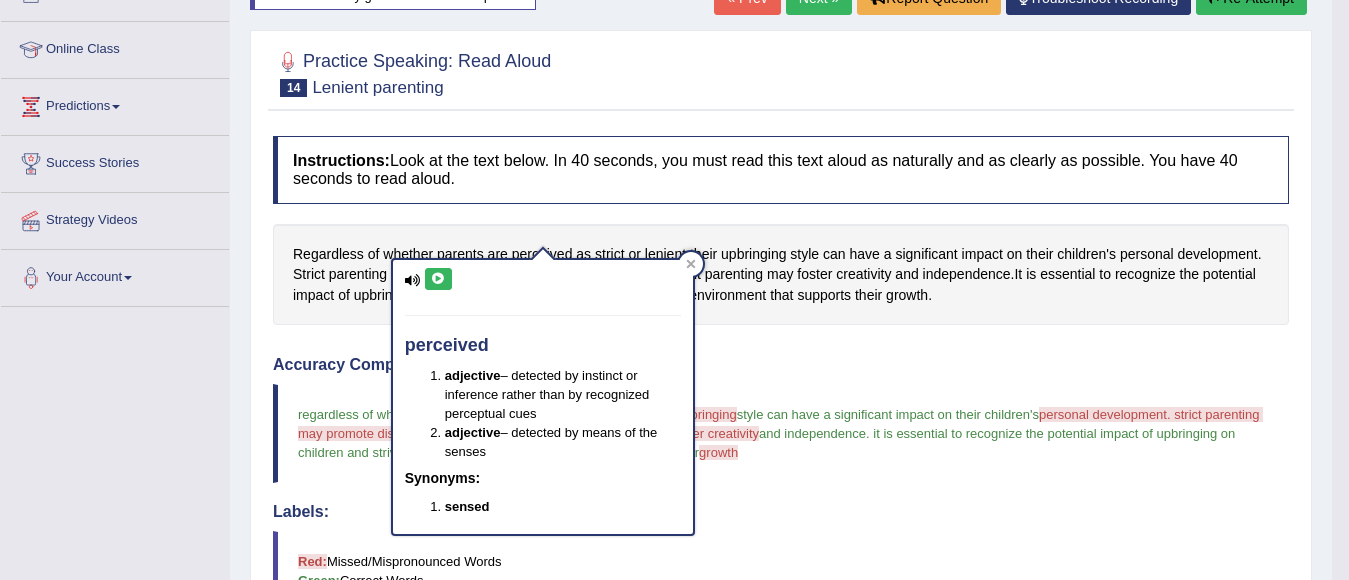 click at bounding box center [438, 279] 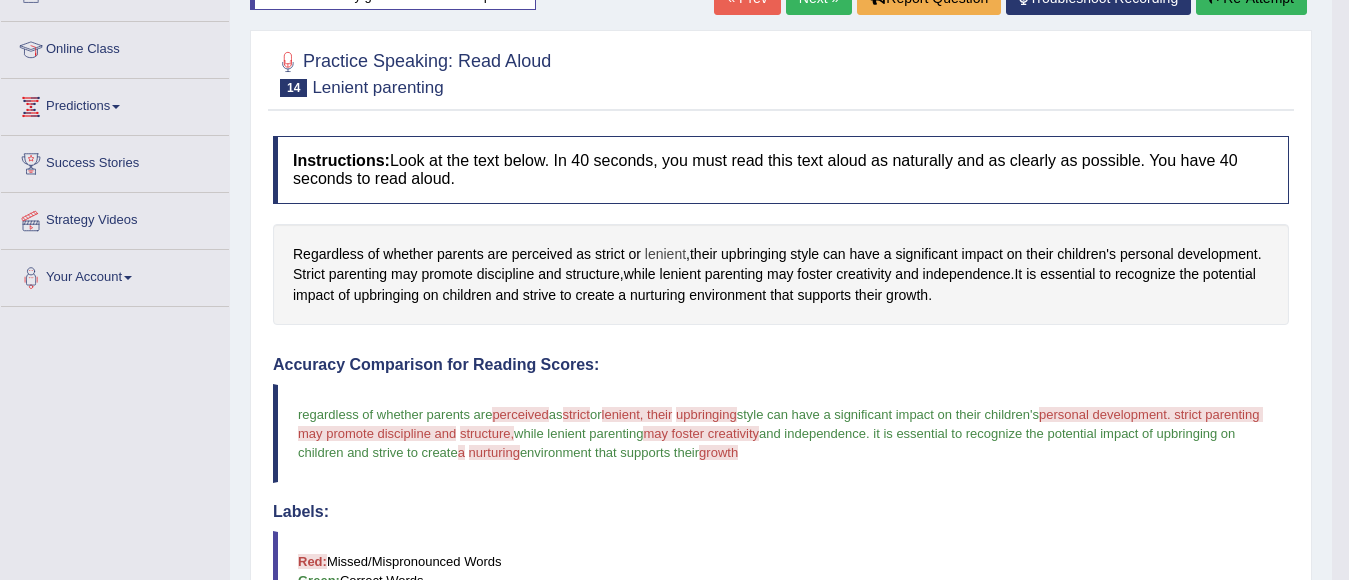 click on "lenient" at bounding box center [665, 254] 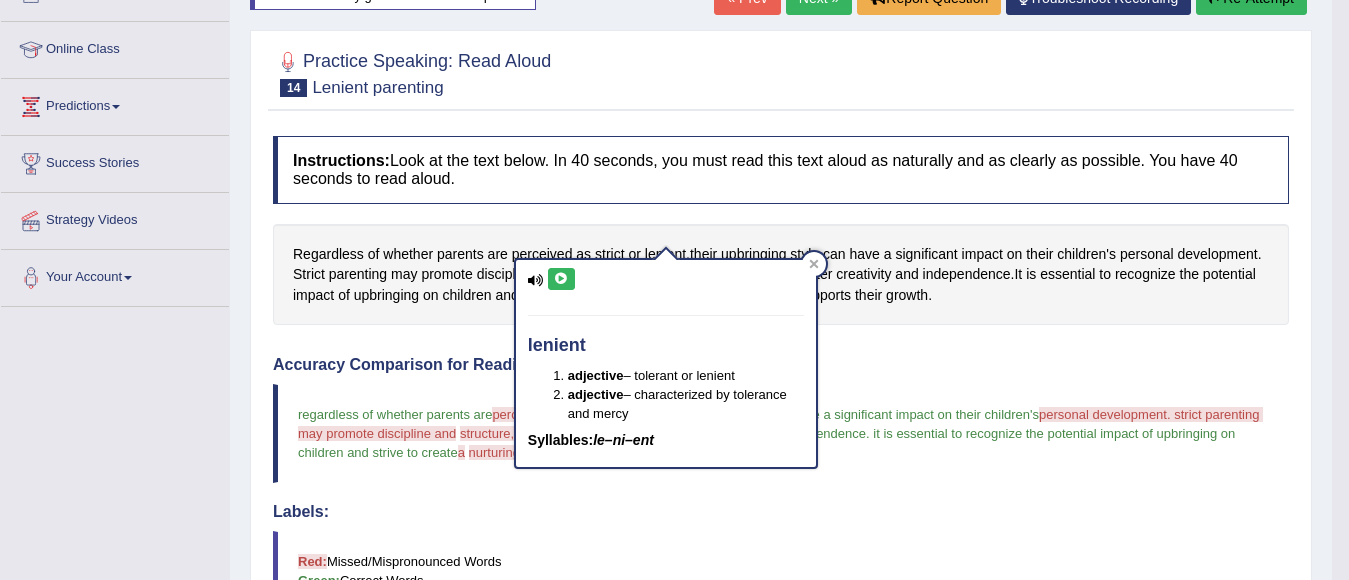 click at bounding box center (561, 279) 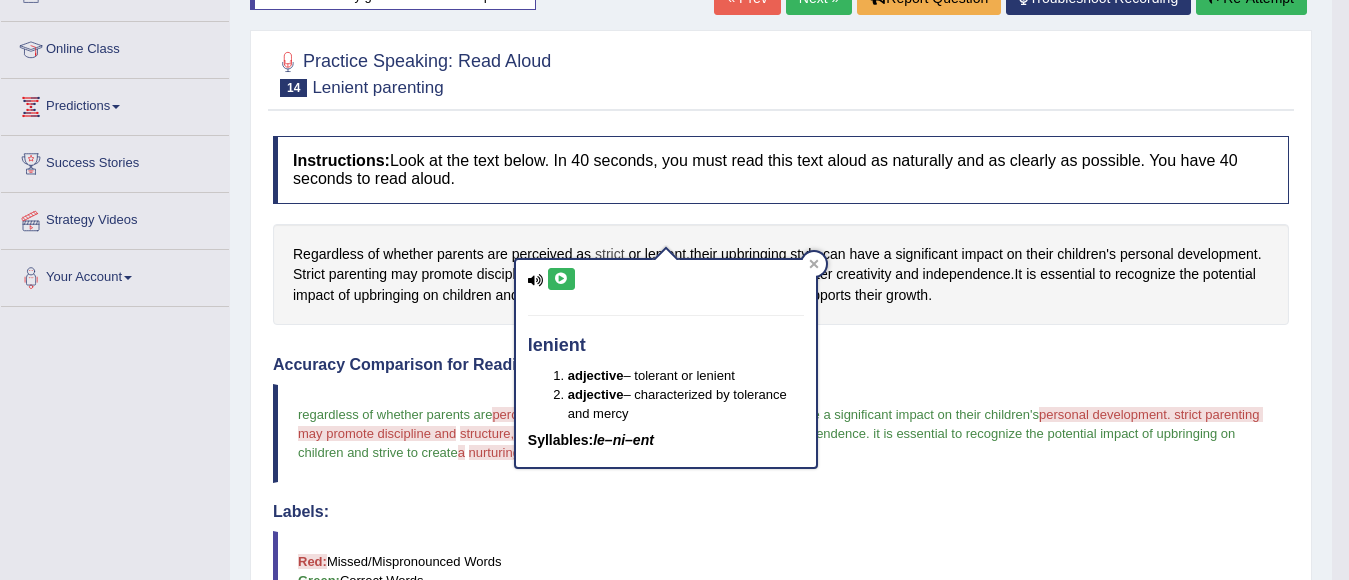 click on "strict" at bounding box center (610, 254) 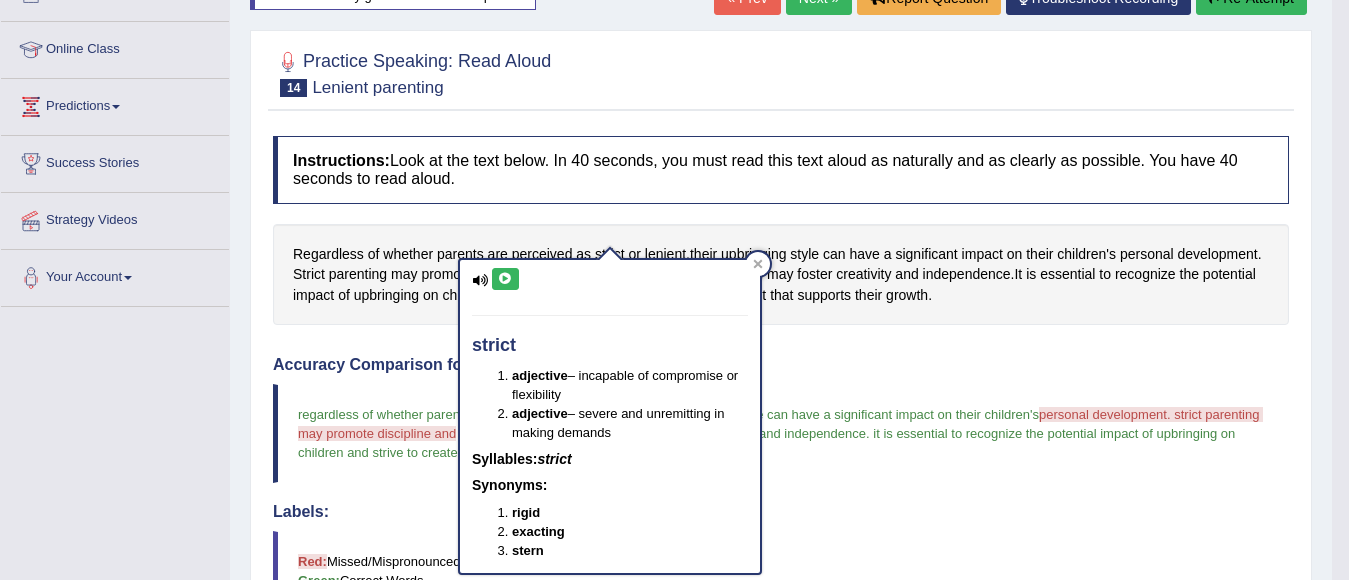 click at bounding box center (505, 279) 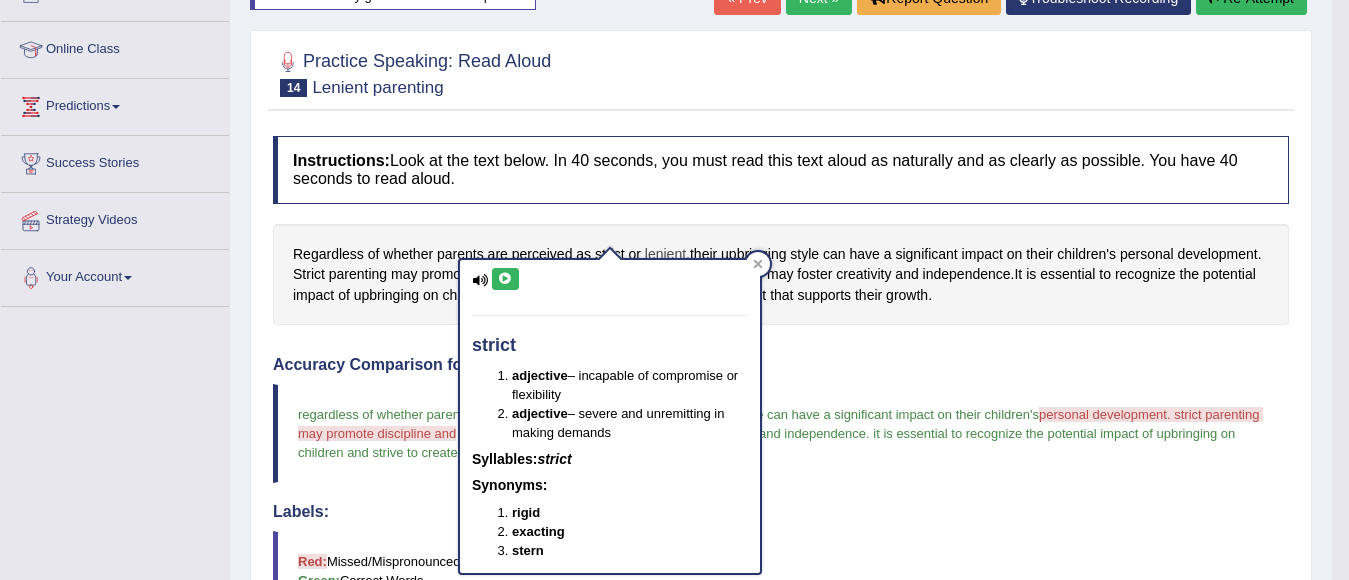 click on "lenient" at bounding box center [665, 254] 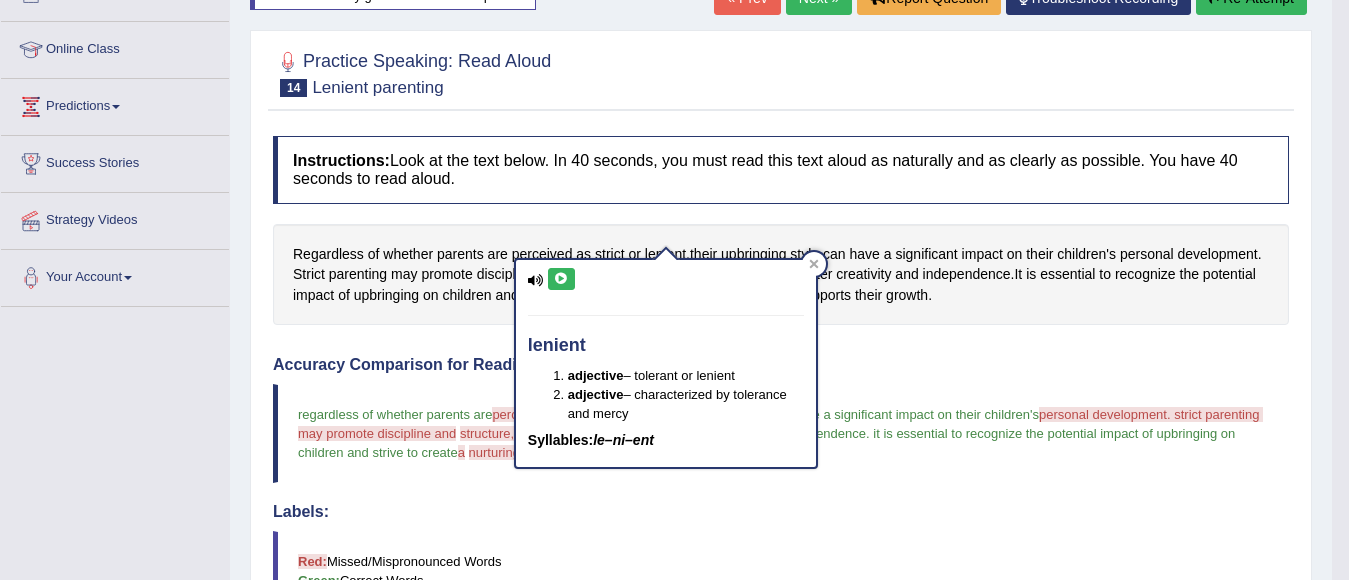 click at bounding box center [561, 279] 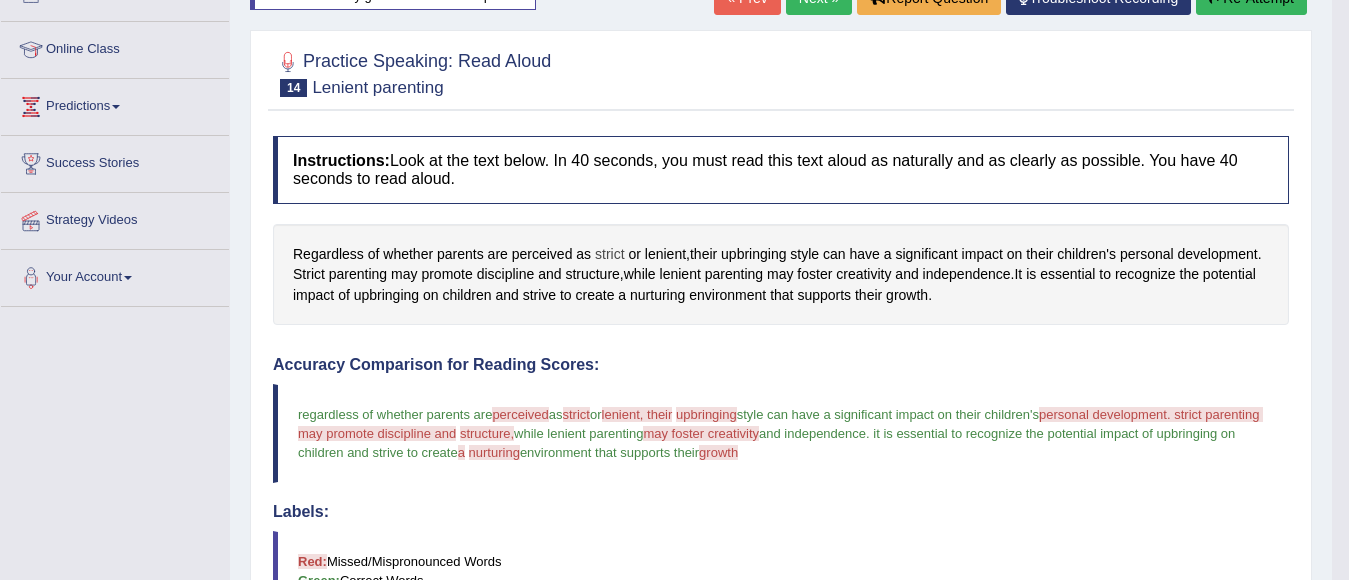 click on "strict" at bounding box center [610, 254] 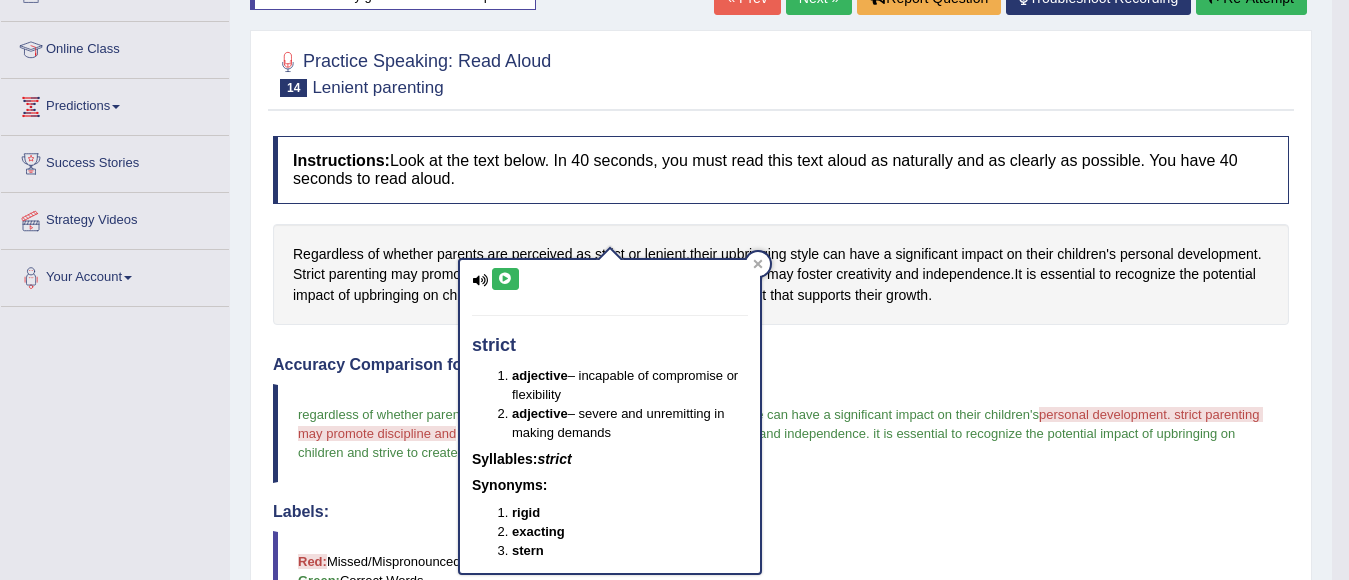 click at bounding box center [505, 279] 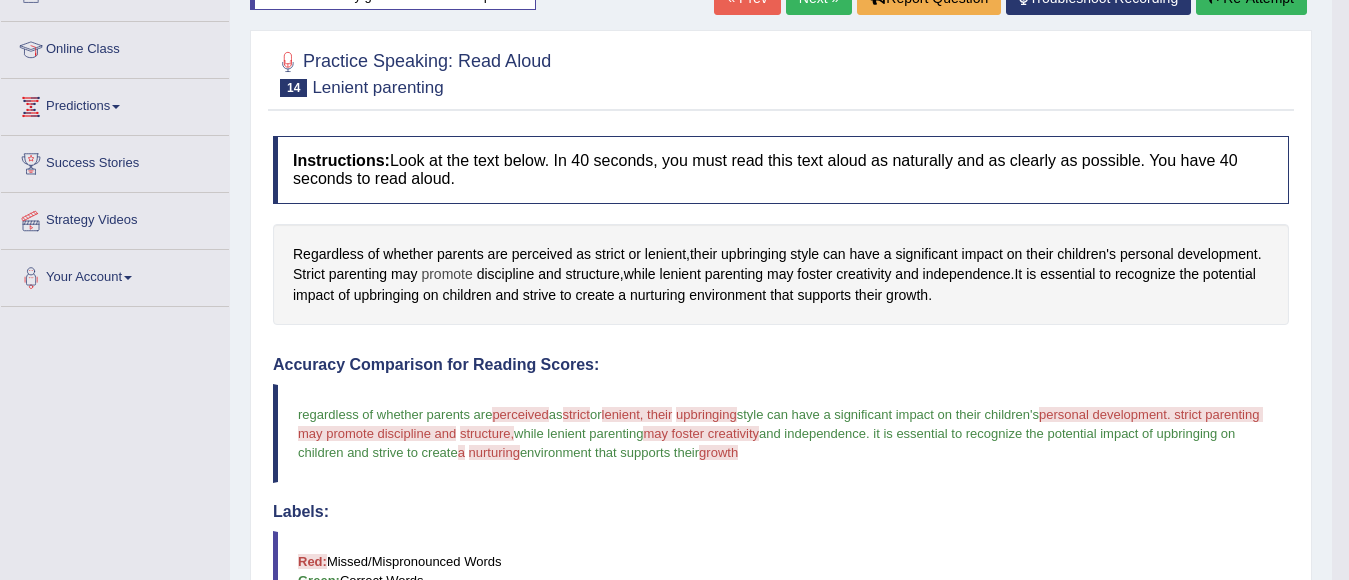 click on "promote" at bounding box center [446, 274] 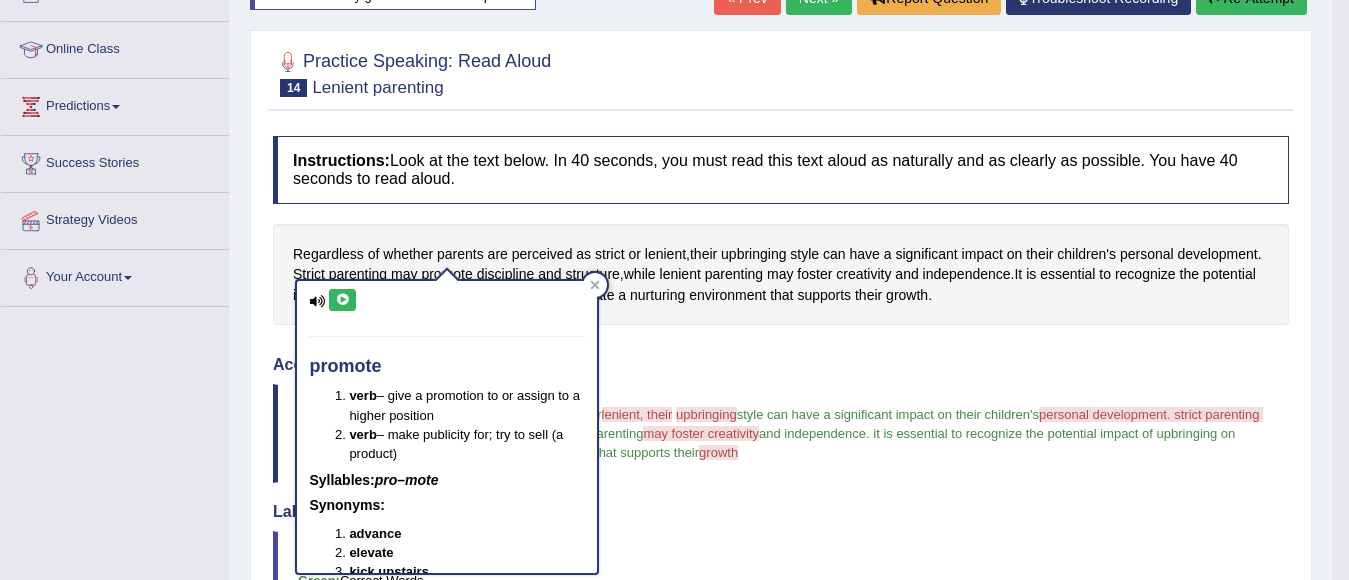 click at bounding box center (342, 300) 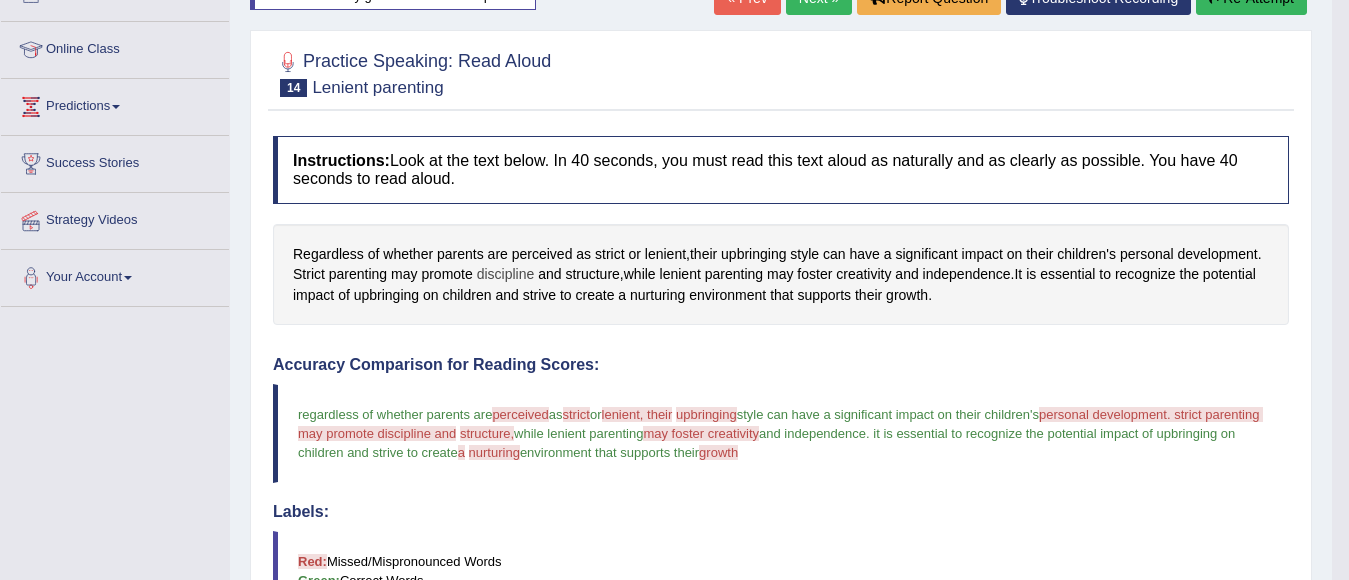 click on "discipline" at bounding box center [506, 274] 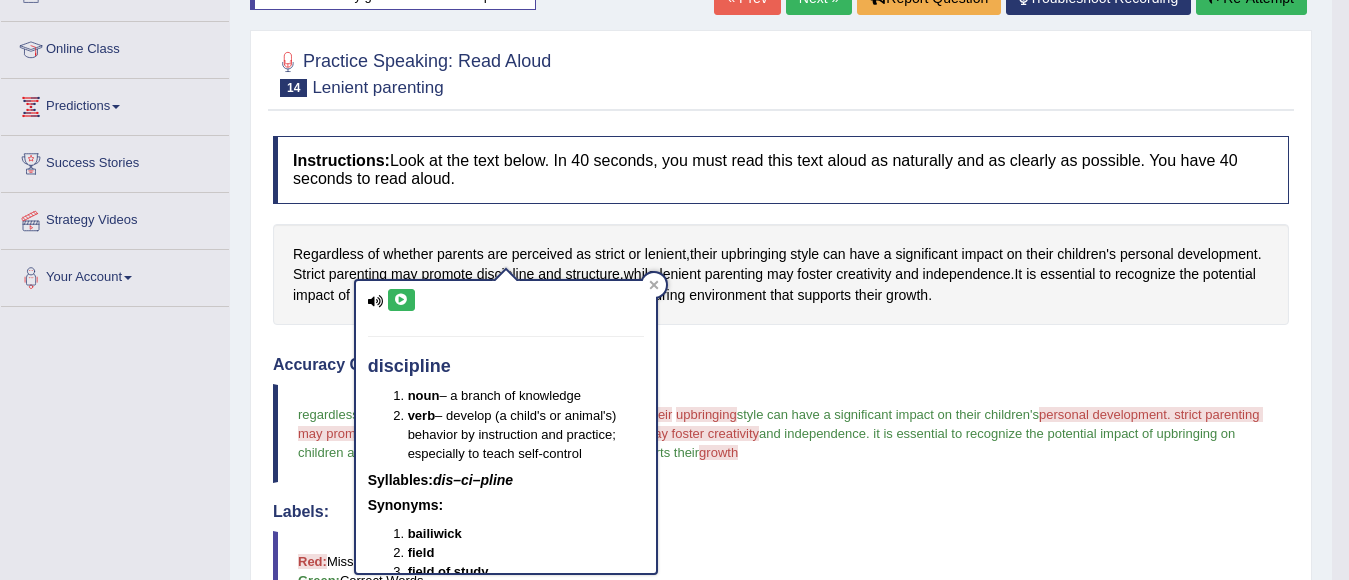 click at bounding box center (401, 300) 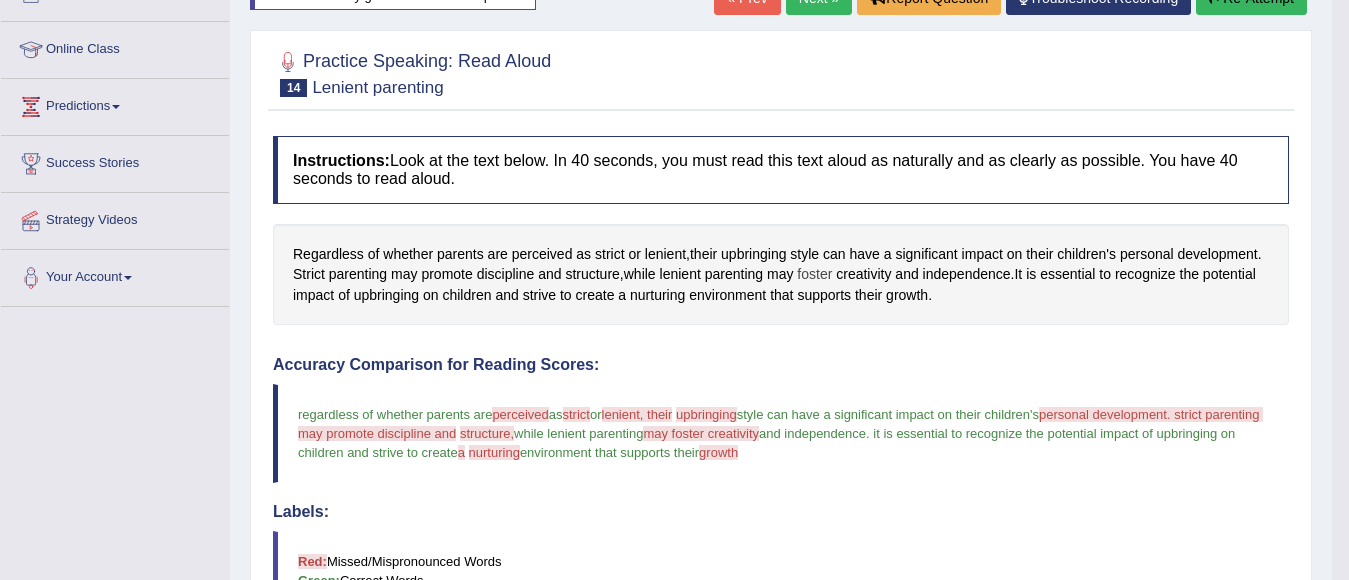 click on "foster" at bounding box center [814, 274] 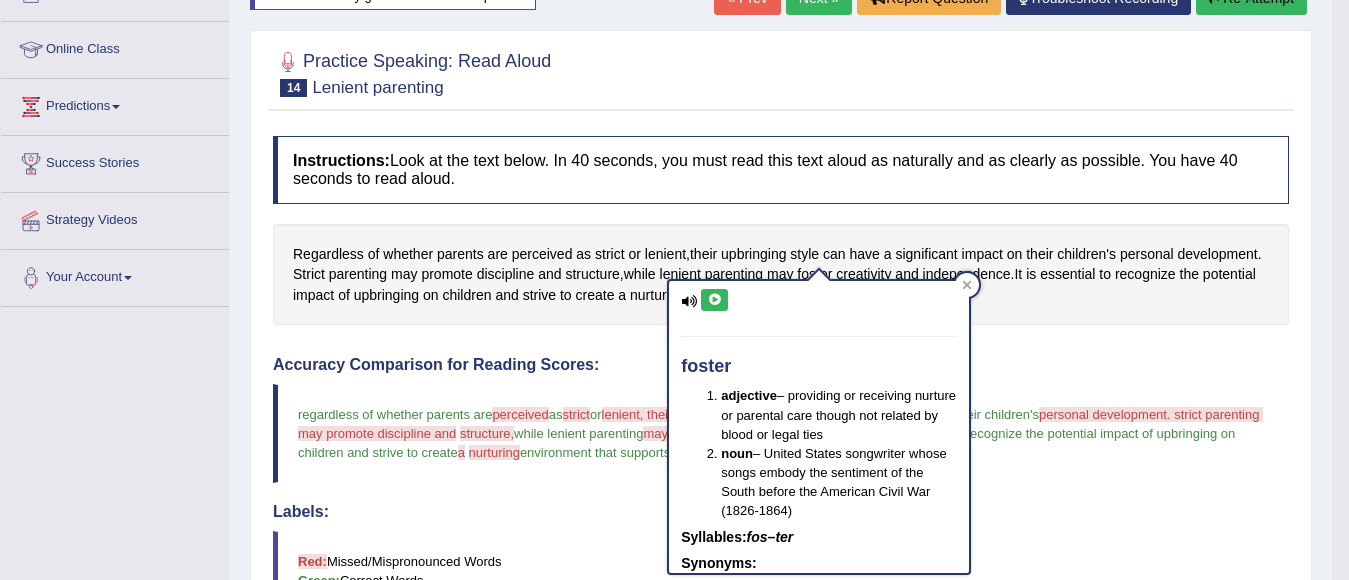 click at bounding box center [714, 300] 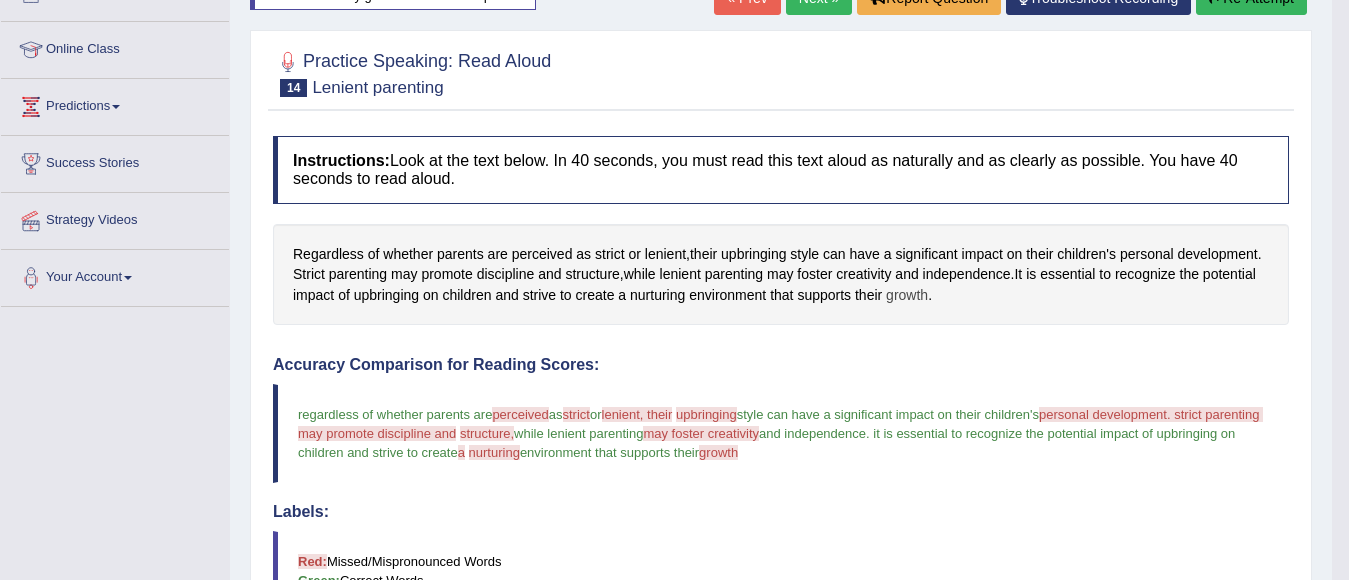 click on "growth" at bounding box center [907, 295] 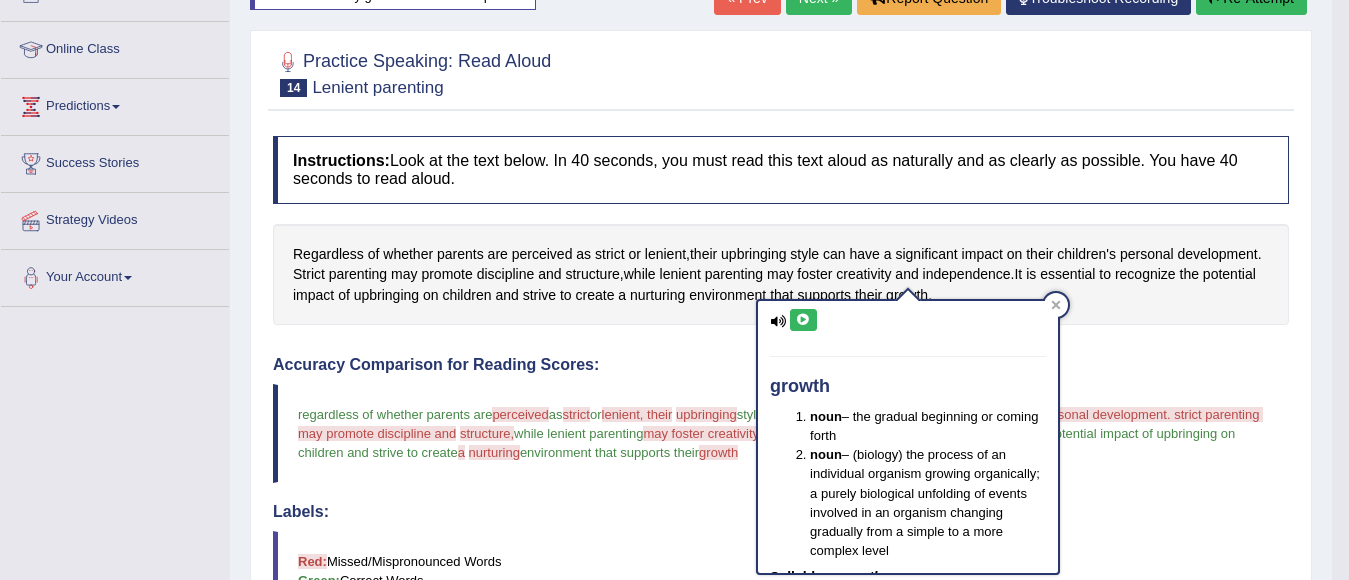 click at bounding box center (803, 320) 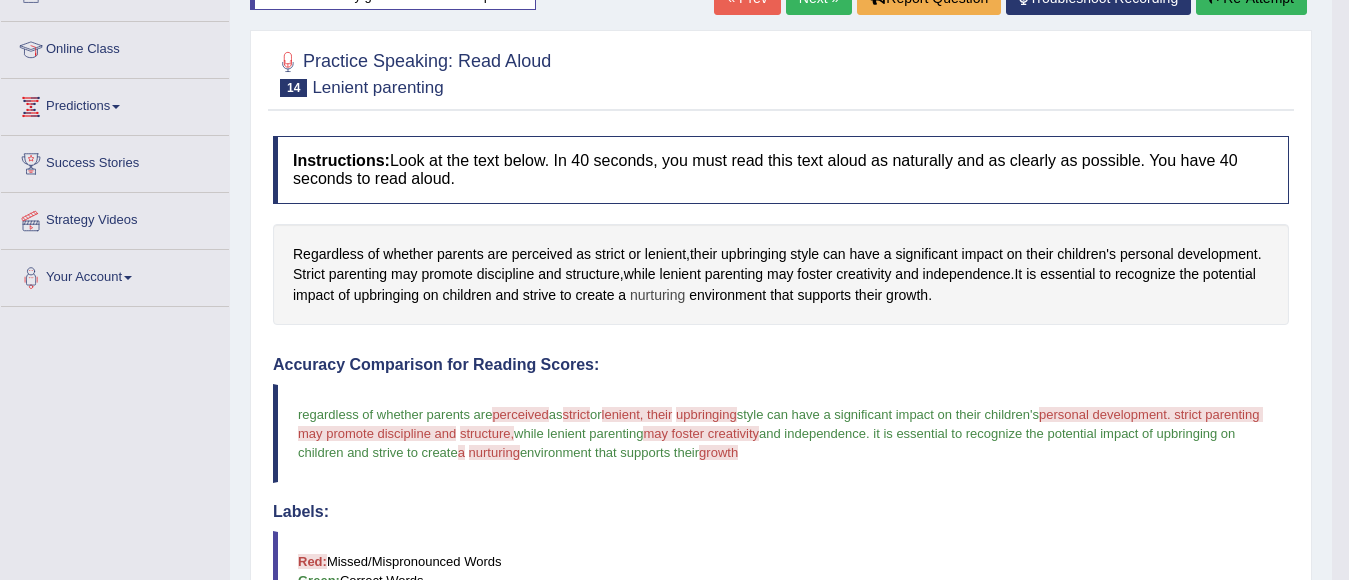 click on "nurturing" at bounding box center [657, 295] 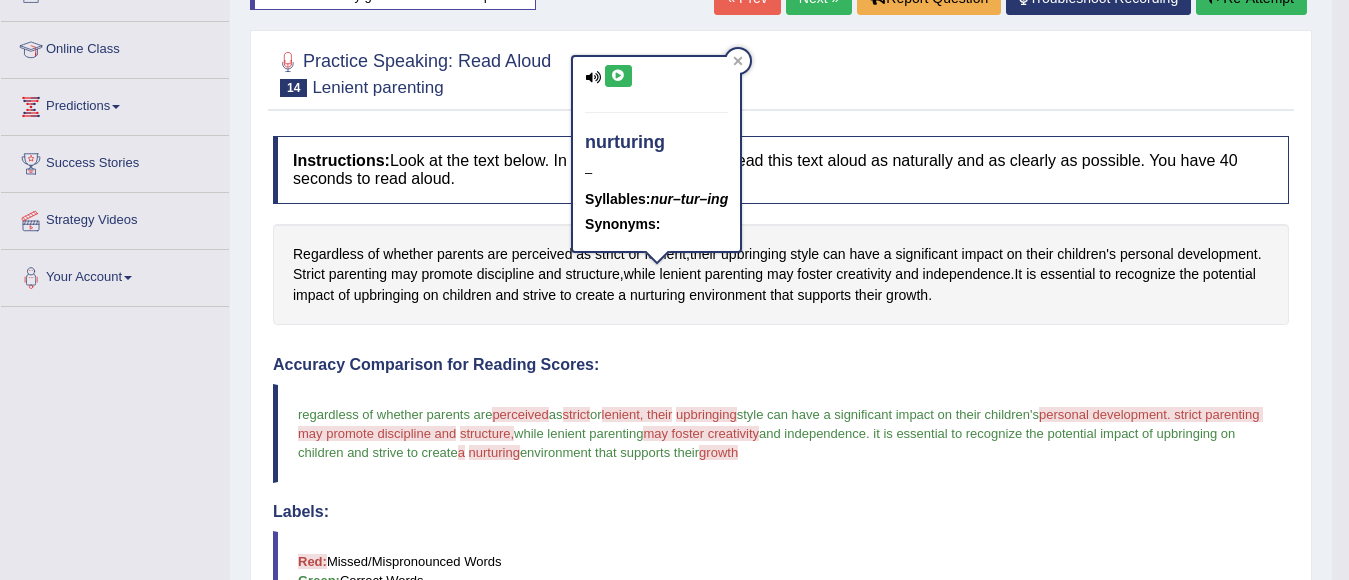 click at bounding box center [618, 76] 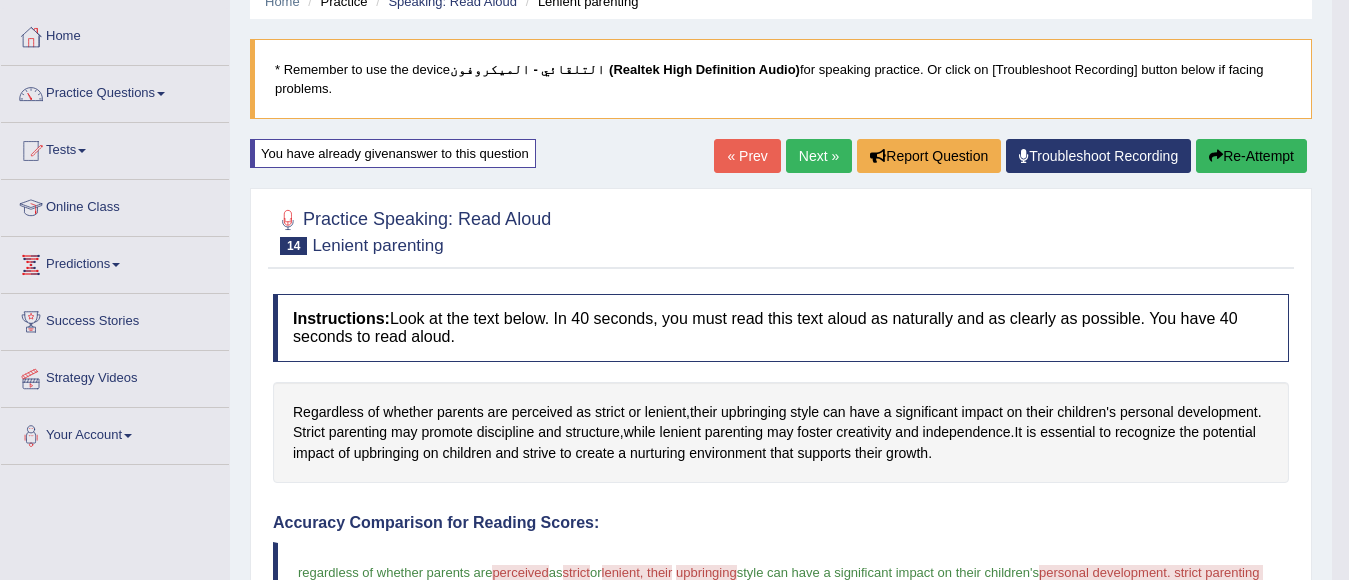 scroll, scrollTop: 200, scrollLeft: 0, axis: vertical 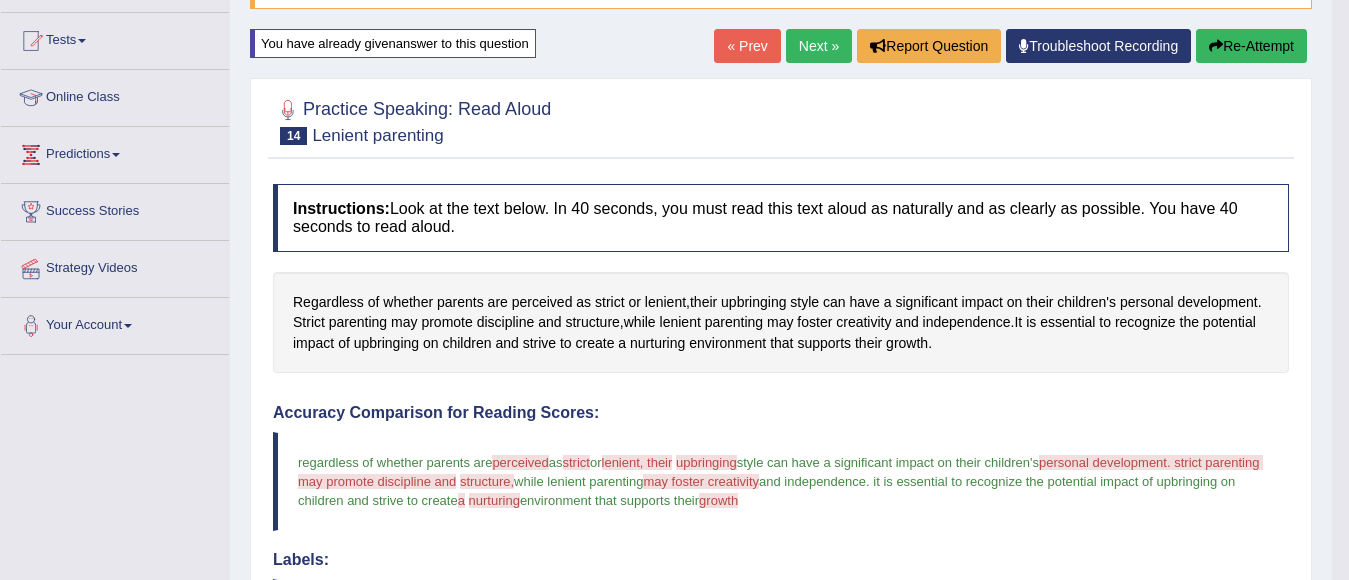click on "Re-Attempt" at bounding box center [1251, 46] 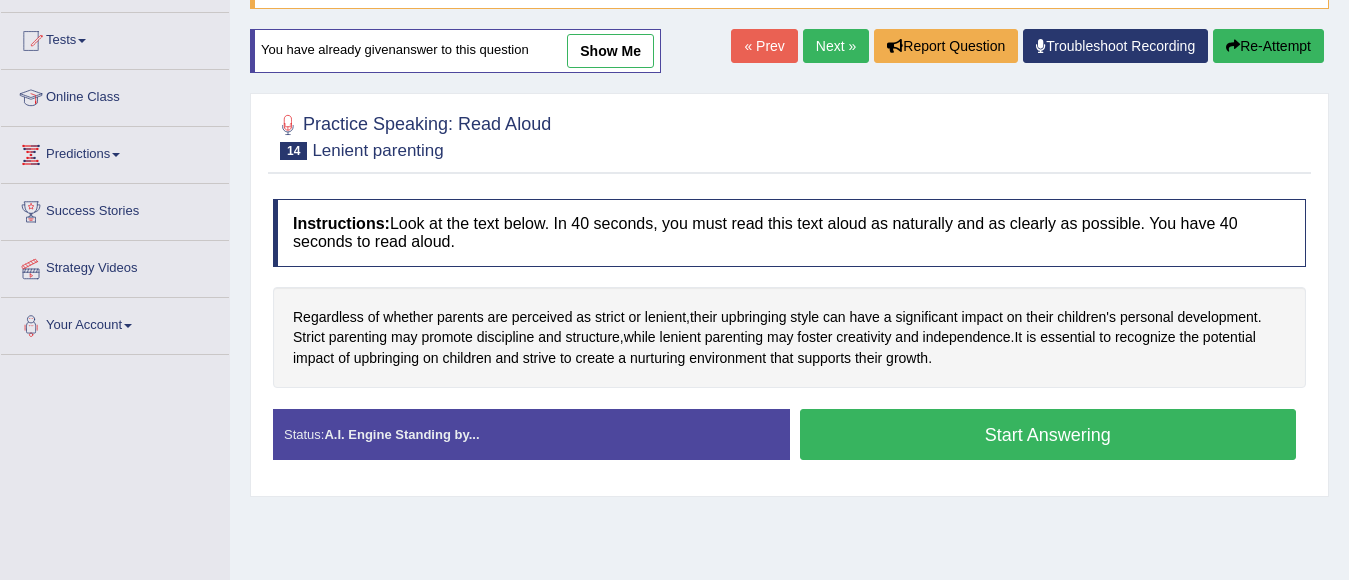 scroll, scrollTop: 200, scrollLeft: 0, axis: vertical 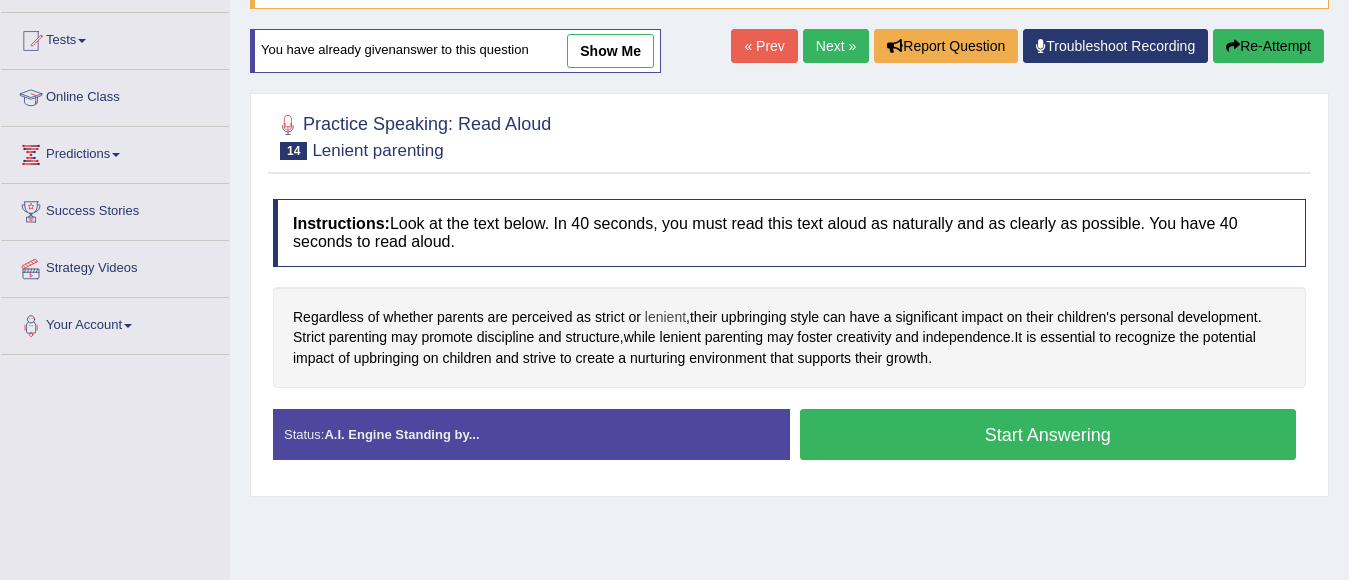click on "lenient" at bounding box center [665, 317] 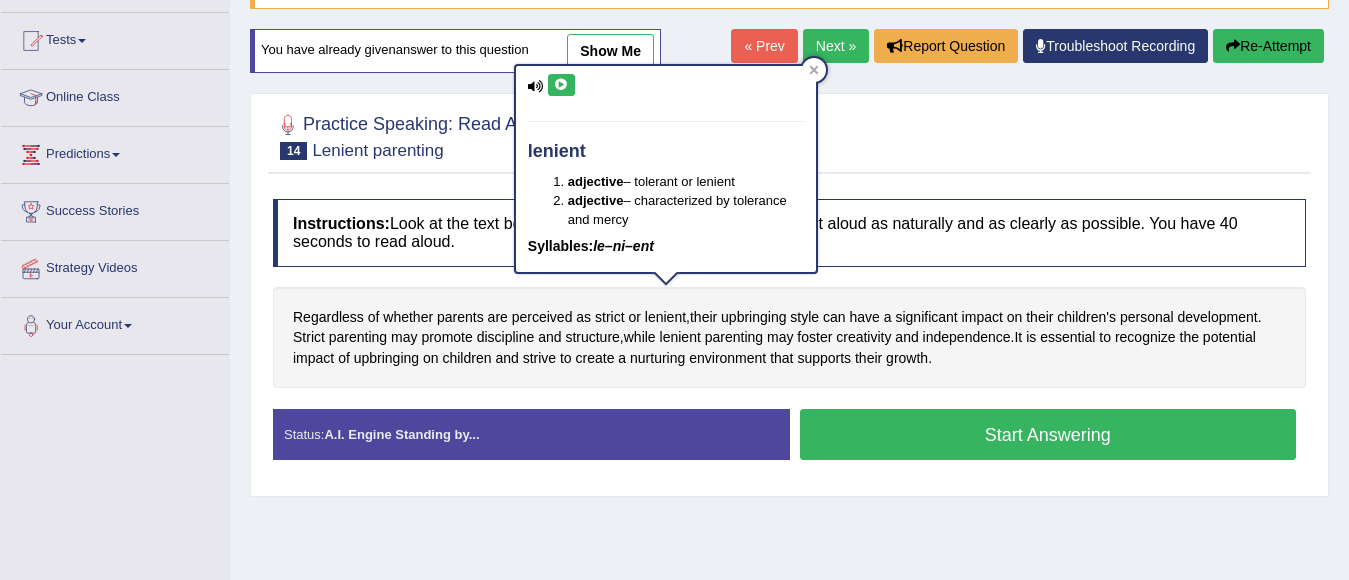 click at bounding box center [561, 85] 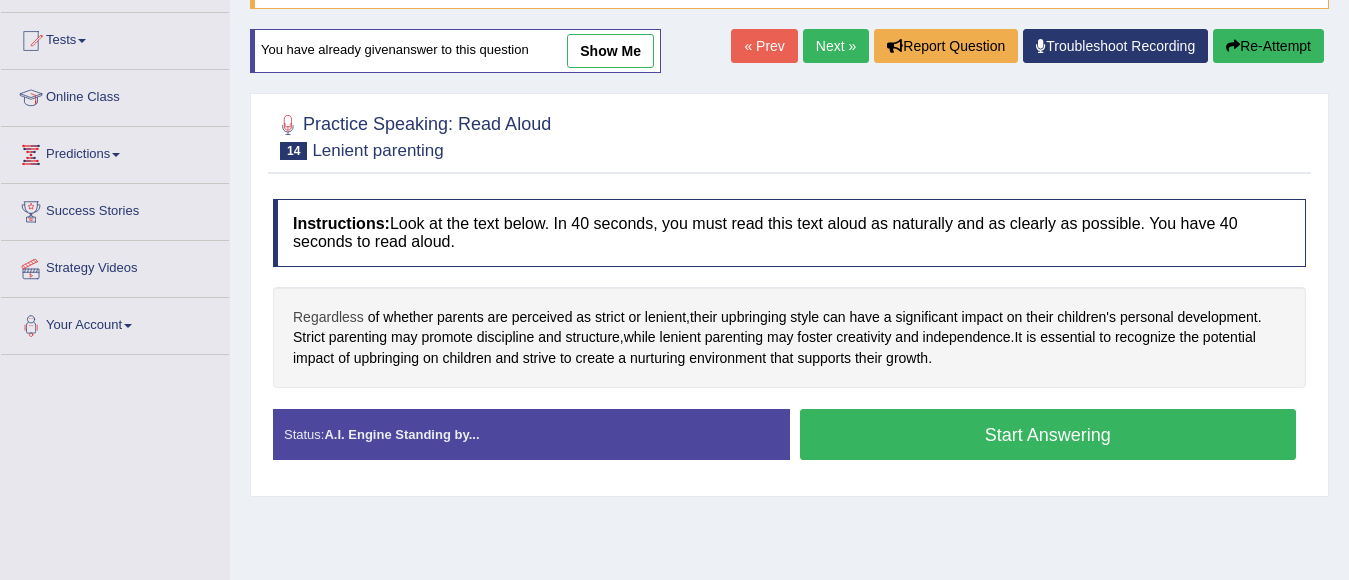 click on "Regardless" at bounding box center (328, 317) 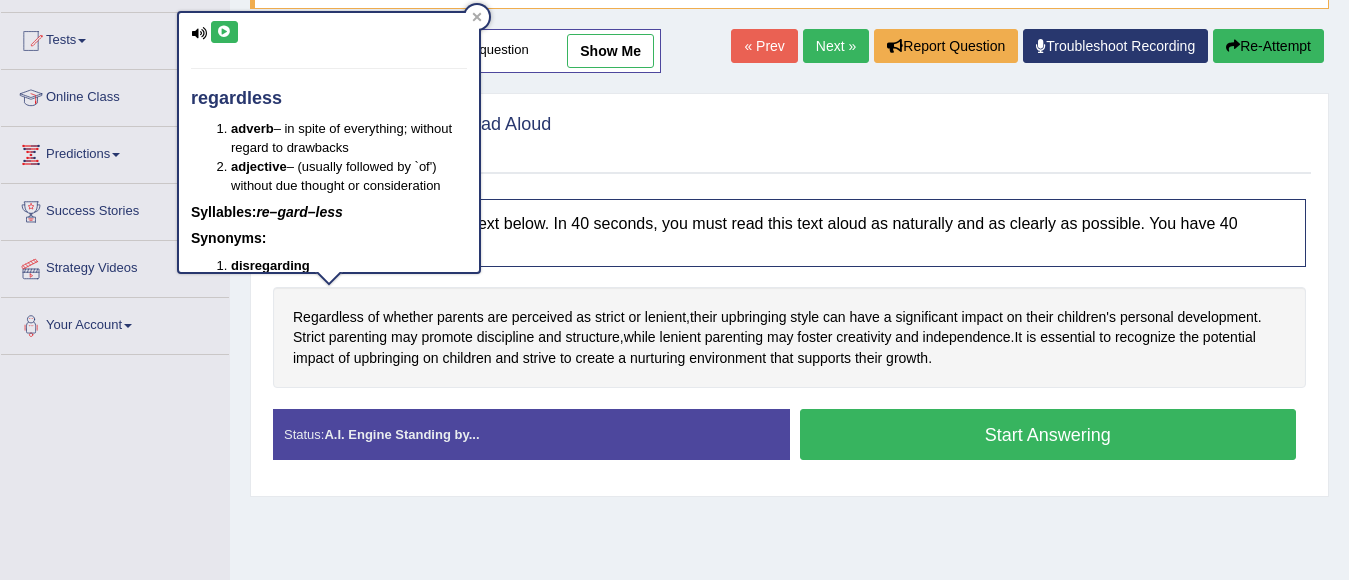 click on "Start Answering" at bounding box center [1048, 434] 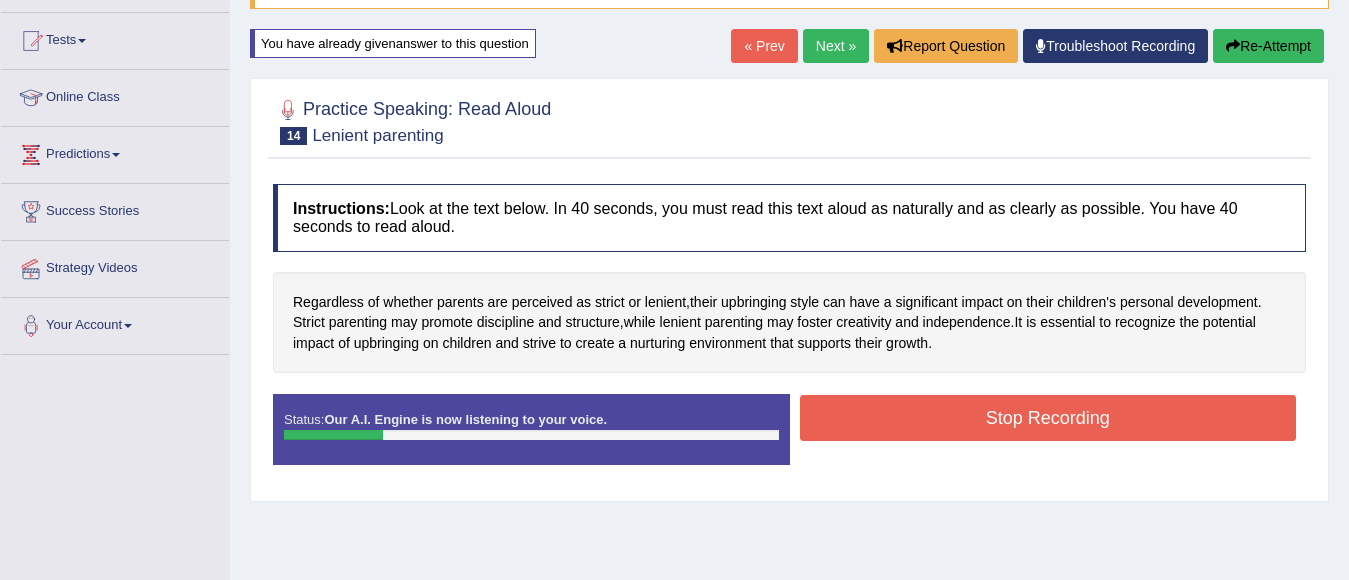 click on "Stop Recording" at bounding box center [1048, 418] 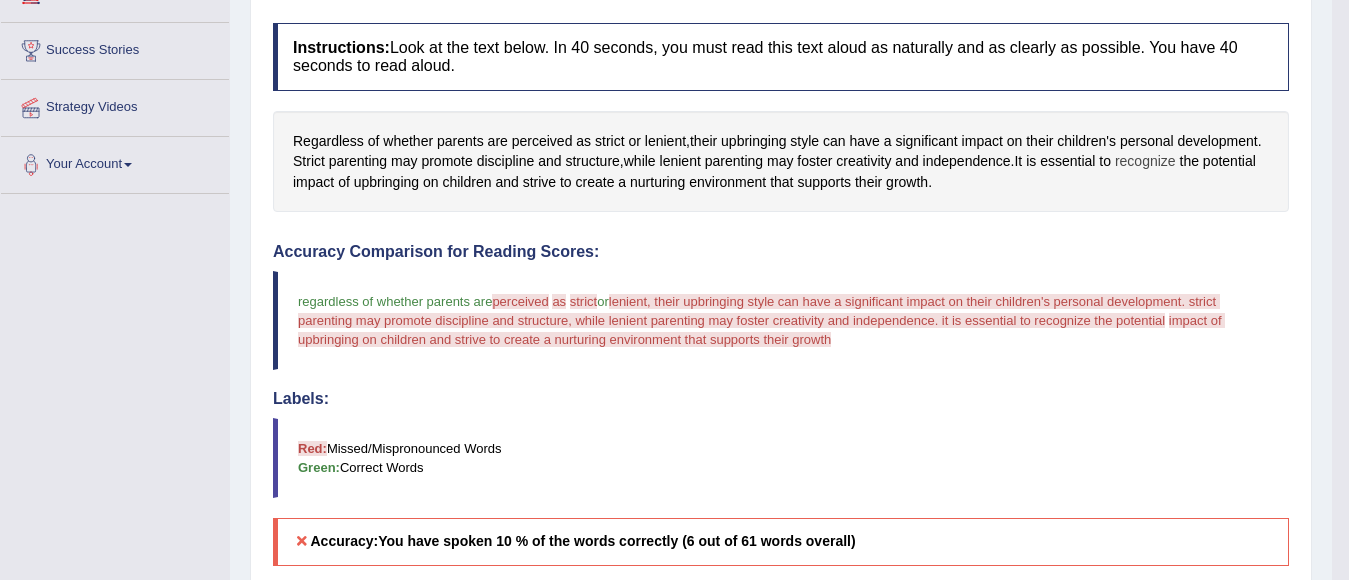 scroll, scrollTop: 200, scrollLeft: 0, axis: vertical 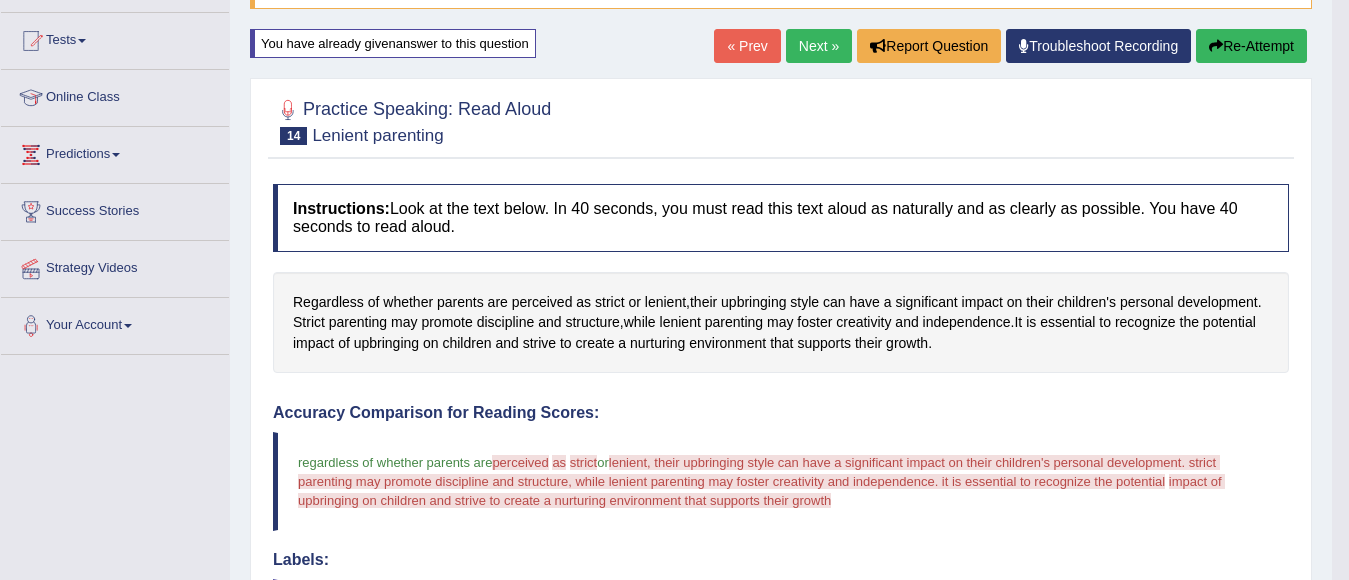 click on "Re-Attempt" at bounding box center (1251, 46) 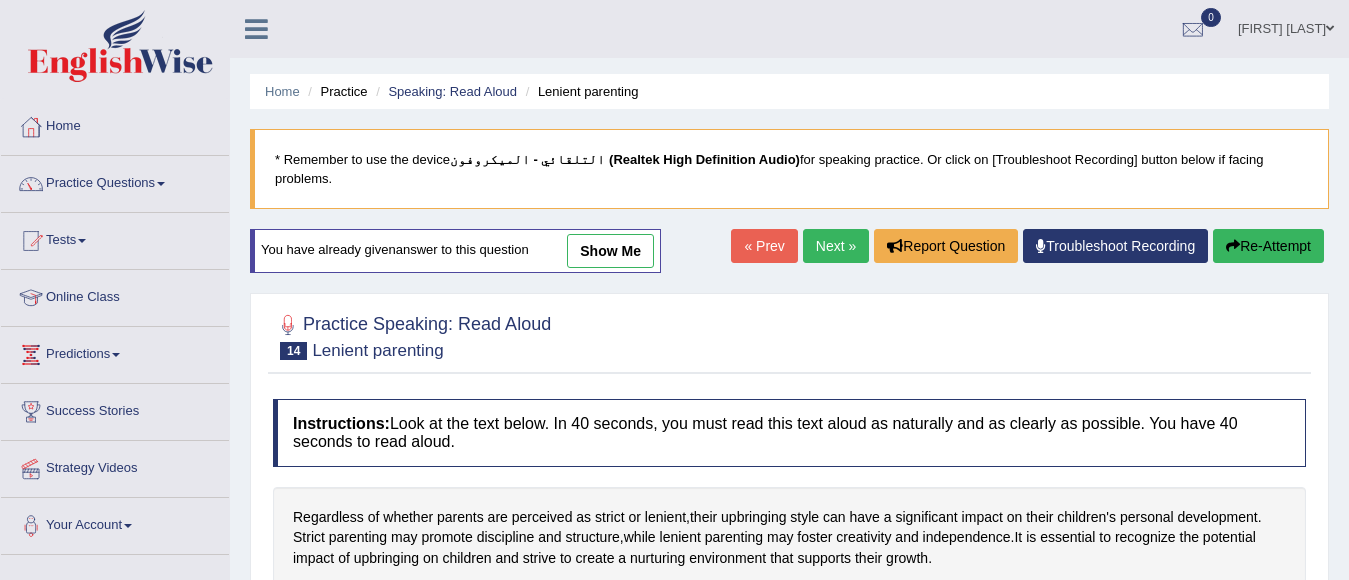 click on "Start Answering" at bounding box center (1048, 634) 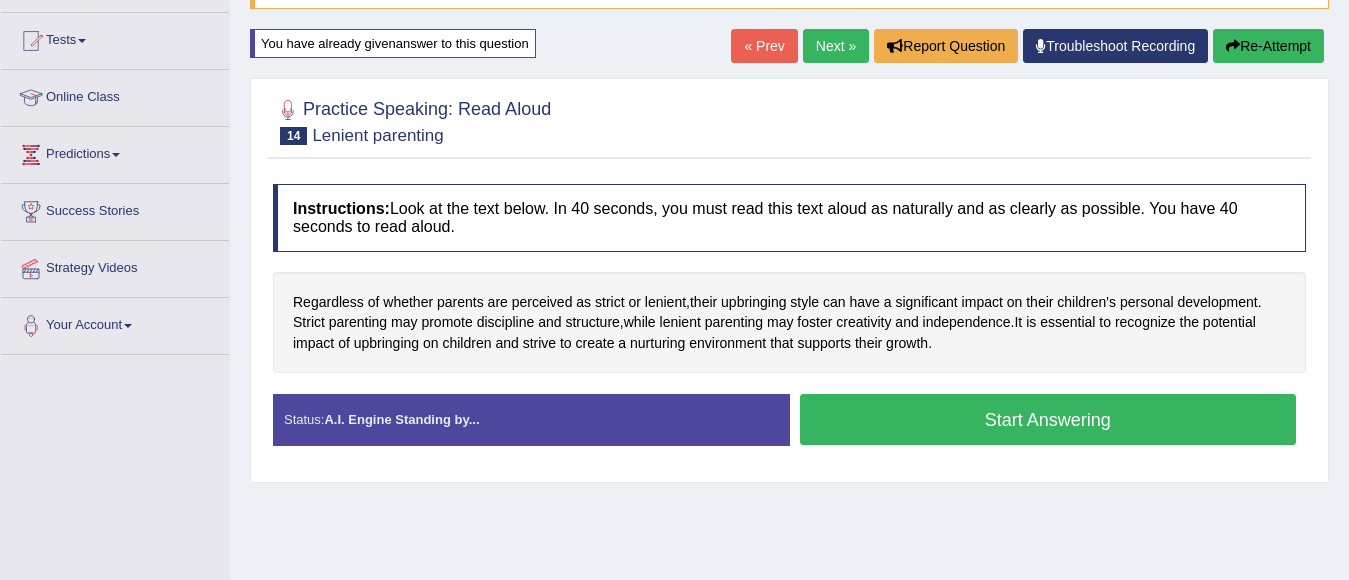 scroll, scrollTop: 200, scrollLeft: 0, axis: vertical 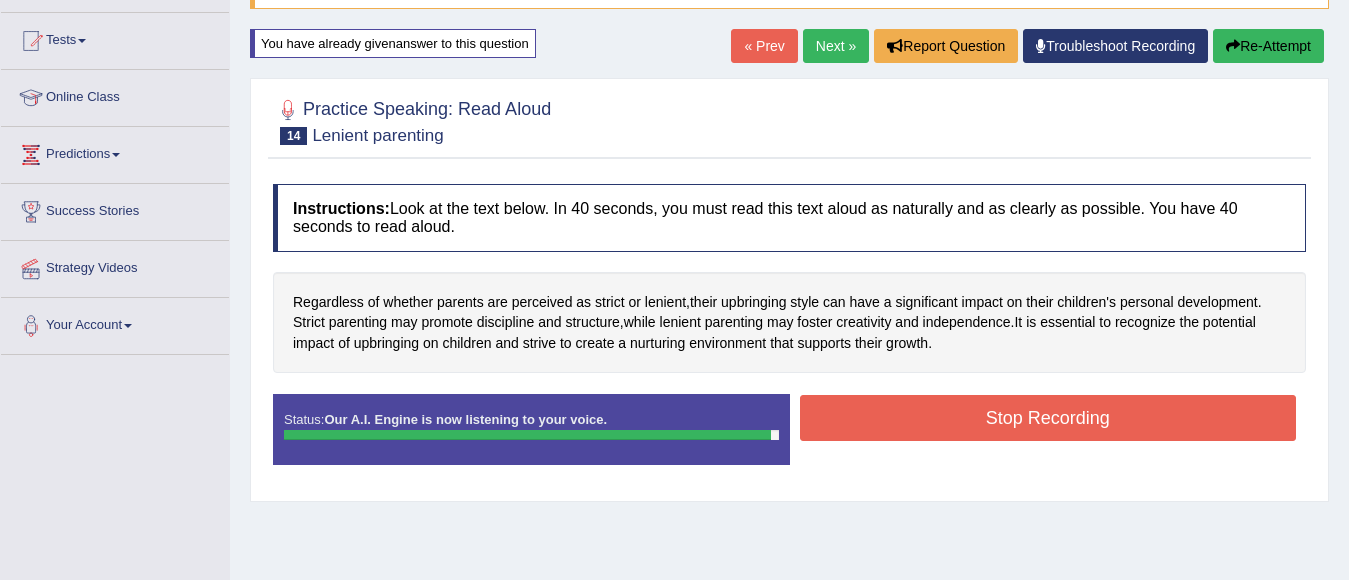 click on "Stop Recording" at bounding box center (1048, 418) 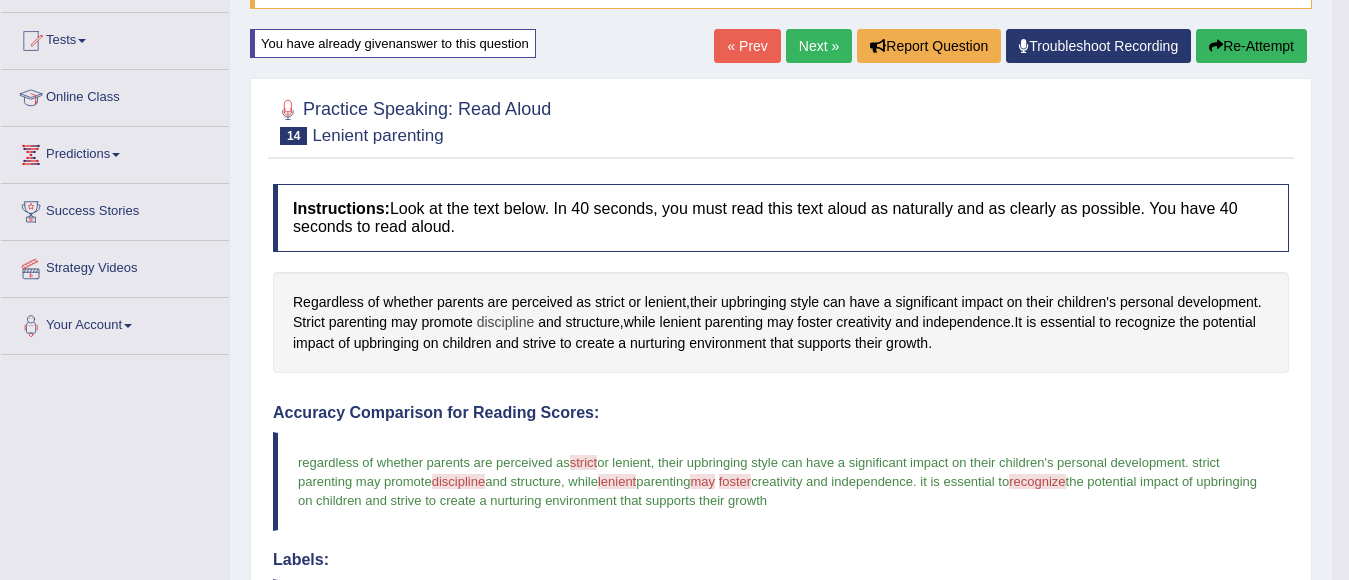 click on "discipline" at bounding box center (506, 322) 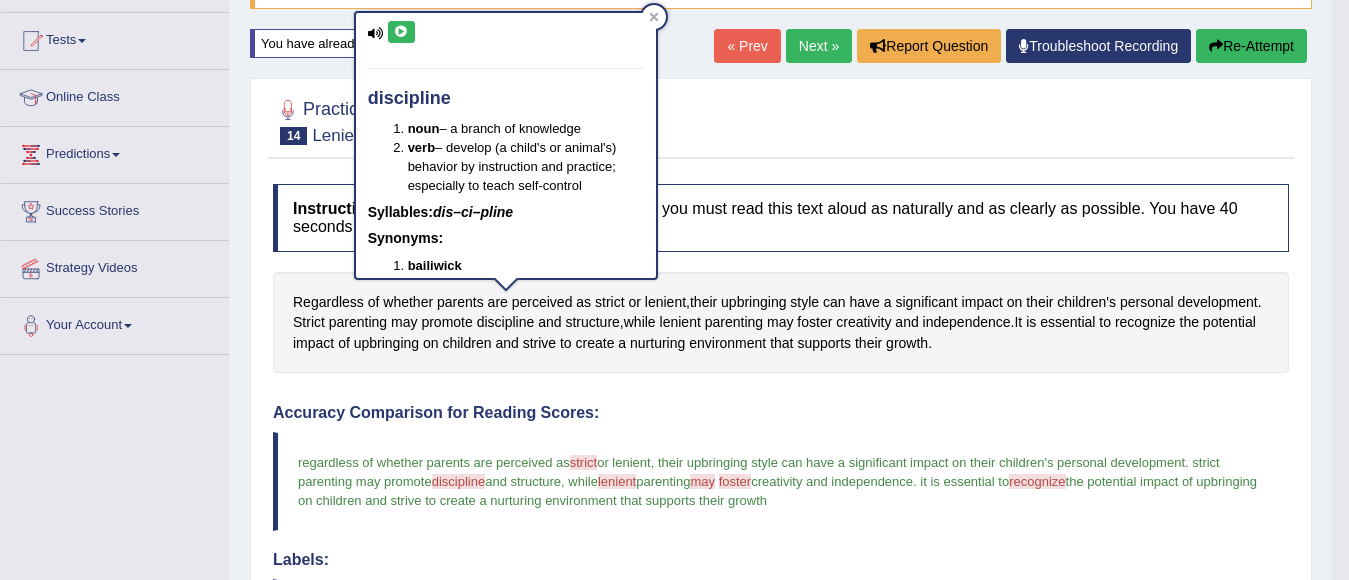 click at bounding box center [401, 32] 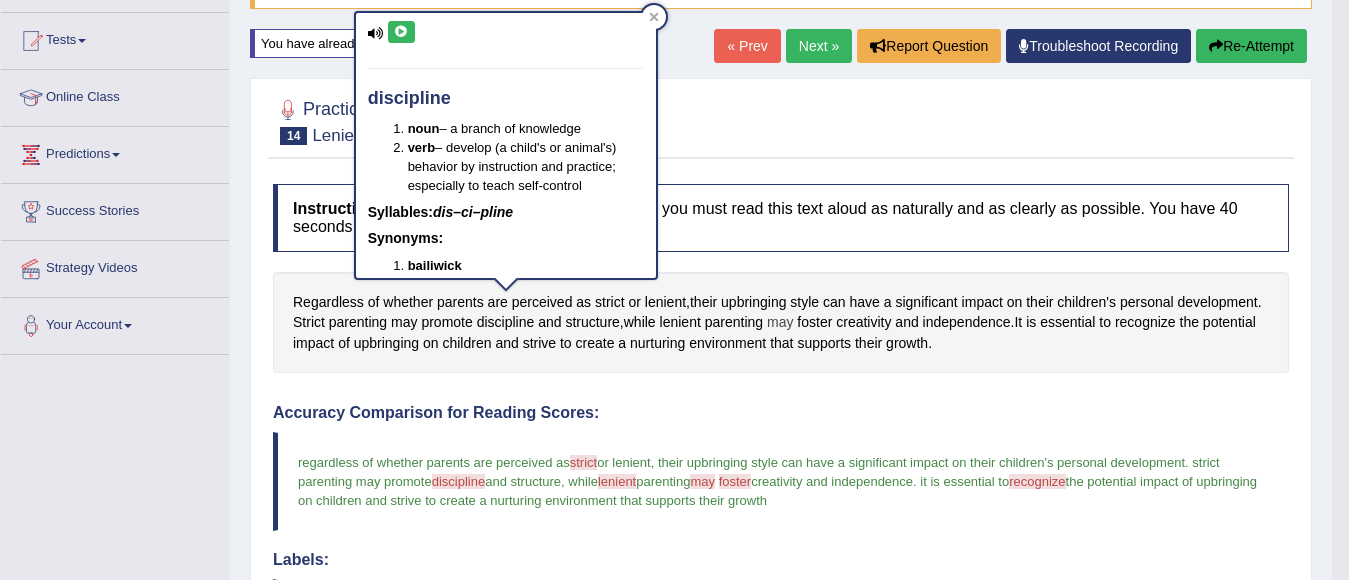 click on "may" at bounding box center [780, 322] 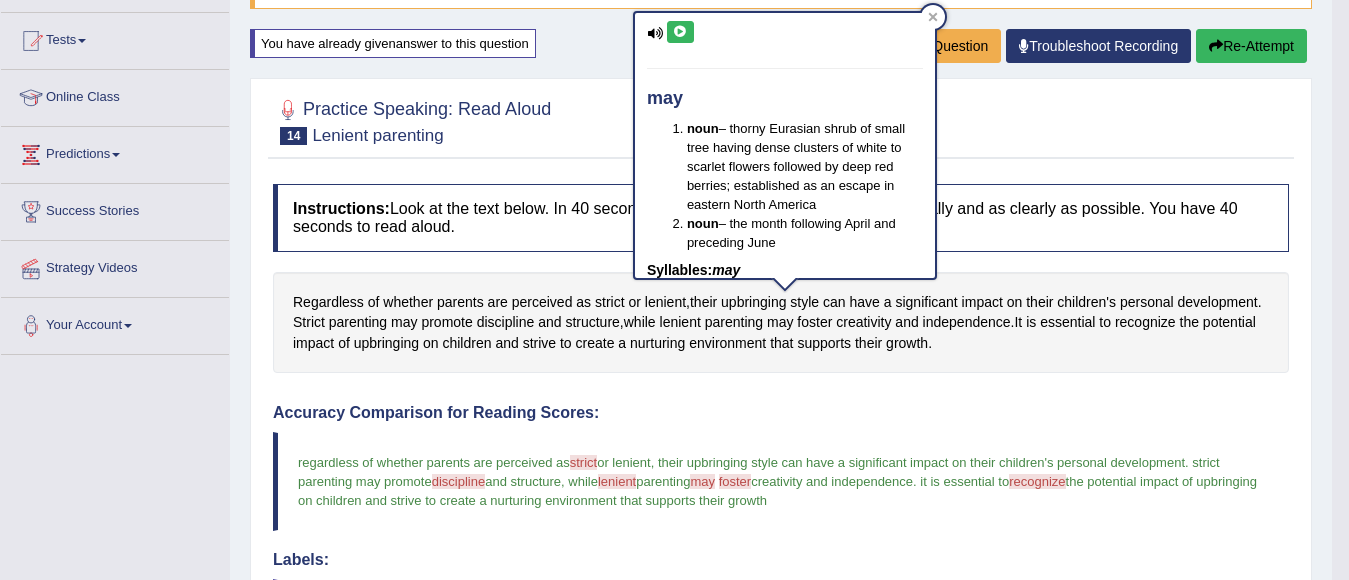 click at bounding box center [680, 32] 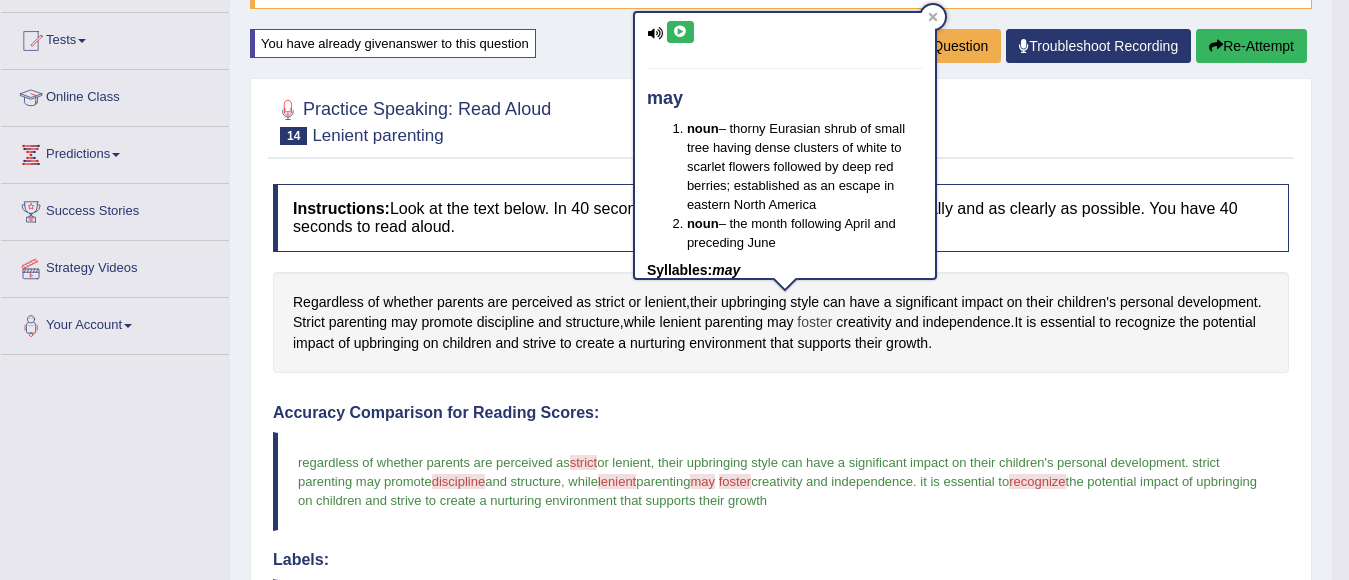 click on "foster" at bounding box center [814, 322] 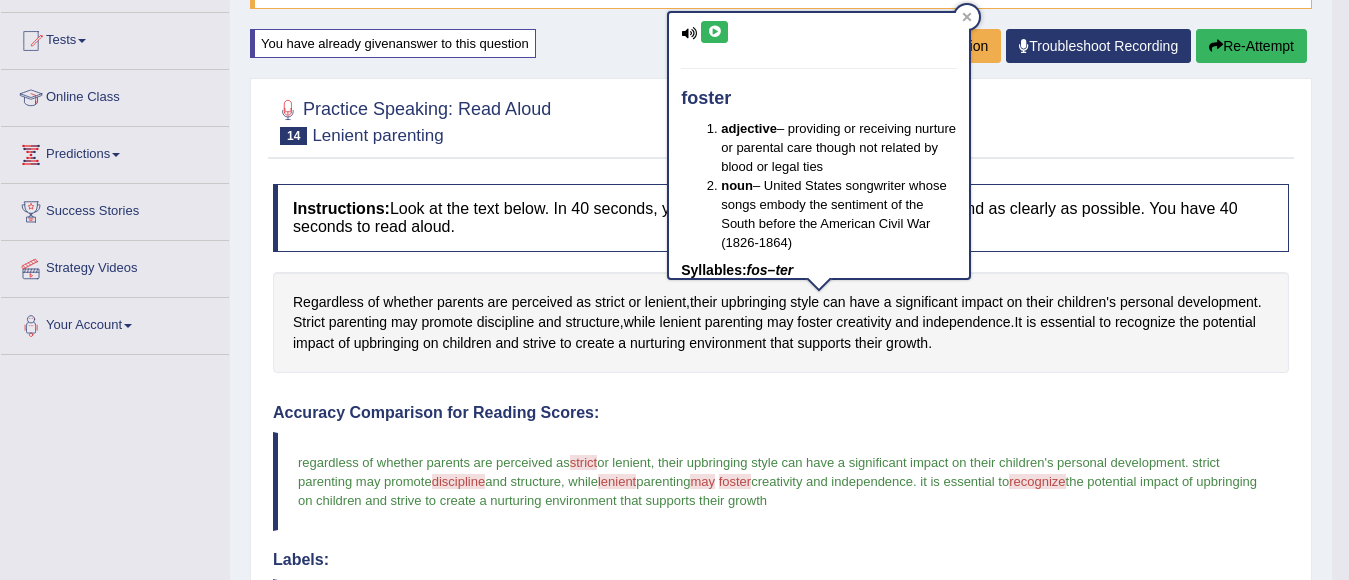 click at bounding box center [714, 32] 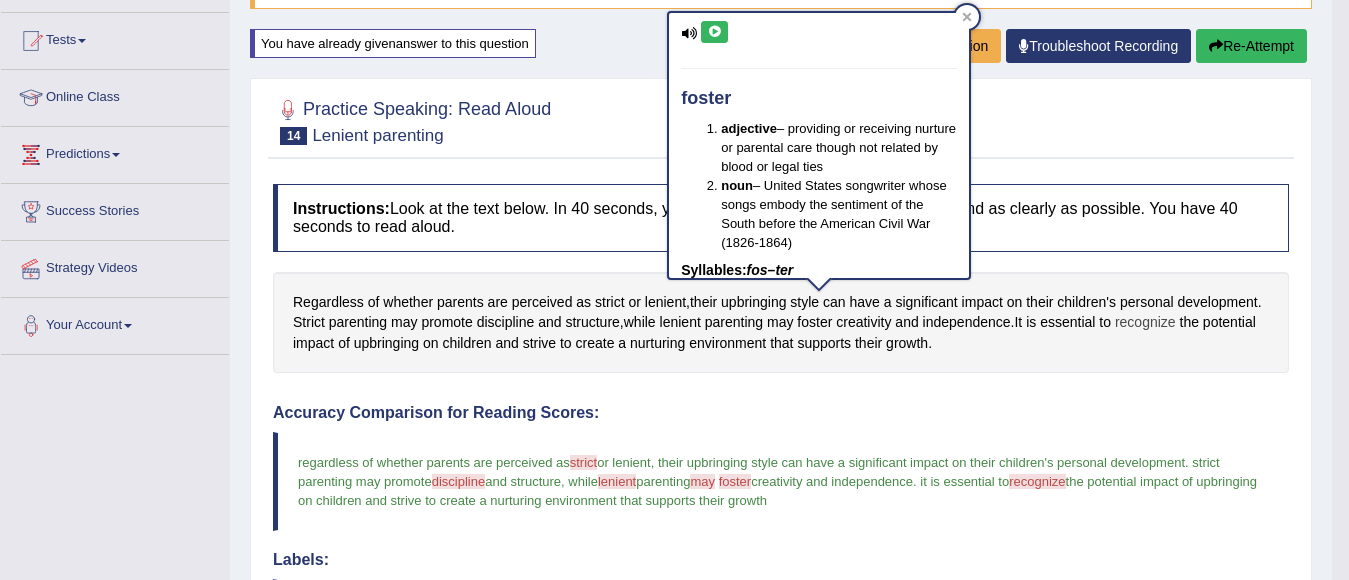 click on "recognize" at bounding box center (1145, 322) 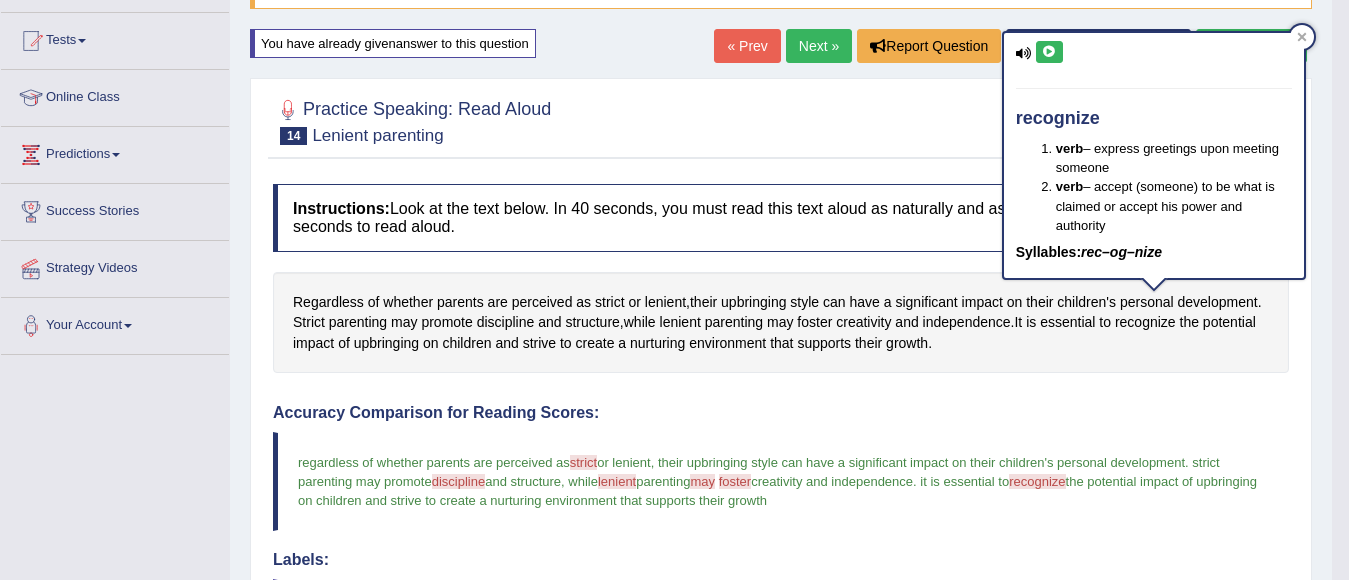 click at bounding box center (1049, 52) 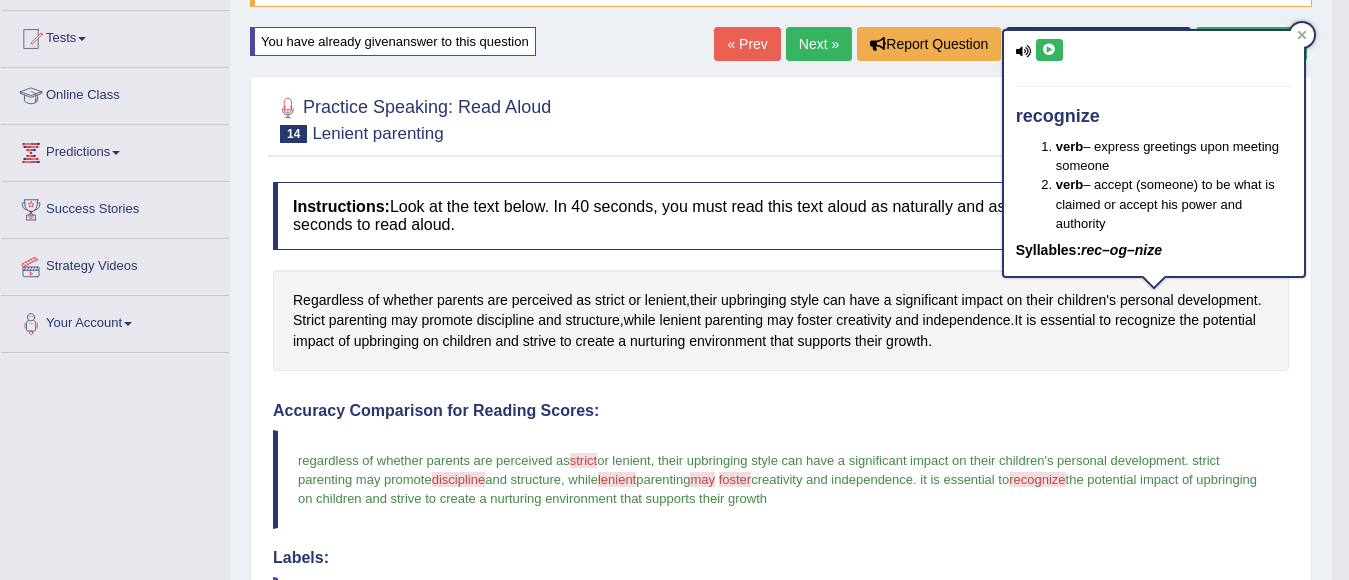 scroll, scrollTop: 200, scrollLeft: 0, axis: vertical 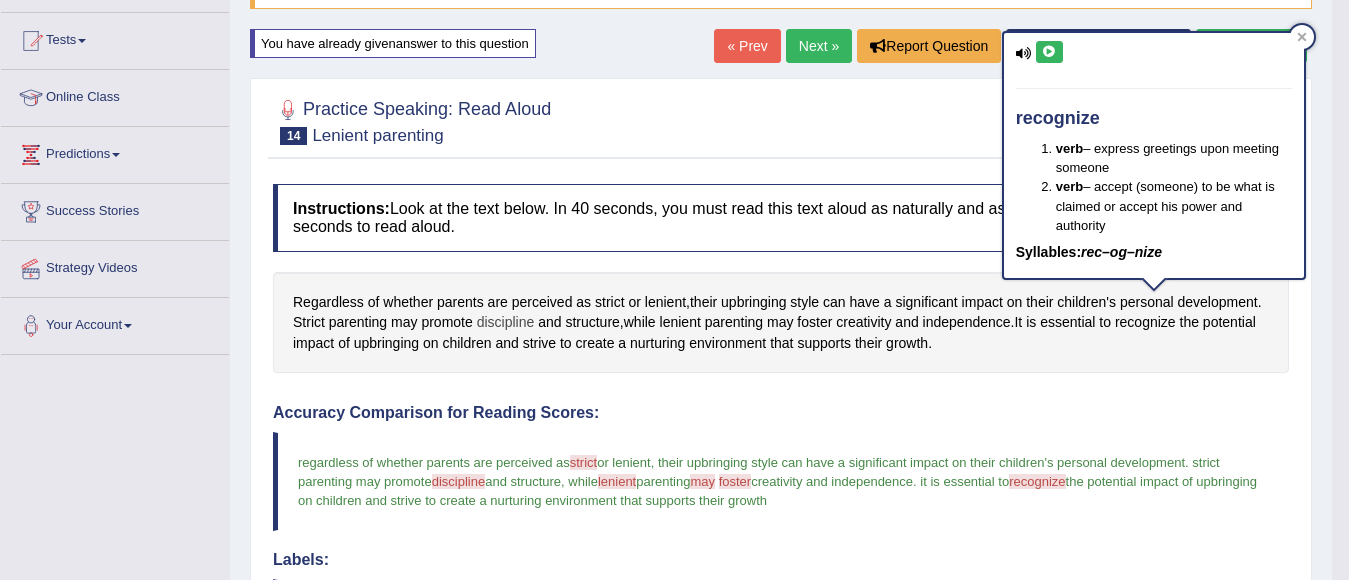 click on "discipline" at bounding box center [506, 322] 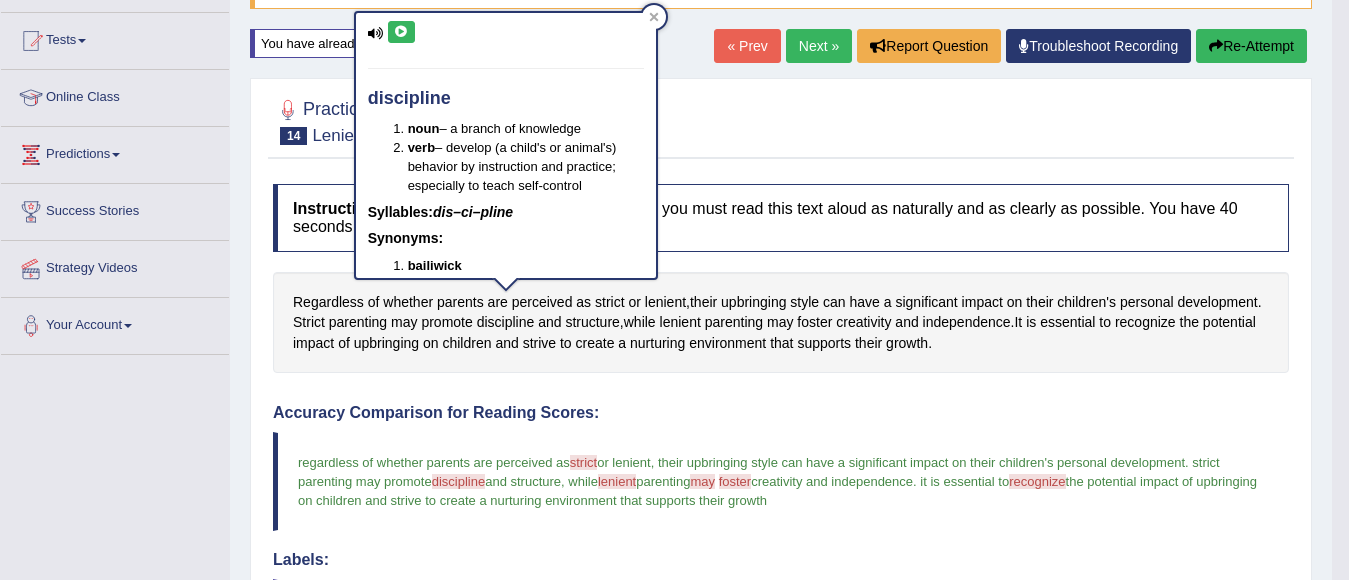 click at bounding box center (401, 32) 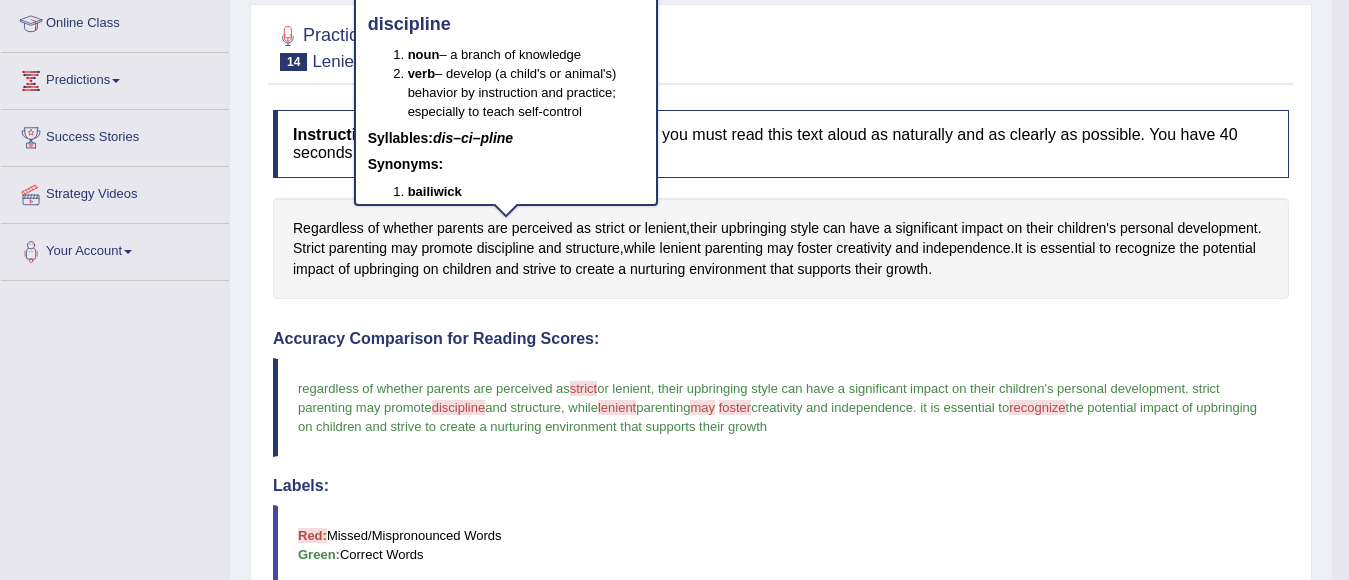 scroll, scrollTop: 100, scrollLeft: 0, axis: vertical 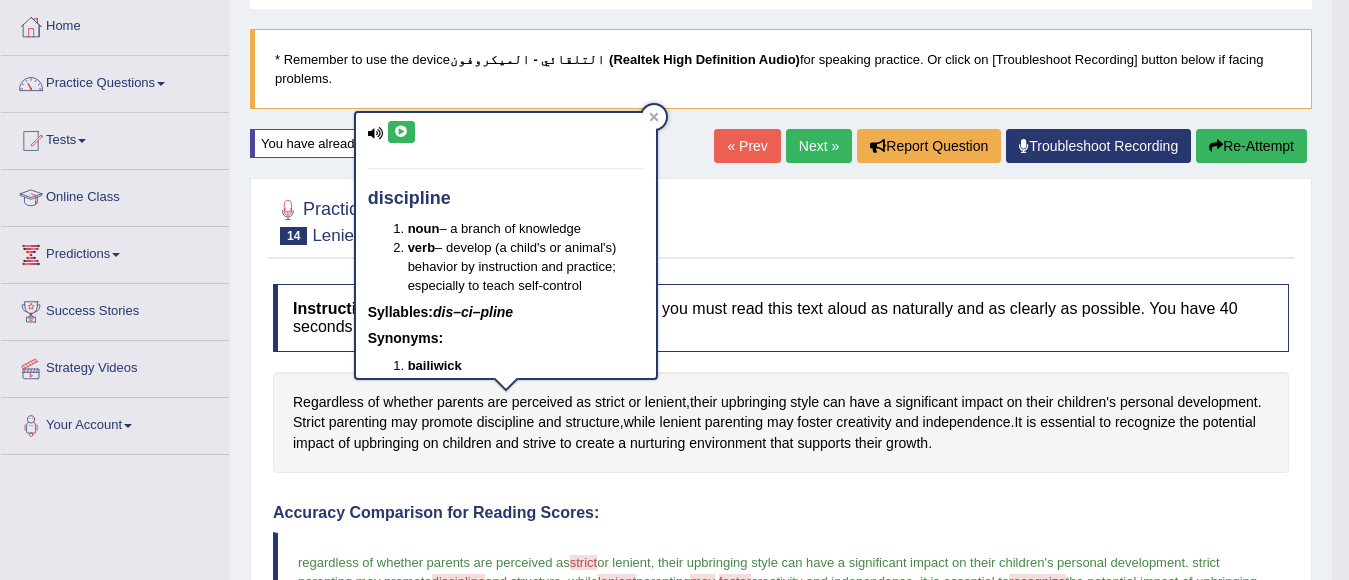 click on "Re-Attempt" at bounding box center [1251, 146] 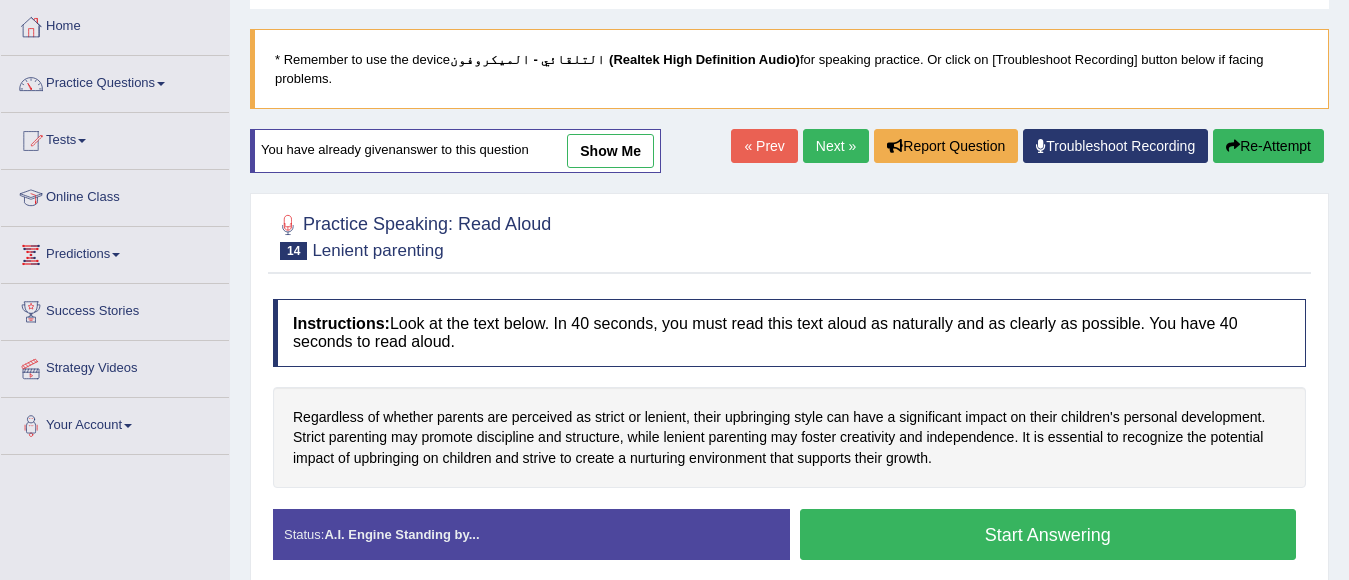 scroll, scrollTop: 100, scrollLeft: 0, axis: vertical 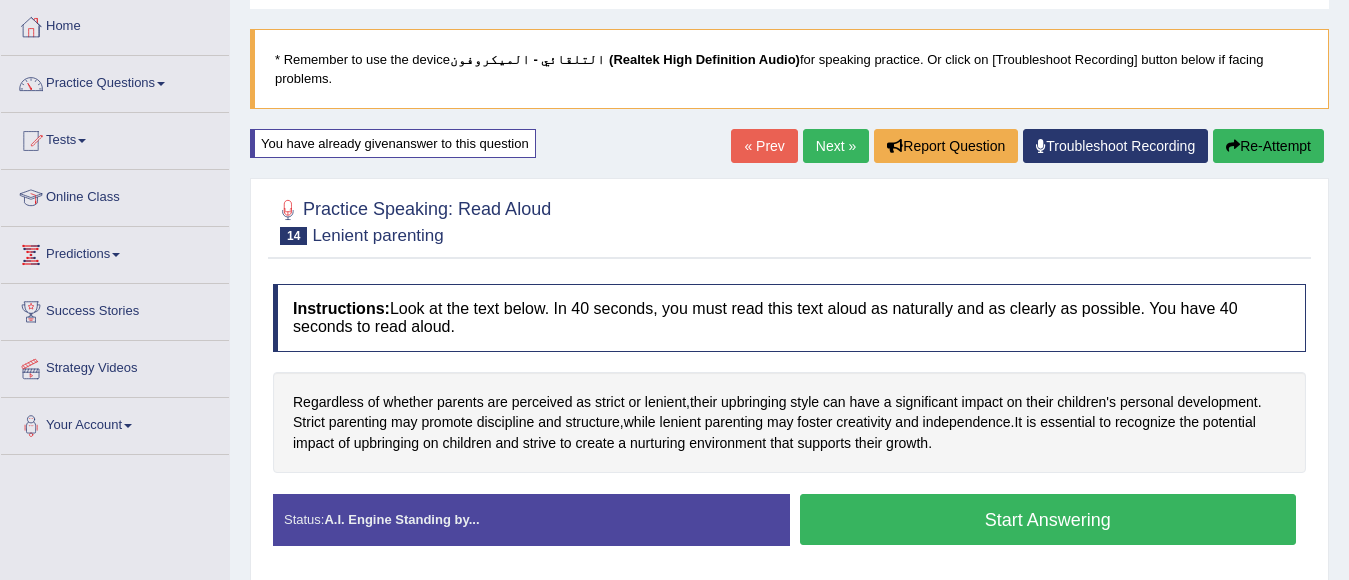 click on "Start Answering" at bounding box center (1048, 519) 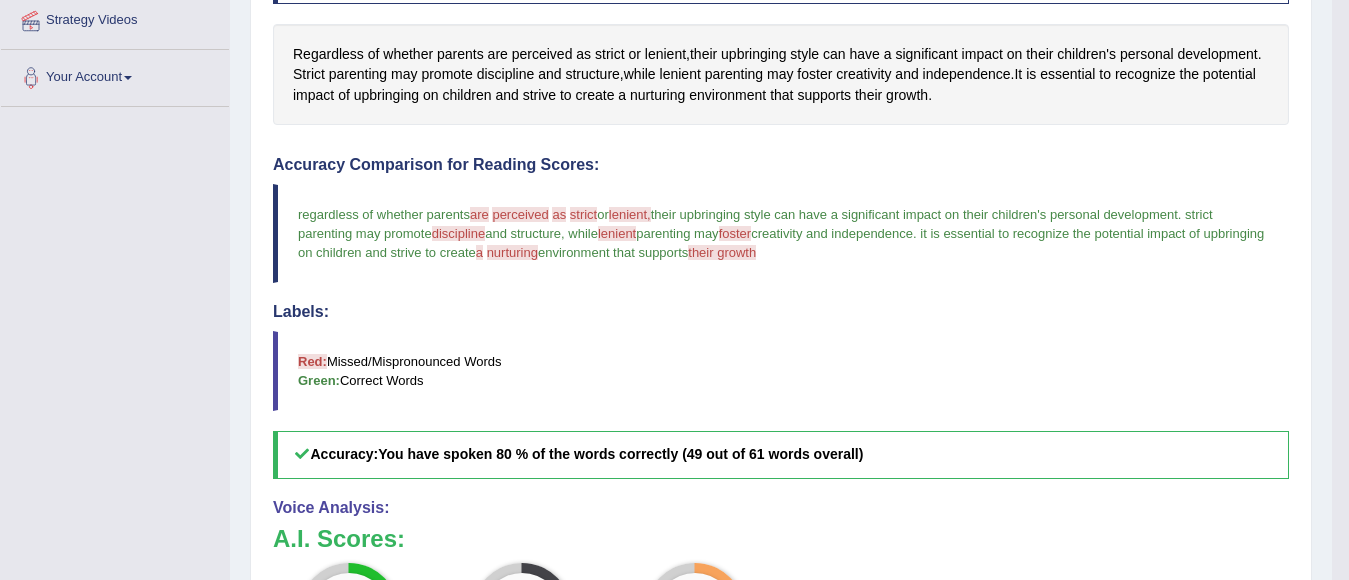 scroll, scrollTop: 400, scrollLeft: 0, axis: vertical 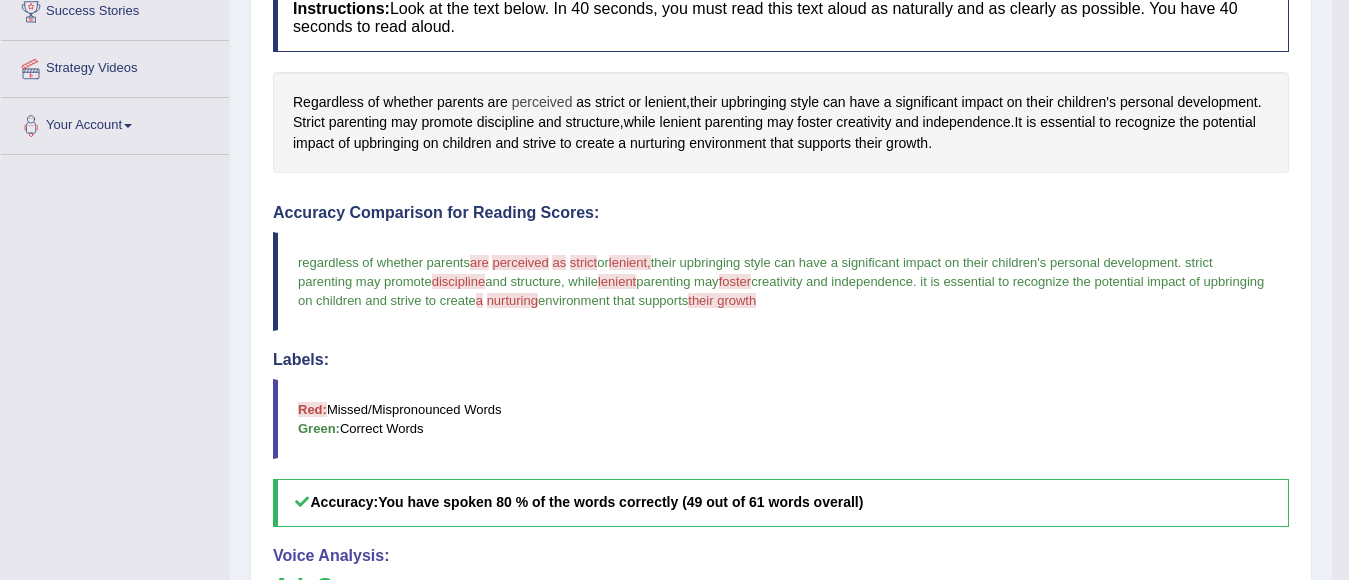 click on "perceived" at bounding box center [542, 102] 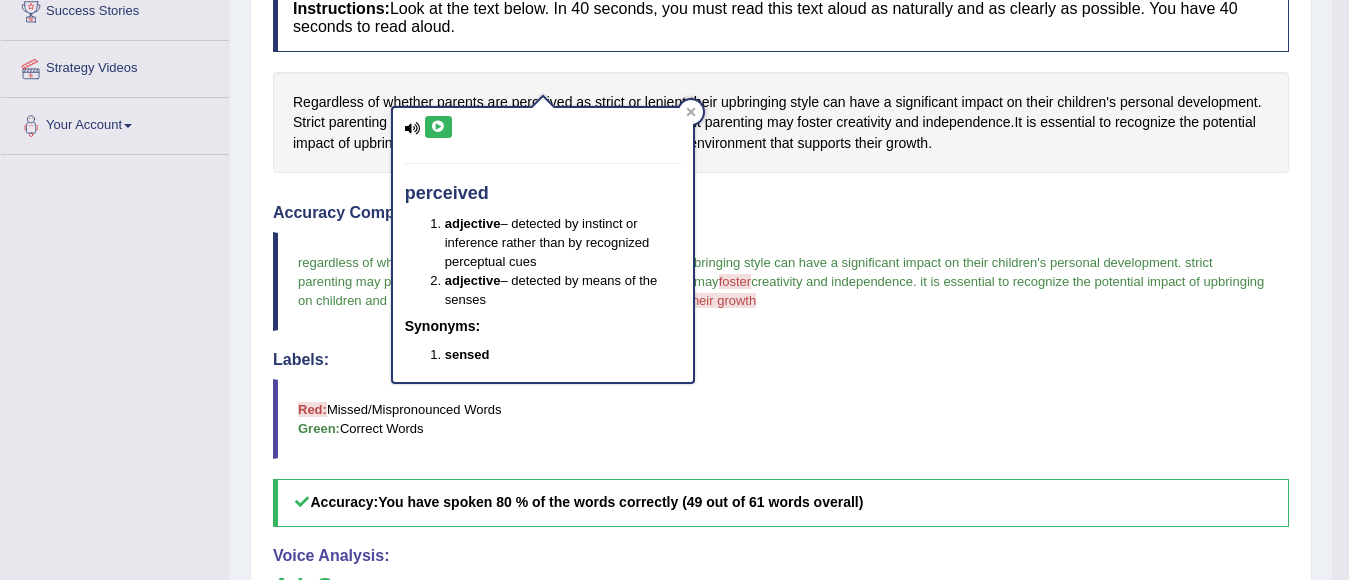 click at bounding box center [438, 127] 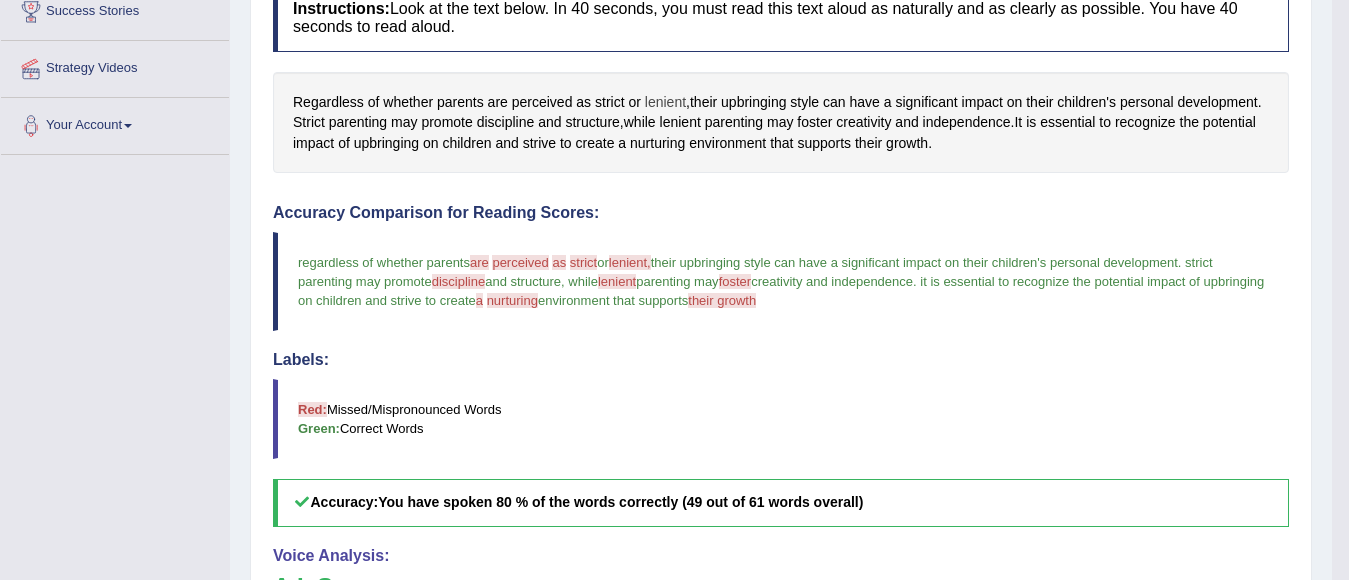 click on "lenient" at bounding box center [665, 102] 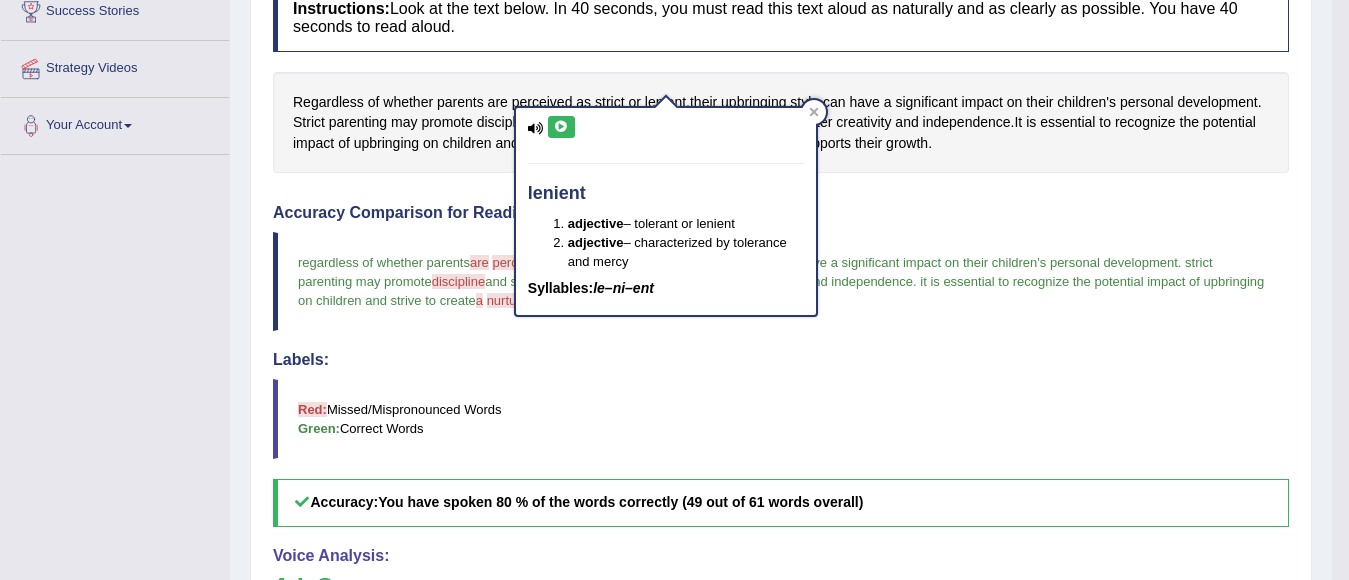 click at bounding box center [561, 127] 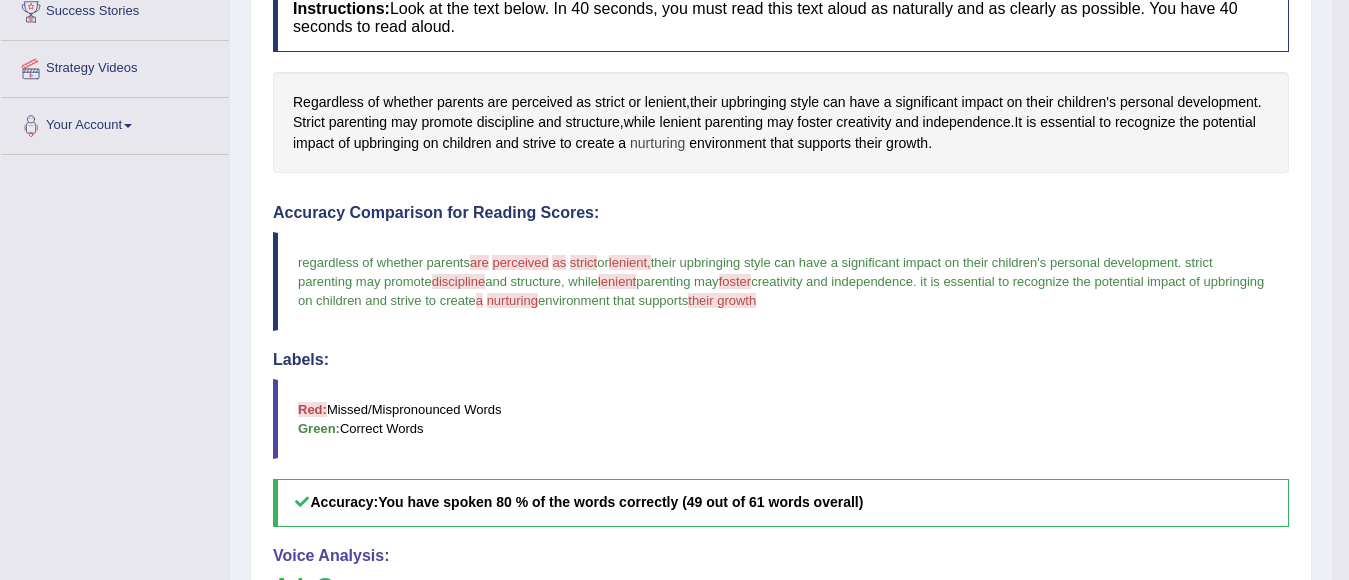 click on "nurturing" at bounding box center (657, 143) 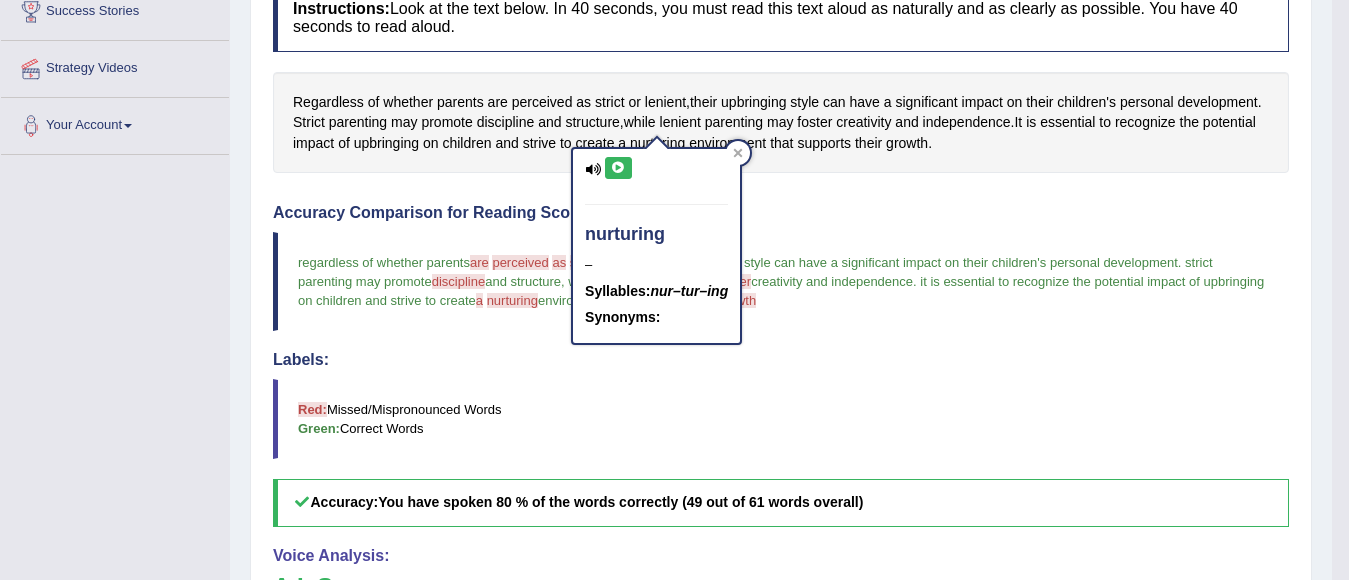 click at bounding box center [618, 168] 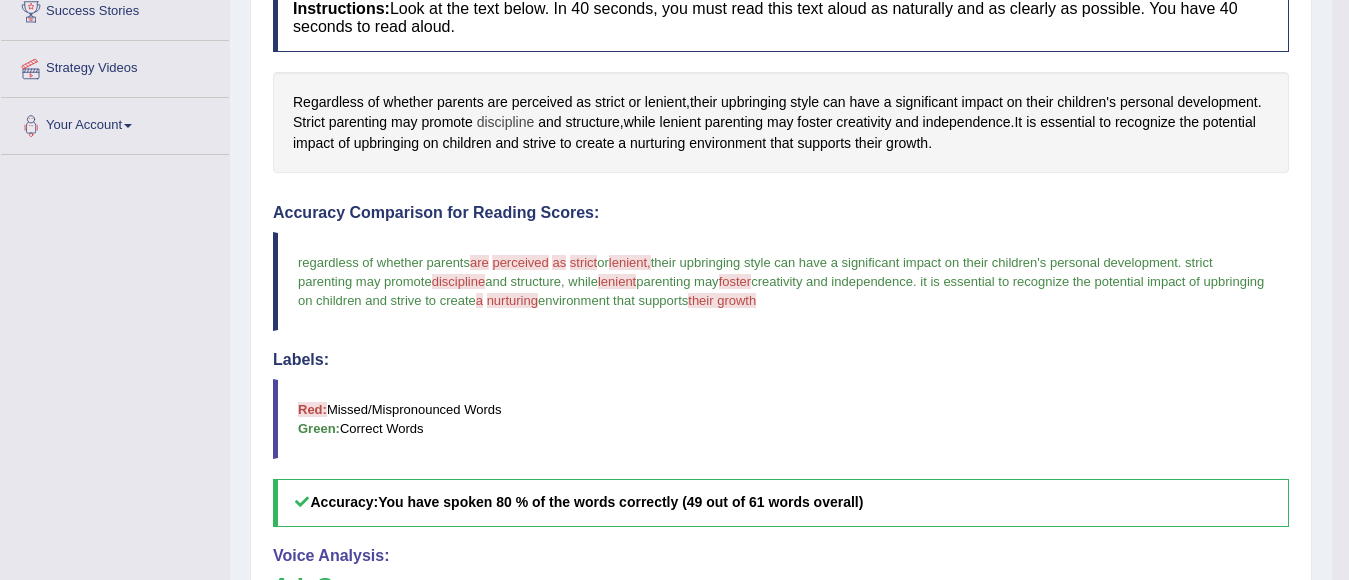 click on "discipline" at bounding box center [506, 122] 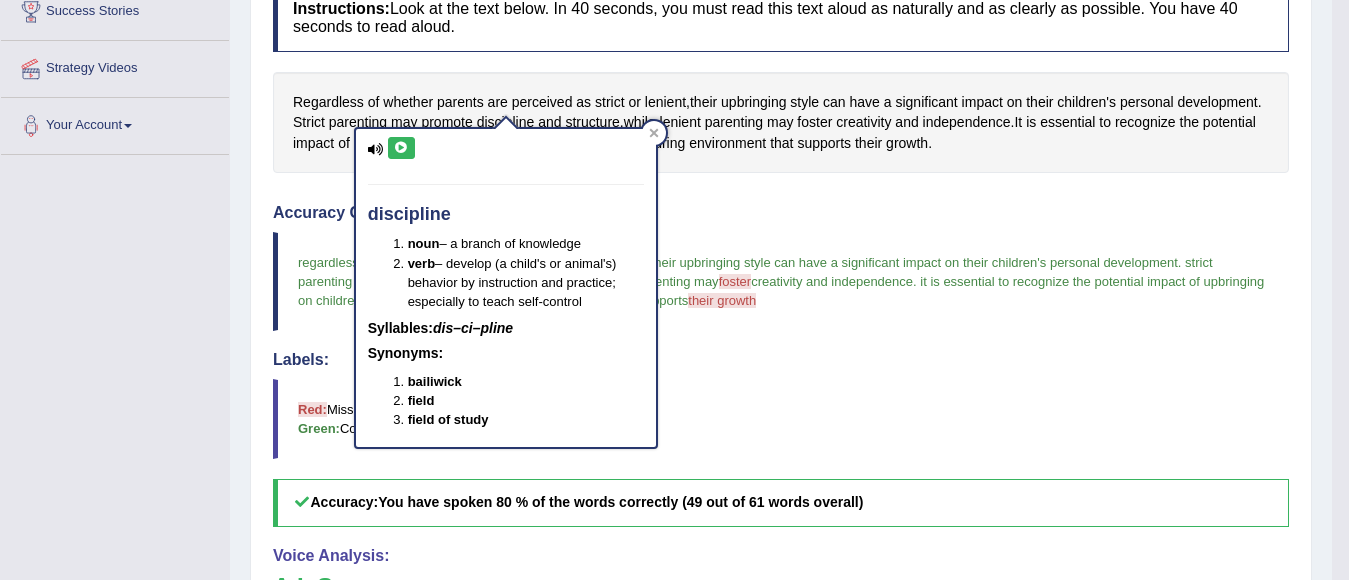 click at bounding box center [401, 148] 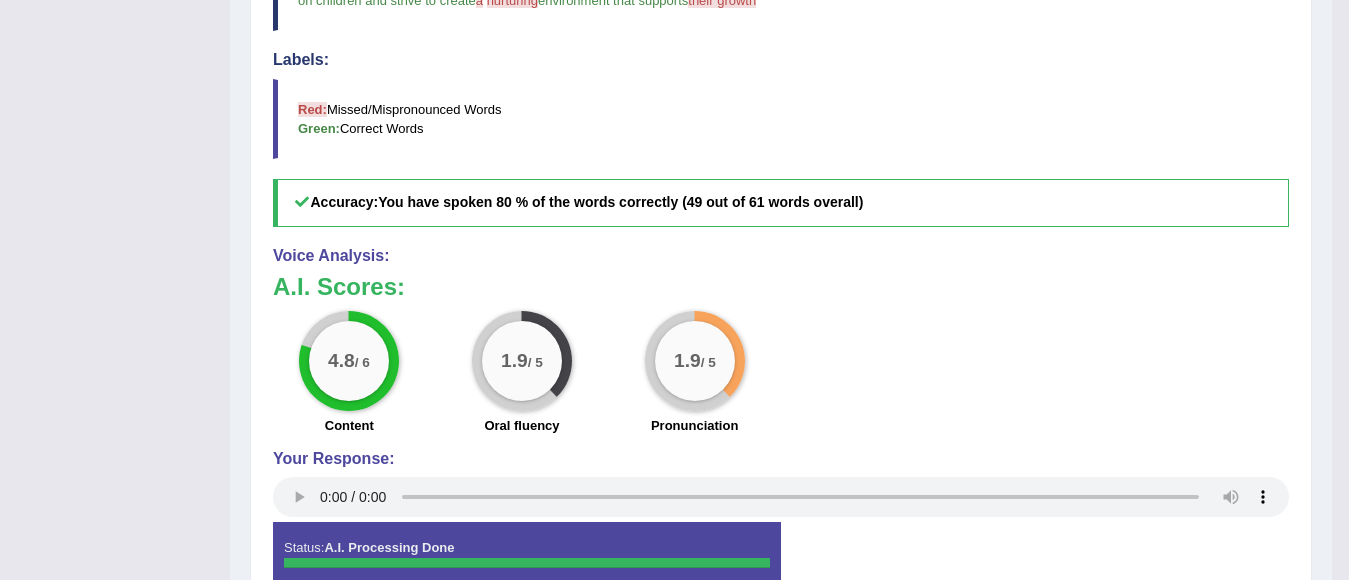 scroll, scrollTop: 200, scrollLeft: 0, axis: vertical 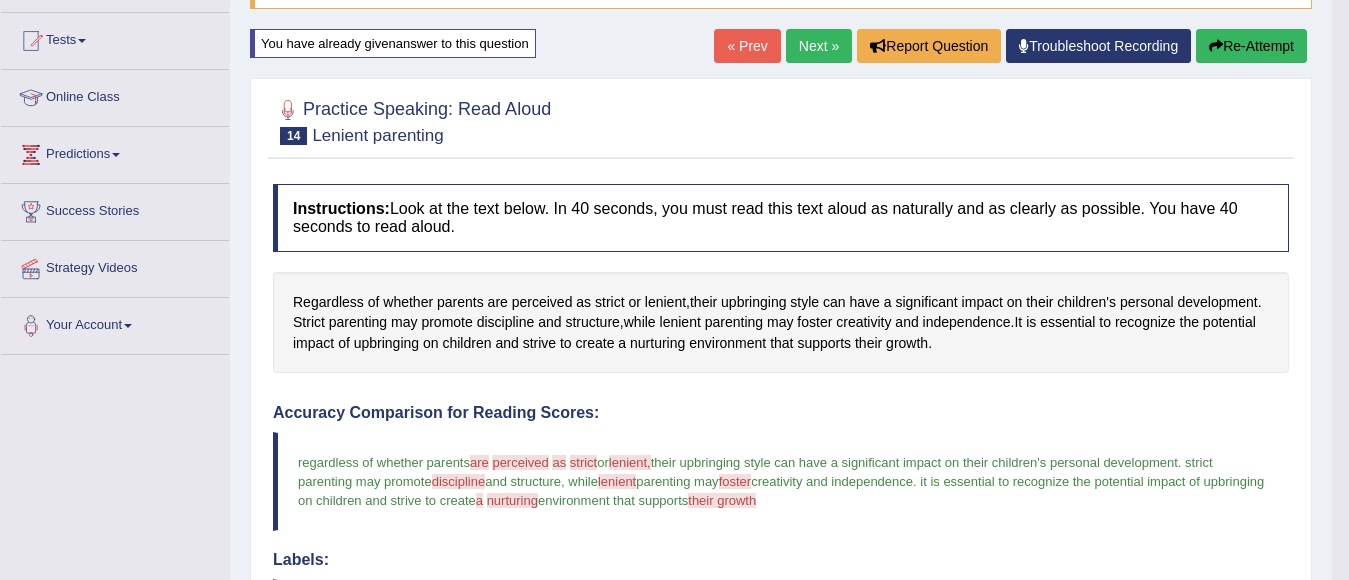 click on "Re-Attempt" at bounding box center (1251, 46) 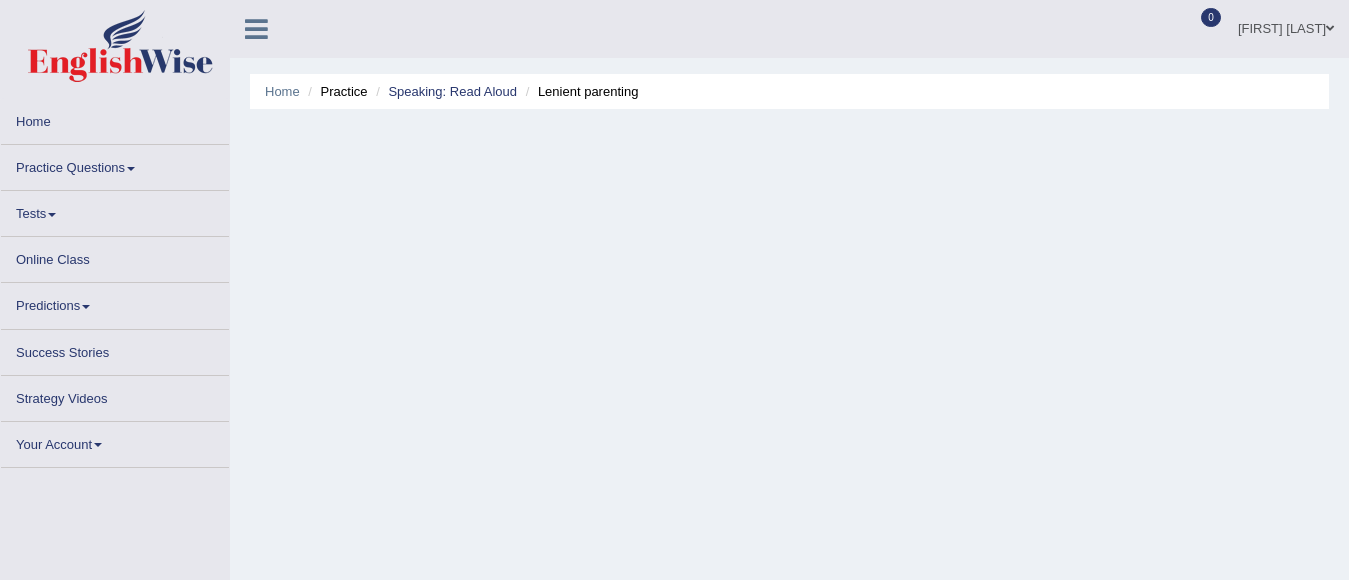 scroll, scrollTop: 189, scrollLeft: 0, axis: vertical 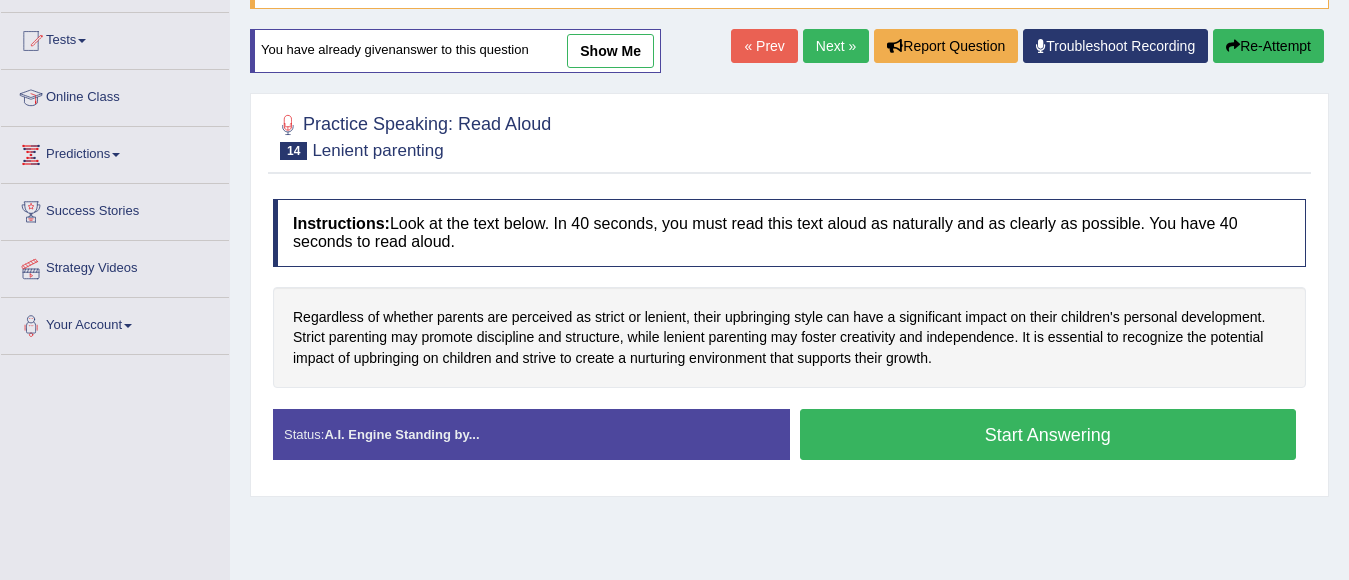 click on "Start Answering" at bounding box center [1048, 434] 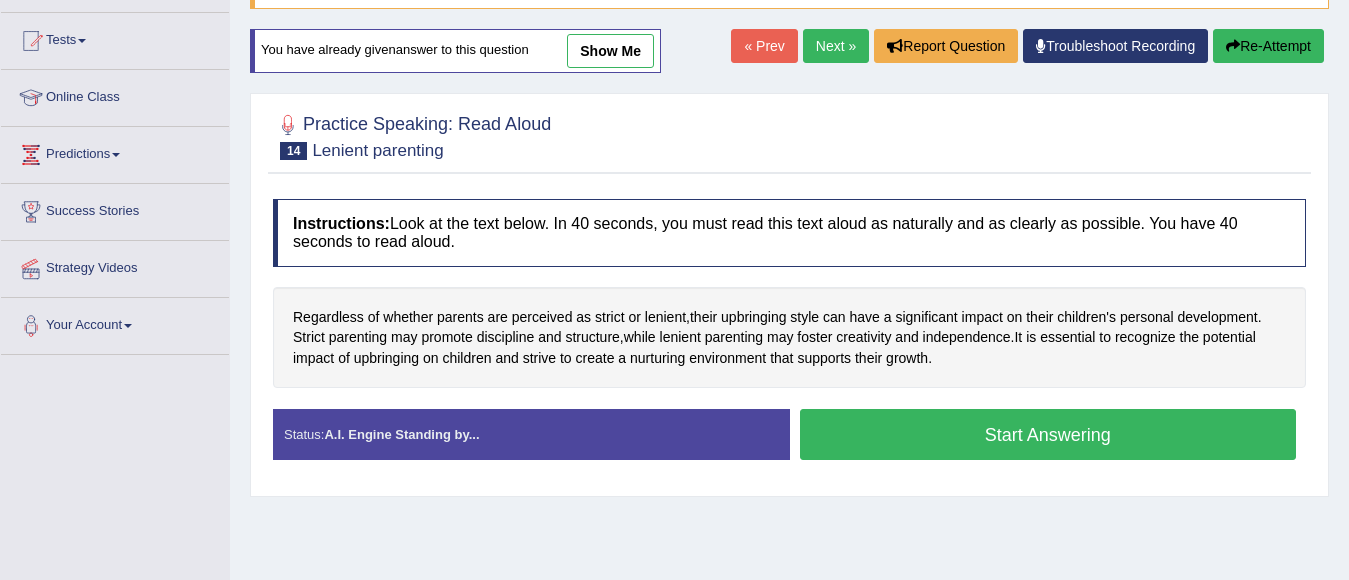 click on "Start Answering" at bounding box center (1048, 434) 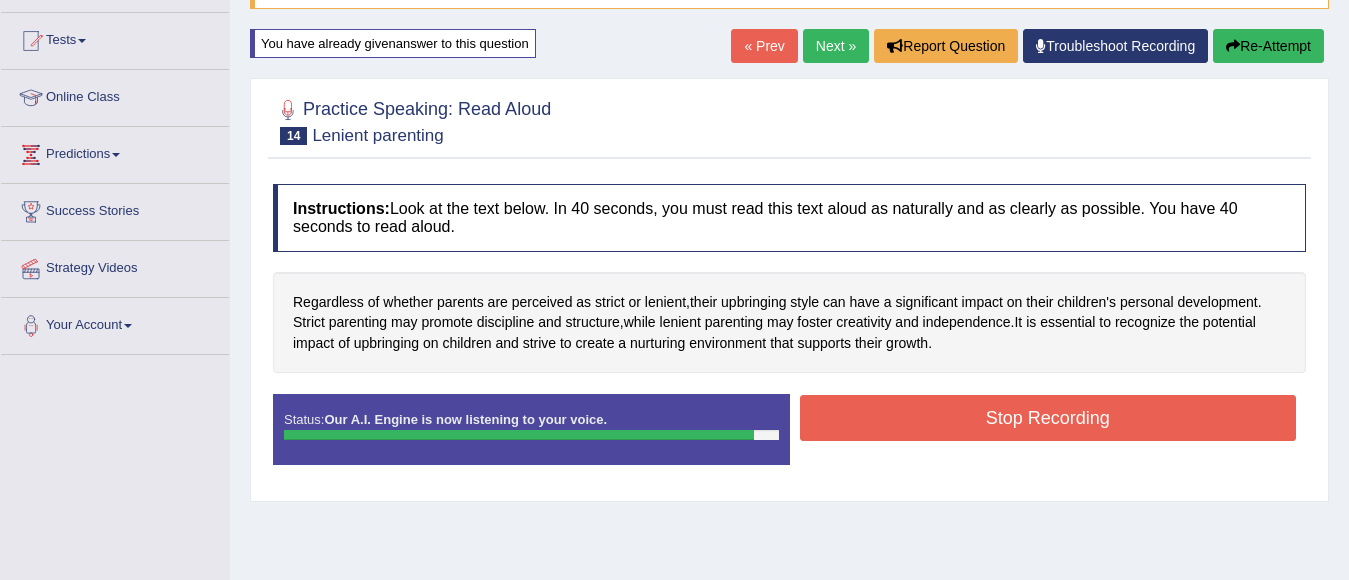click on "Stop Recording" at bounding box center (1048, 418) 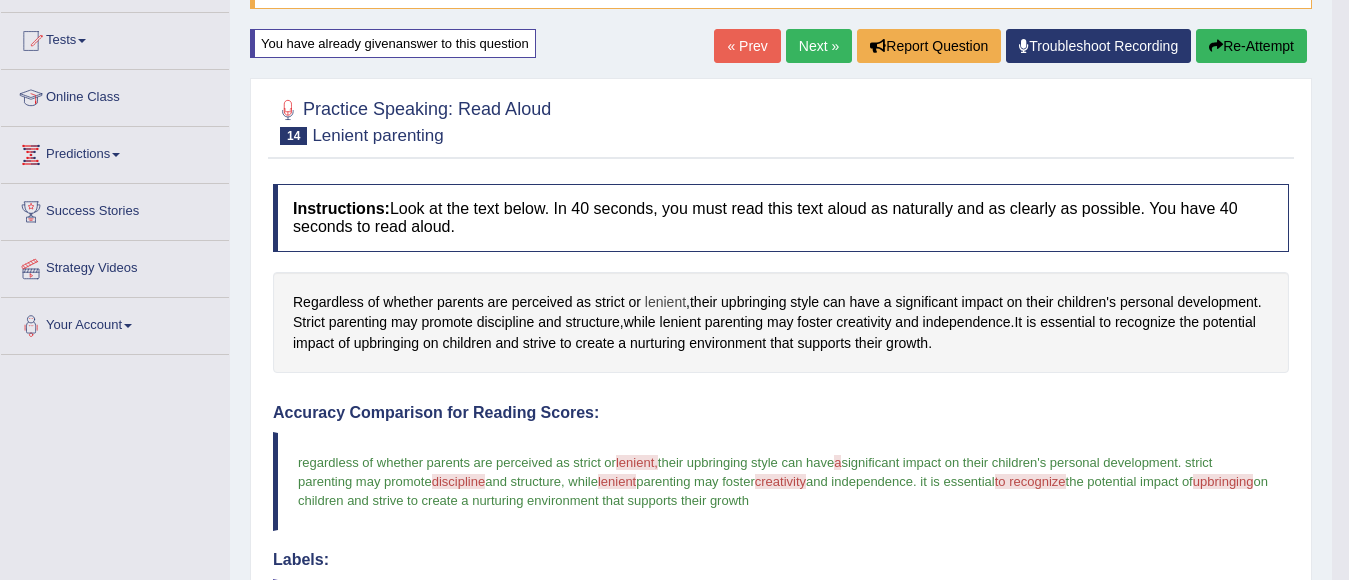 click on "lenient" at bounding box center (665, 302) 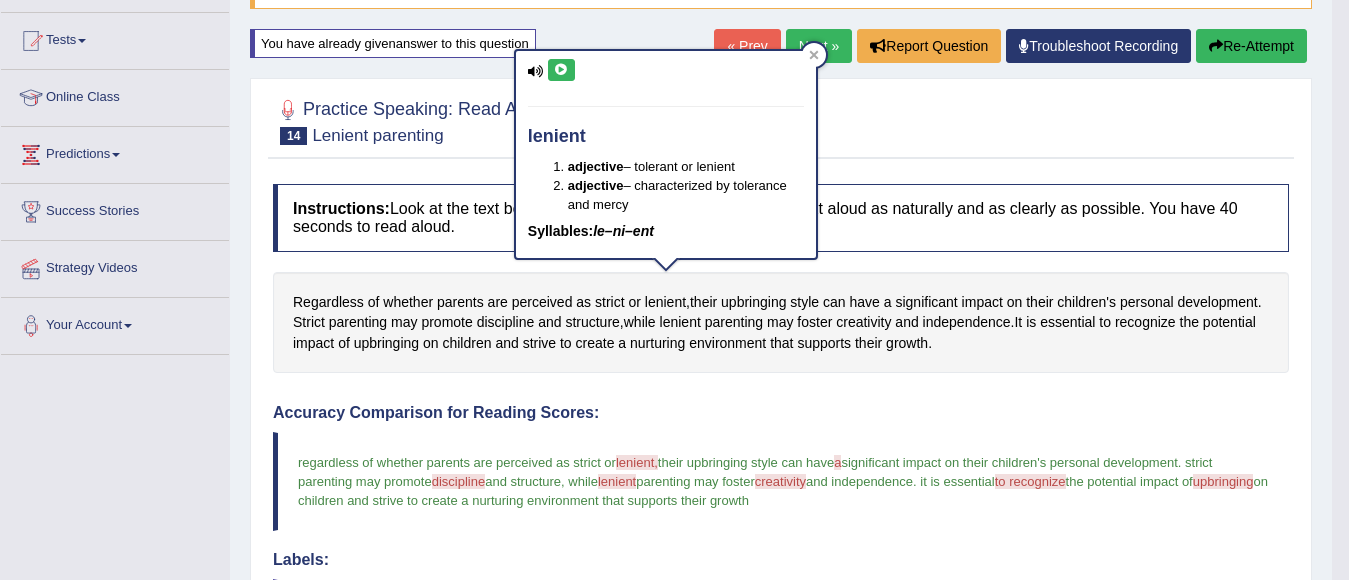 click at bounding box center [561, 70] 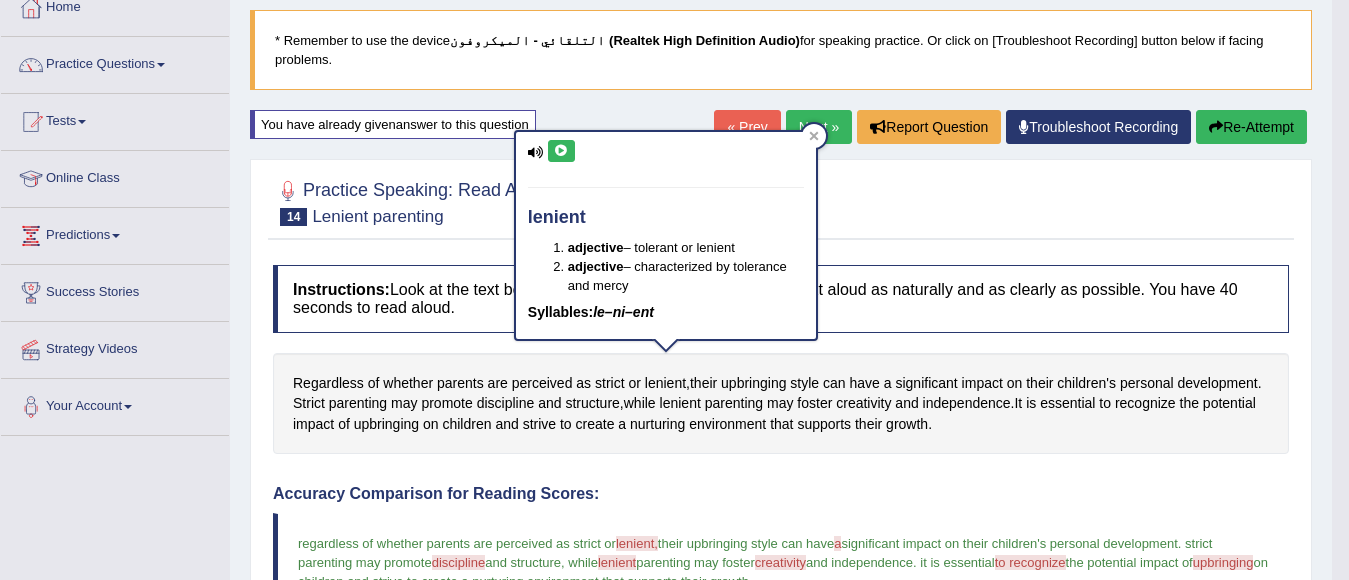 scroll, scrollTop: 100, scrollLeft: 0, axis: vertical 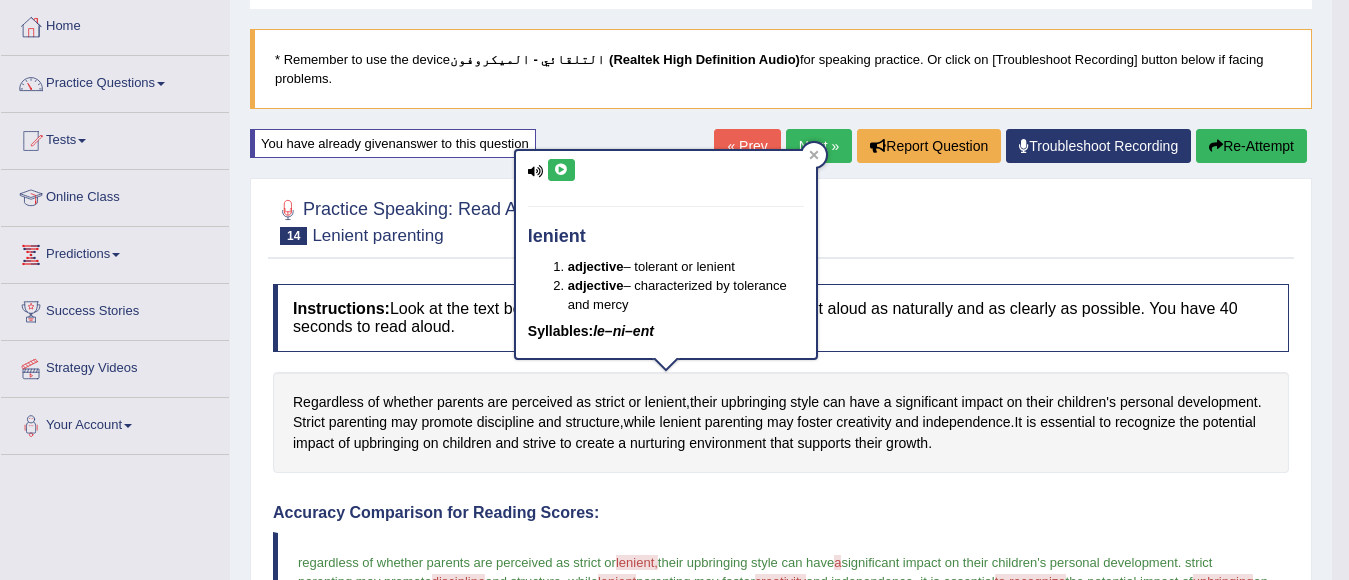 click on "Re-Attempt" at bounding box center [1251, 146] 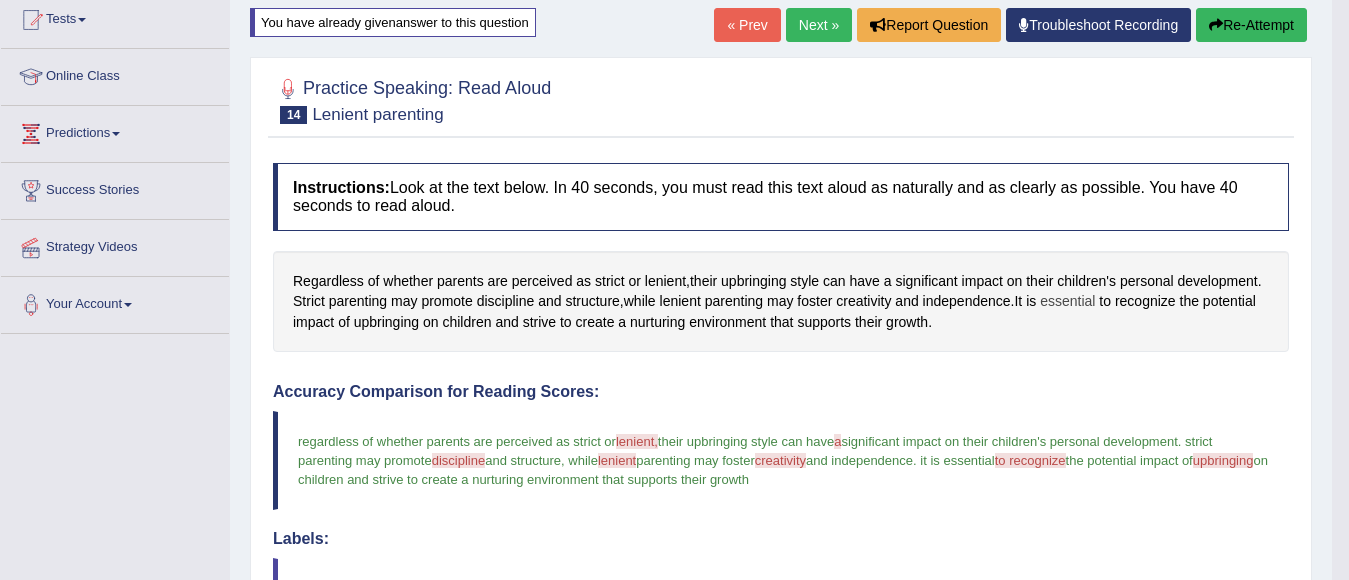 scroll, scrollTop: 400, scrollLeft: 0, axis: vertical 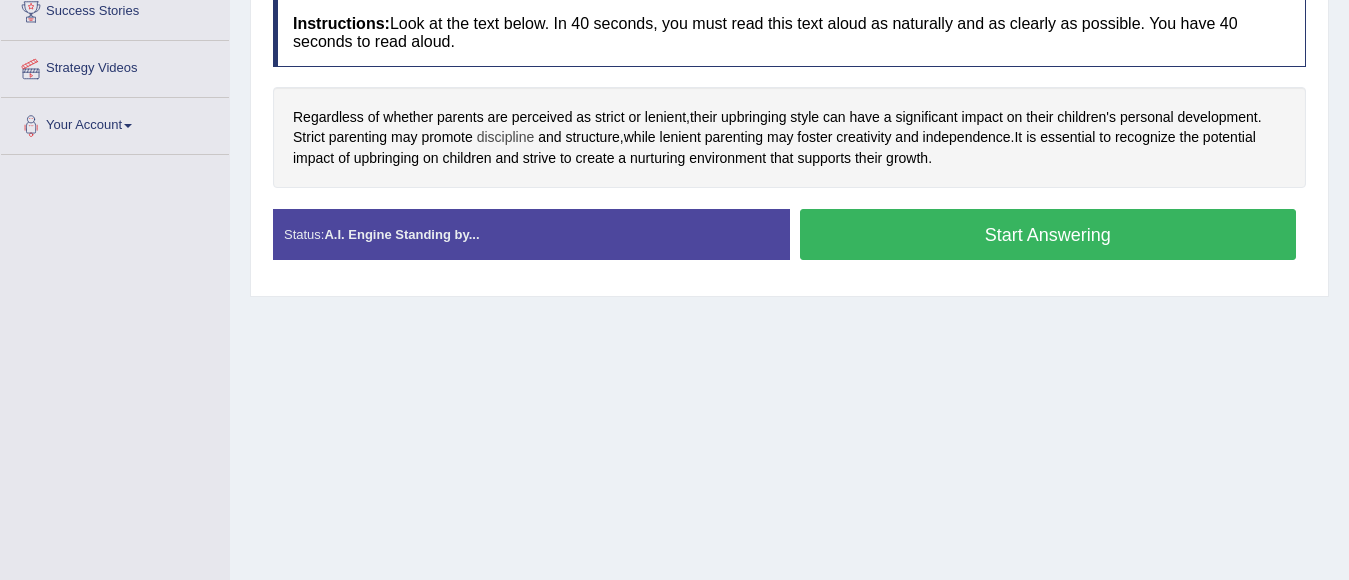 click on "discipline" at bounding box center [506, 137] 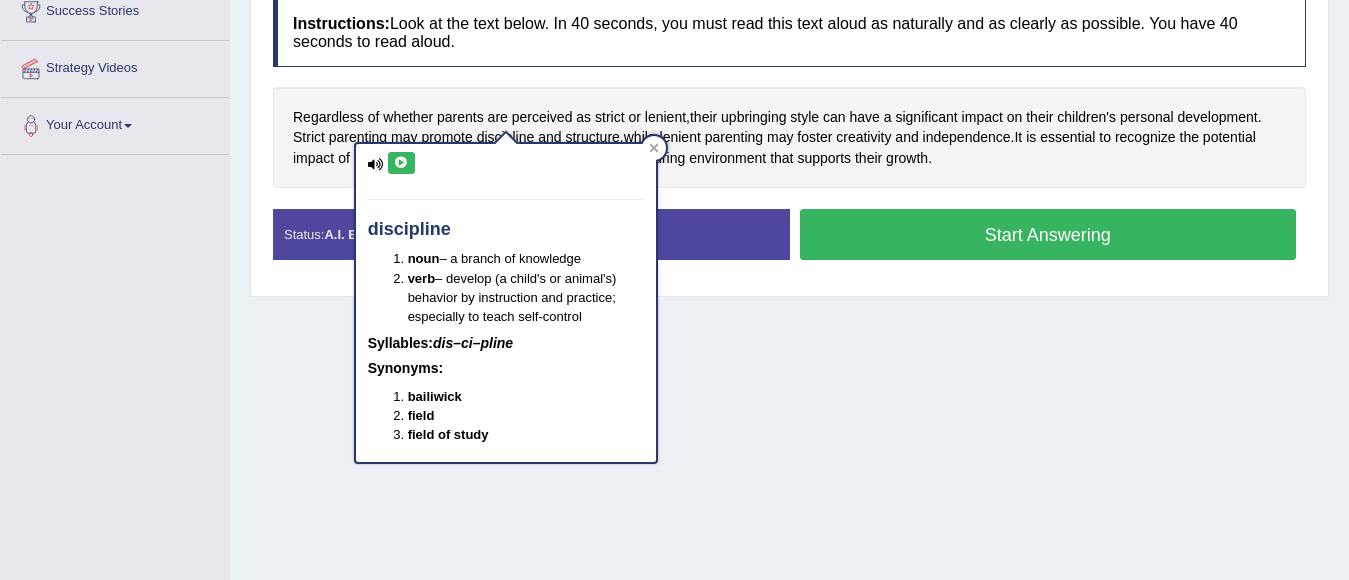 click at bounding box center [401, 163] 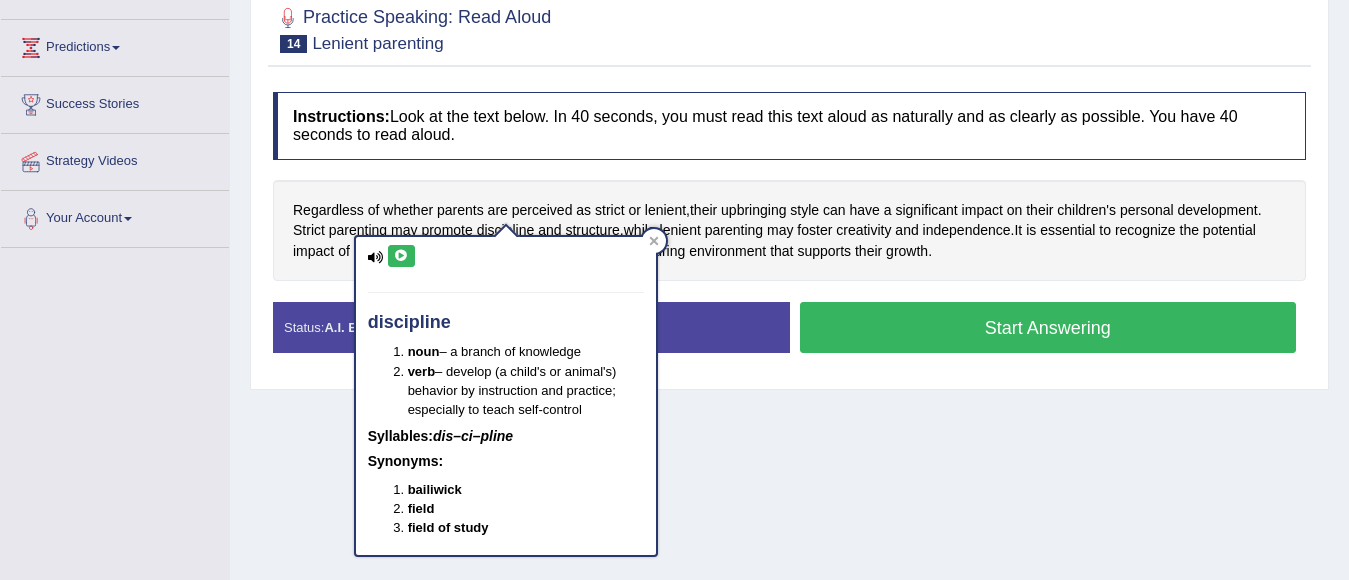 scroll, scrollTop: 200, scrollLeft: 0, axis: vertical 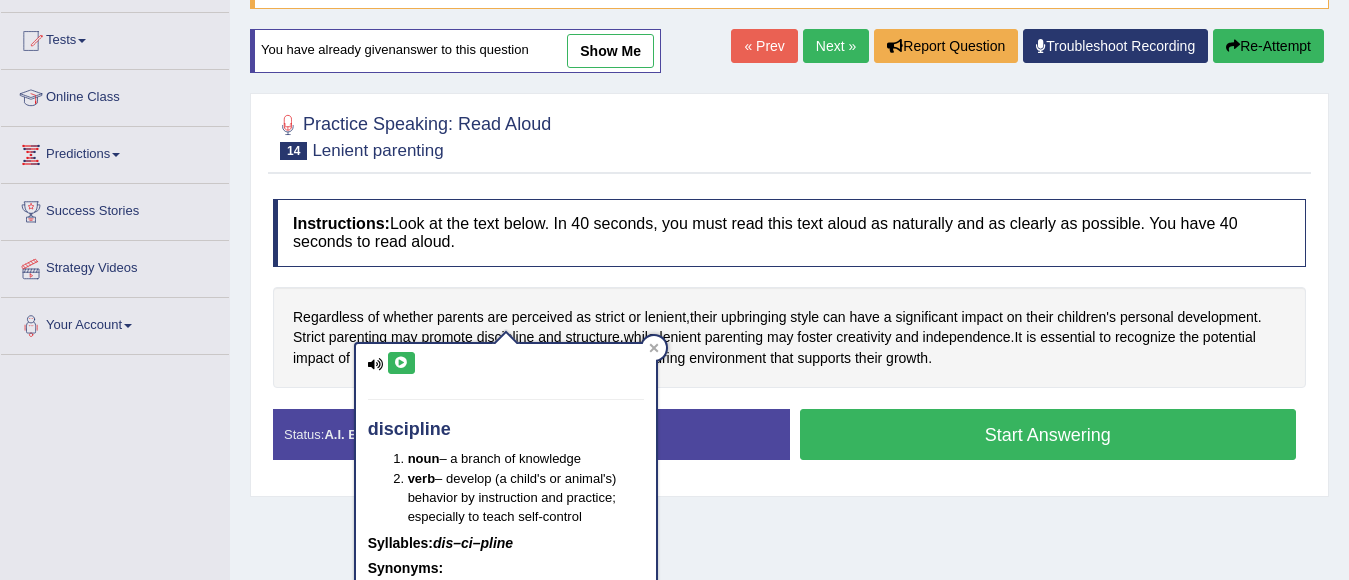 click on "Start Answering" at bounding box center [1048, 434] 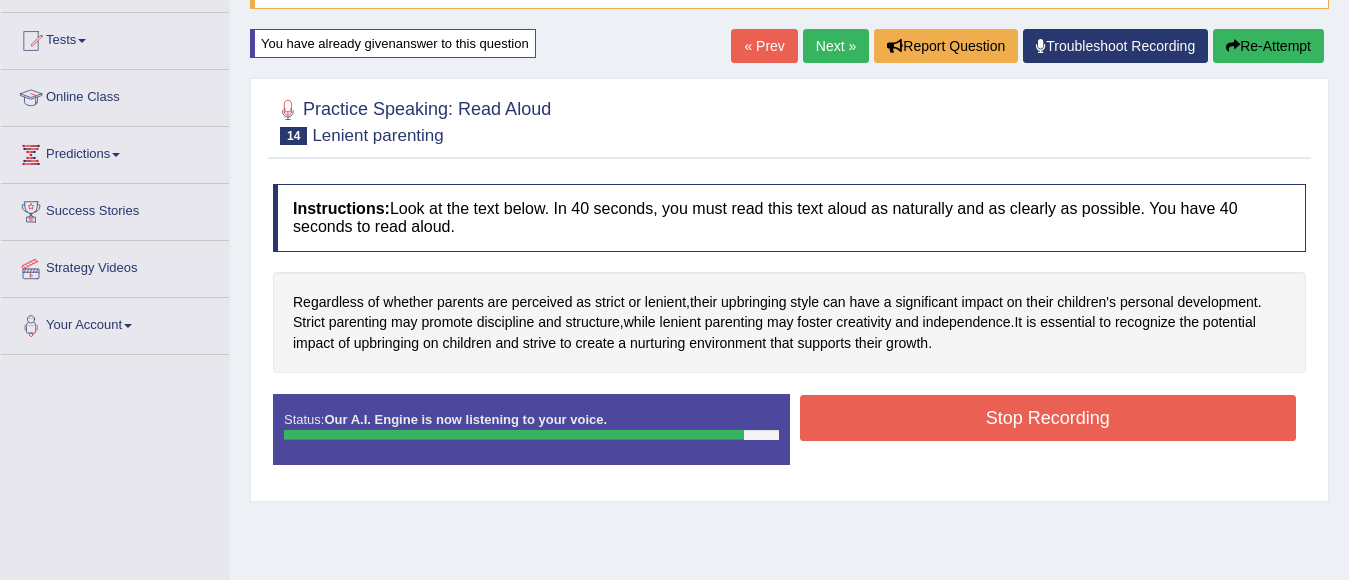 click on "Stop Recording" at bounding box center (1048, 418) 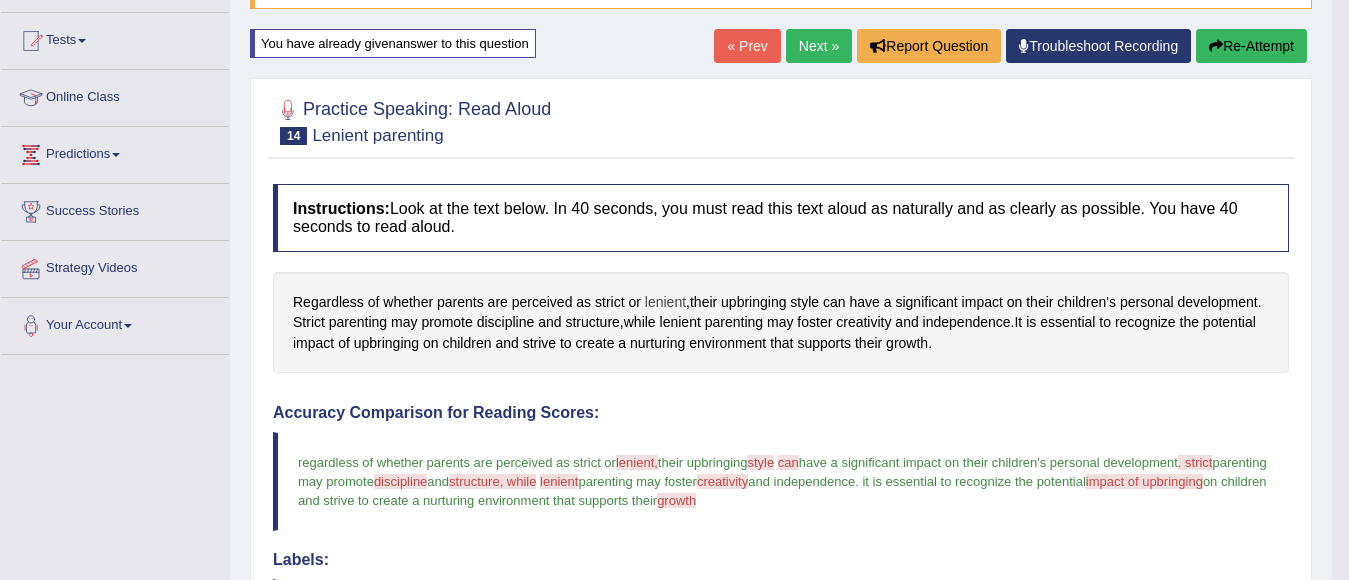 click on "lenient" at bounding box center [665, 302] 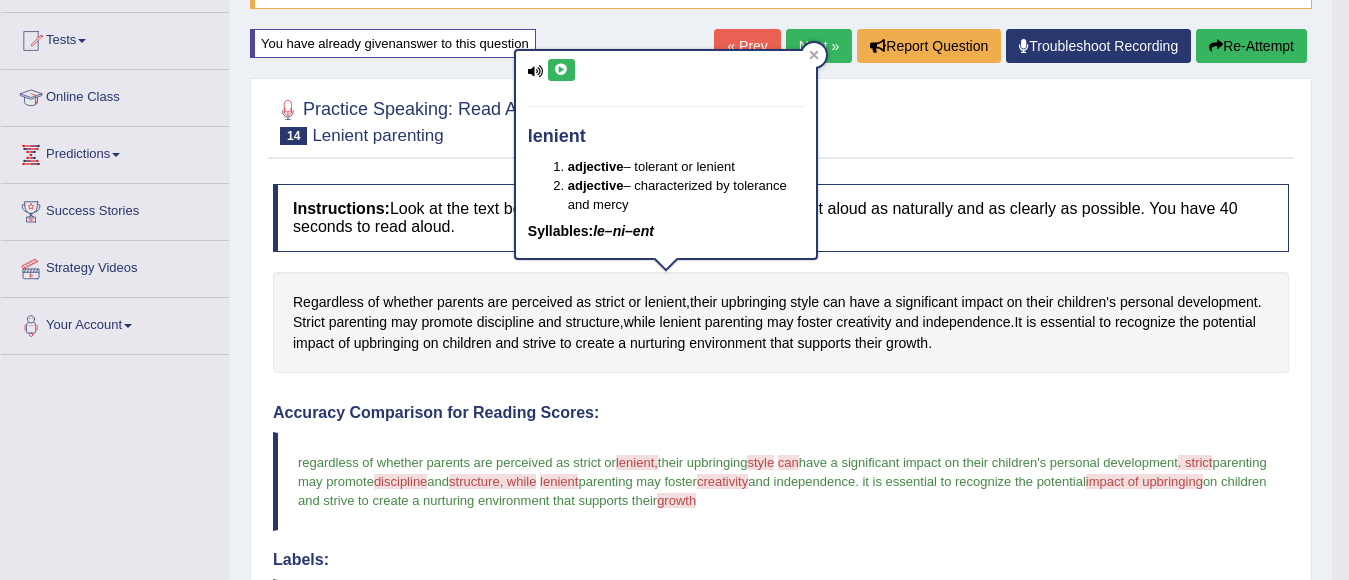 click at bounding box center (561, 70) 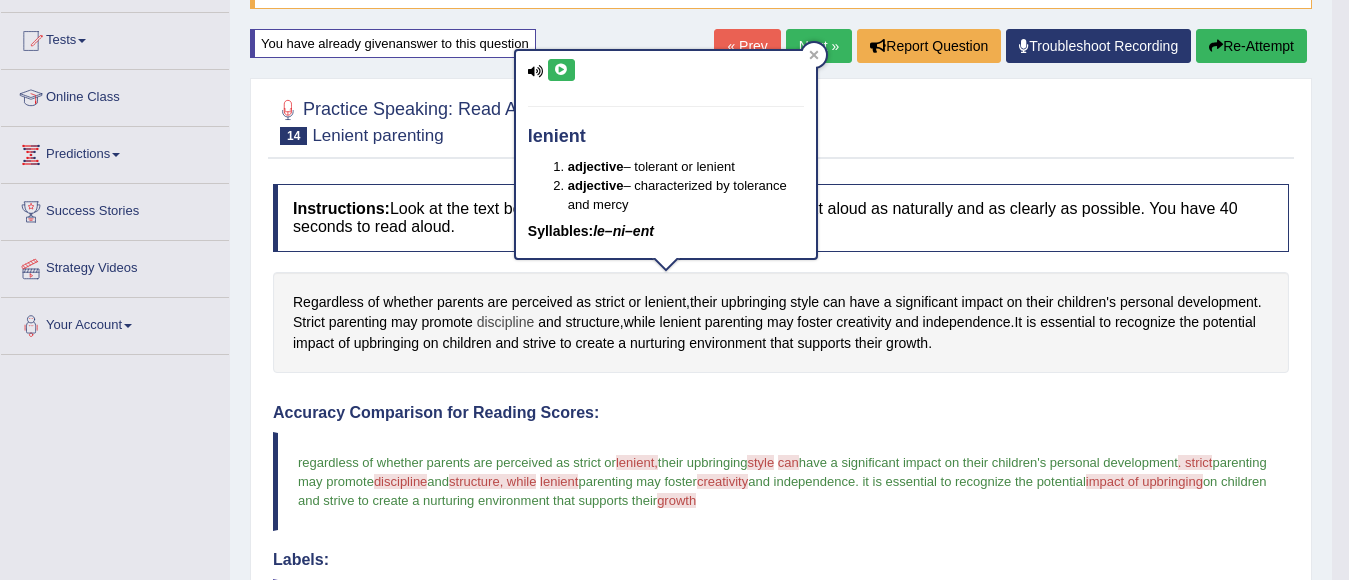 click on "discipline" at bounding box center (506, 322) 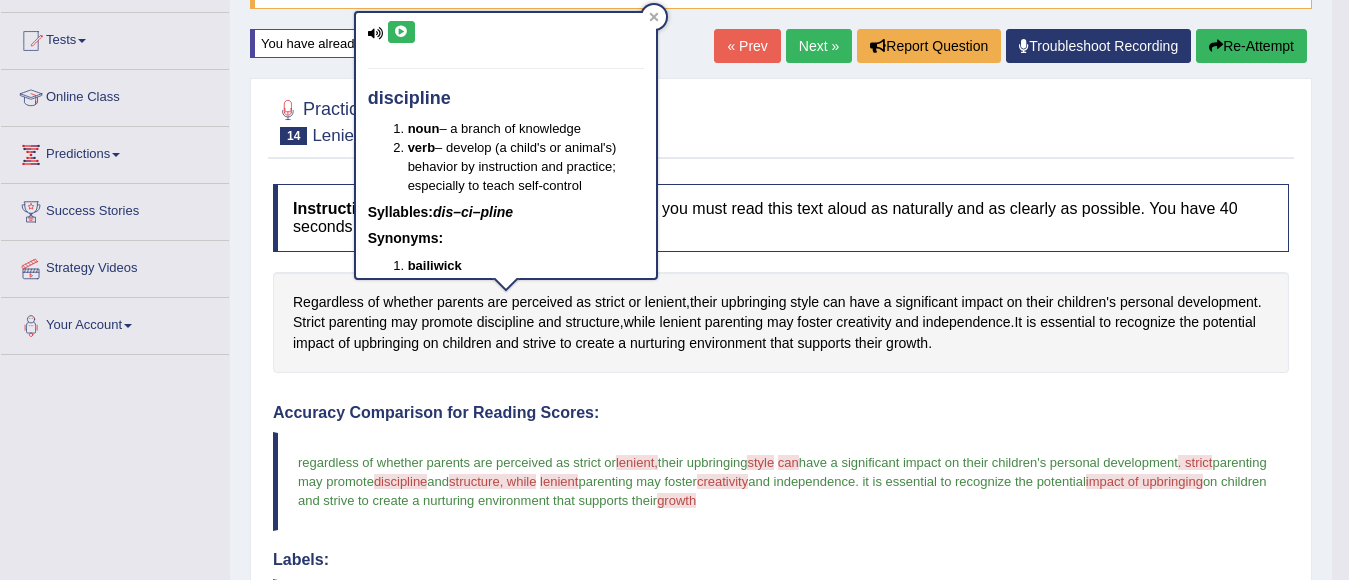 click at bounding box center (401, 32) 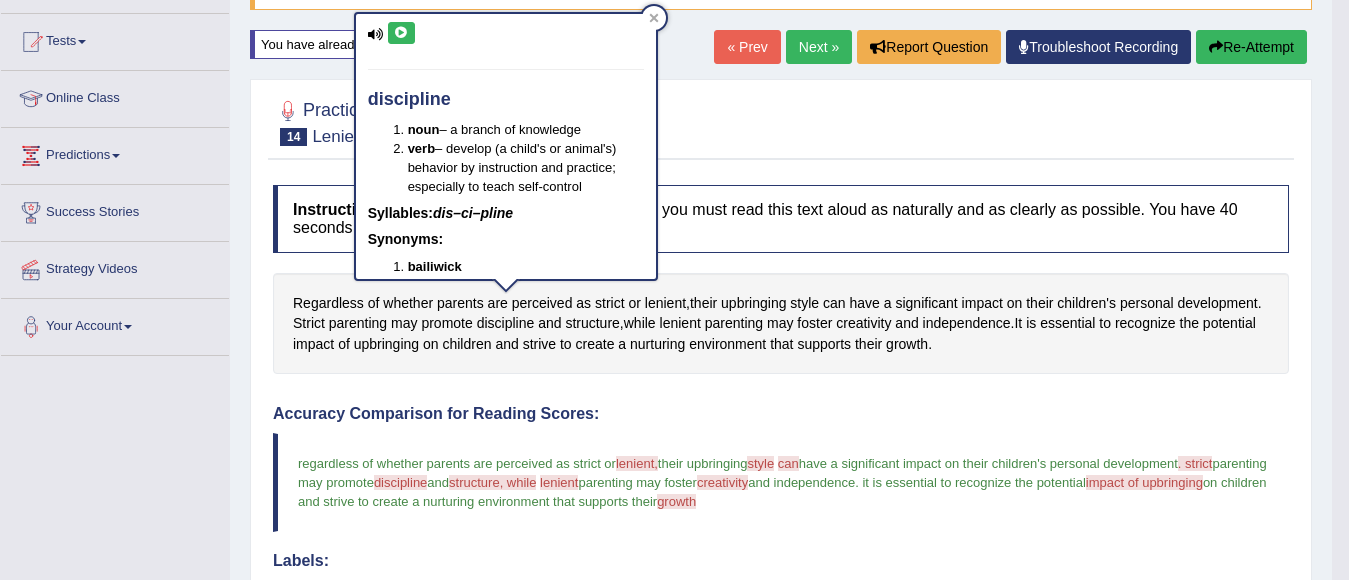scroll, scrollTop: 100, scrollLeft: 0, axis: vertical 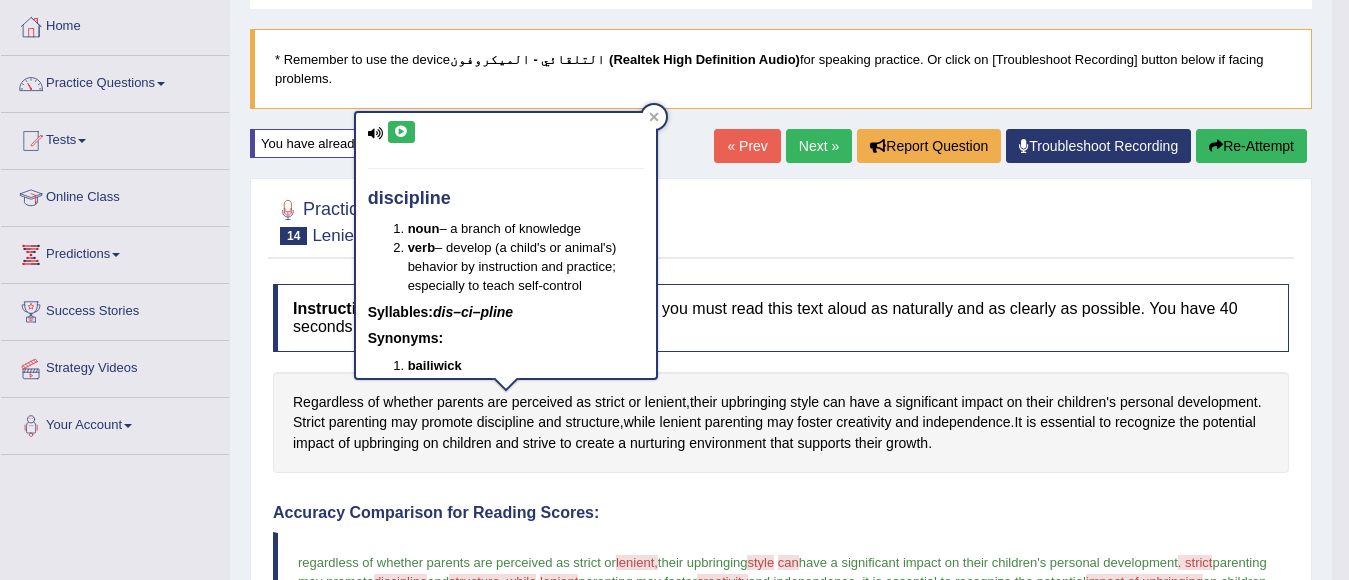click at bounding box center (401, 132) 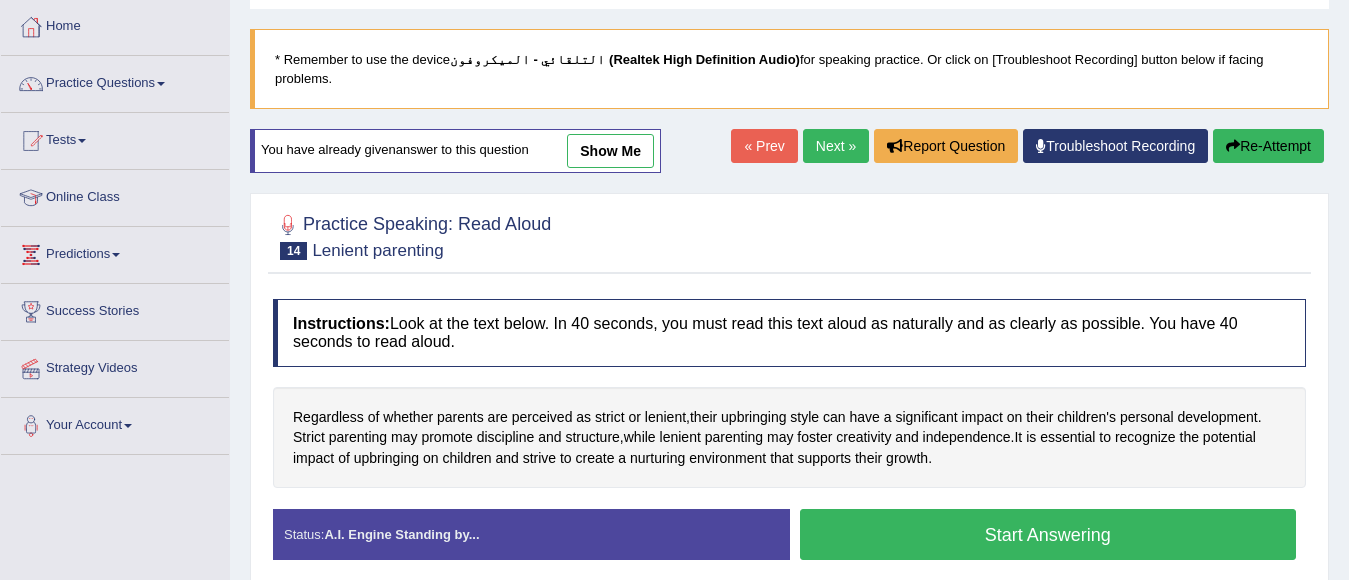 scroll, scrollTop: 100, scrollLeft: 0, axis: vertical 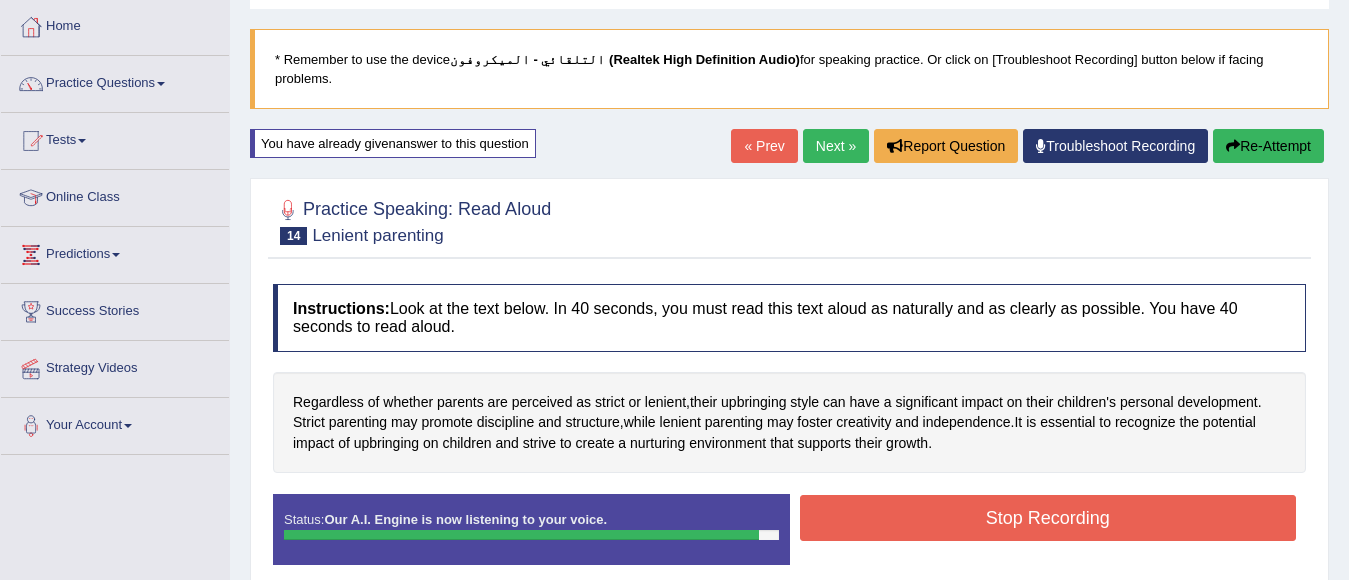 click on "Stop Recording" at bounding box center [1048, 518] 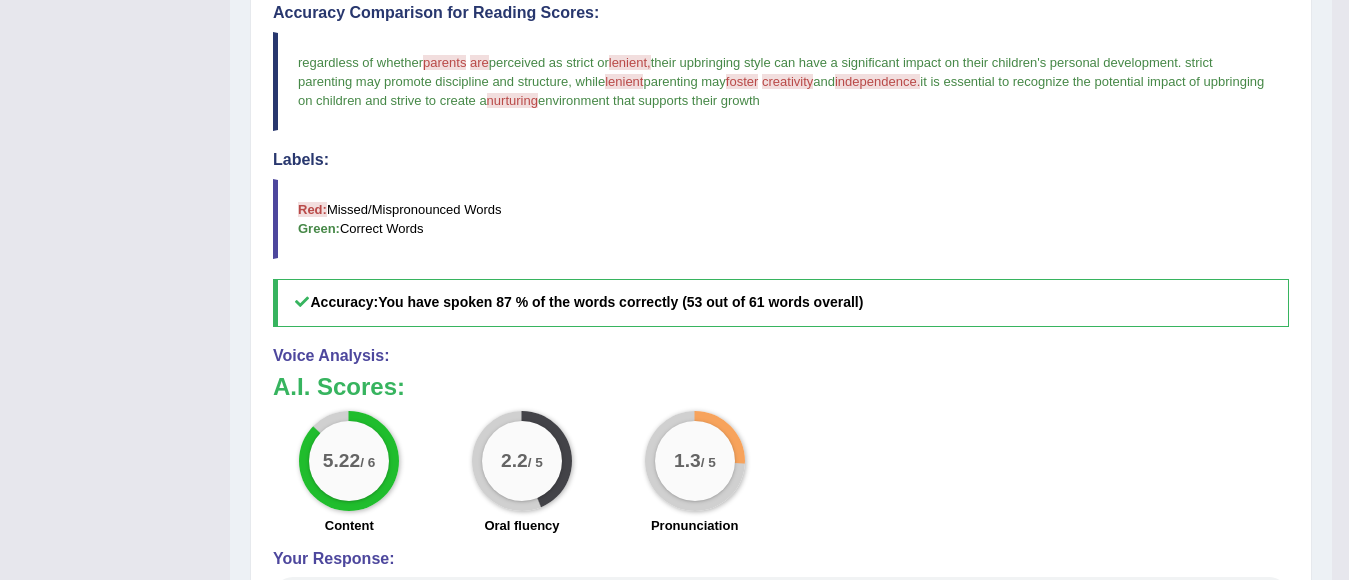 scroll, scrollTop: 200, scrollLeft: 0, axis: vertical 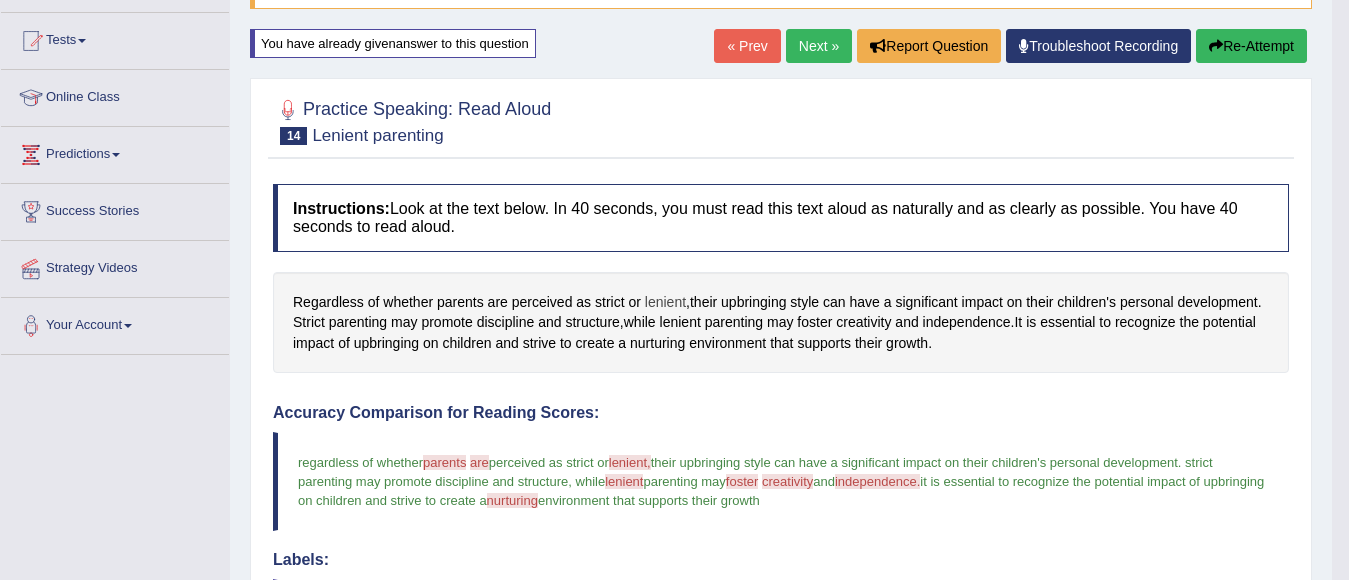click on "lenient" at bounding box center [665, 302] 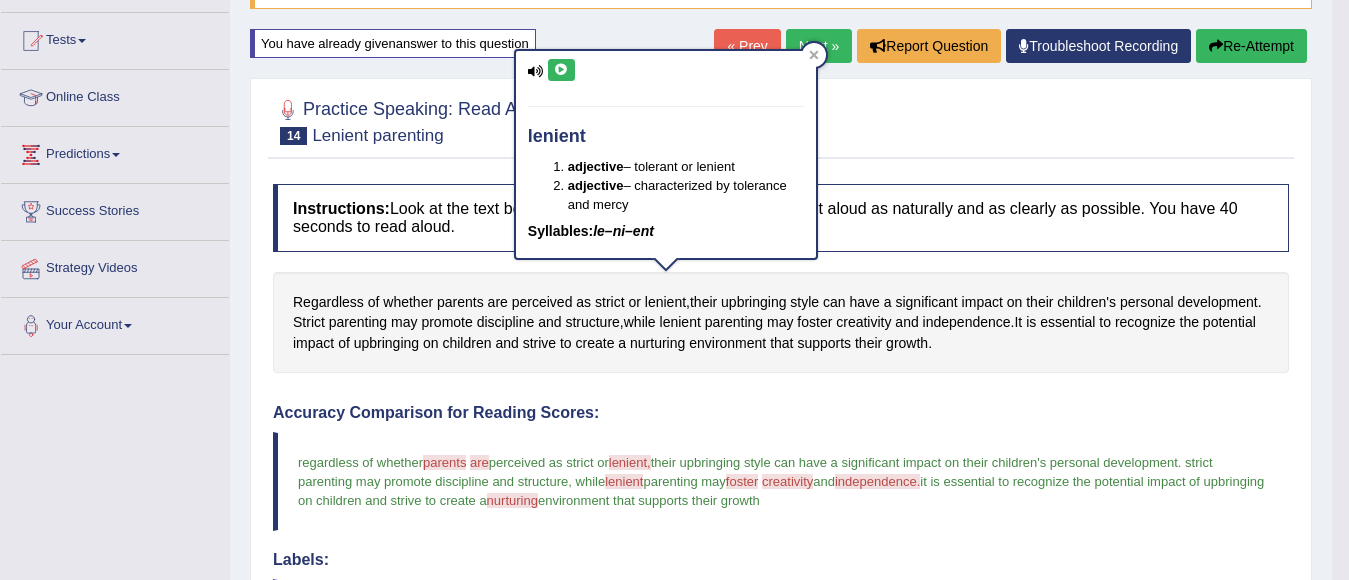click at bounding box center [561, 70] 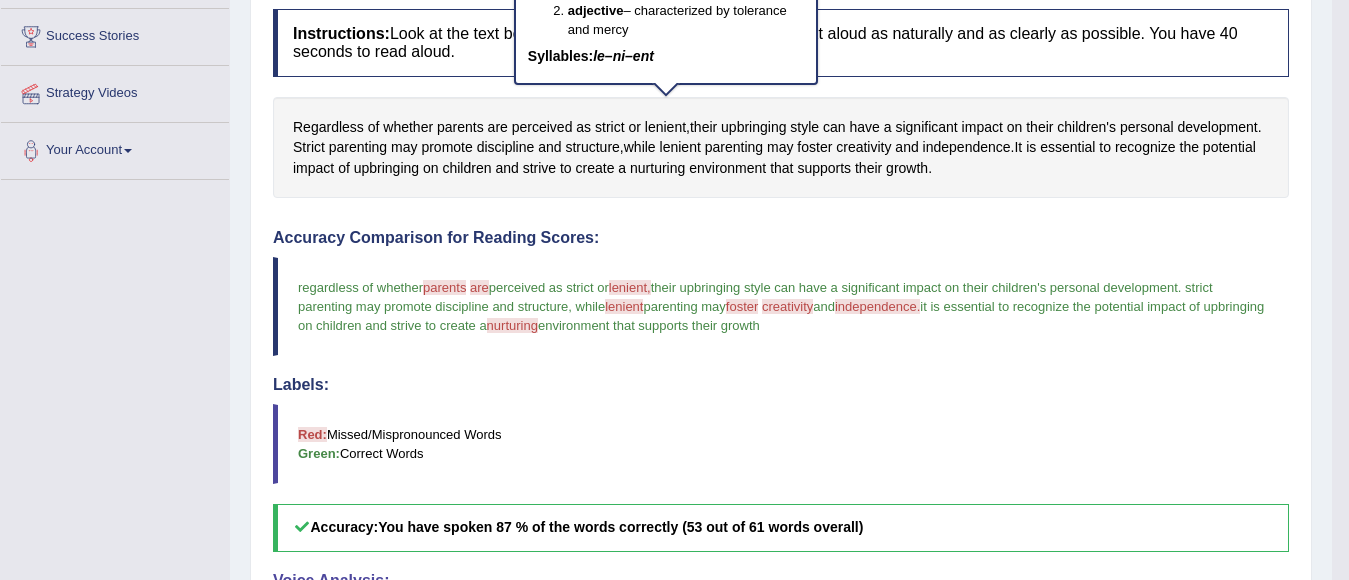 scroll, scrollTop: 400, scrollLeft: 0, axis: vertical 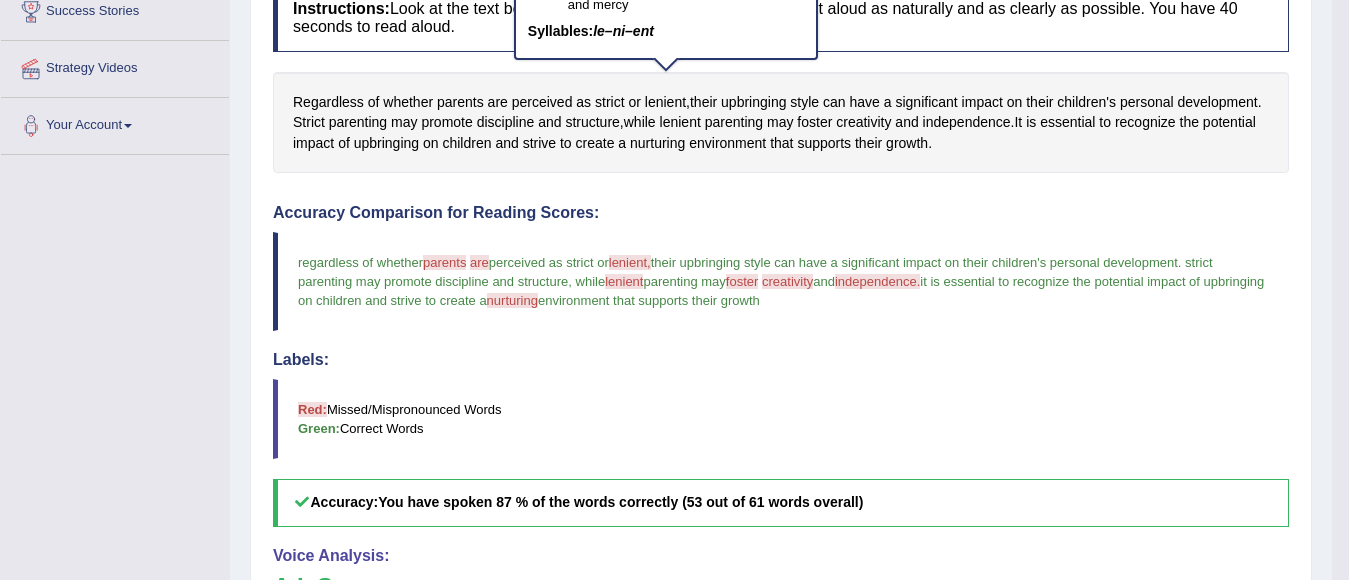 click on "nurturing" at bounding box center [512, 300] 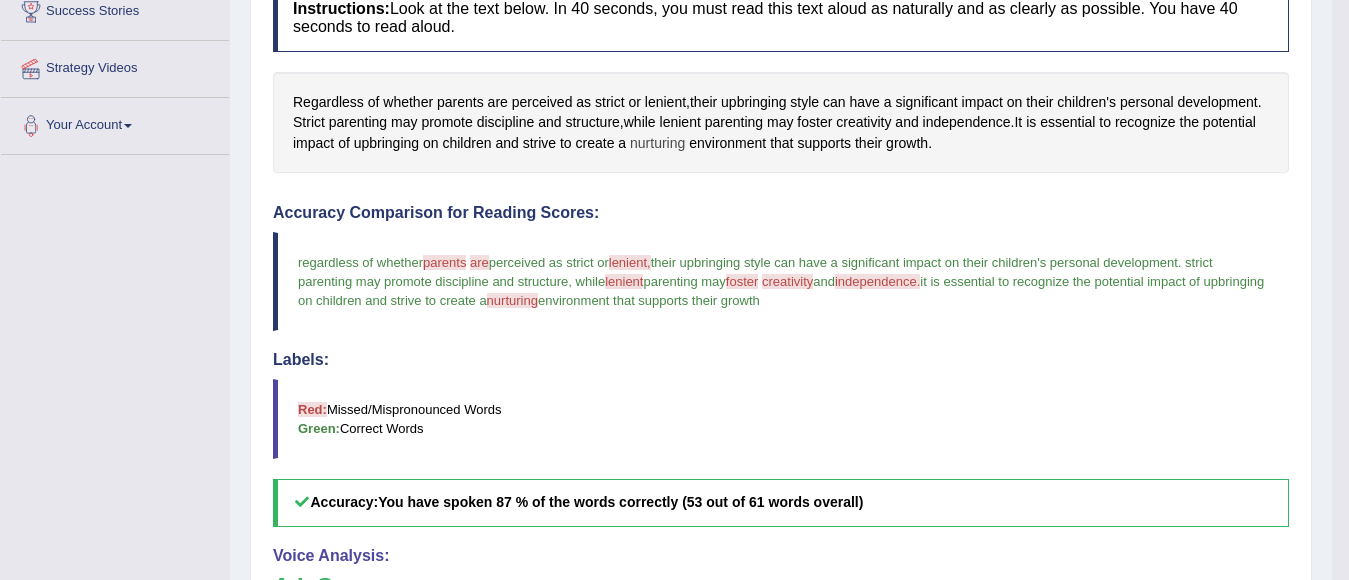 click on "nurturing" at bounding box center [657, 143] 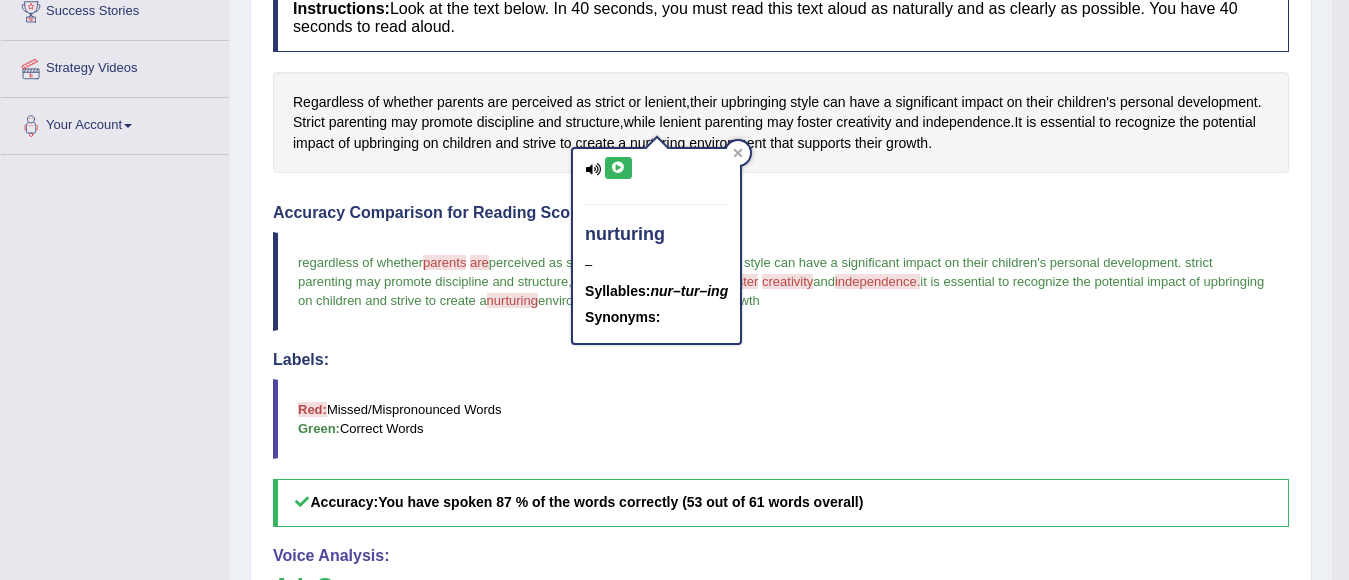 click at bounding box center (618, 168) 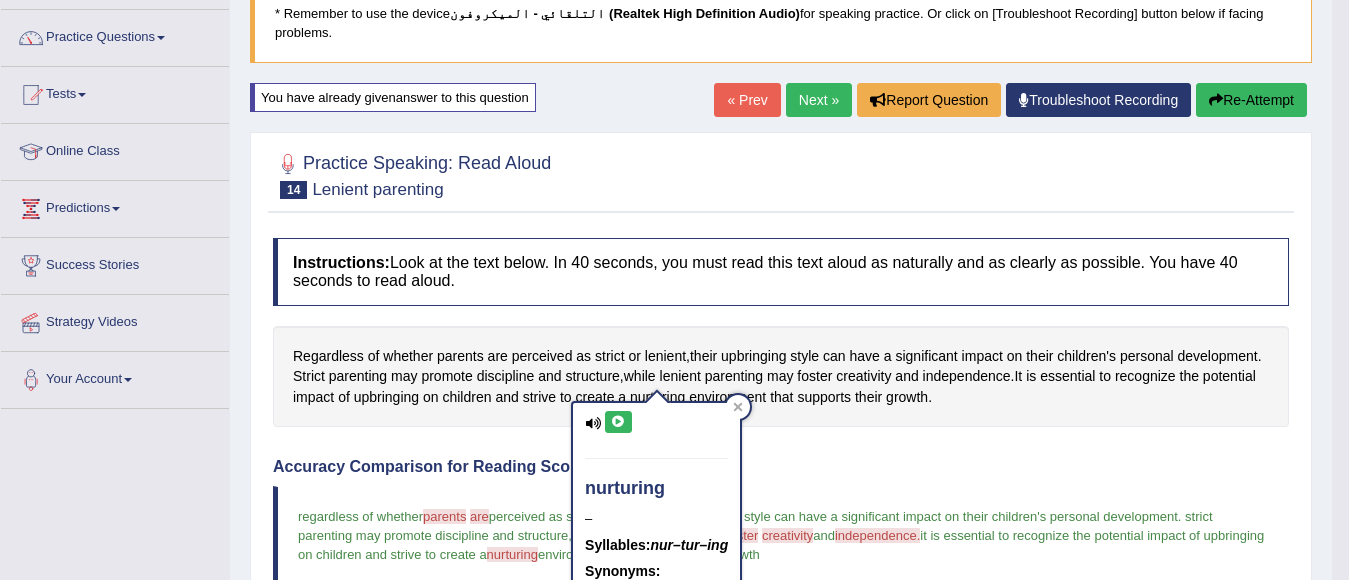 scroll, scrollTop: 0, scrollLeft: 0, axis: both 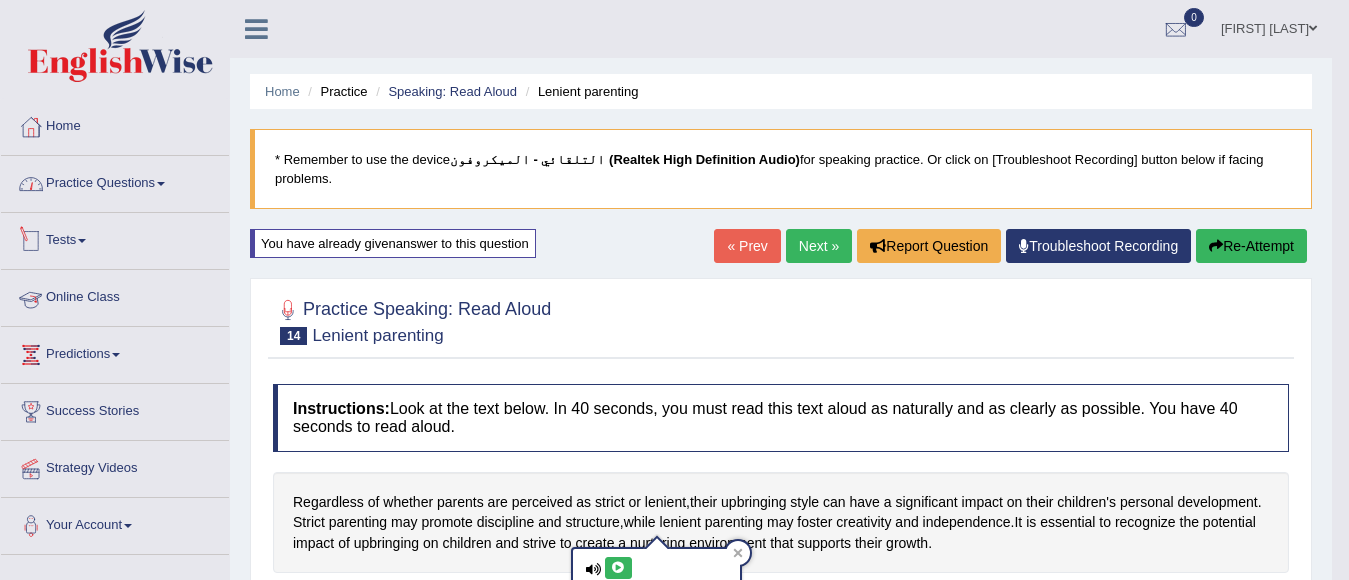 click on "Practice Questions" at bounding box center (115, 181) 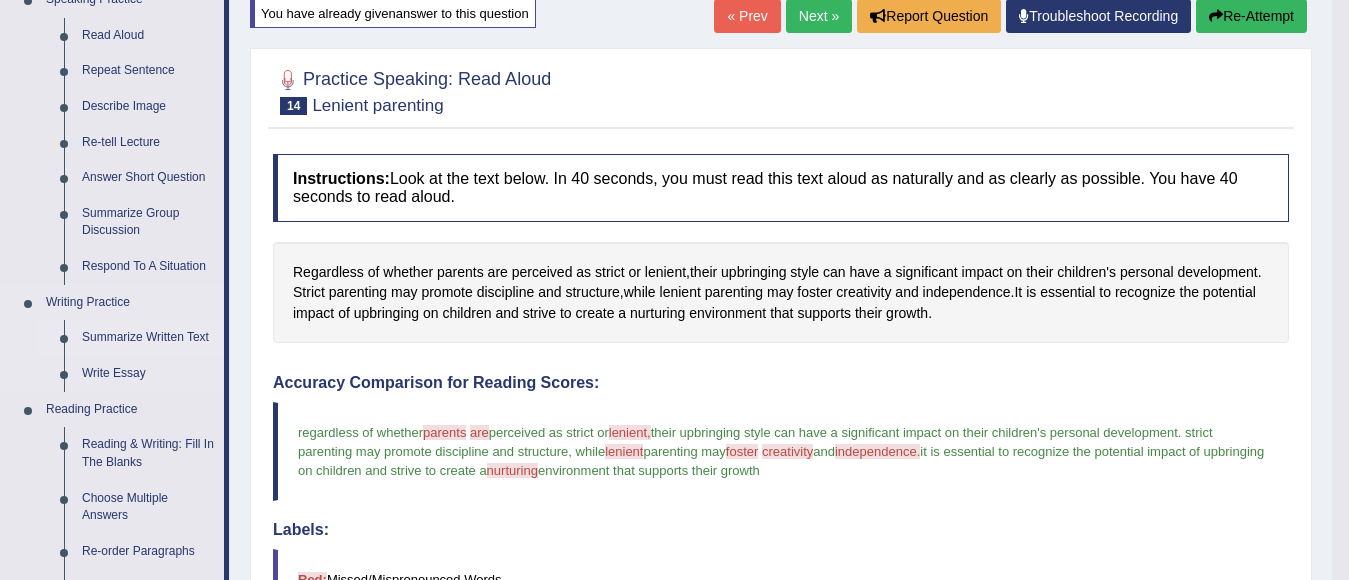 scroll, scrollTop: 200, scrollLeft: 0, axis: vertical 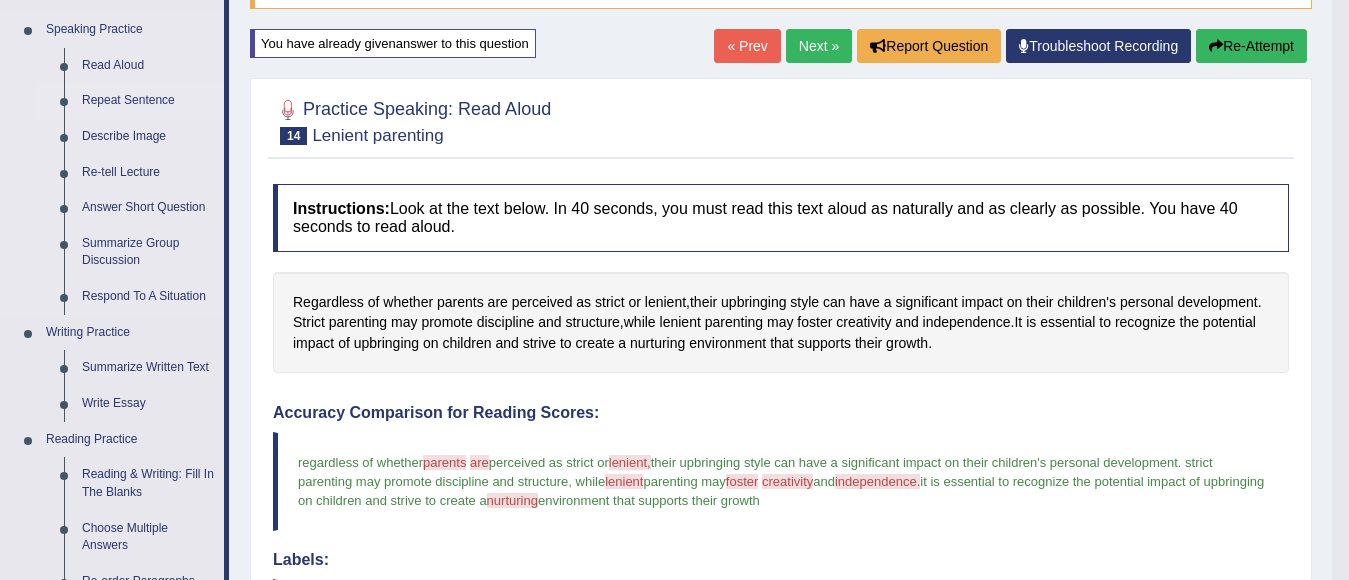 click on "Repeat Sentence" at bounding box center [148, 101] 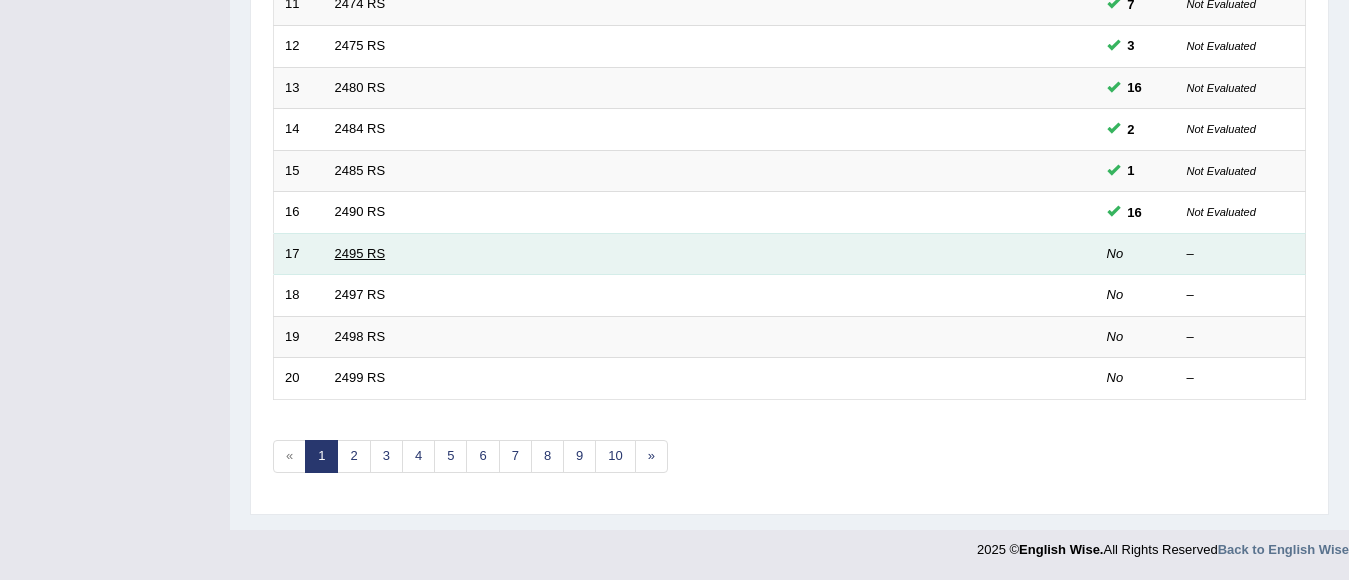 click on "2495 RS" at bounding box center (360, 253) 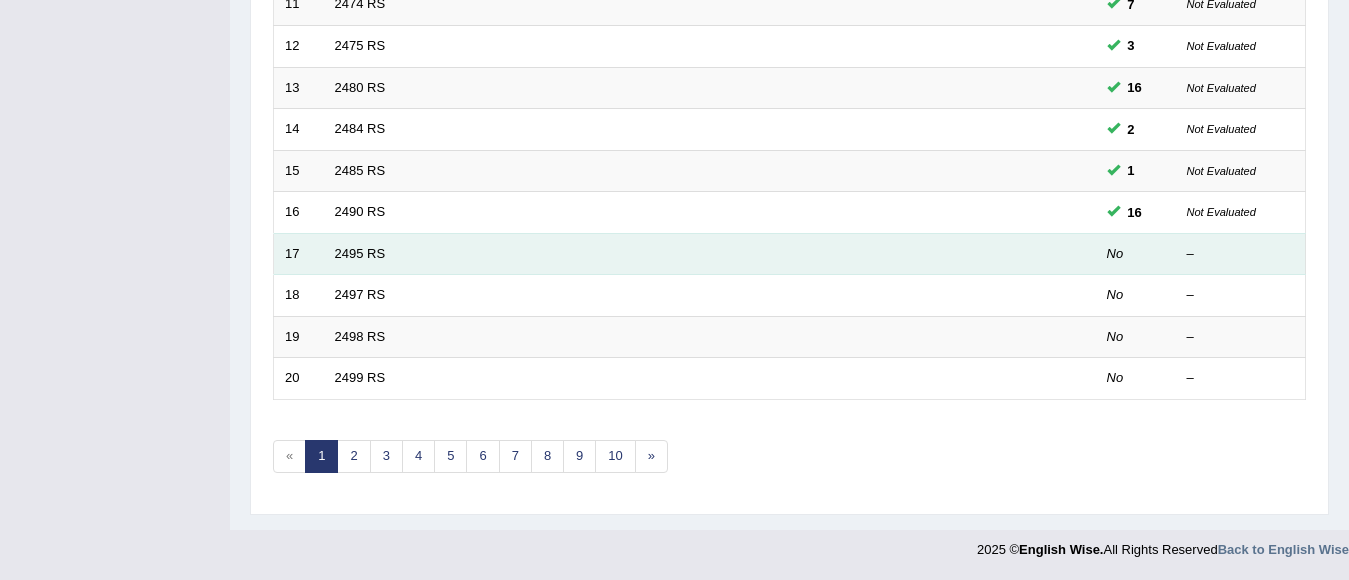 scroll, scrollTop: 0, scrollLeft: 0, axis: both 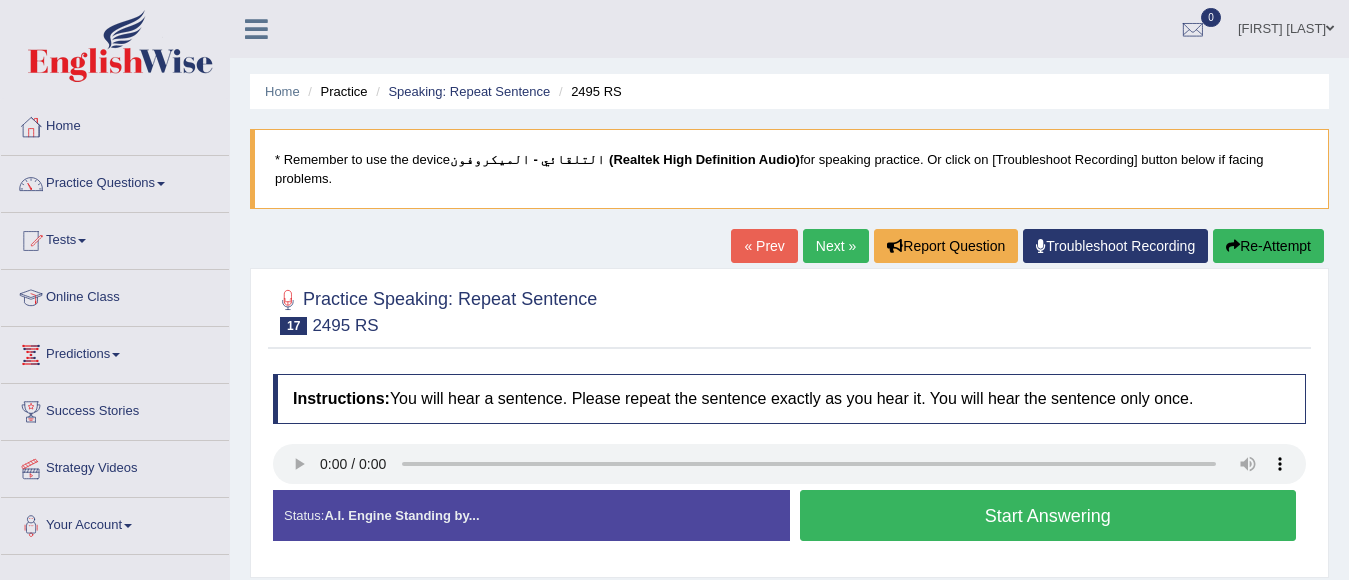 click on "Start Answering" at bounding box center (1048, 515) 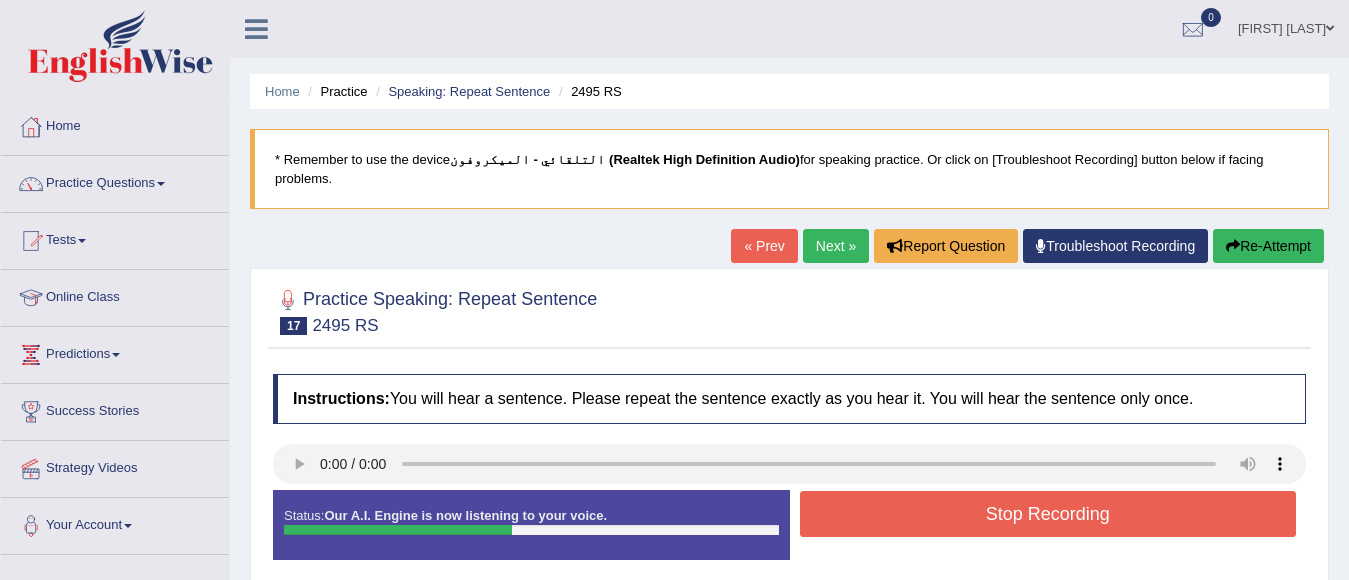 click on "Stop Recording" at bounding box center [1048, 514] 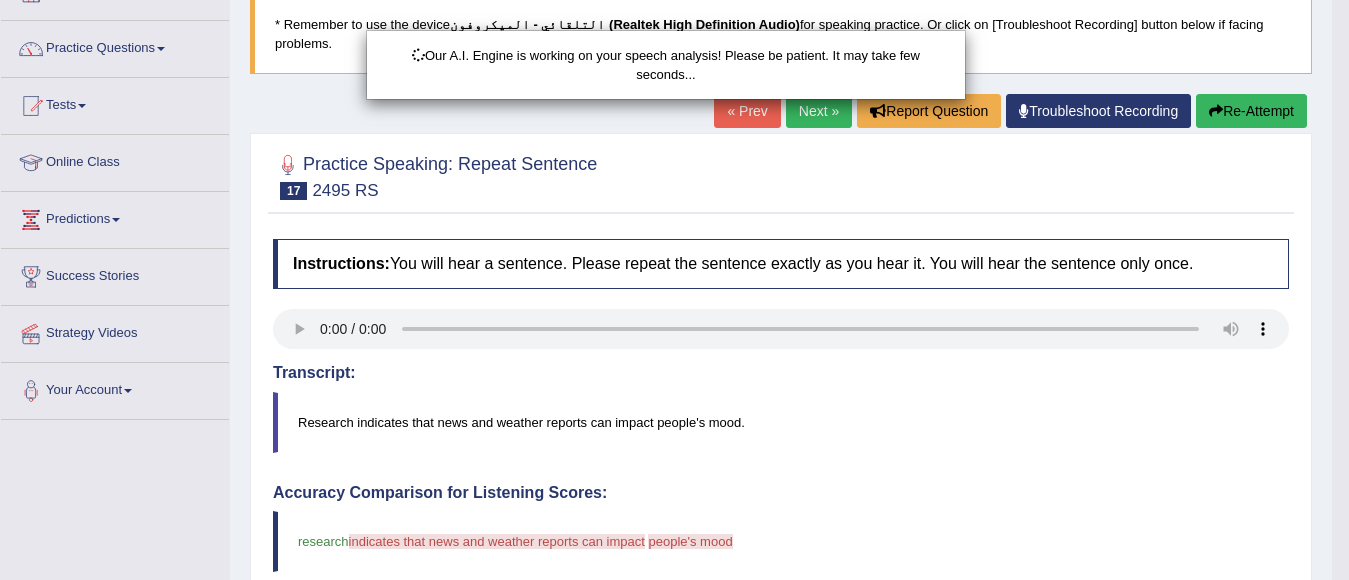 scroll, scrollTop: 400, scrollLeft: 0, axis: vertical 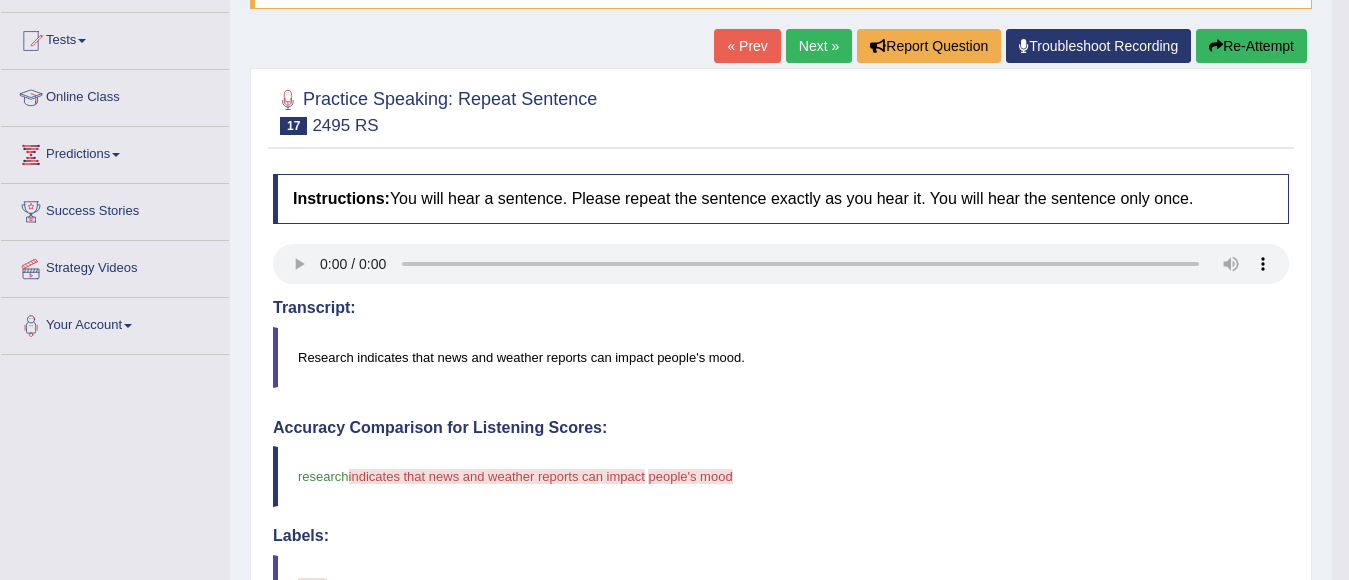 type 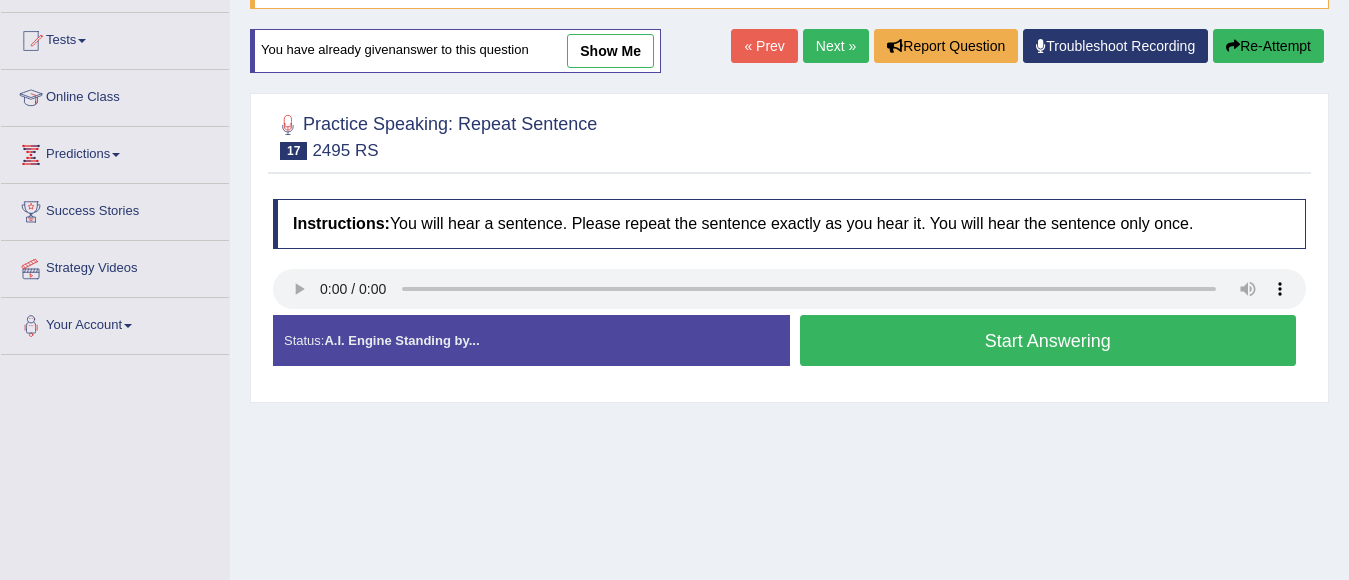 scroll, scrollTop: 200, scrollLeft: 0, axis: vertical 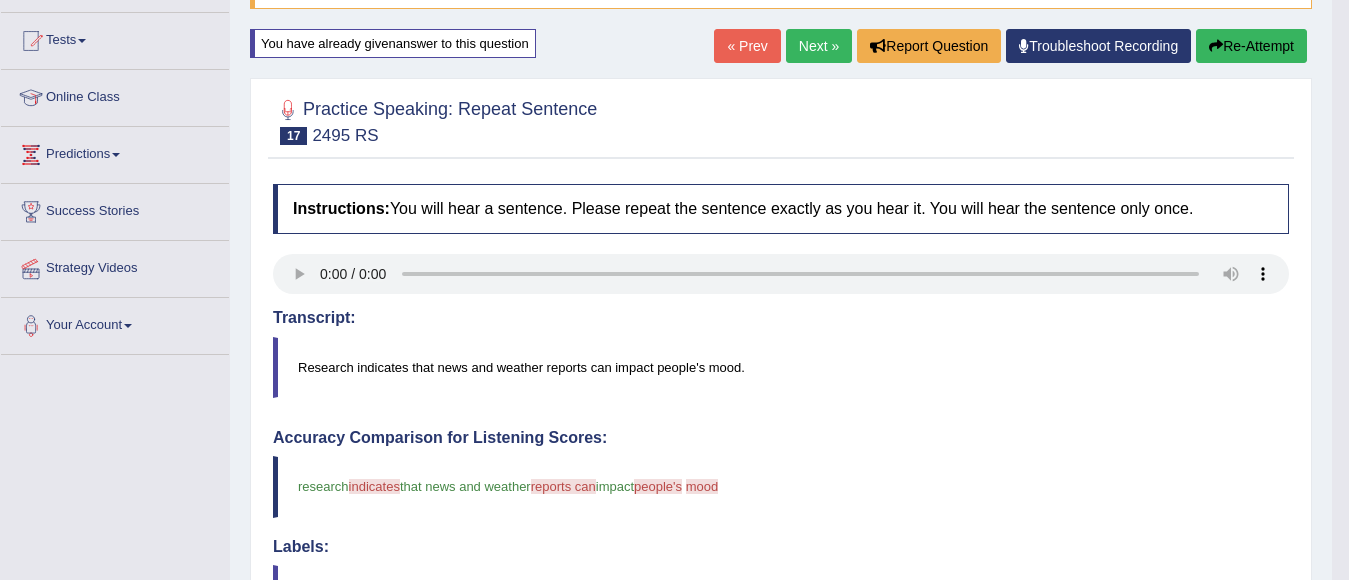 click on "Re-Attempt" at bounding box center (1251, 46) 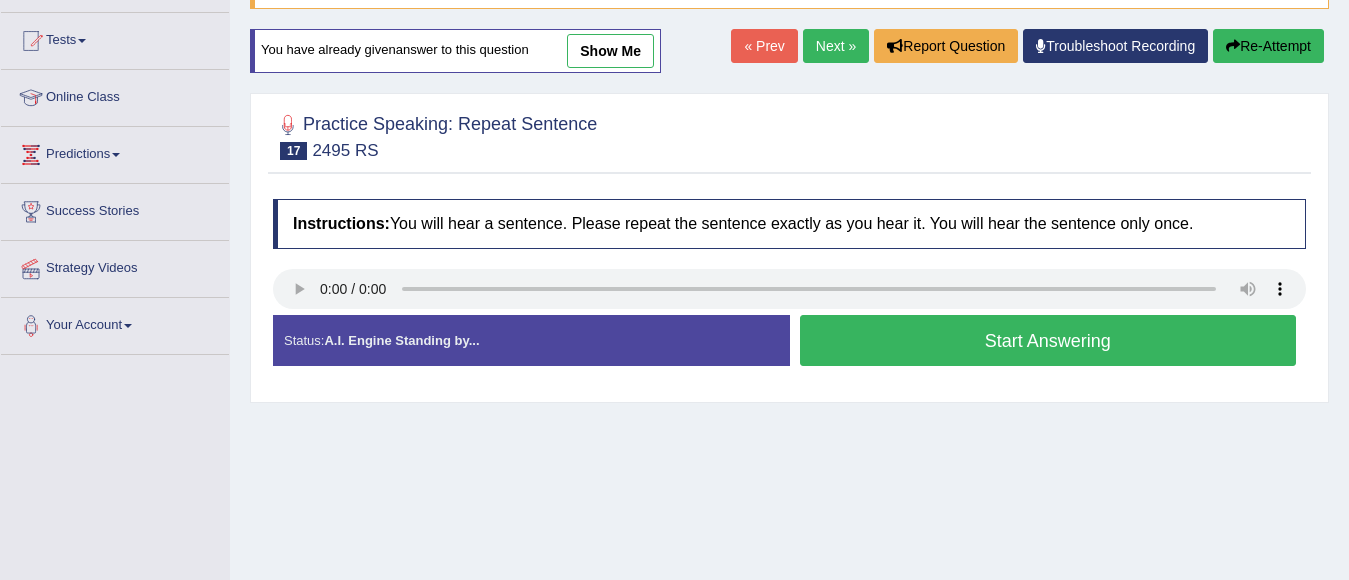 scroll, scrollTop: 200, scrollLeft: 0, axis: vertical 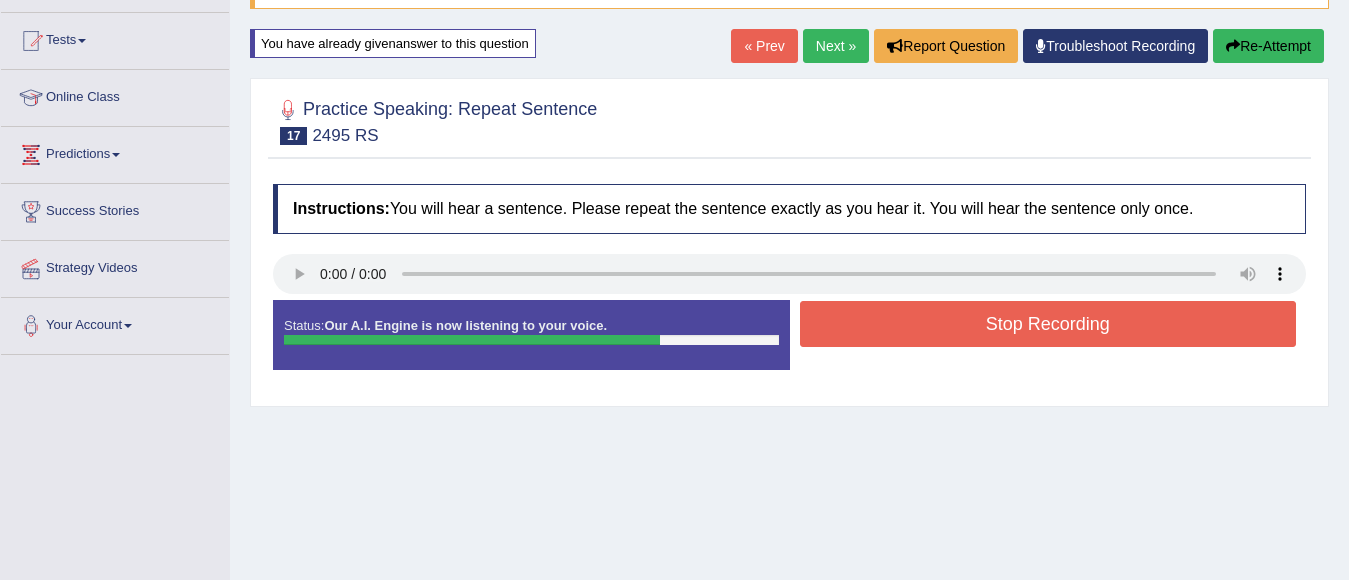 click on "Stop Recording" at bounding box center [1048, 324] 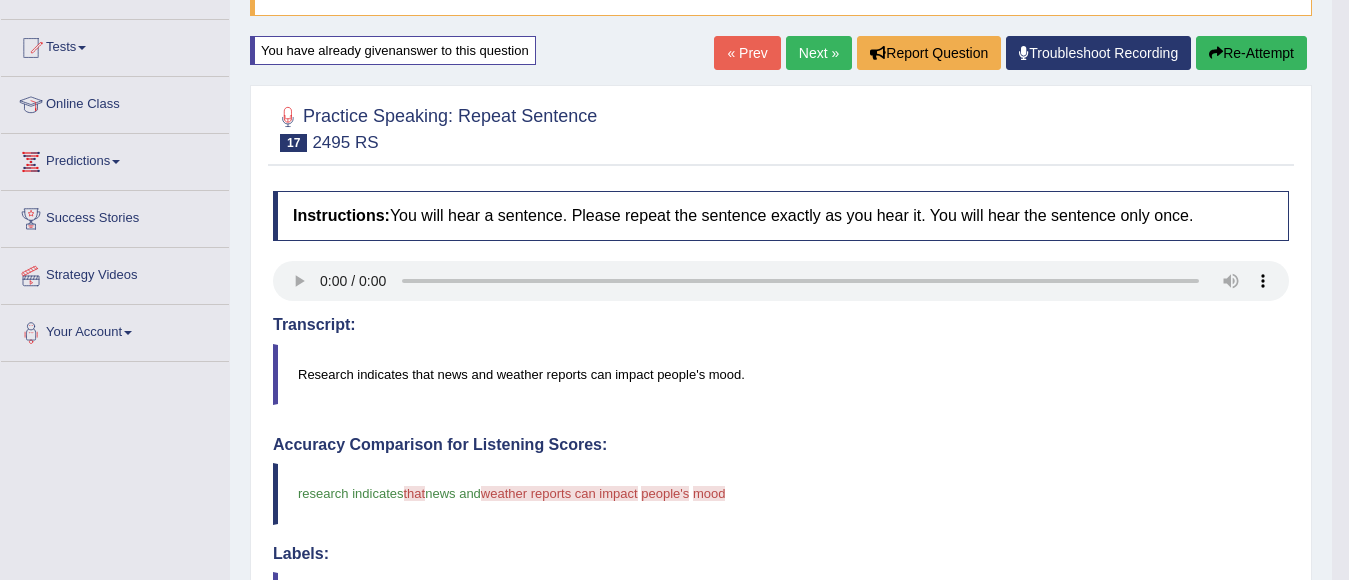 scroll, scrollTop: 0, scrollLeft: 0, axis: both 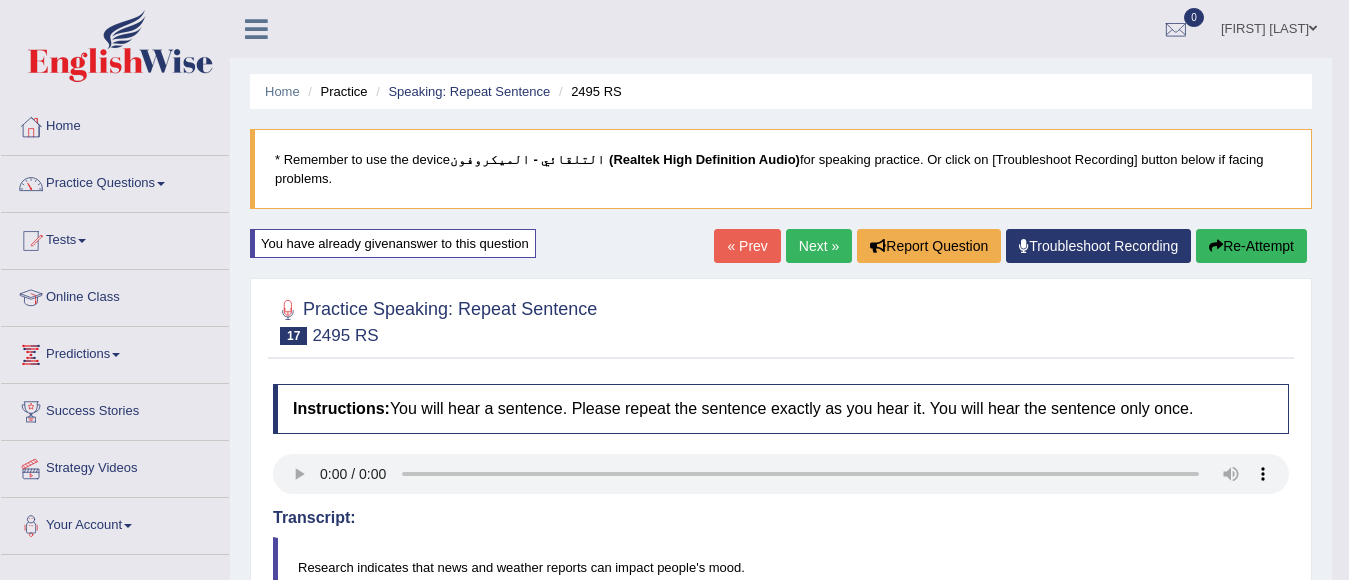 click on "Re-Attempt" at bounding box center (1251, 246) 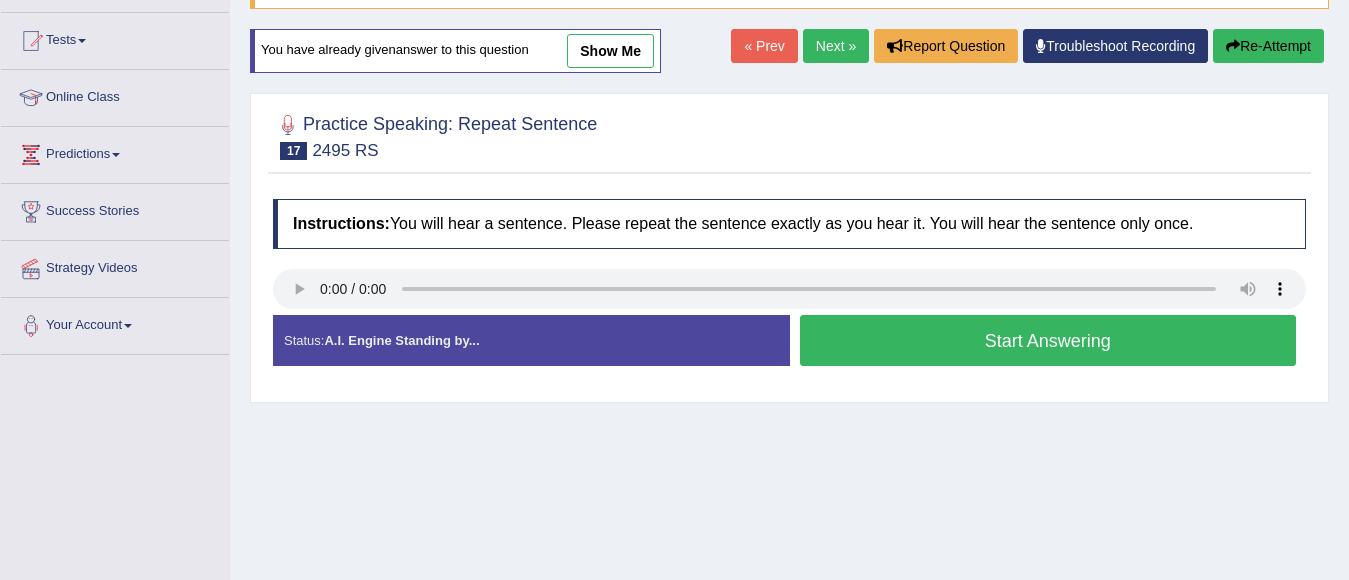 scroll, scrollTop: 200, scrollLeft: 0, axis: vertical 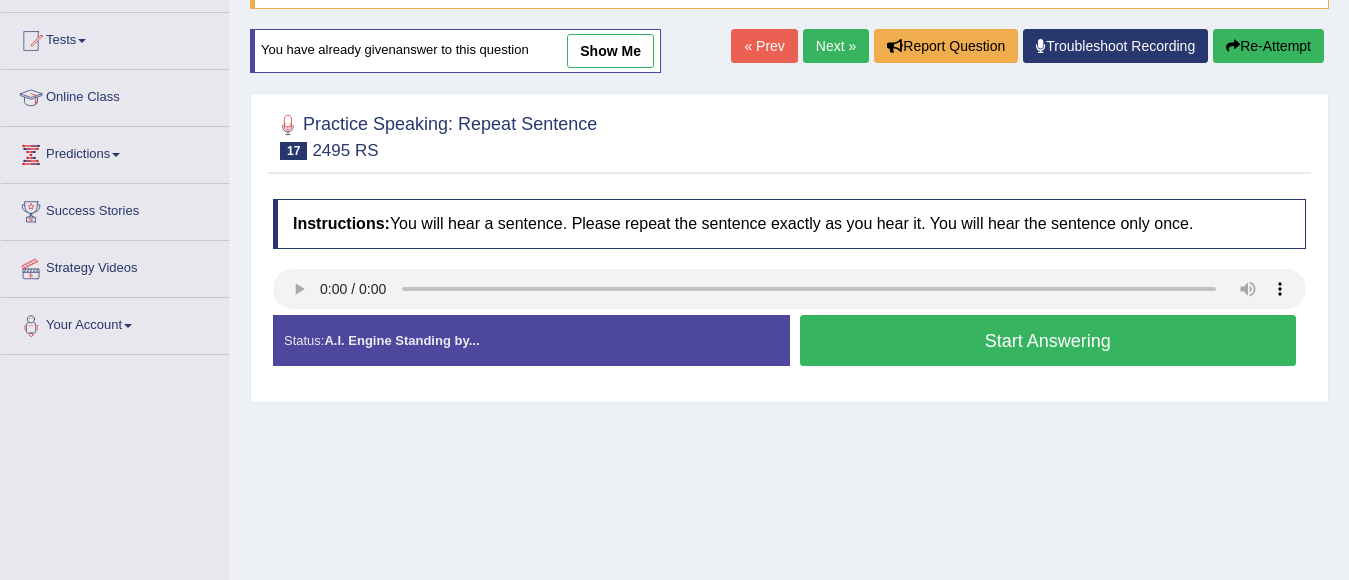 click on "Start Answering" at bounding box center [1048, 340] 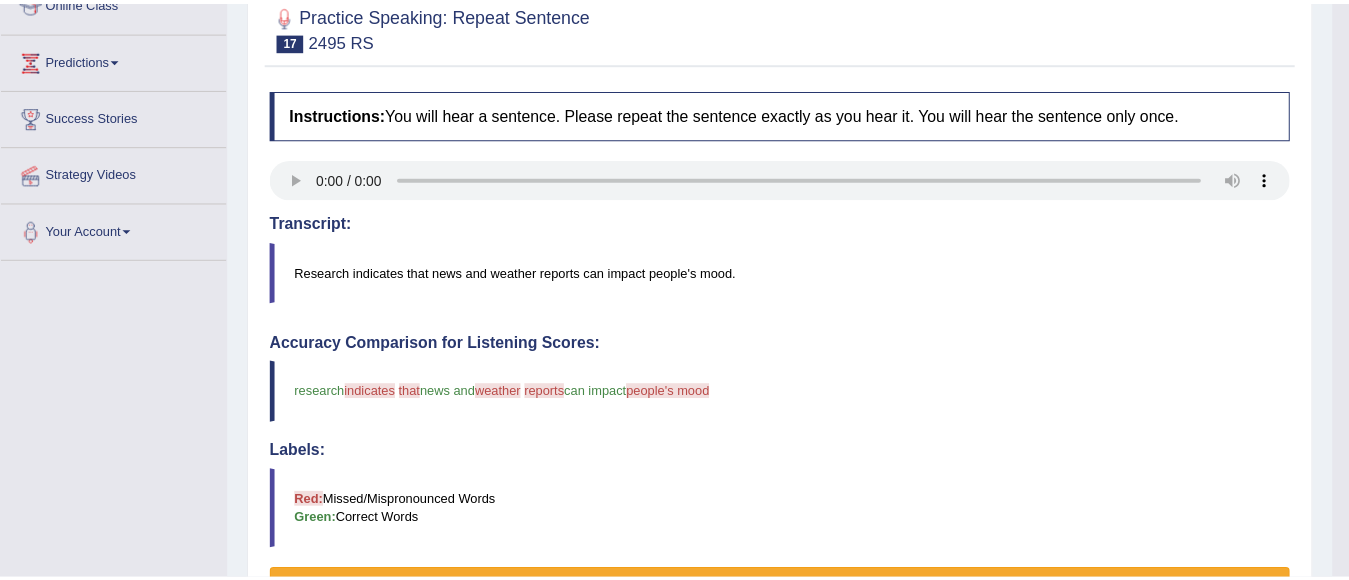 scroll, scrollTop: 400, scrollLeft: 0, axis: vertical 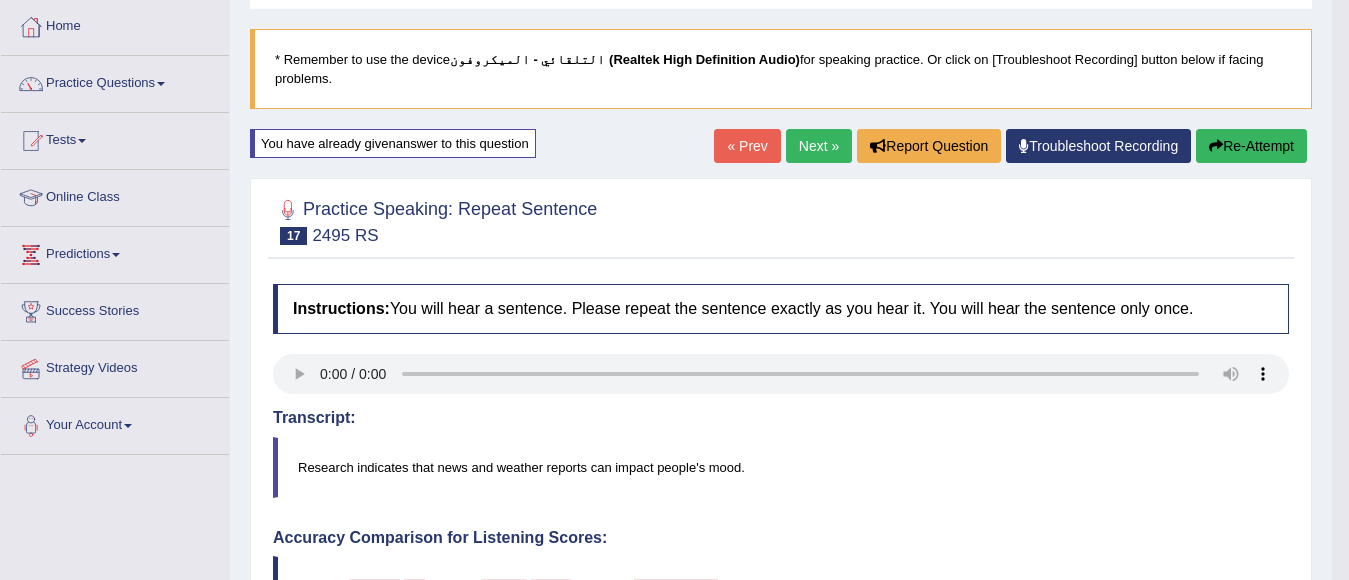 click on "Re-Attempt" at bounding box center (1251, 146) 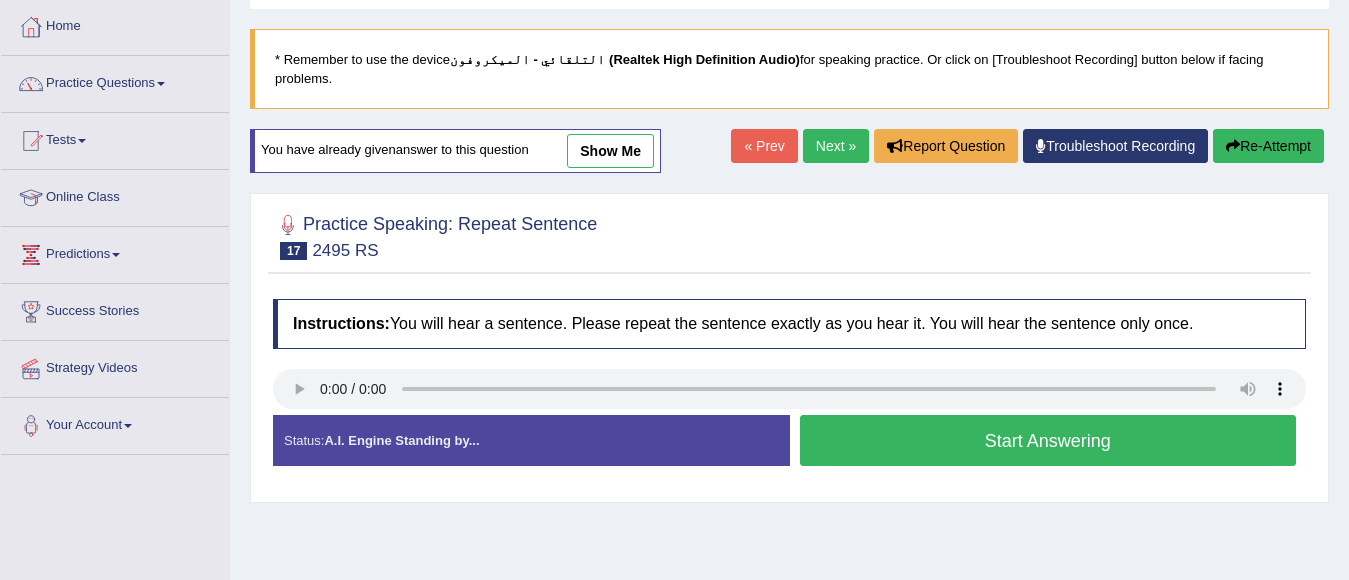 scroll, scrollTop: 100, scrollLeft: 0, axis: vertical 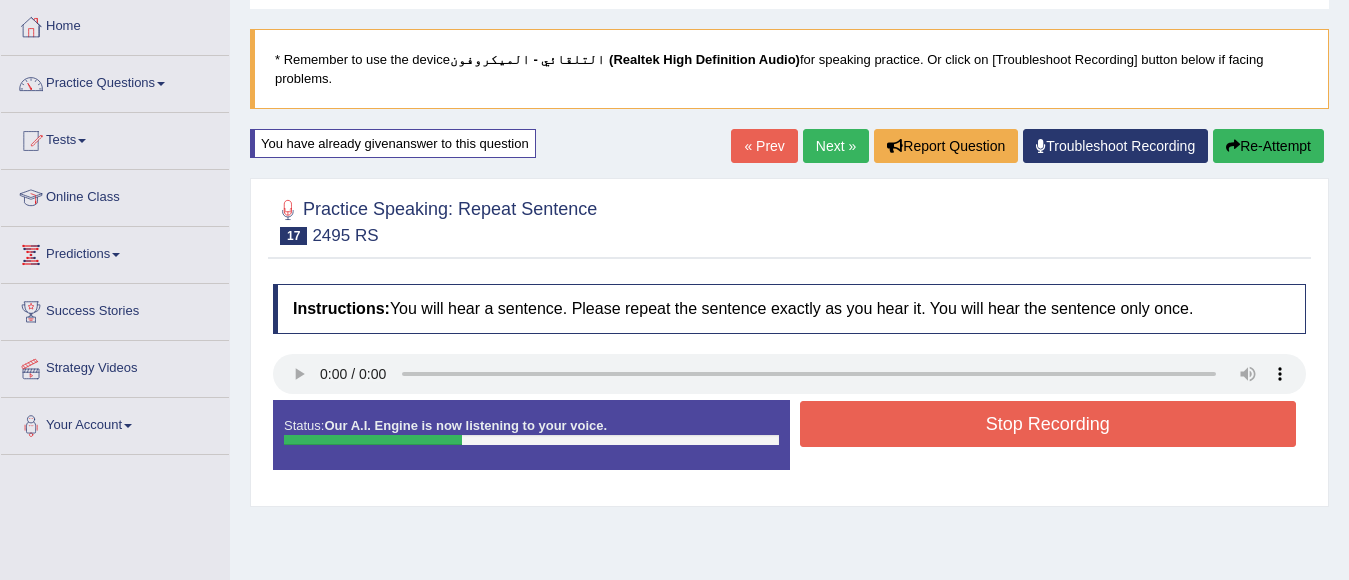 click on "Re-Attempt" at bounding box center [1268, 146] 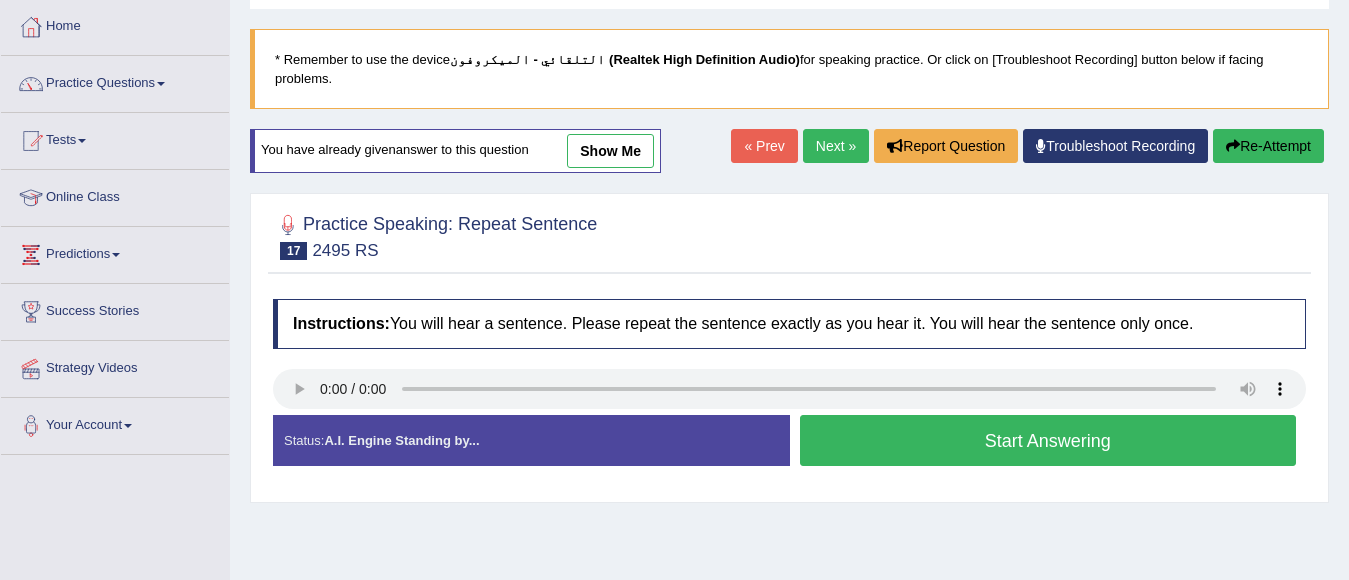 scroll, scrollTop: 100, scrollLeft: 0, axis: vertical 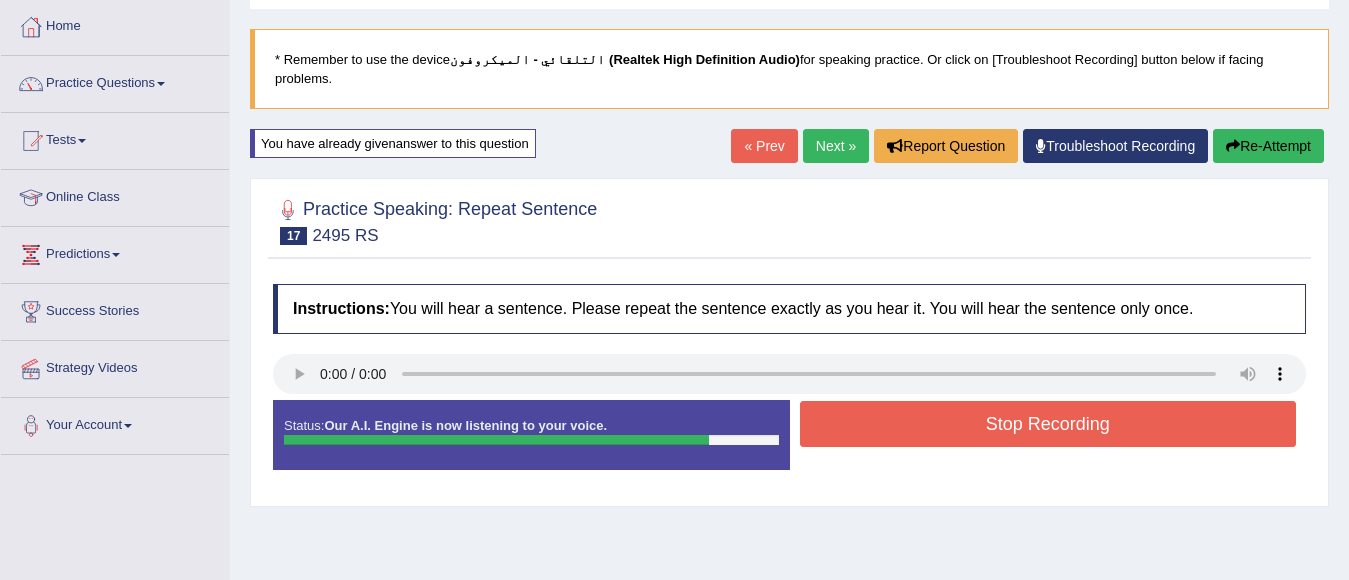 click on "Stop Recording" at bounding box center (1048, 424) 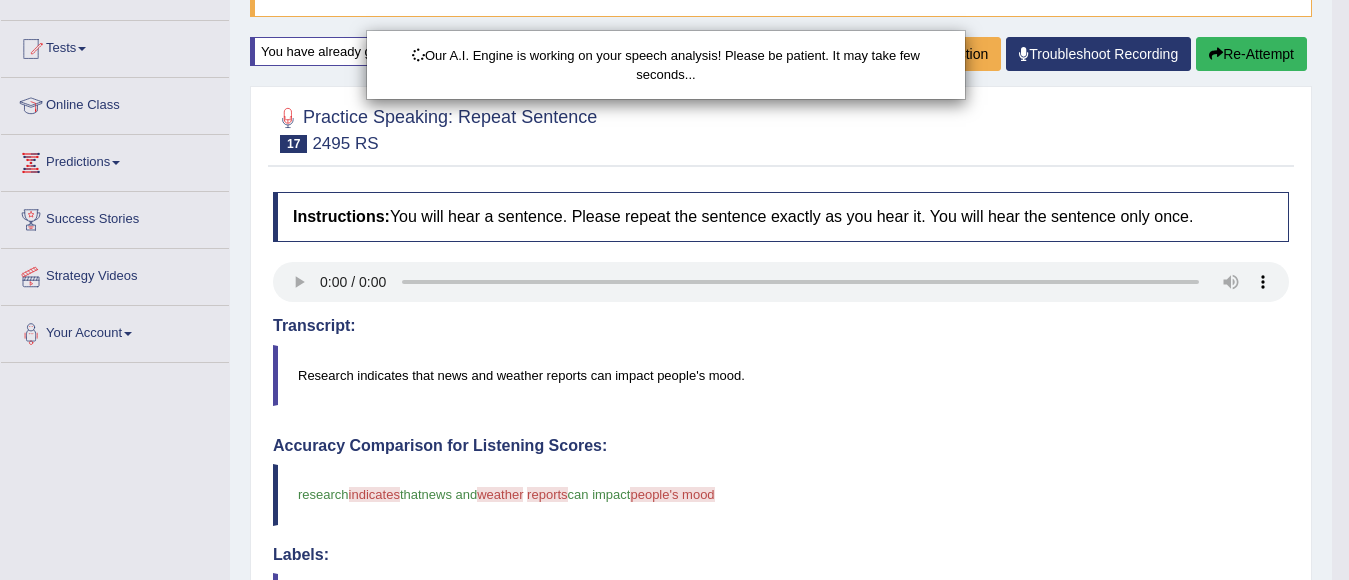 scroll, scrollTop: 500, scrollLeft: 0, axis: vertical 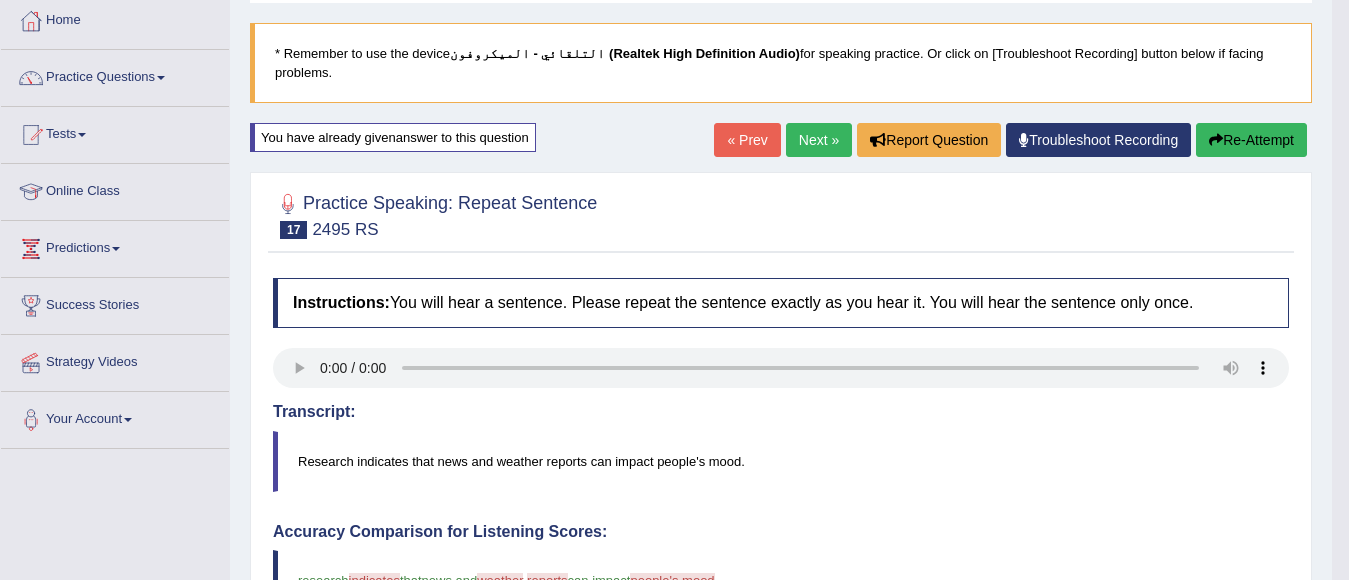 click on "Re-Attempt" at bounding box center (1251, 140) 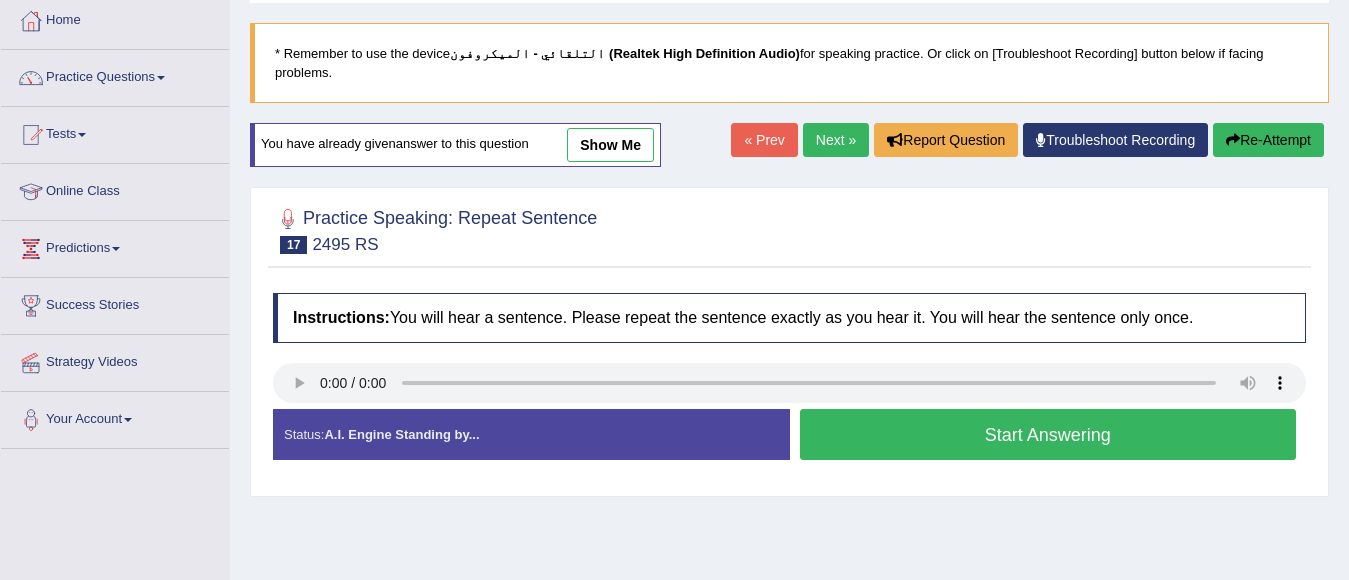 scroll, scrollTop: 106, scrollLeft: 0, axis: vertical 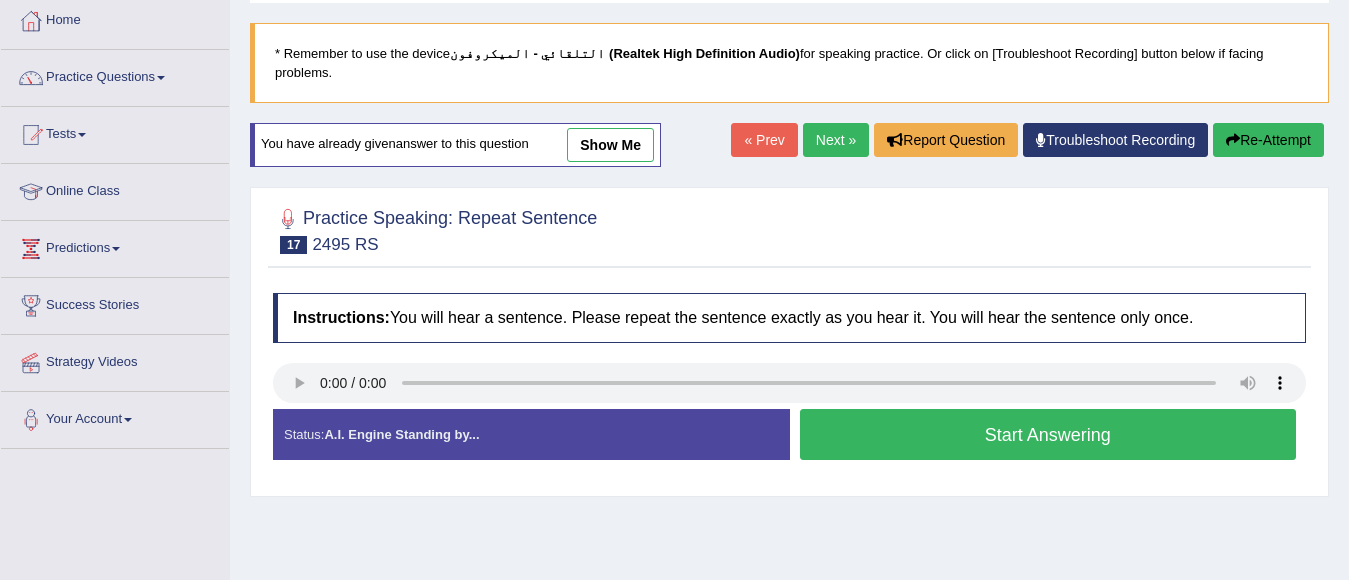 click on "Start Answering" at bounding box center (1048, 434) 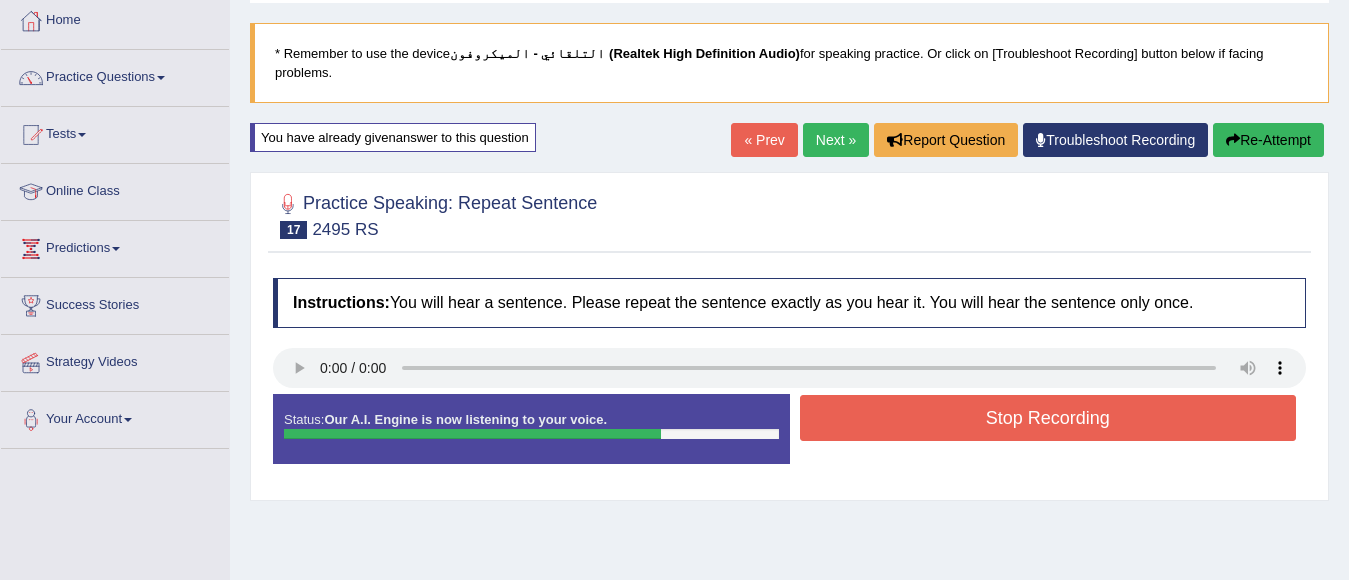 click on "Stop Recording" at bounding box center (1048, 418) 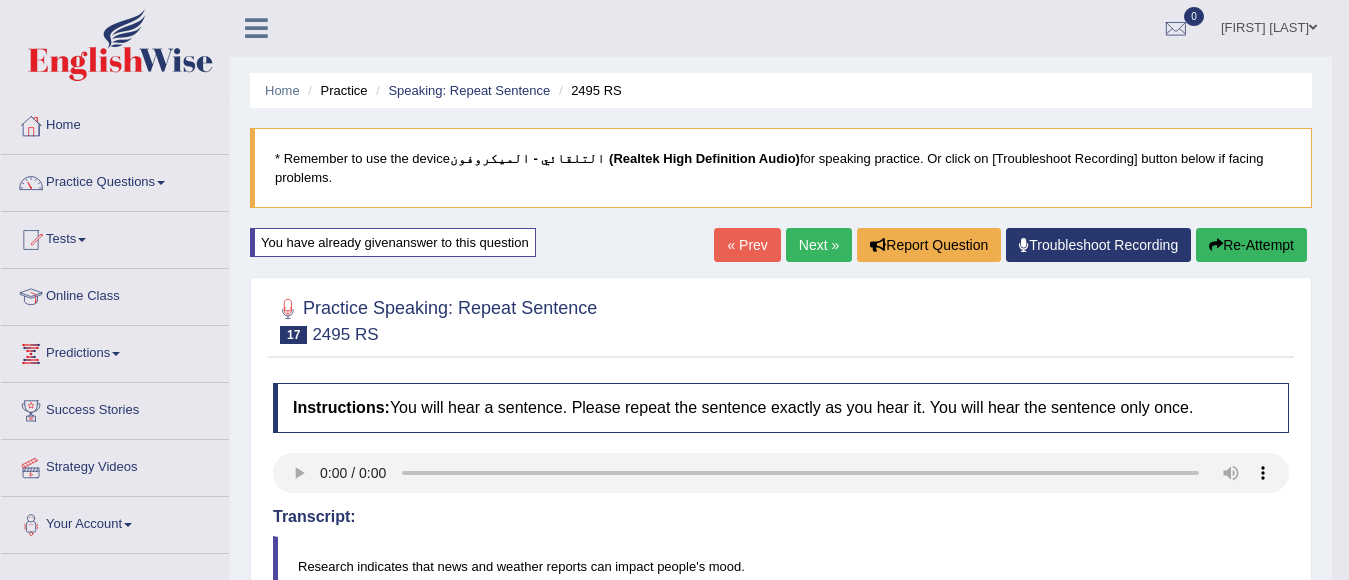 scroll, scrollTop: 0, scrollLeft: 0, axis: both 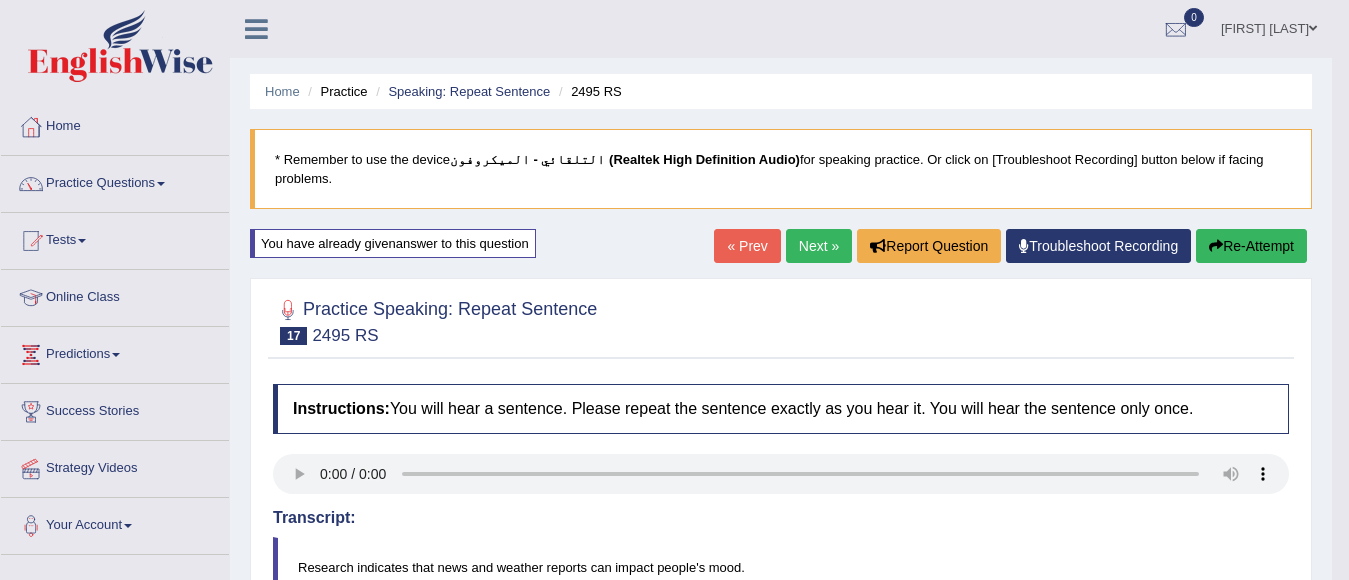 click on "Re-Attempt" at bounding box center [1251, 246] 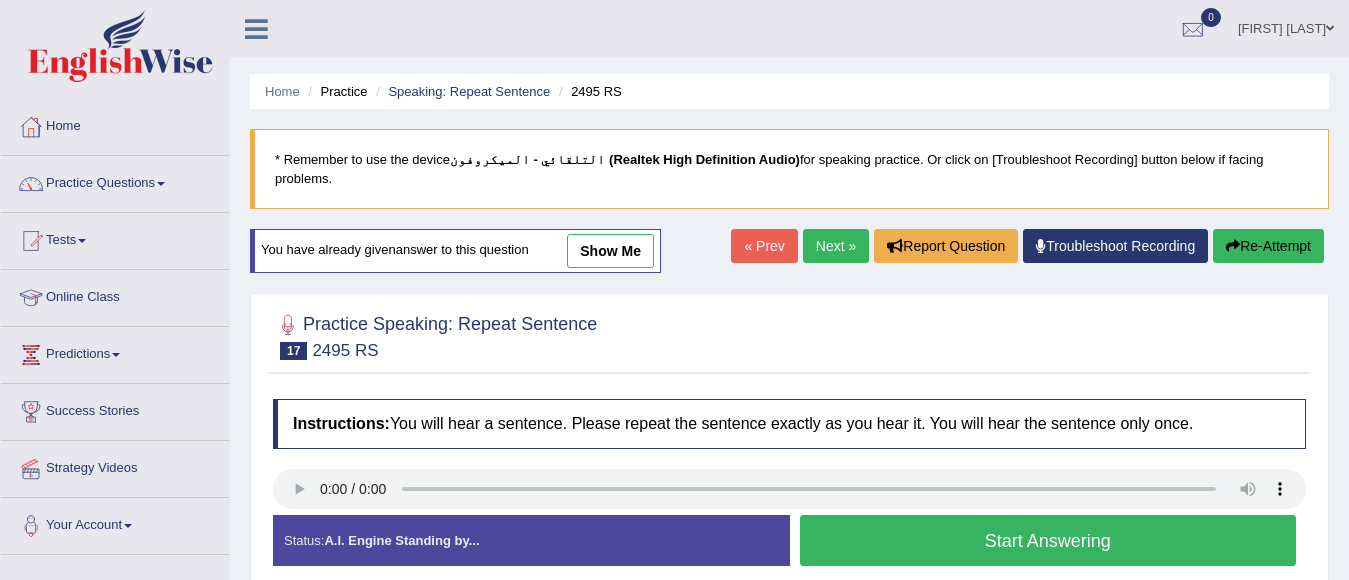 scroll, scrollTop: 0, scrollLeft: 0, axis: both 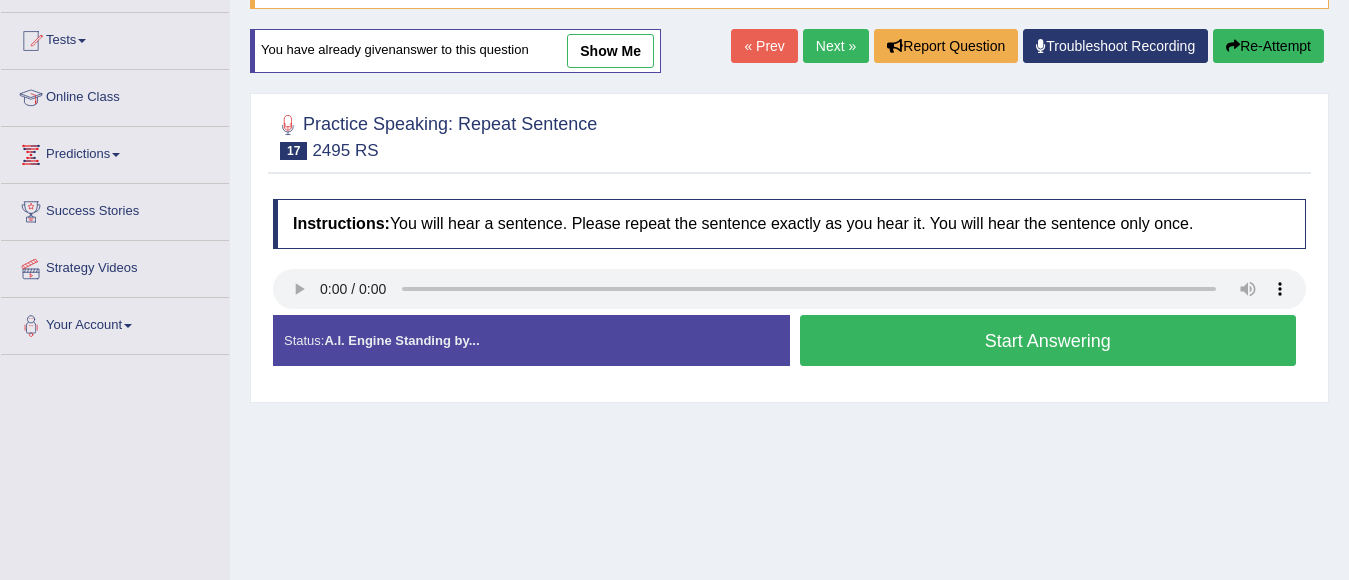 click on "Start Answering" at bounding box center (1048, 340) 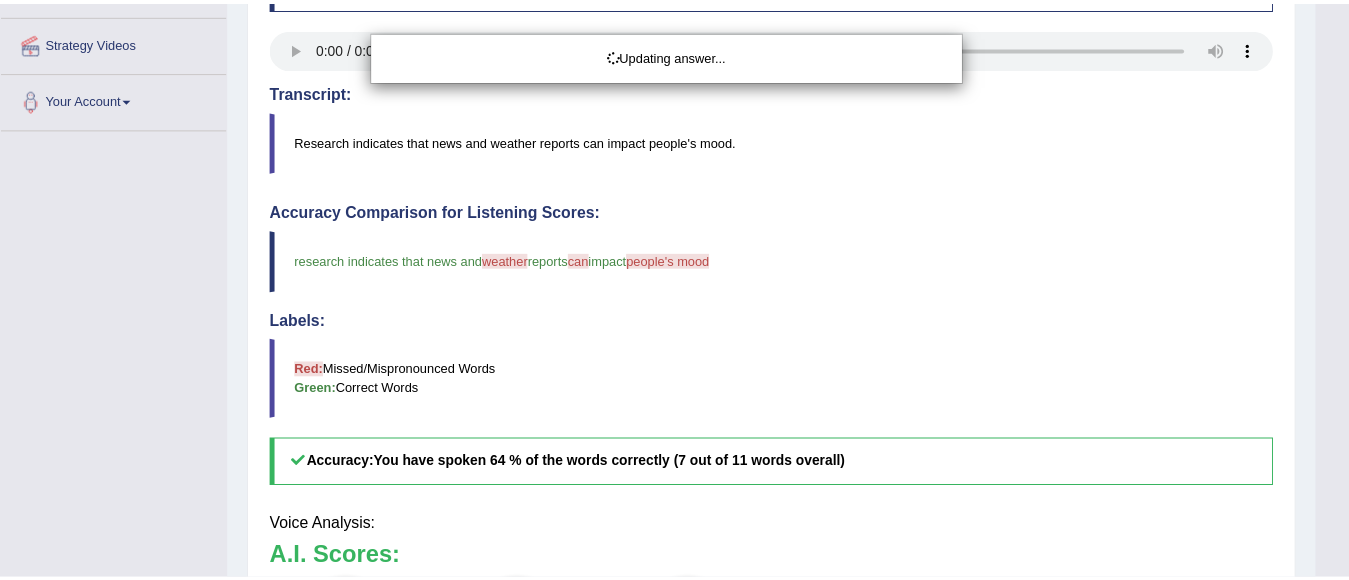 scroll, scrollTop: 500, scrollLeft: 0, axis: vertical 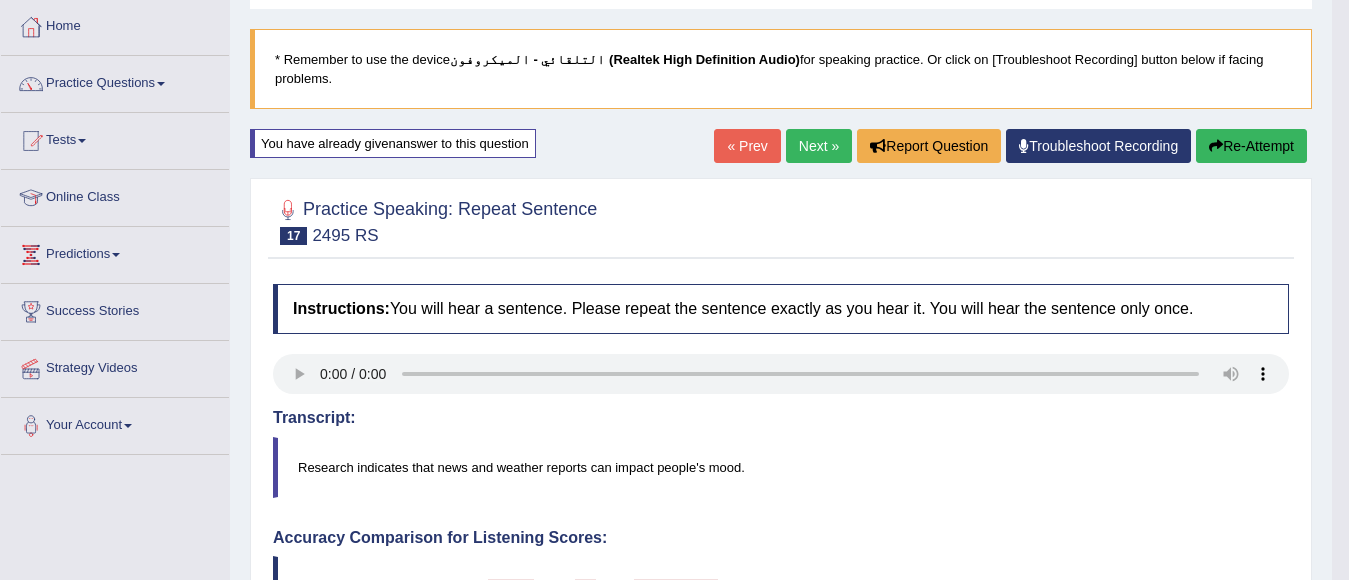 click on "Re-Attempt" at bounding box center (1251, 146) 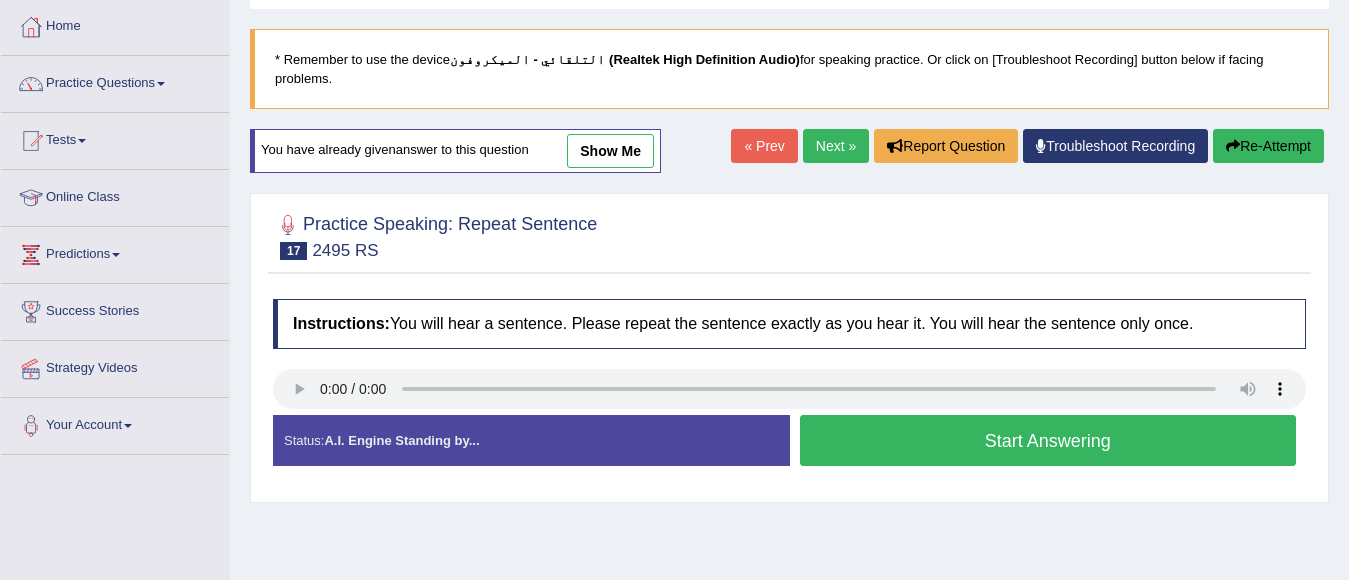 scroll, scrollTop: 100, scrollLeft: 0, axis: vertical 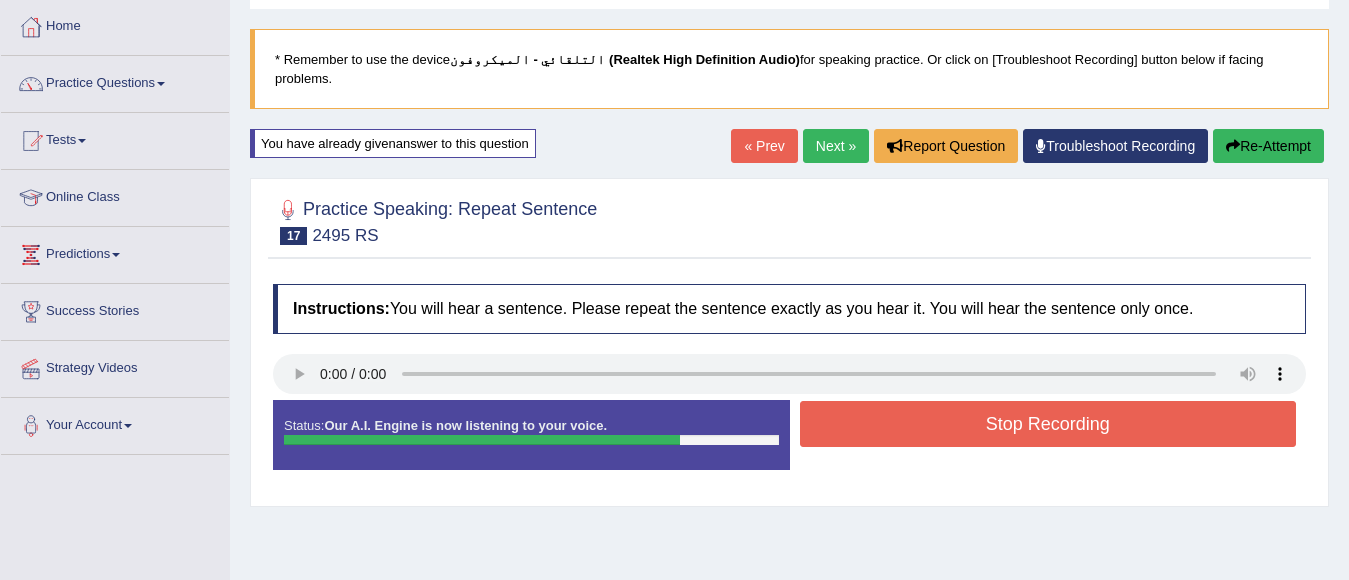 drag, startPoint x: 1014, startPoint y: 420, endPoint x: 1027, endPoint y: 407, distance: 18.384777 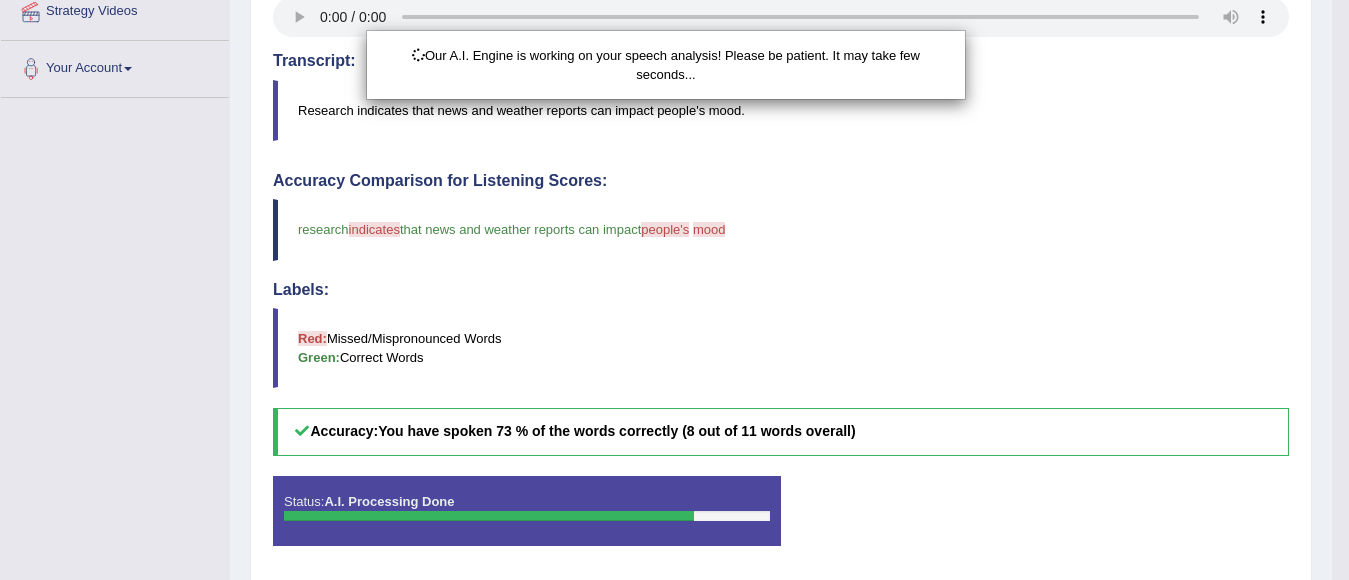 scroll, scrollTop: 506, scrollLeft: 0, axis: vertical 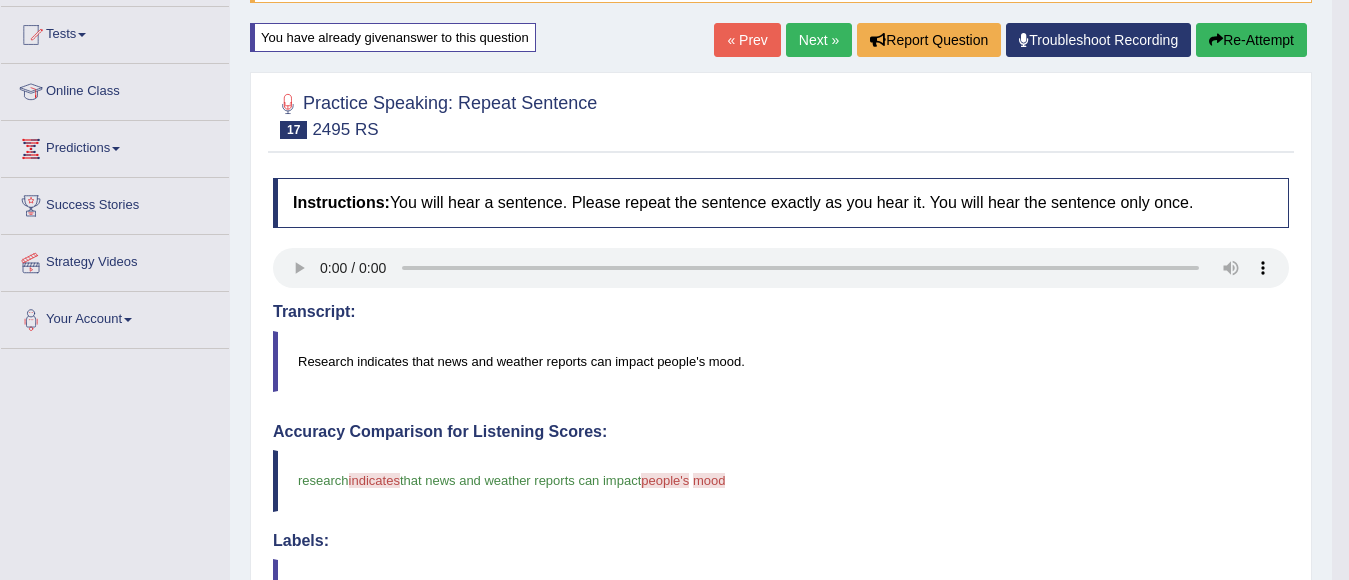 click on "Re-Attempt" at bounding box center (1251, 40) 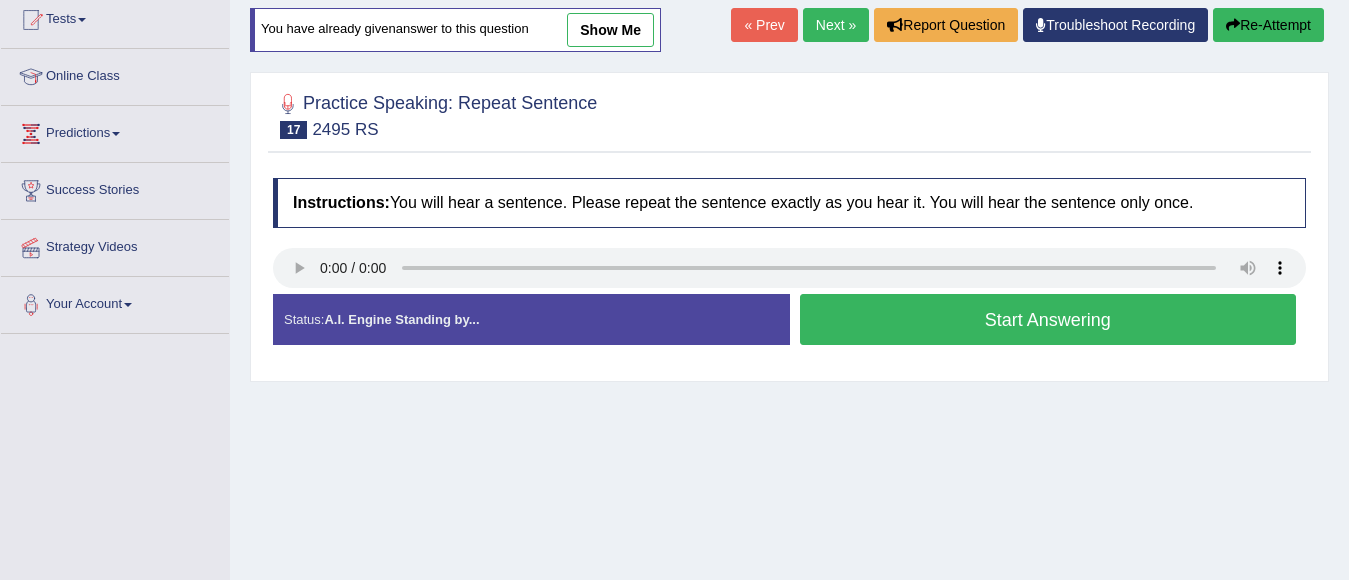 scroll, scrollTop: 206, scrollLeft: 0, axis: vertical 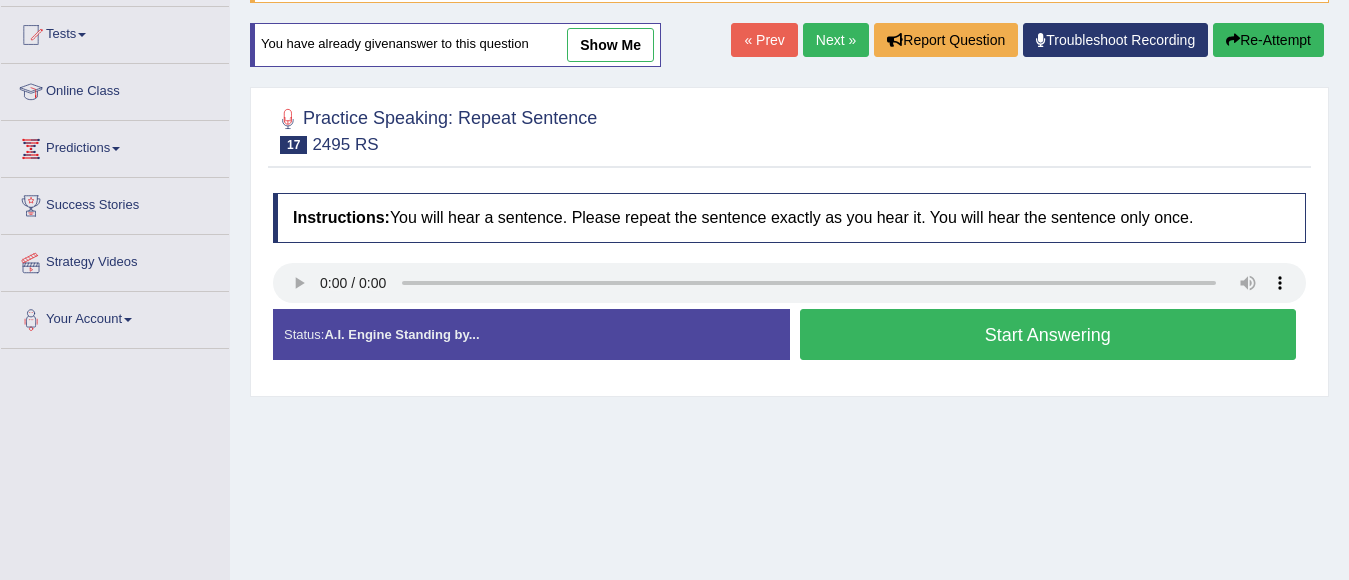 click on "Start Answering" at bounding box center (1048, 334) 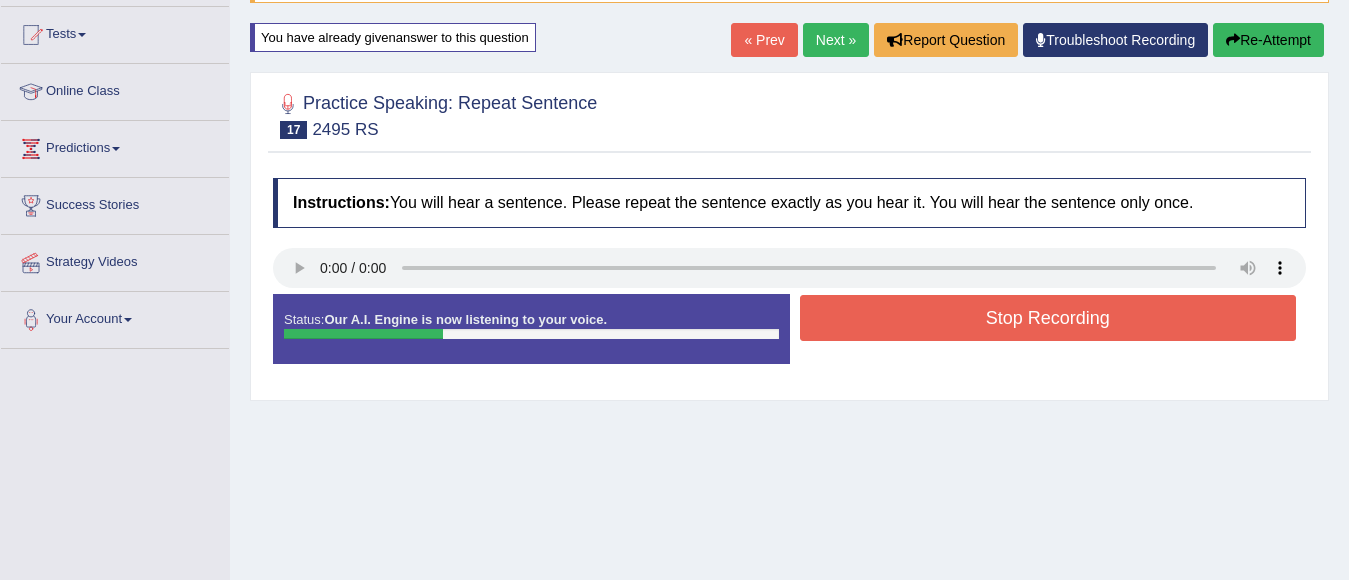 drag, startPoint x: 974, startPoint y: 291, endPoint x: 1044, endPoint y: 245, distance: 83.761566 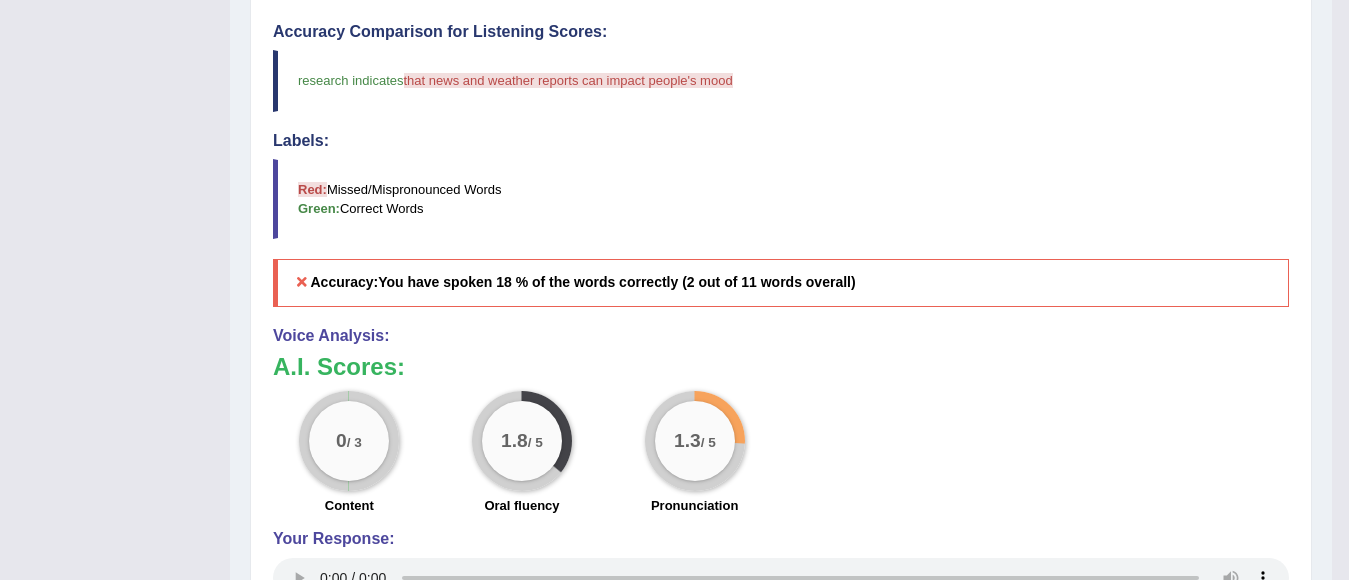 scroll, scrollTop: 206, scrollLeft: 0, axis: vertical 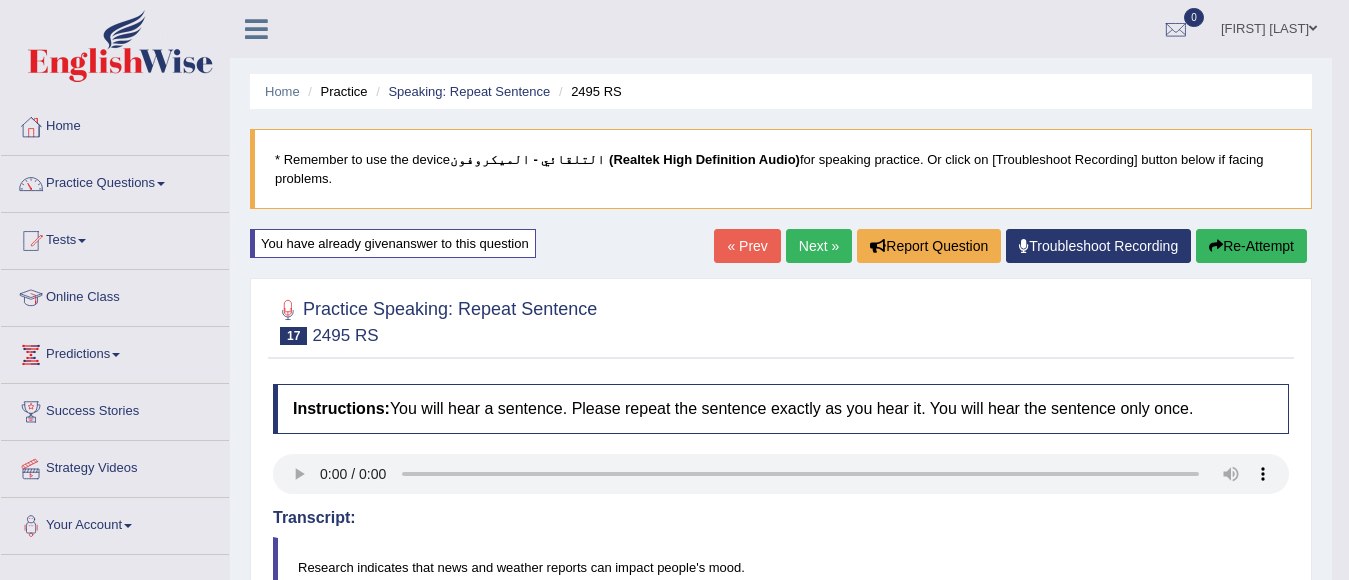 click on "Re-Attempt" at bounding box center [1251, 246] 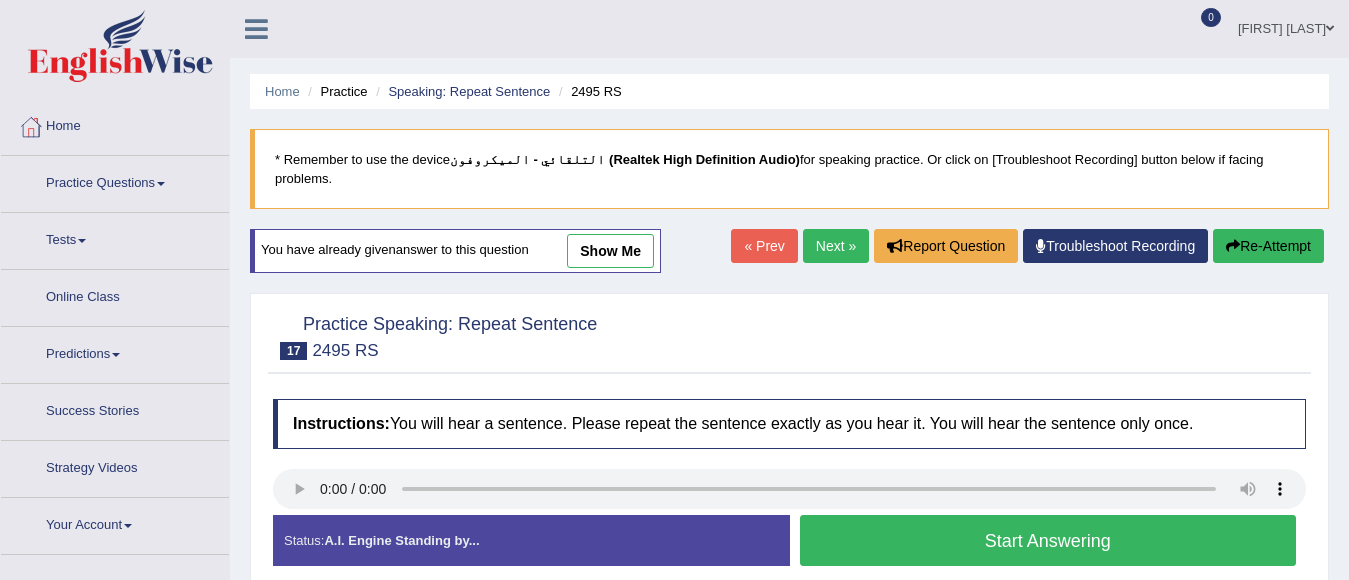 scroll, scrollTop: 0, scrollLeft: 0, axis: both 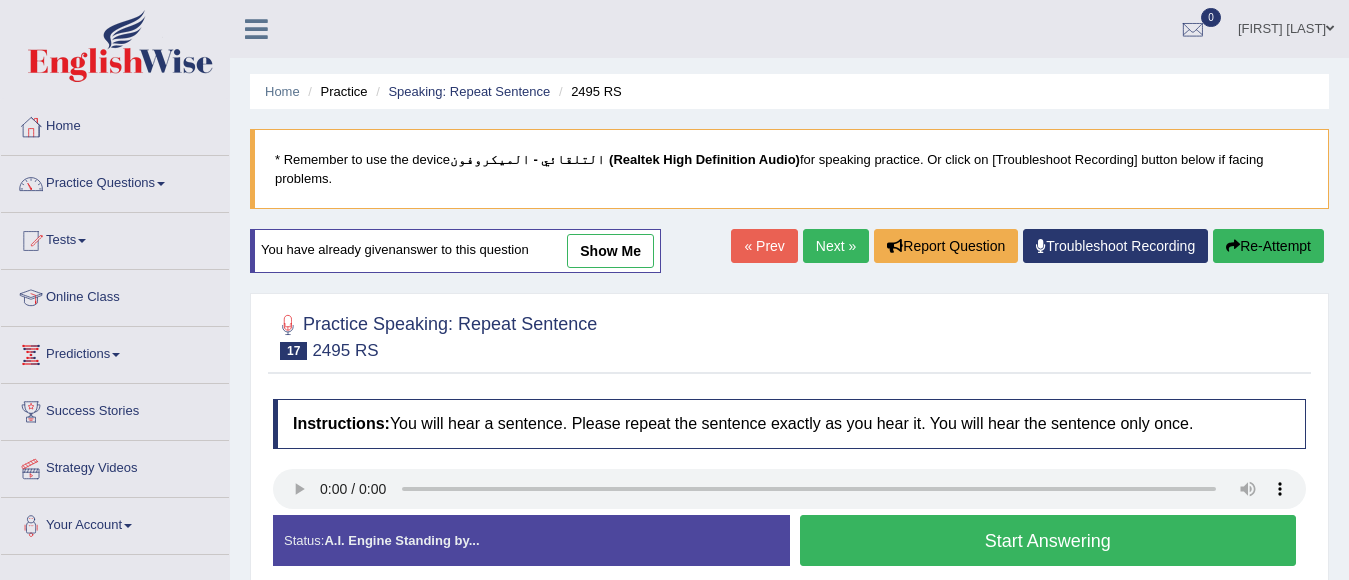 click on "Start Answering" at bounding box center (1048, 540) 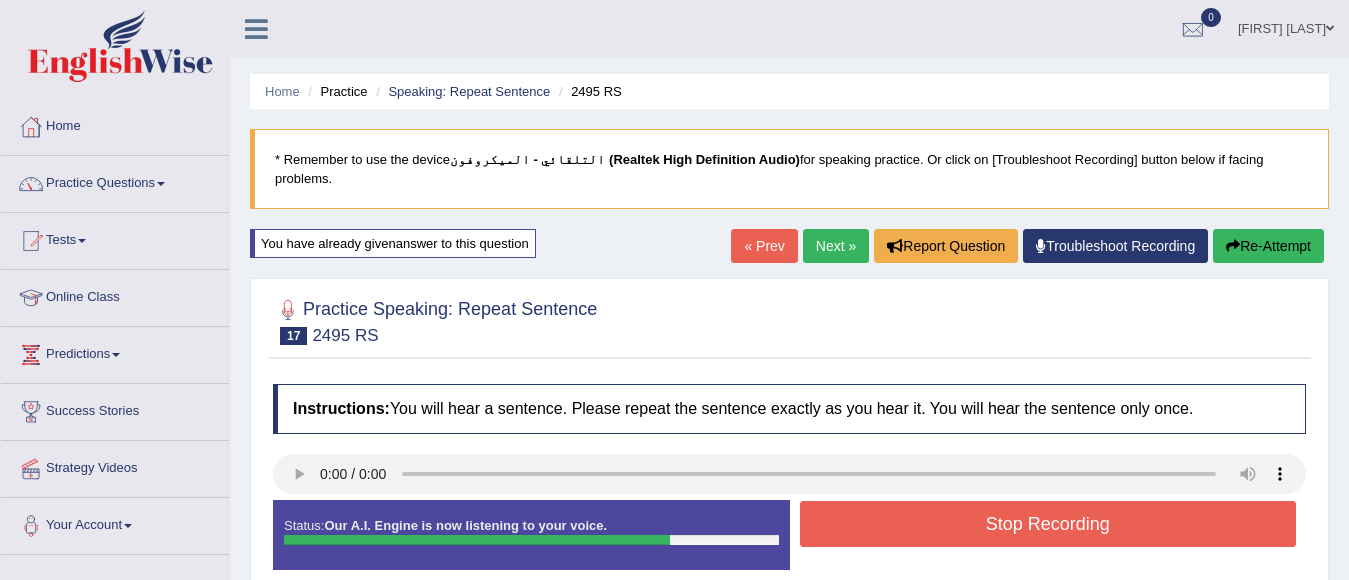 click on "Stop Recording" at bounding box center (1048, 524) 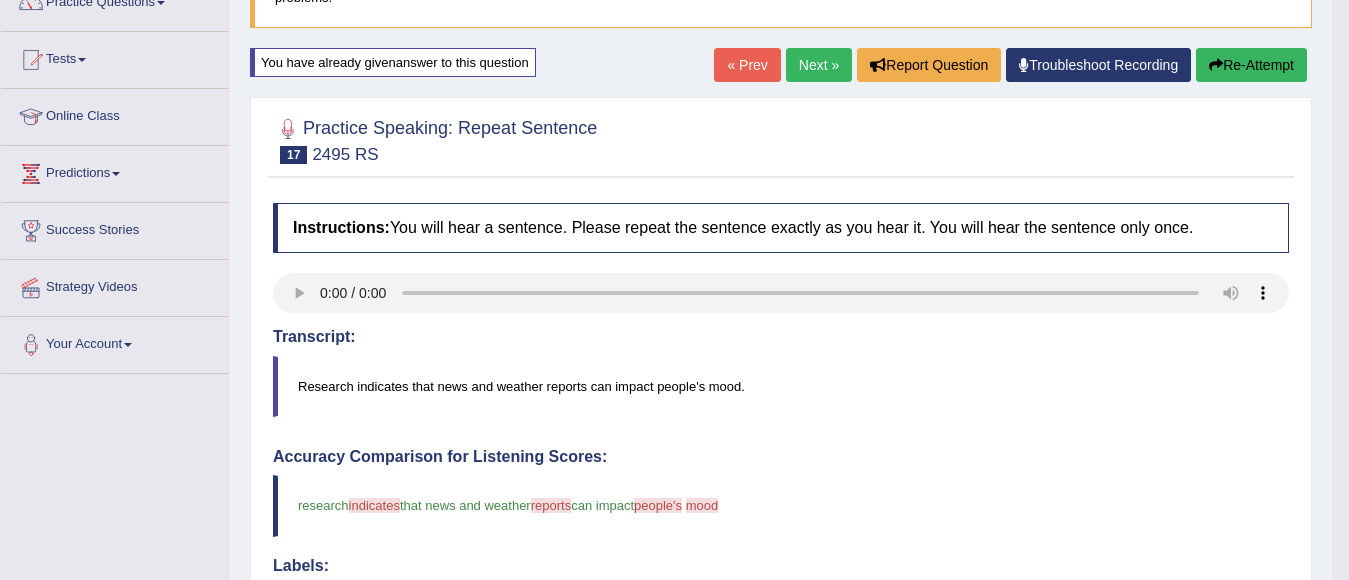 scroll, scrollTop: 0, scrollLeft: 0, axis: both 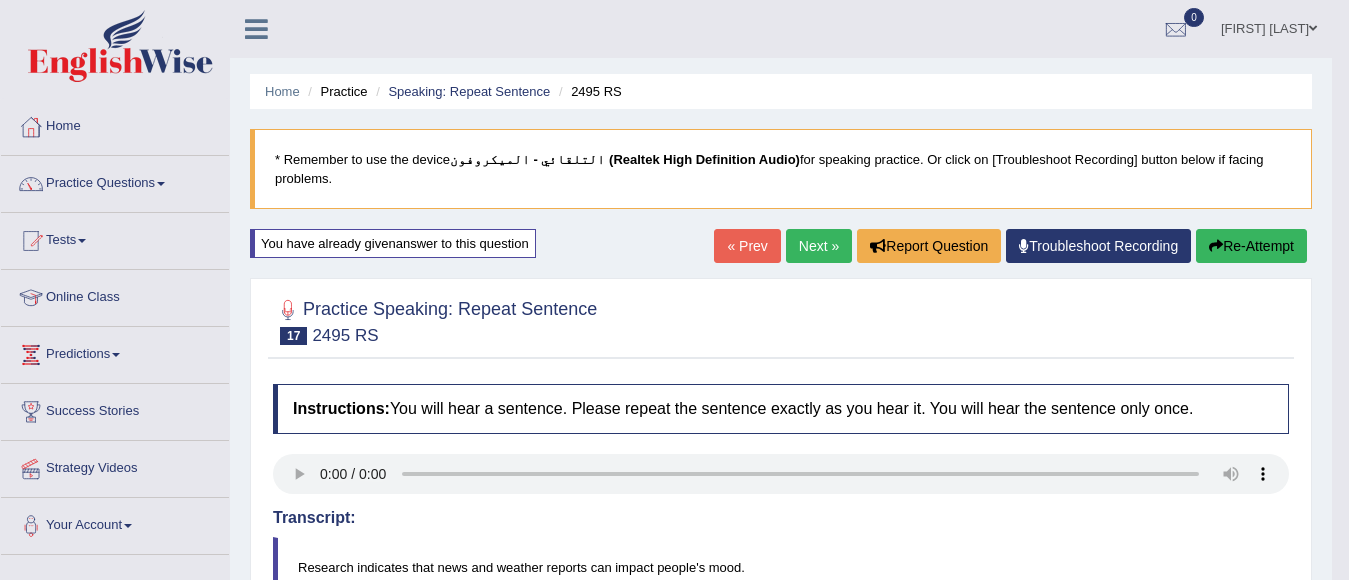 click on "Re-Attempt" at bounding box center (1251, 246) 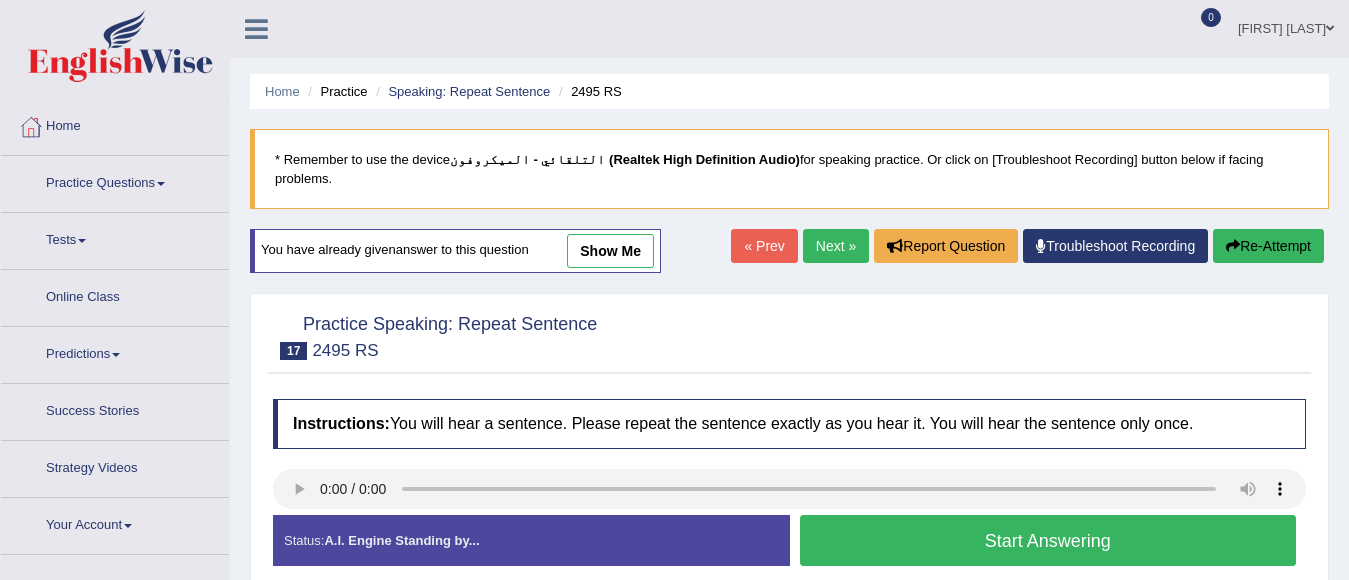 scroll, scrollTop: 224, scrollLeft: 0, axis: vertical 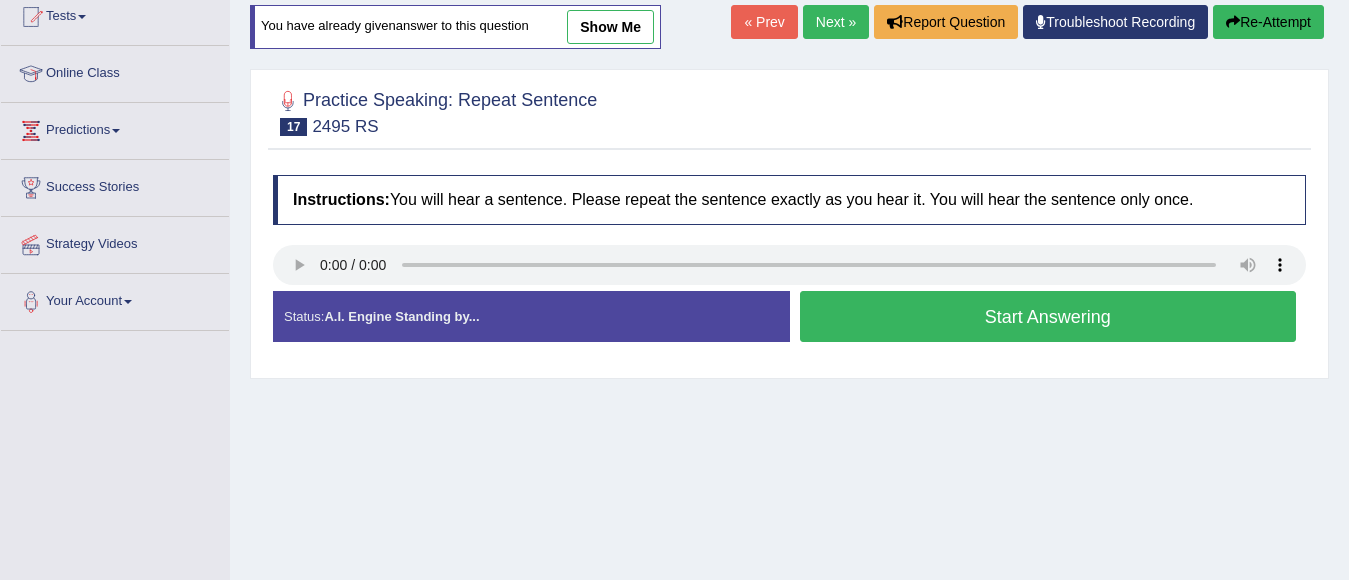 click on "Start Answering" at bounding box center [1048, 316] 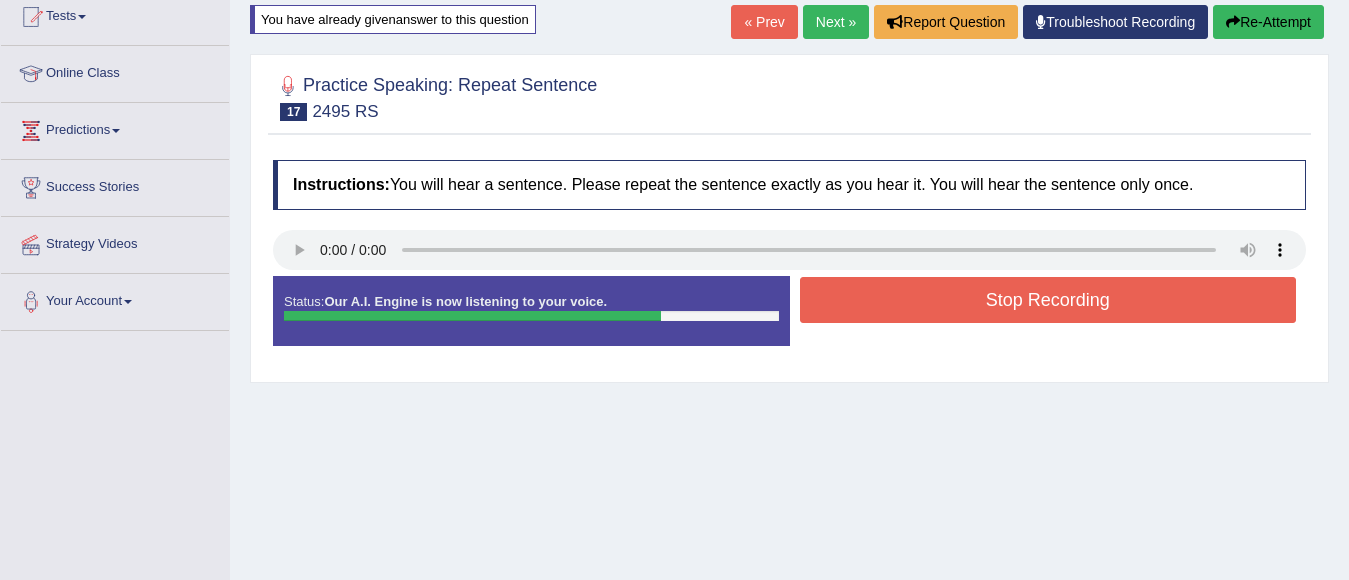 click on "Stop Recording" at bounding box center (1048, 300) 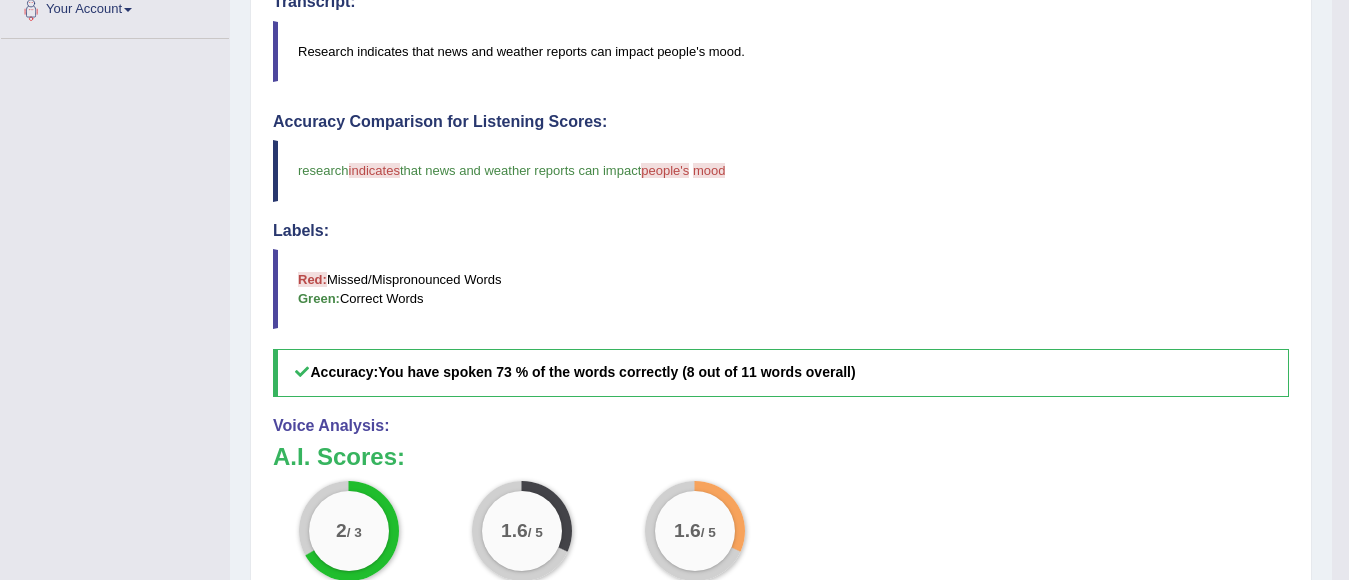 scroll, scrollTop: 306, scrollLeft: 0, axis: vertical 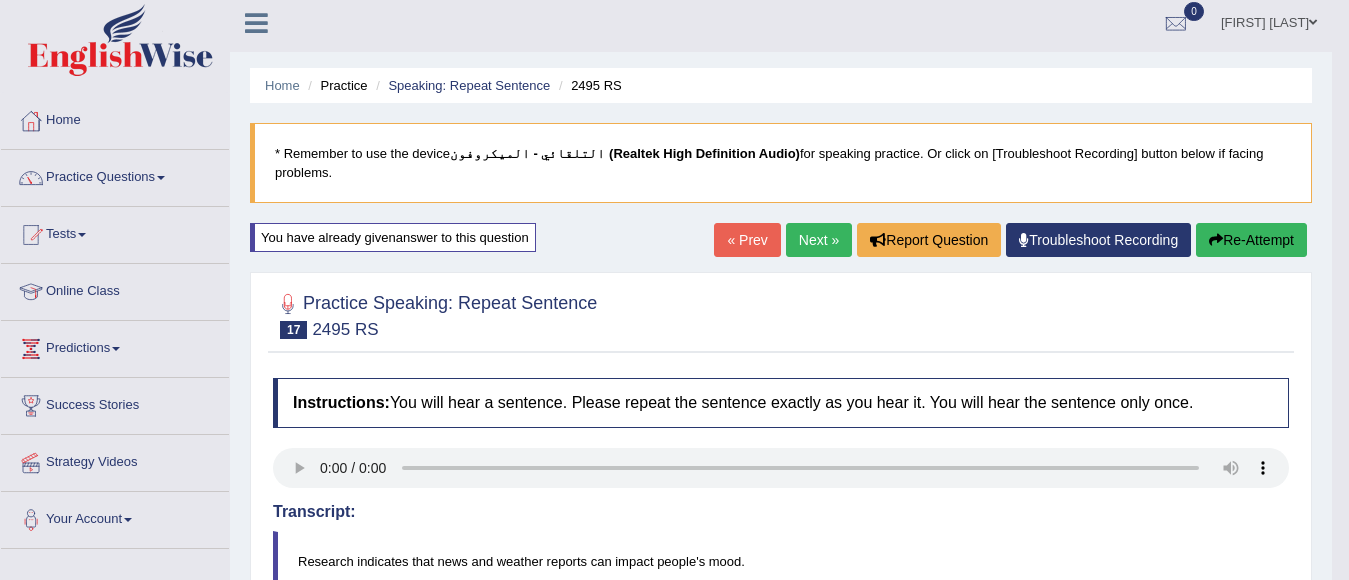 click on "Re-Attempt" at bounding box center (1251, 240) 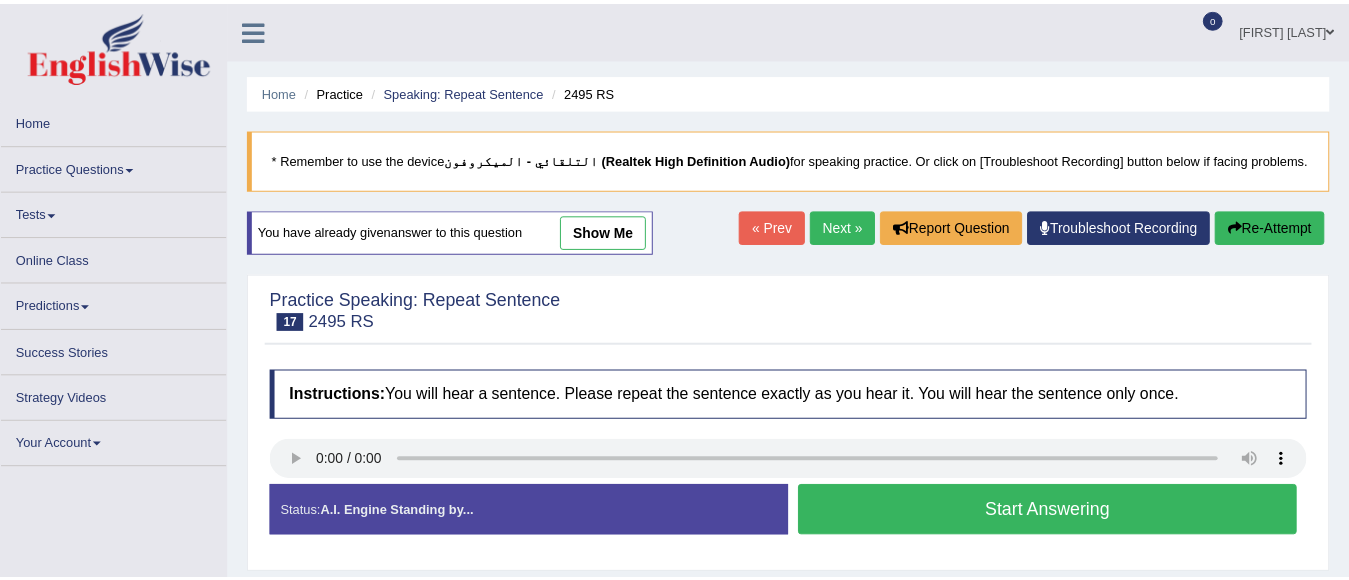 scroll, scrollTop: 6, scrollLeft: 0, axis: vertical 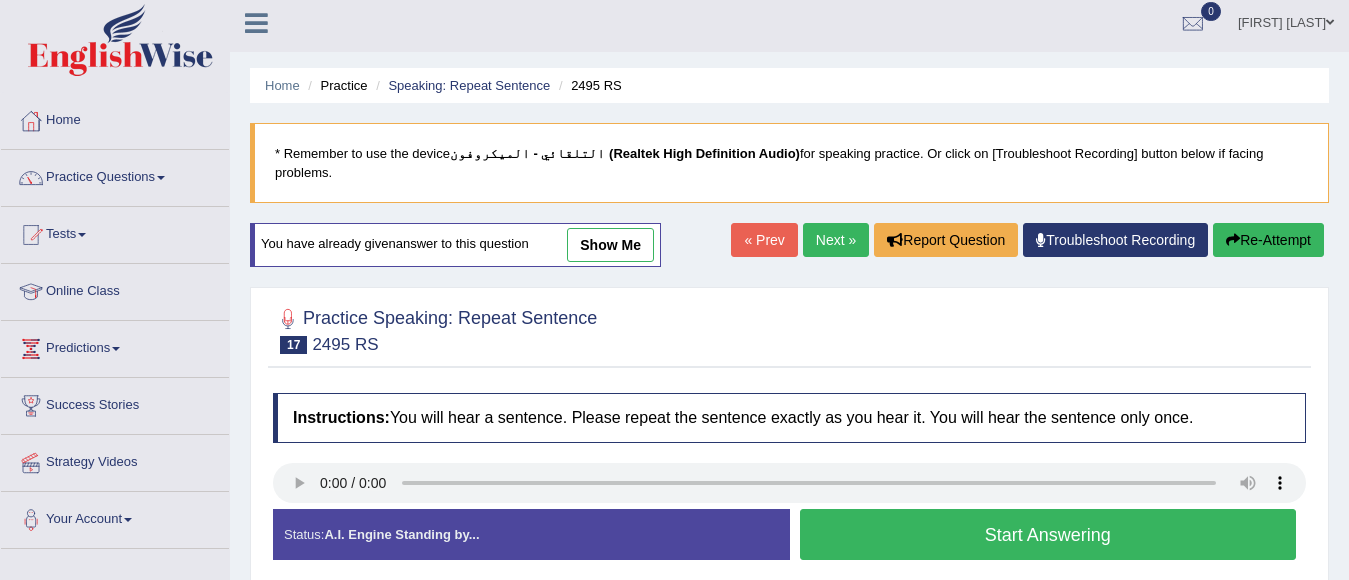 click on "Start Answering" at bounding box center (1048, 534) 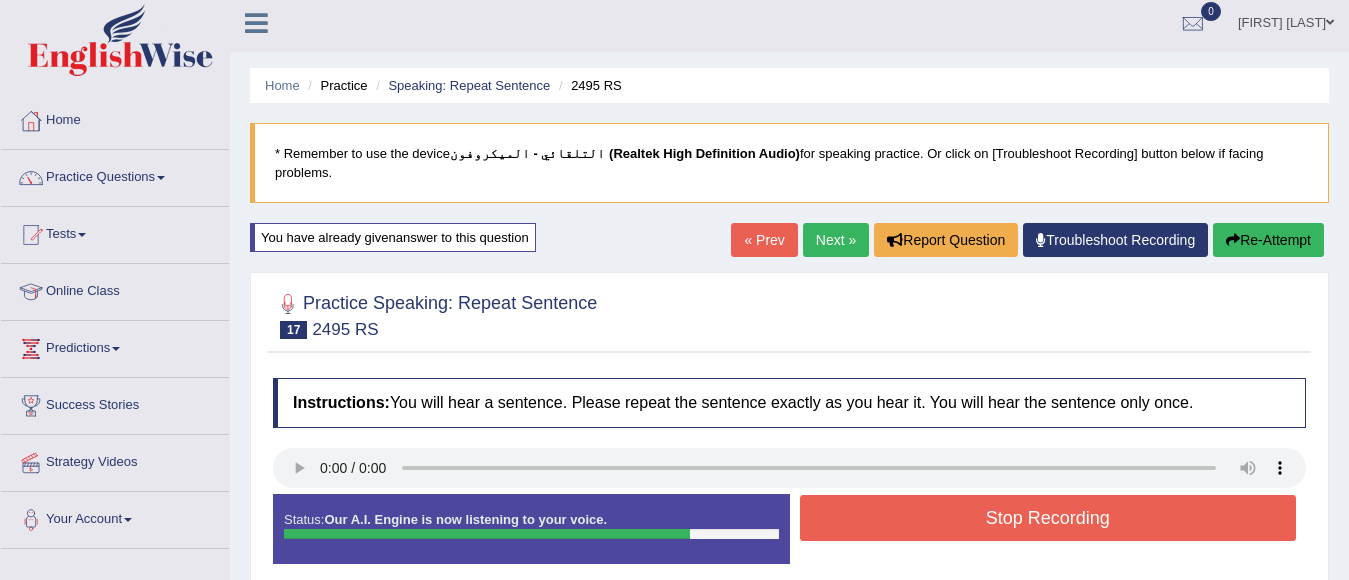 click on "Stop Recording" at bounding box center [1048, 518] 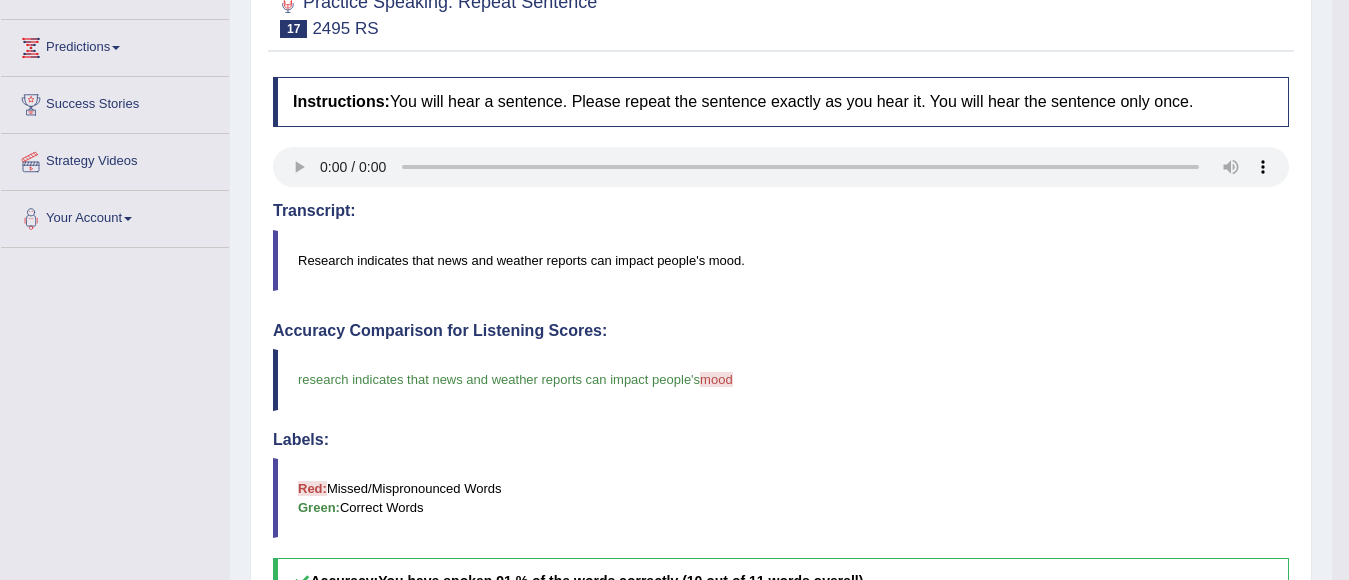 scroll, scrollTop: 6, scrollLeft: 0, axis: vertical 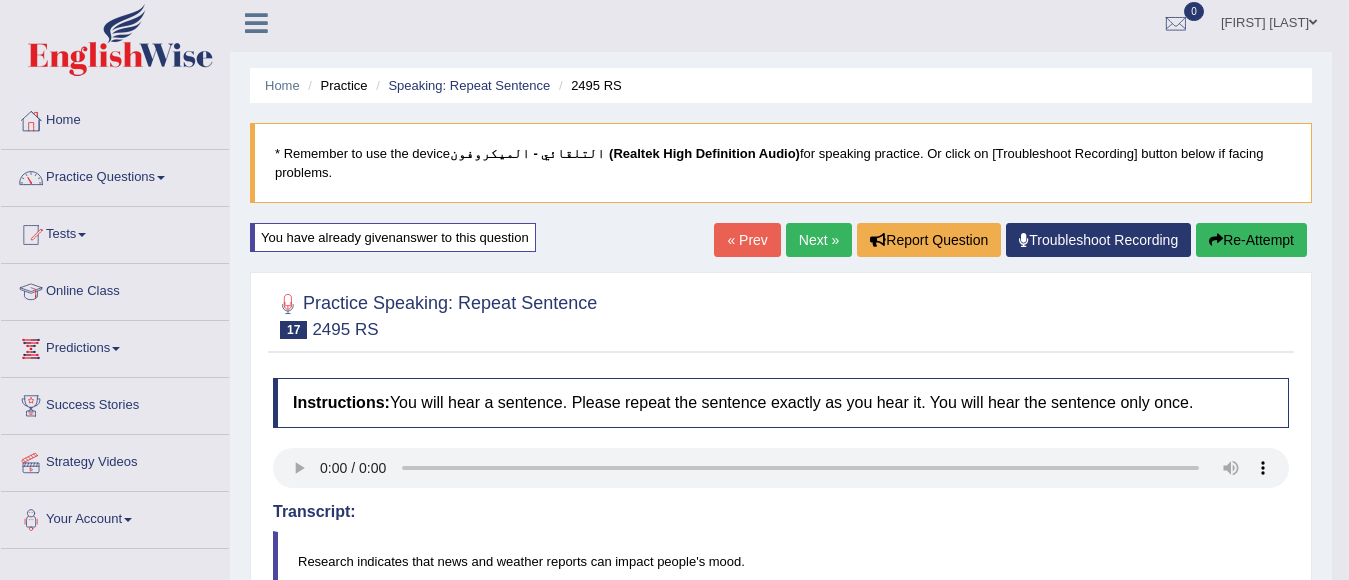 click on "Next »" at bounding box center (819, 240) 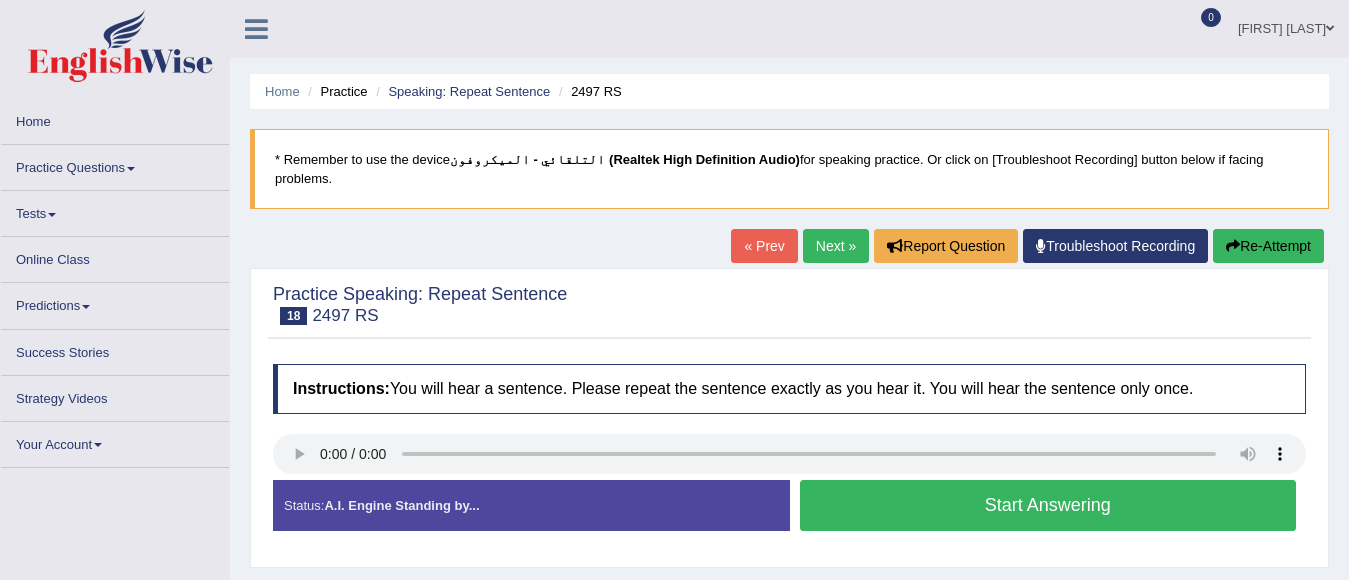 scroll, scrollTop: 0, scrollLeft: 0, axis: both 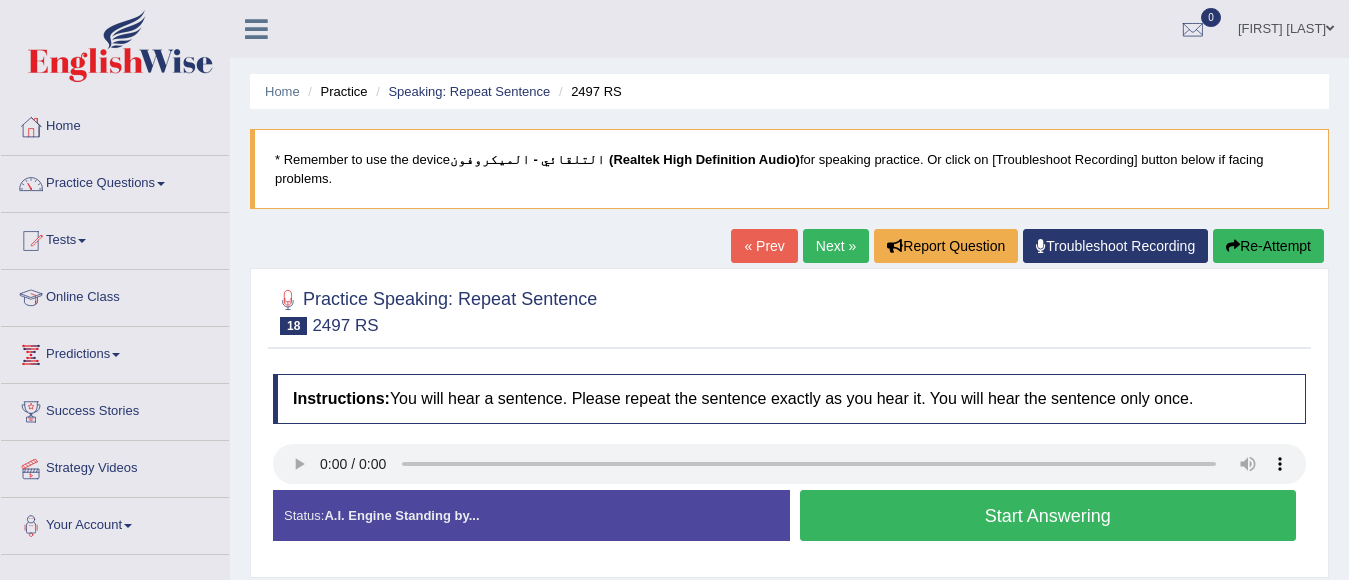 click on "Start Answering" at bounding box center (1048, 515) 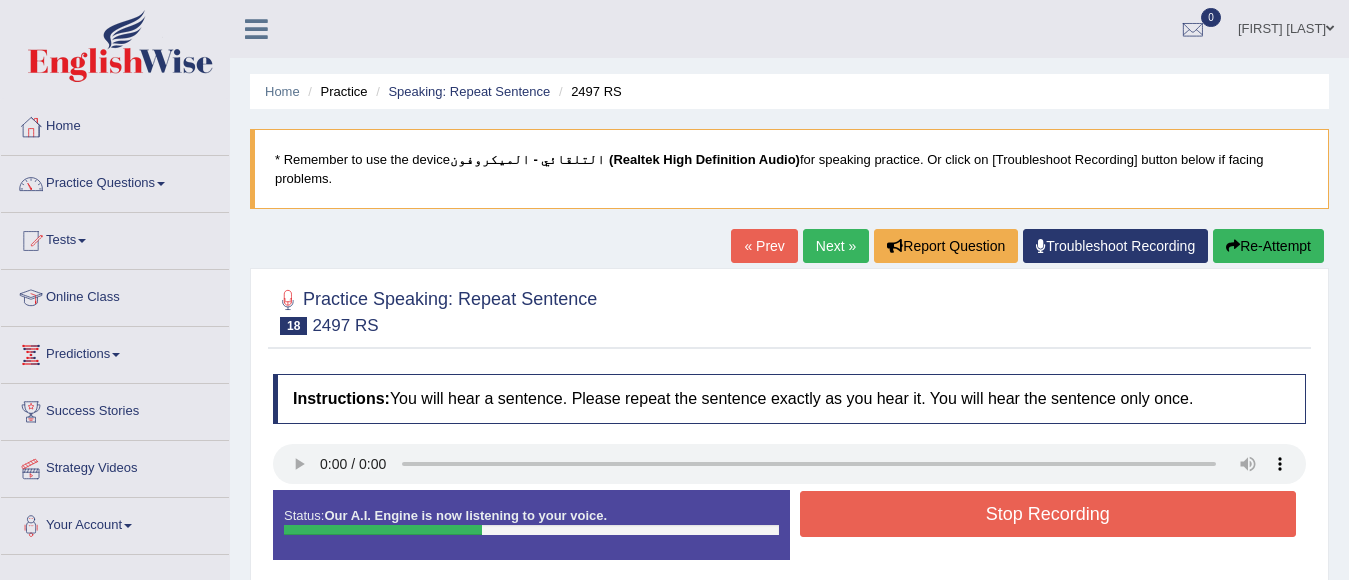 click on "Stop Recording" at bounding box center (1048, 514) 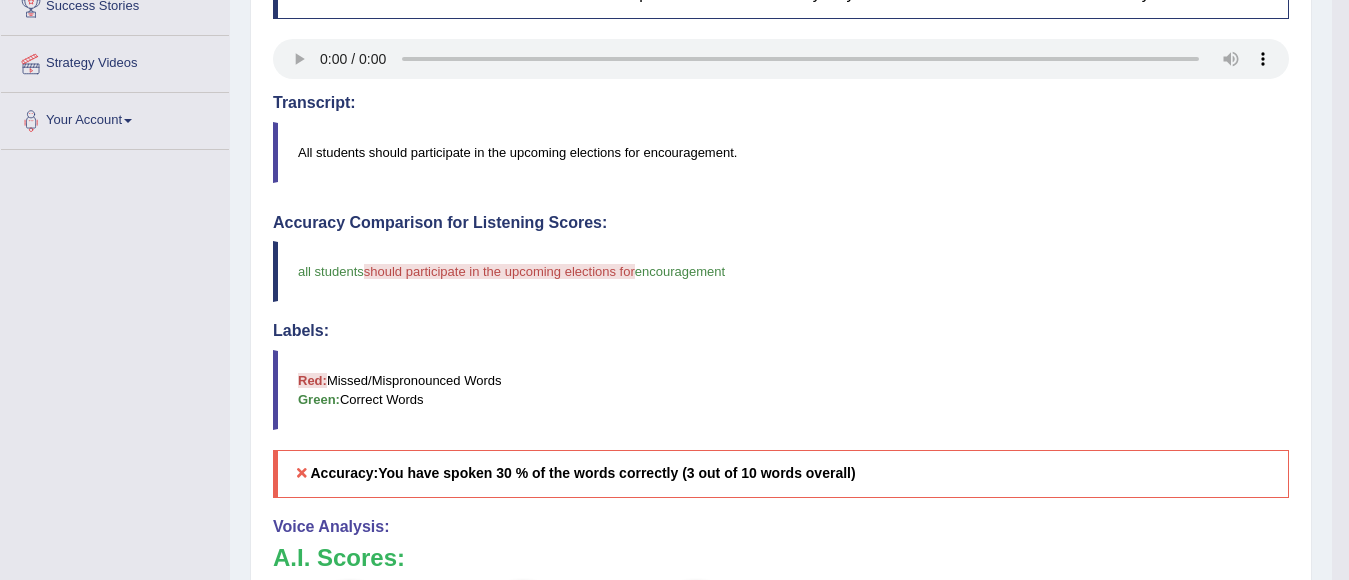 scroll, scrollTop: 700, scrollLeft: 0, axis: vertical 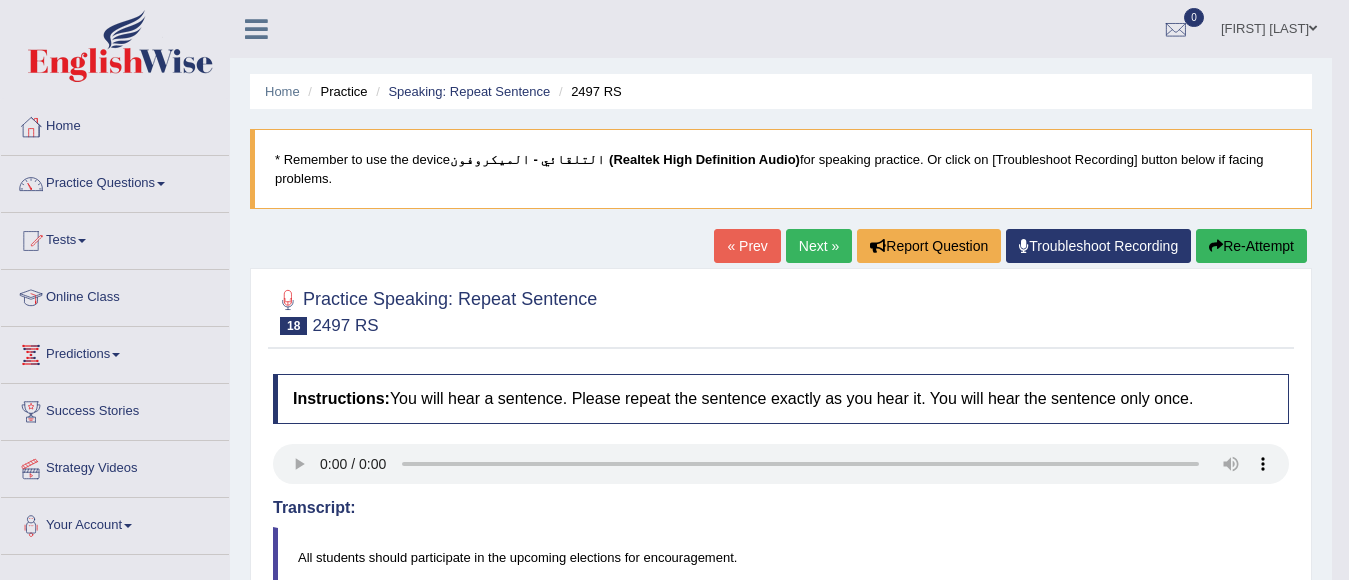 click on "Re-Attempt" at bounding box center (1251, 246) 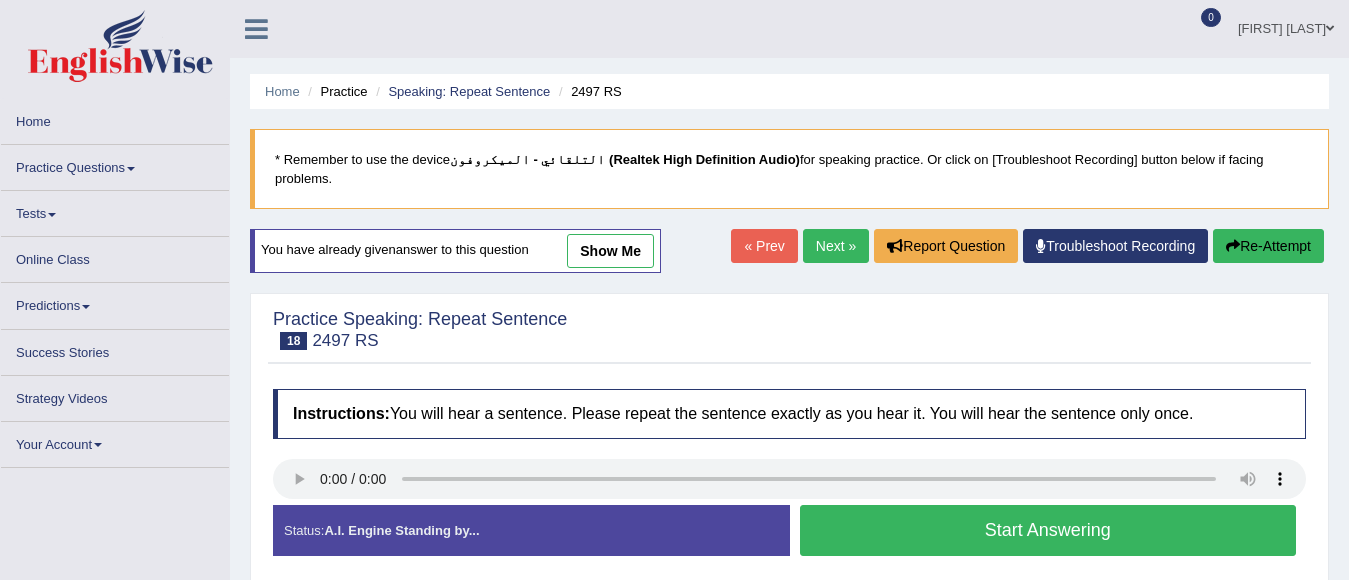 scroll, scrollTop: 0, scrollLeft: 0, axis: both 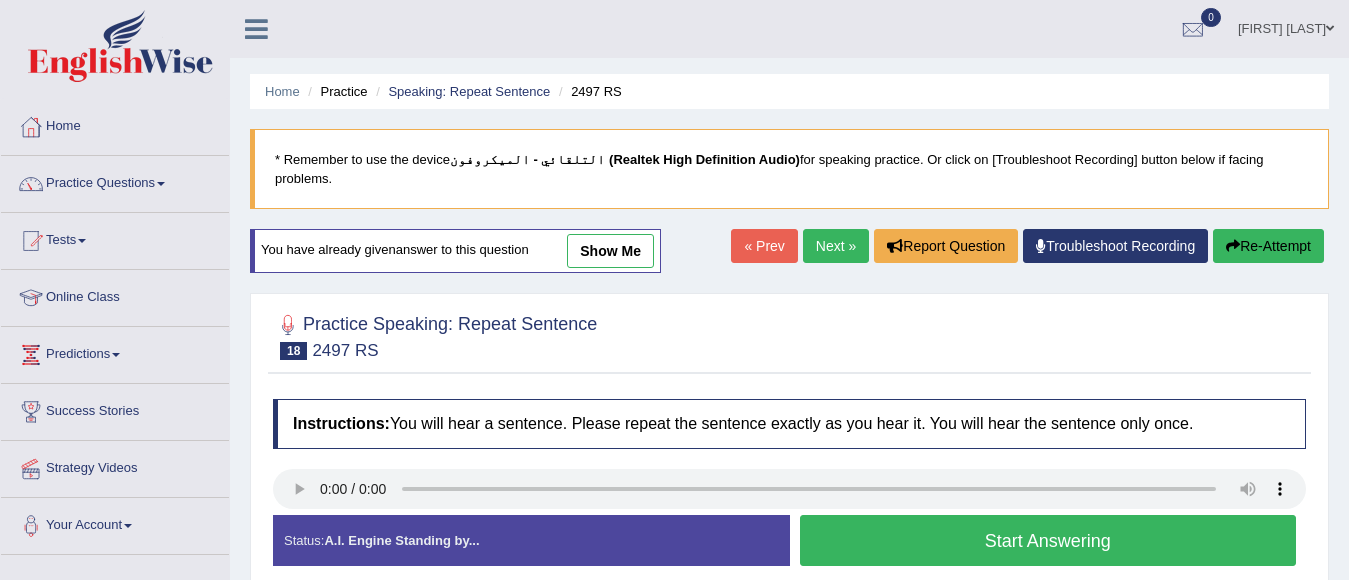 click on "Start Answering" at bounding box center (1048, 540) 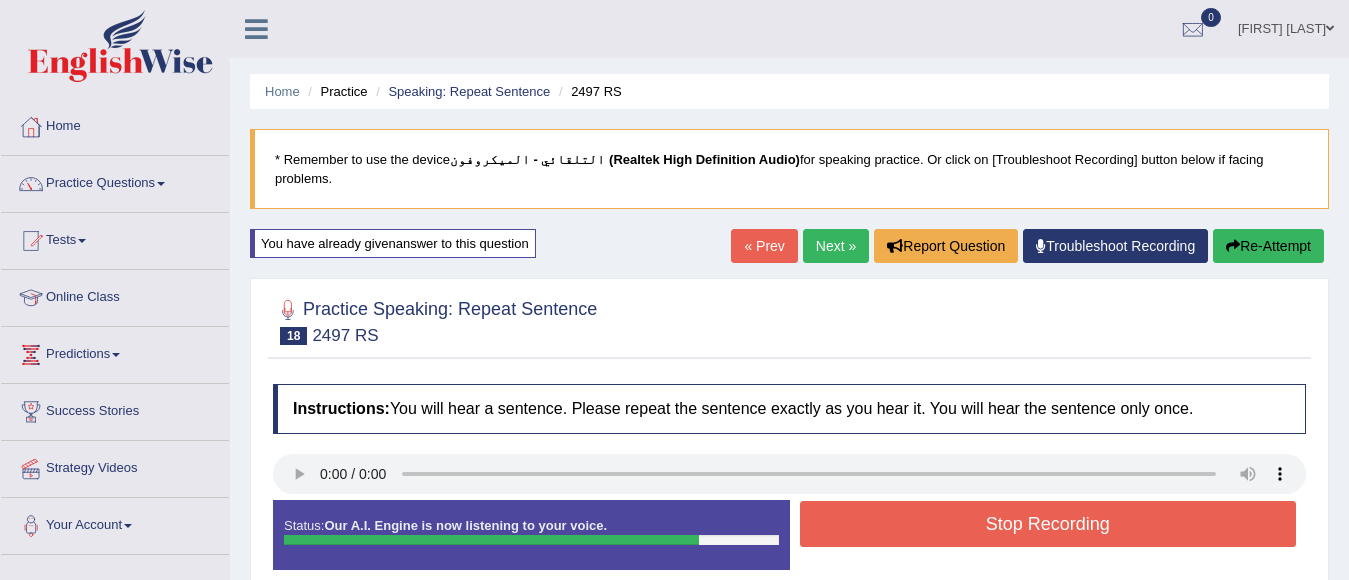 click on "Re-Attempt" at bounding box center [1268, 246] 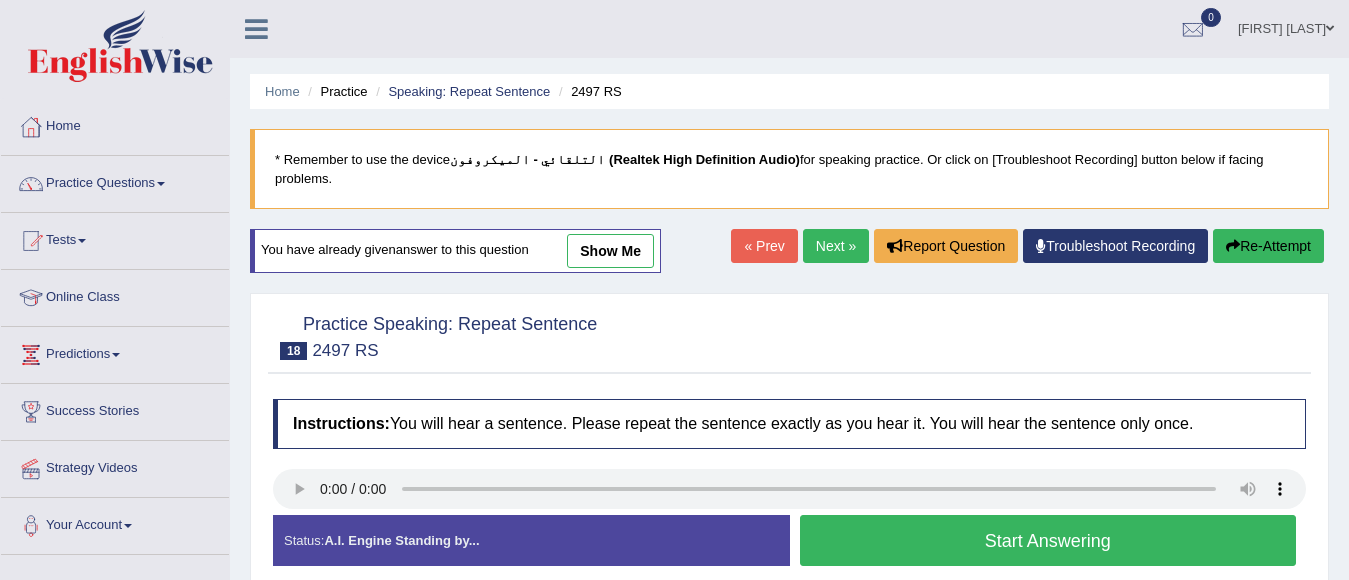 scroll, scrollTop: 0, scrollLeft: 0, axis: both 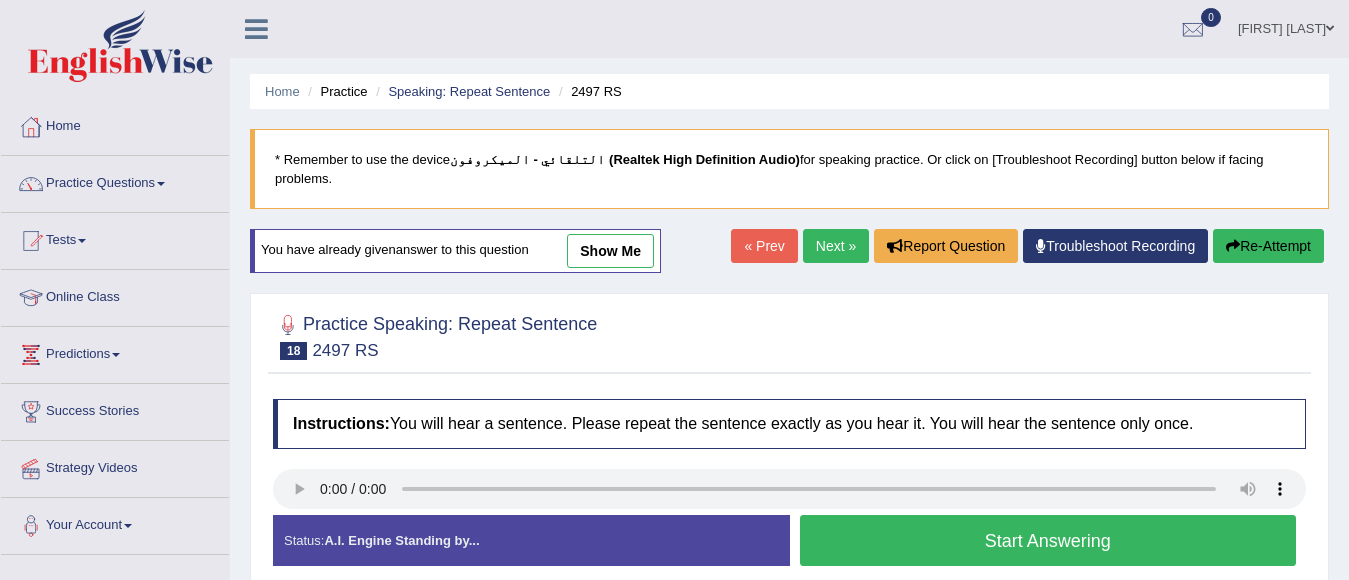 click on "Start Answering" at bounding box center [1048, 540] 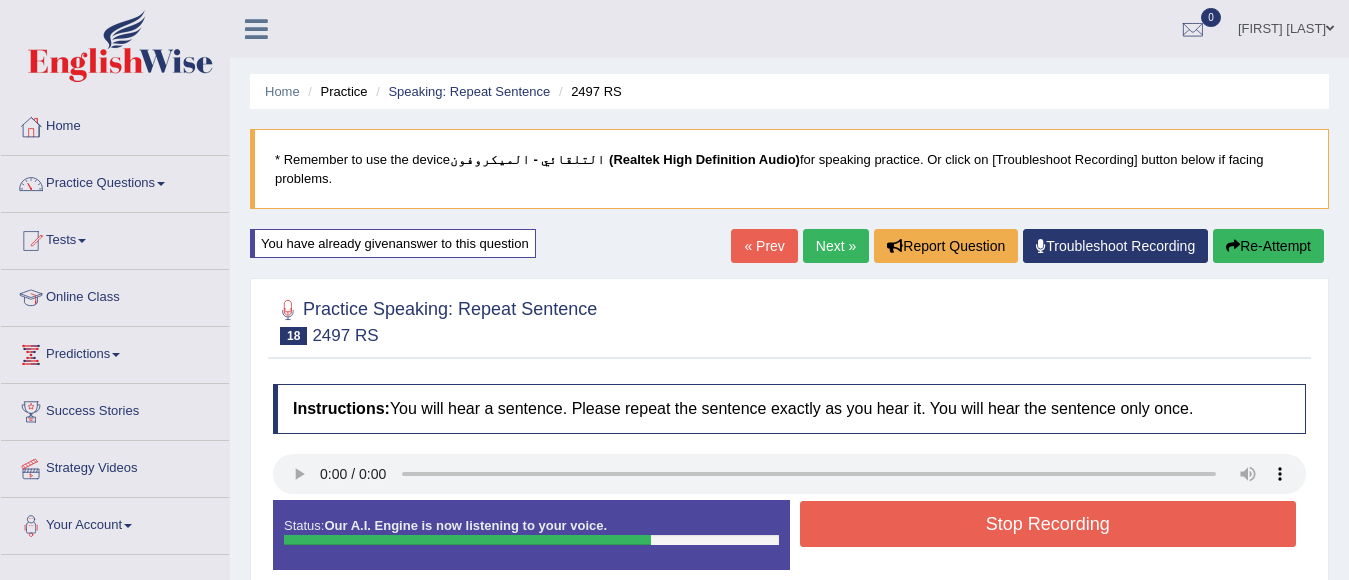 click on "Stop Recording" at bounding box center (1048, 524) 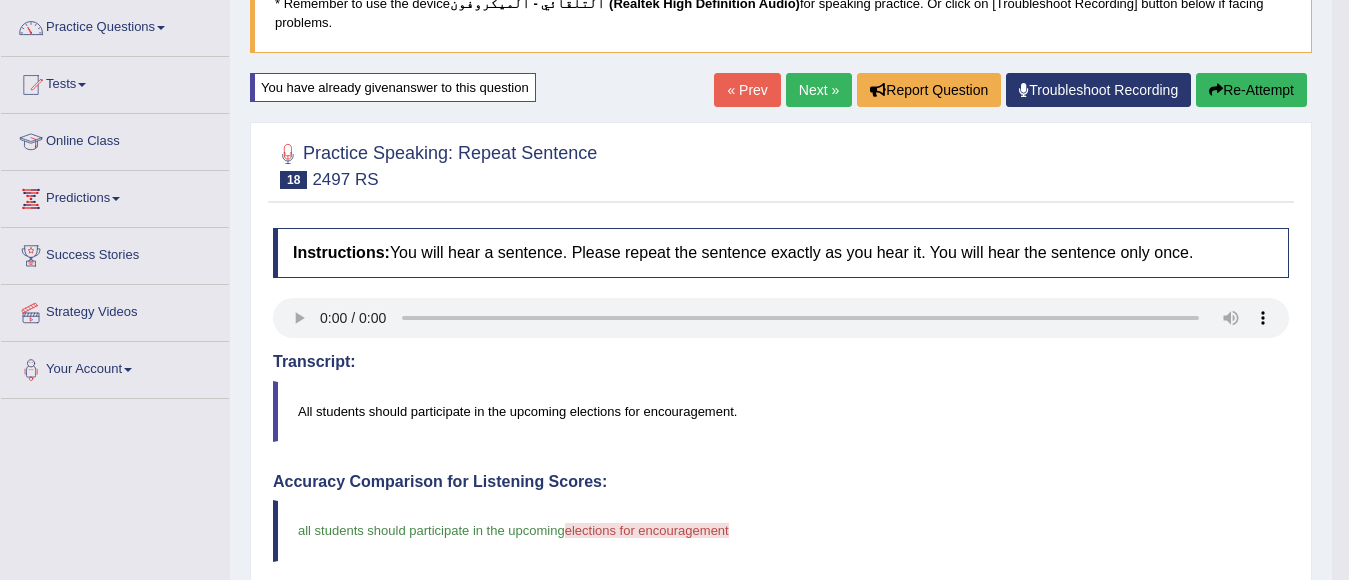 scroll, scrollTop: 100, scrollLeft: 0, axis: vertical 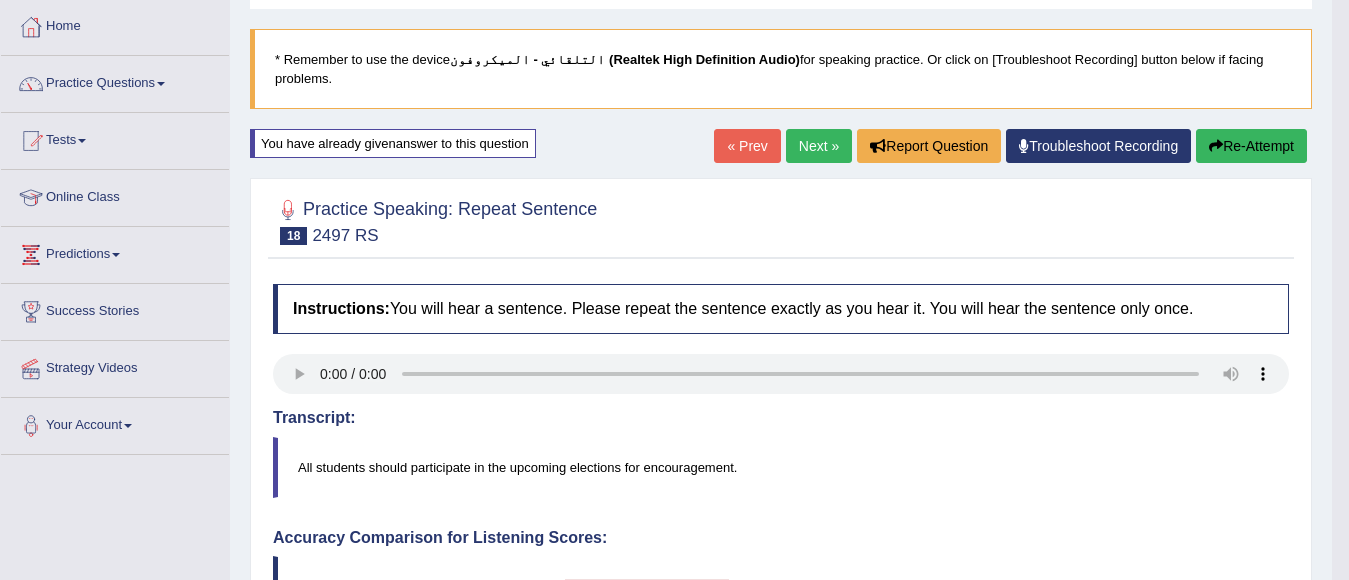 click on "Re-Attempt" at bounding box center [1251, 146] 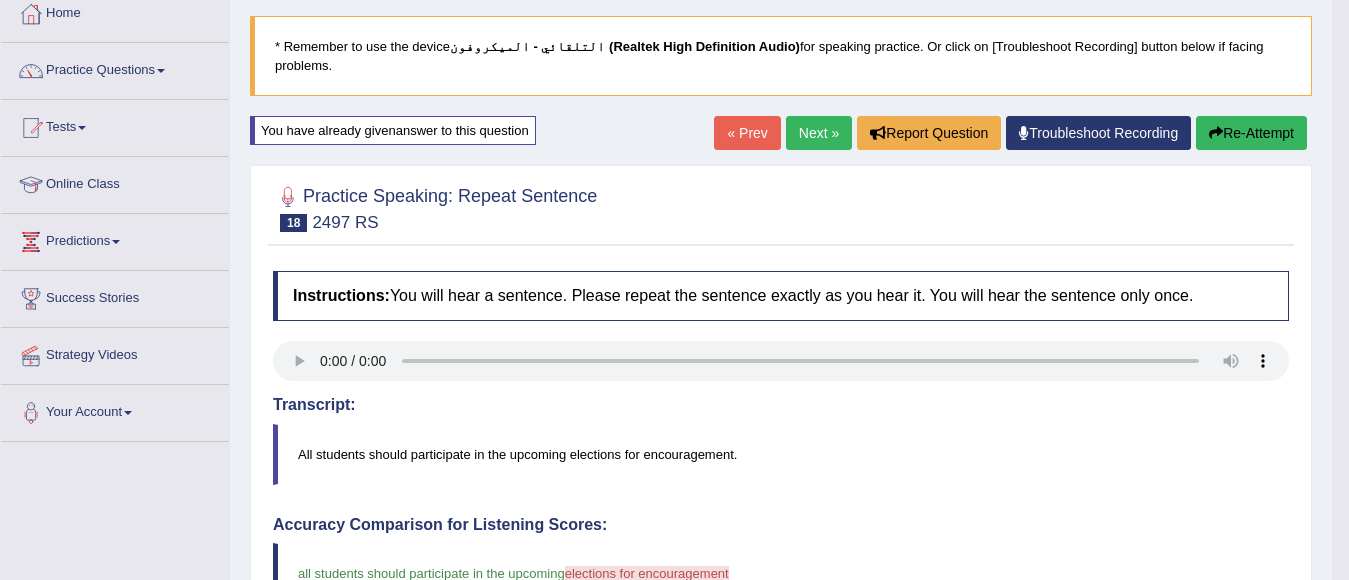 scroll, scrollTop: 249, scrollLeft: 0, axis: vertical 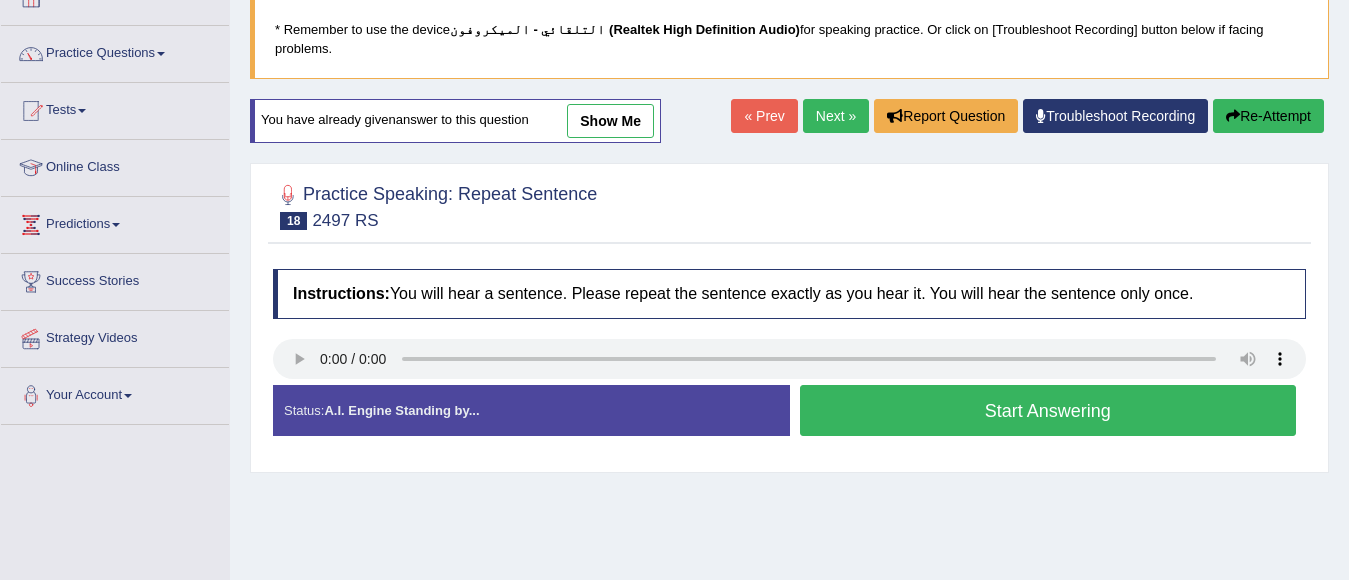 click on "Start Answering" at bounding box center [1048, 410] 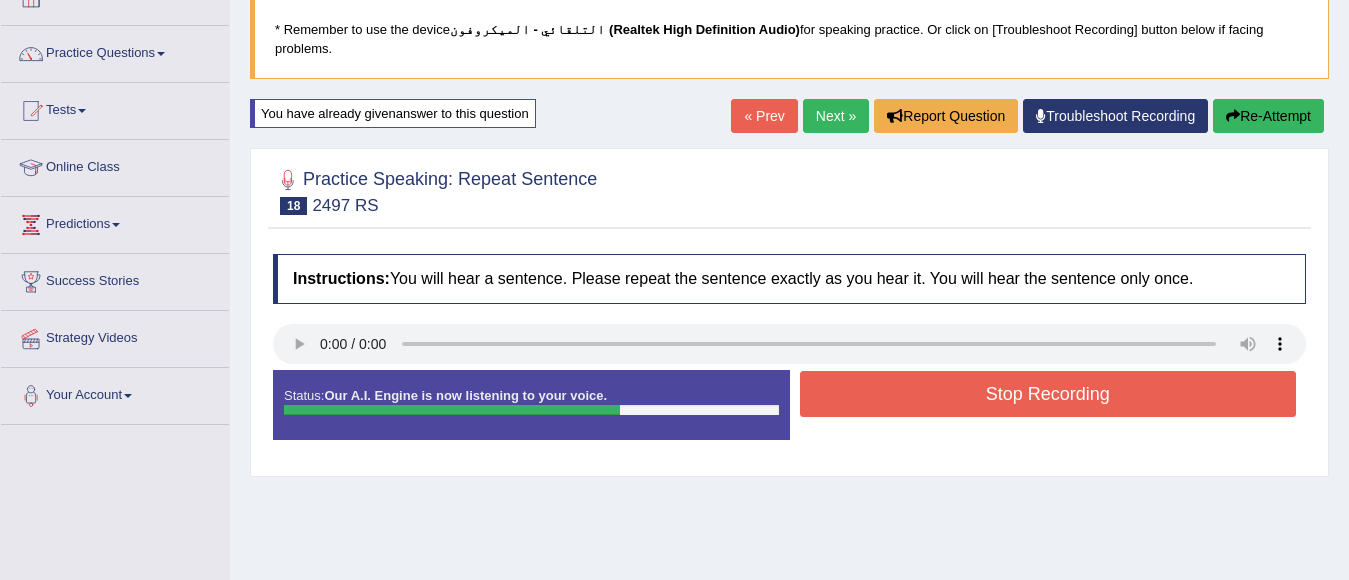 click on "Stop Recording" at bounding box center (1048, 394) 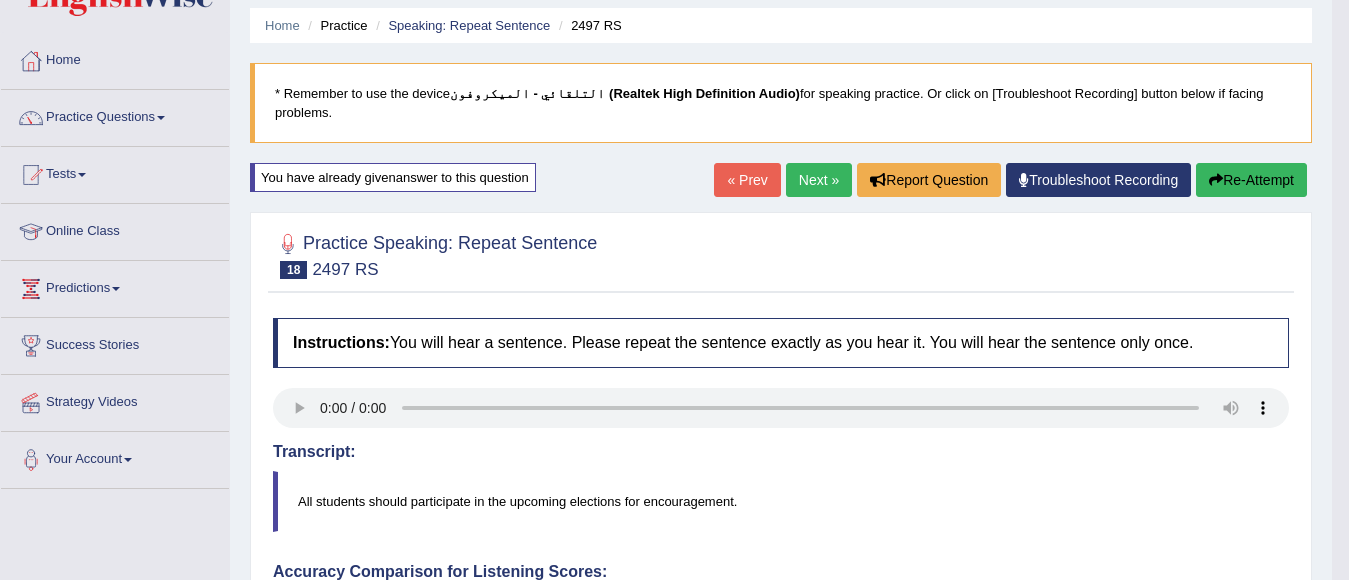scroll, scrollTop: 30, scrollLeft: 0, axis: vertical 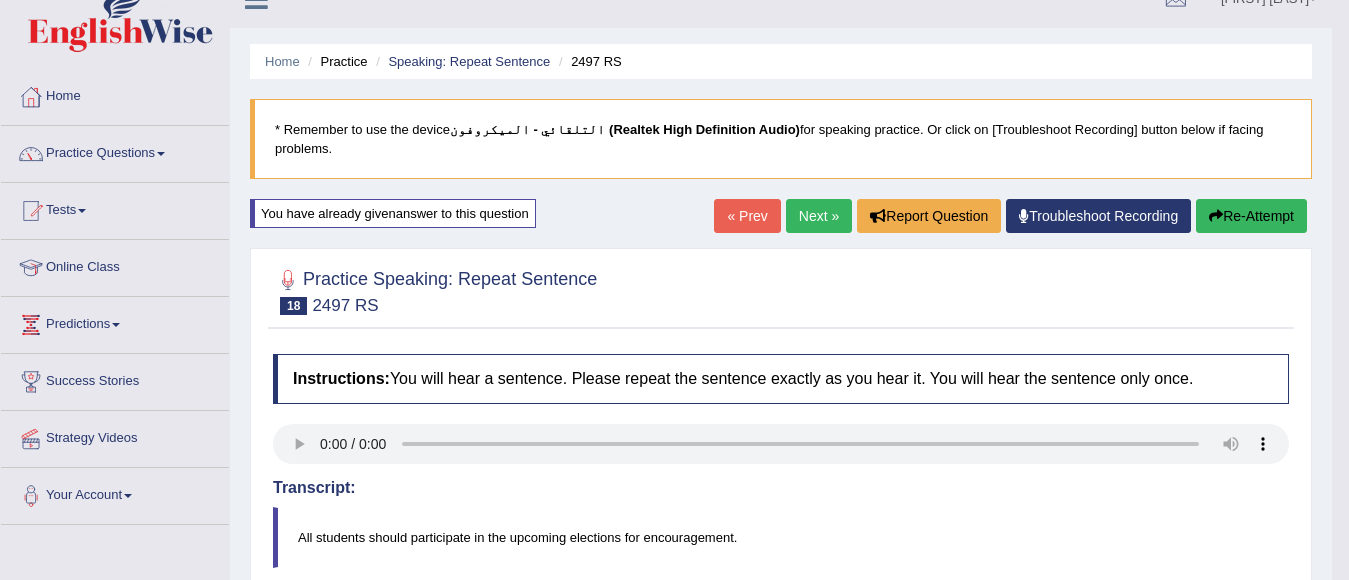 click on "Re-Attempt" at bounding box center (1251, 216) 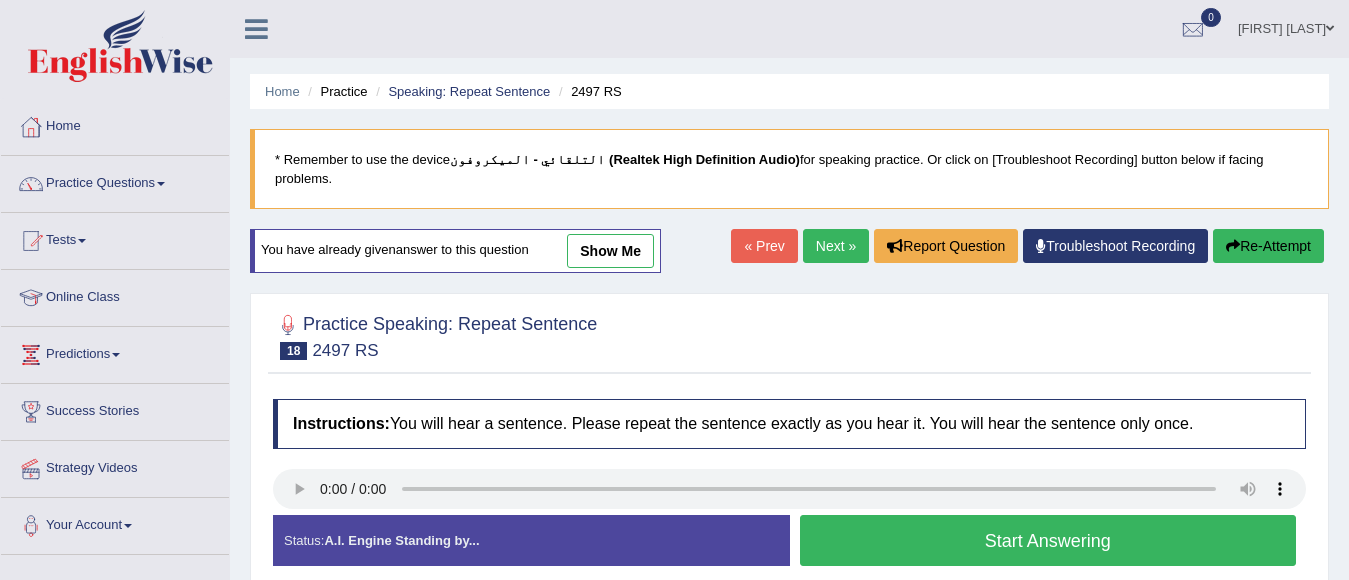 scroll, scrollTop: 190, scrollLeft: 0, axis: vertical 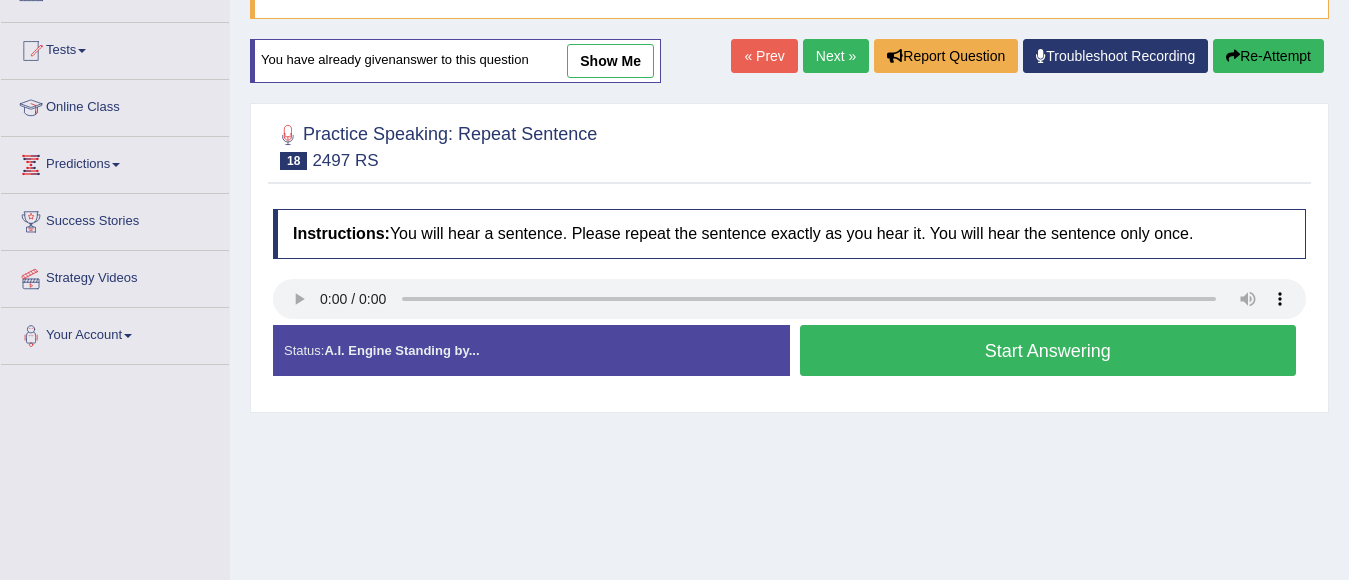click on "Start Answering" at bounding box center [1048, 350] 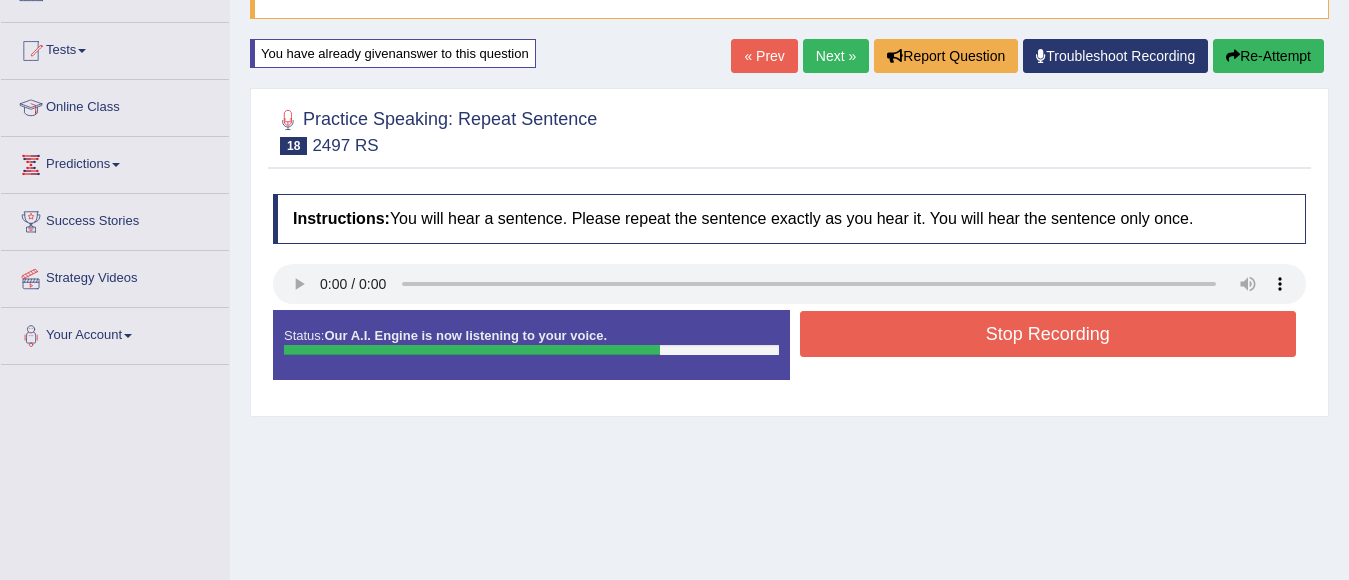 click on "Stop Recording" at bounding box center (1048, 334) 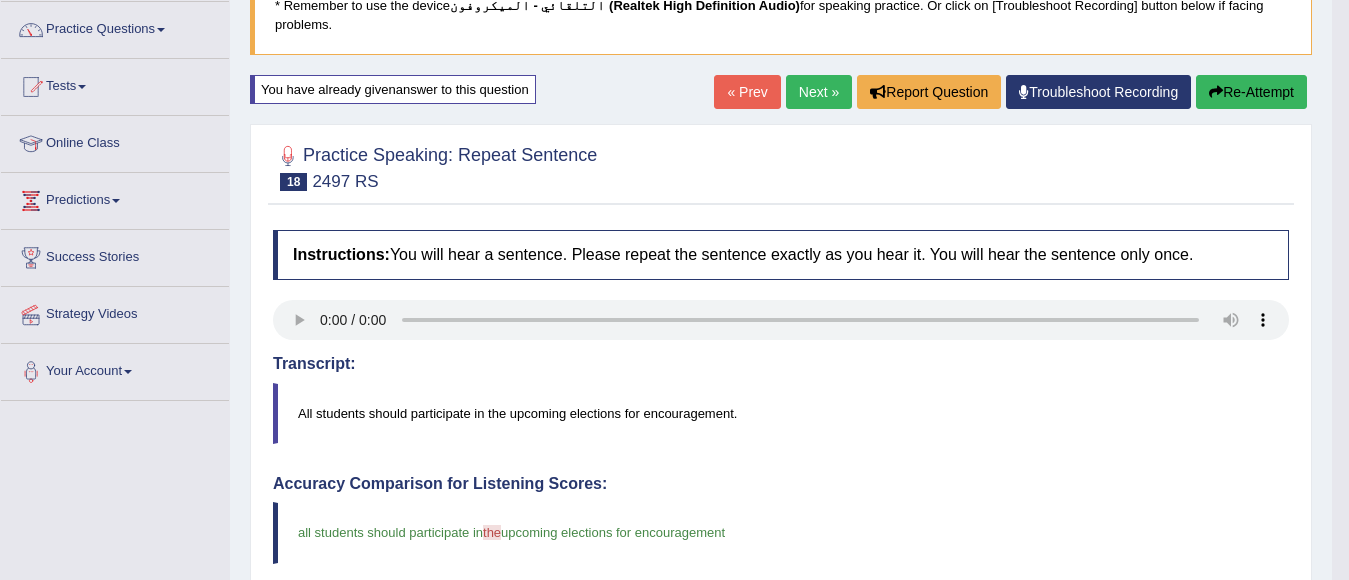 scroll, scrollTop: 0, scrollLeft: 0, axis: both 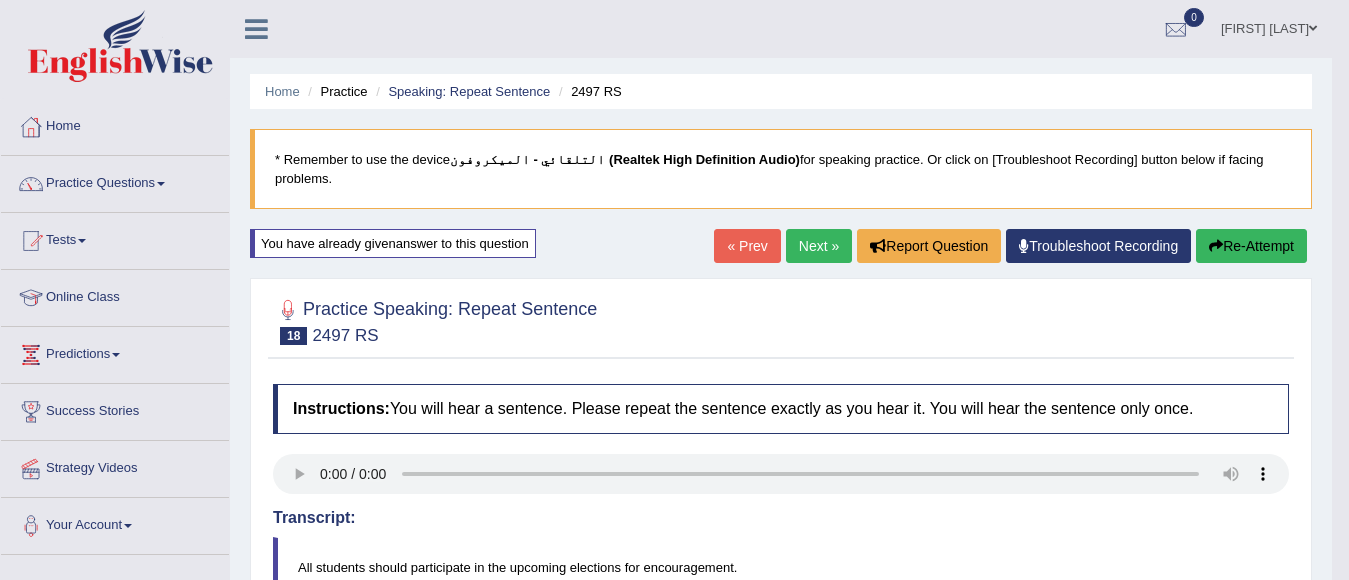 click on "Re-Attempt" at bounding box center [1251, 246] 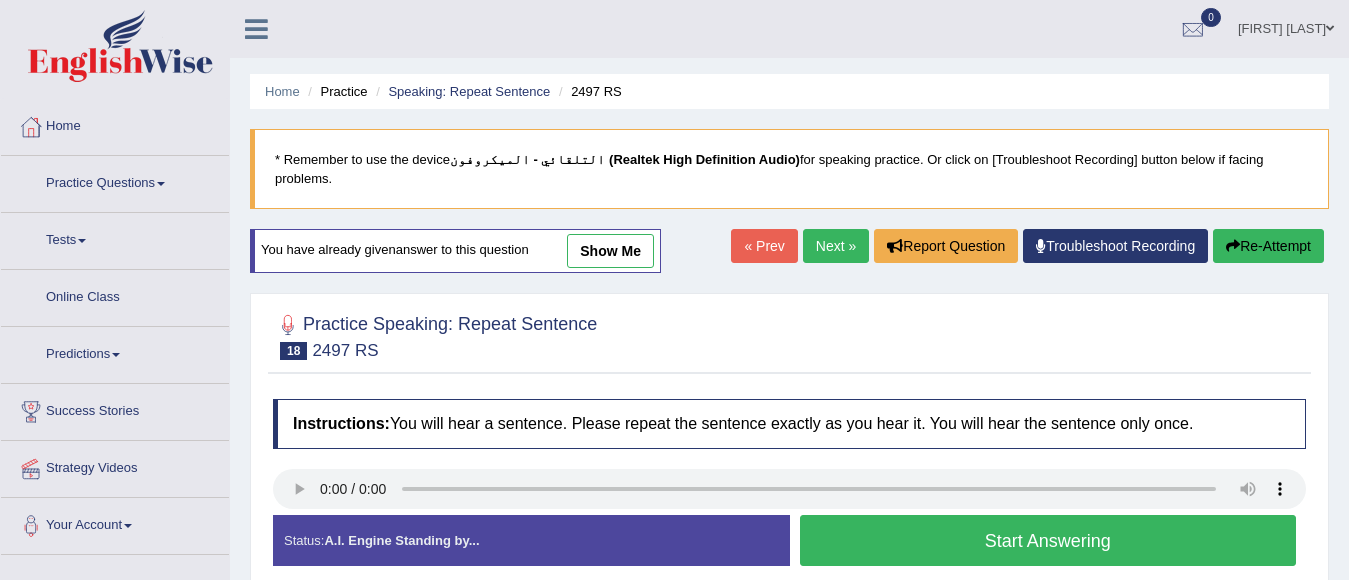 scroll, scrollTop: 0, scrollLeft: 0, axis: both 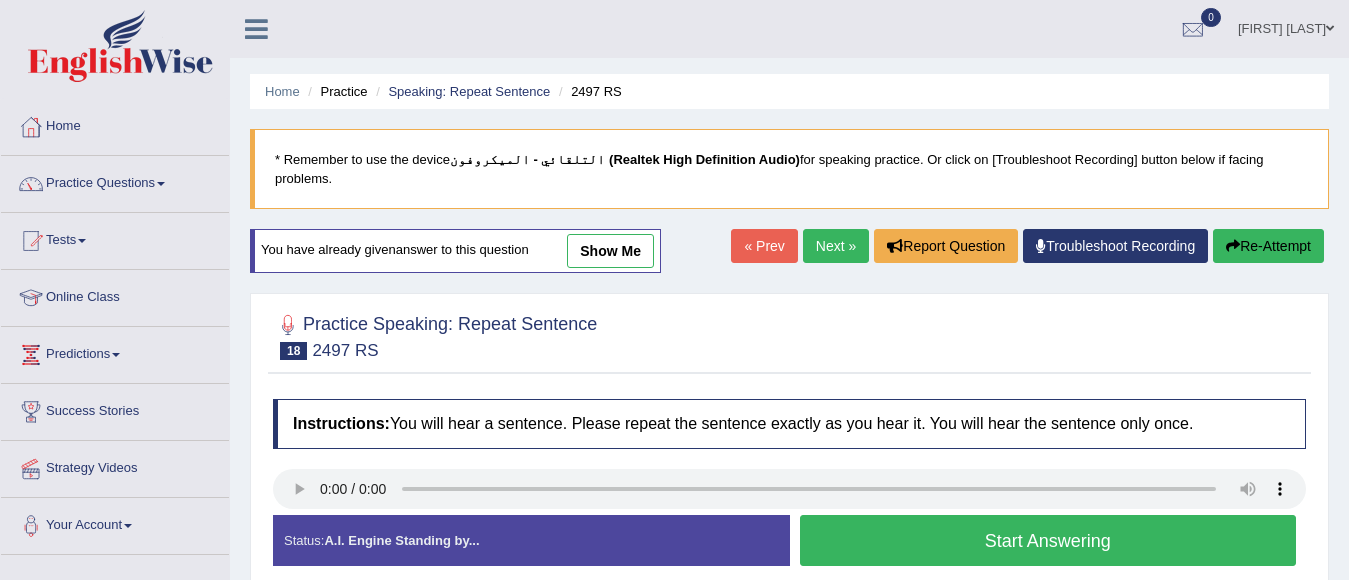 click on "Start Answering" at bounding box center [1048, 540] 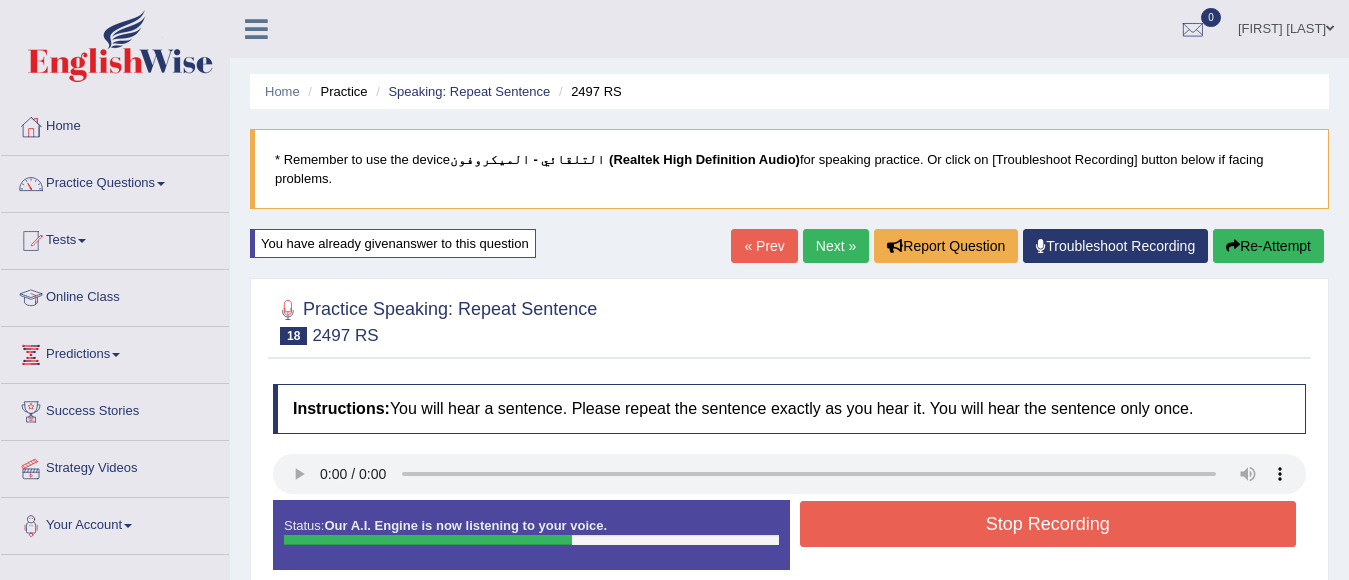 click on "Stop Recording" at bounding box center (1048, 524) 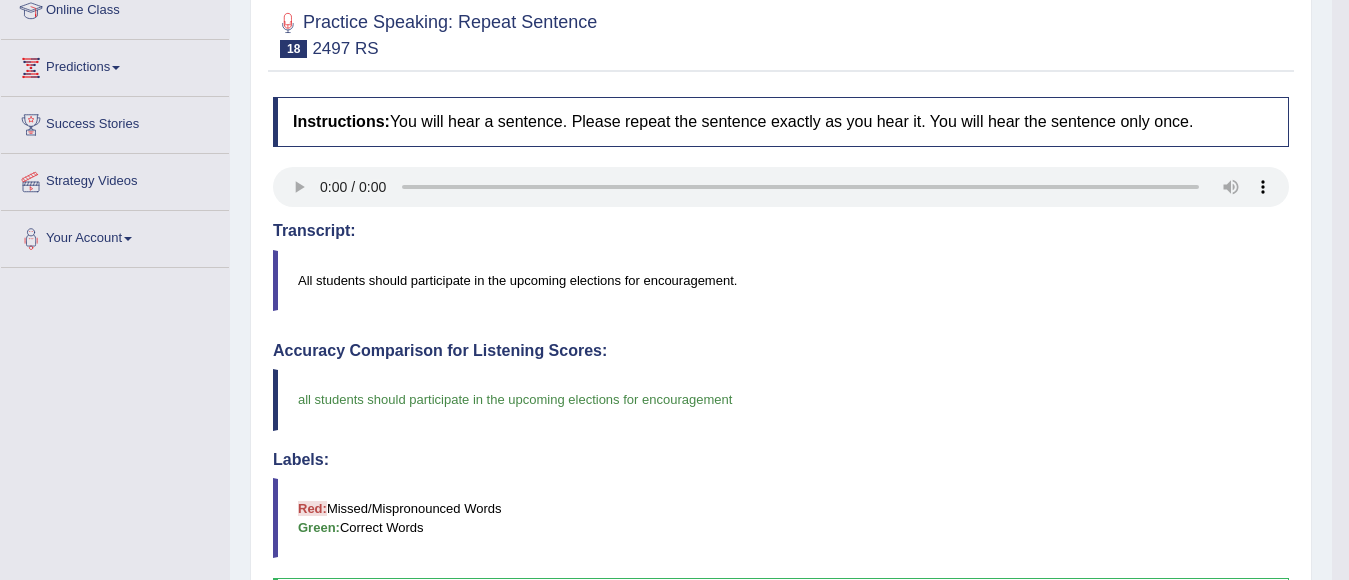 scroll, scrollTop: 100, scrollLeft: 0, axis: vertical 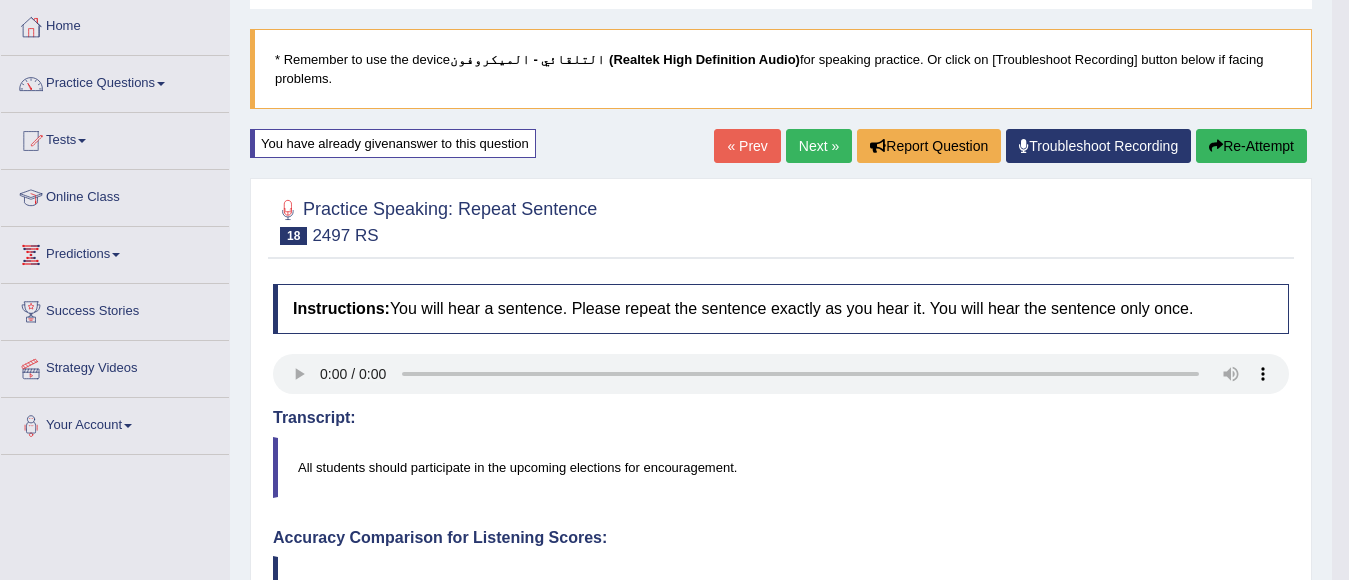 click on "Next »" at bounding box center [819, 146] 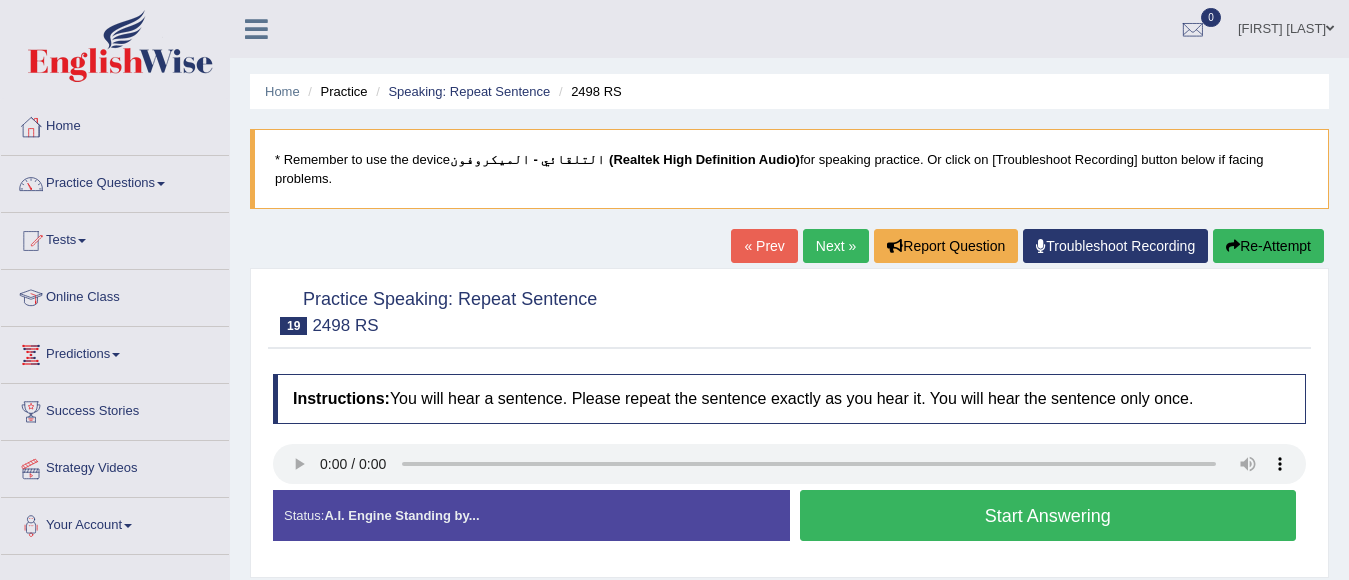 scroll, scrollTop: 0, scrollLeft: 0, axis: both 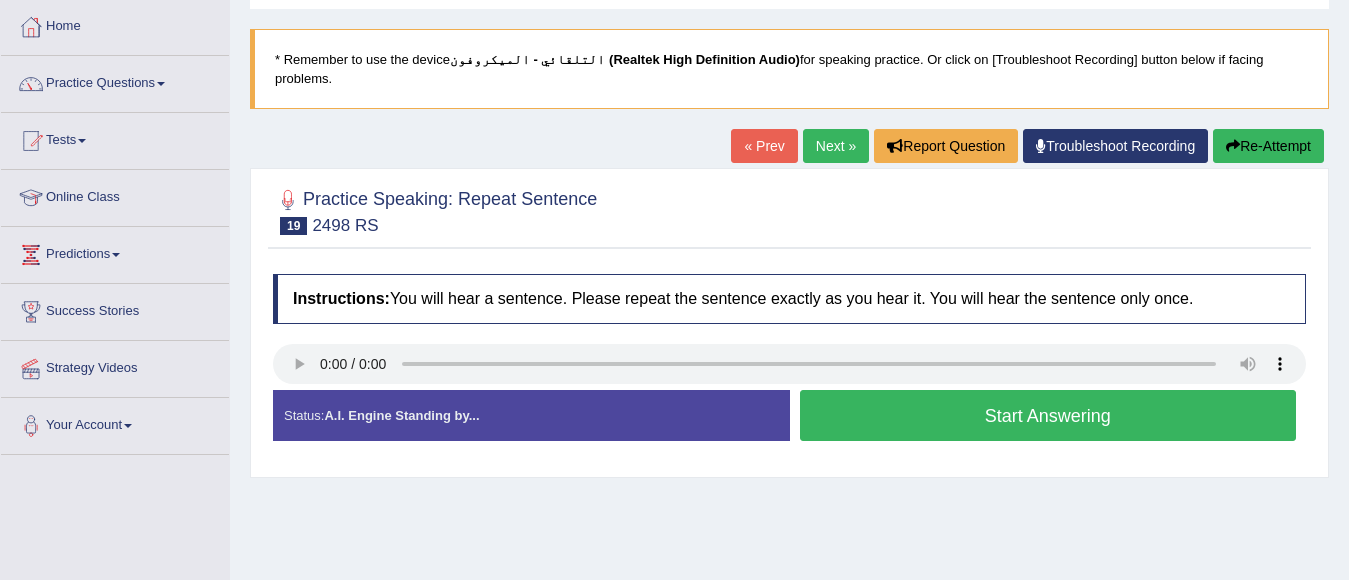 click on "Start Answering" at bounding box center [1048, 415] 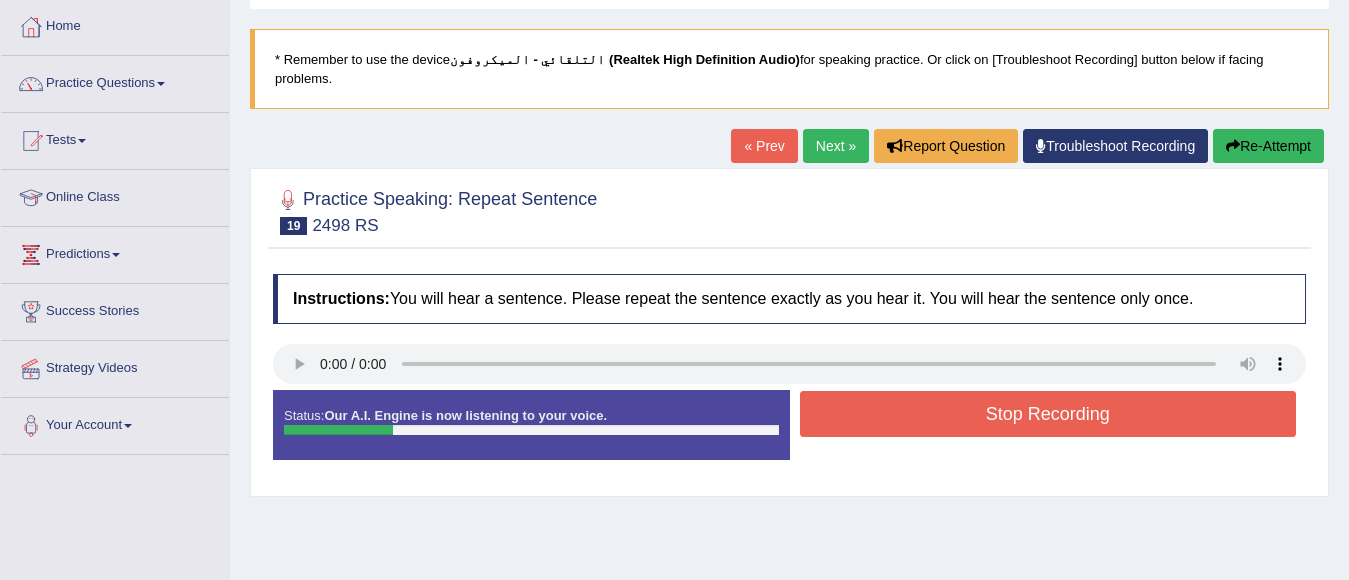 click on "Stop Recording" at bounding box center (1048, 414) 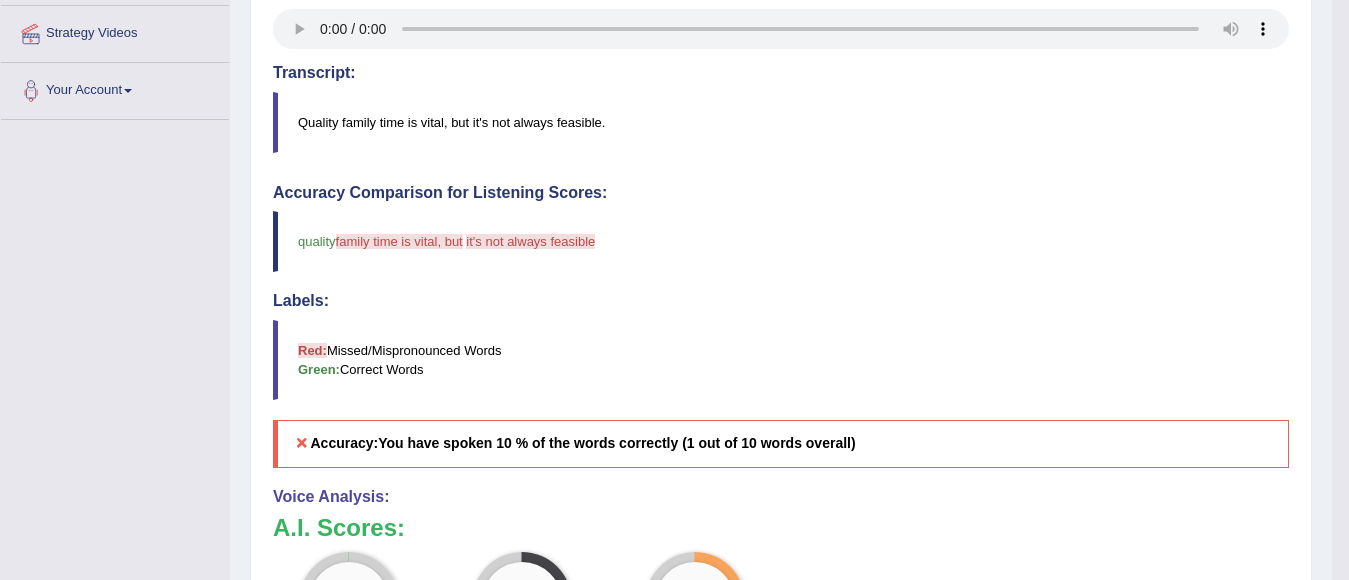 scroll, scrollTop: 400, scrollLeft: 0, axis: vertical 